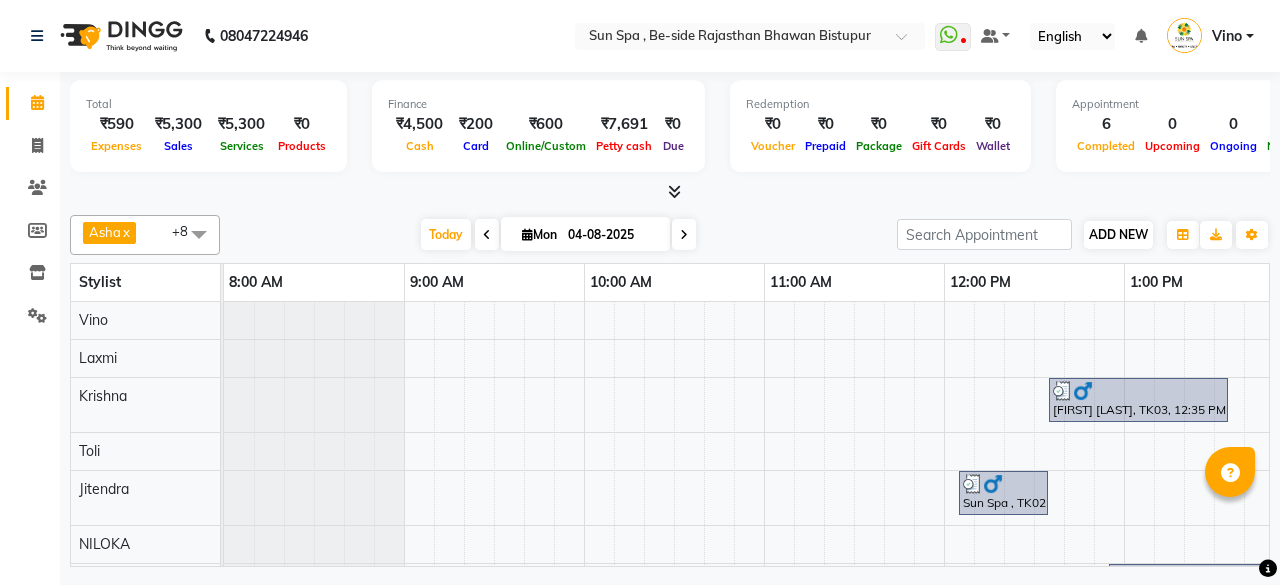 scroll, scrollTop: 0, scrollLeft: 0, axis: both 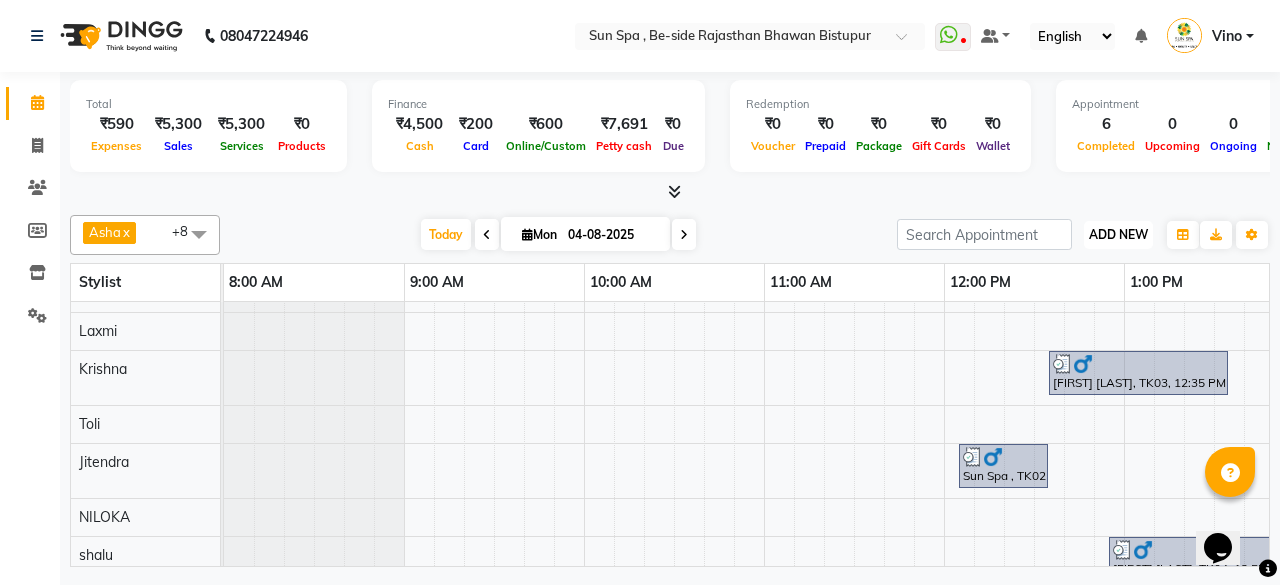 click on "ADD NEW" at bounding box center [1118, 234] 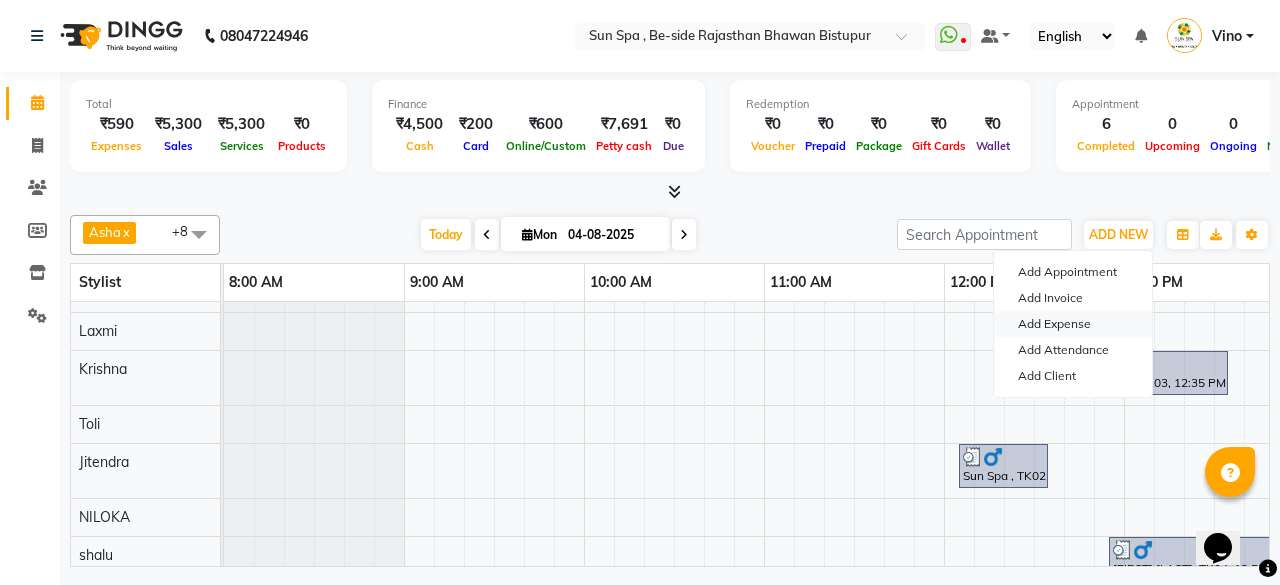 click on "Add Expense" at bounding box center (1073, 324) 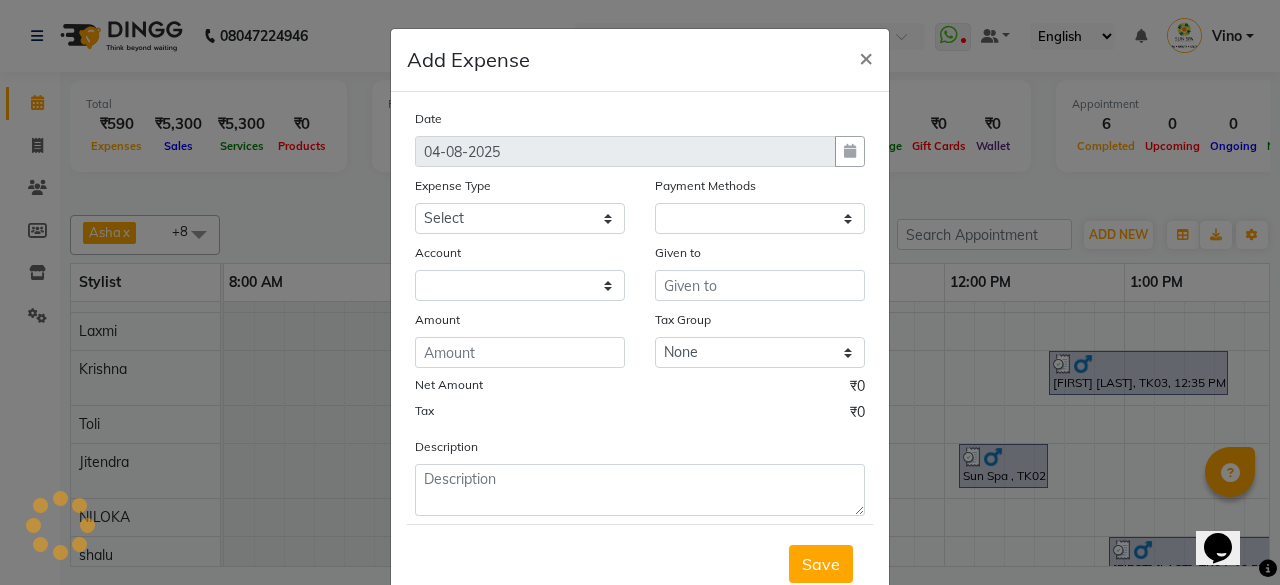 select on "1" 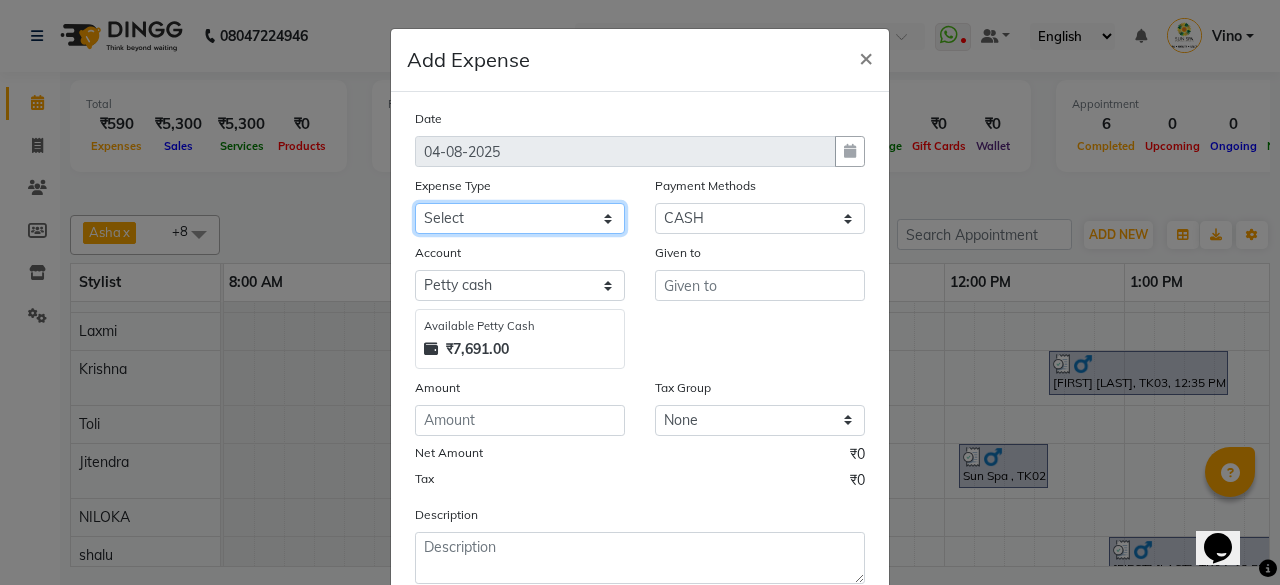click on "Select Advance Salary Bank charges Car maintenance Cash transfer to bank Cash transfer to hub Client Snacks Events Expance Fuel Incentive JUSTDAIL Loan Repayment Maintenance Marketing Miscellaneous [FIRST] [LAST] Other Pantry Product Room Rent staff Salary Shop Rent Staff Snacks Tax Tea & Refreshment Utilities" 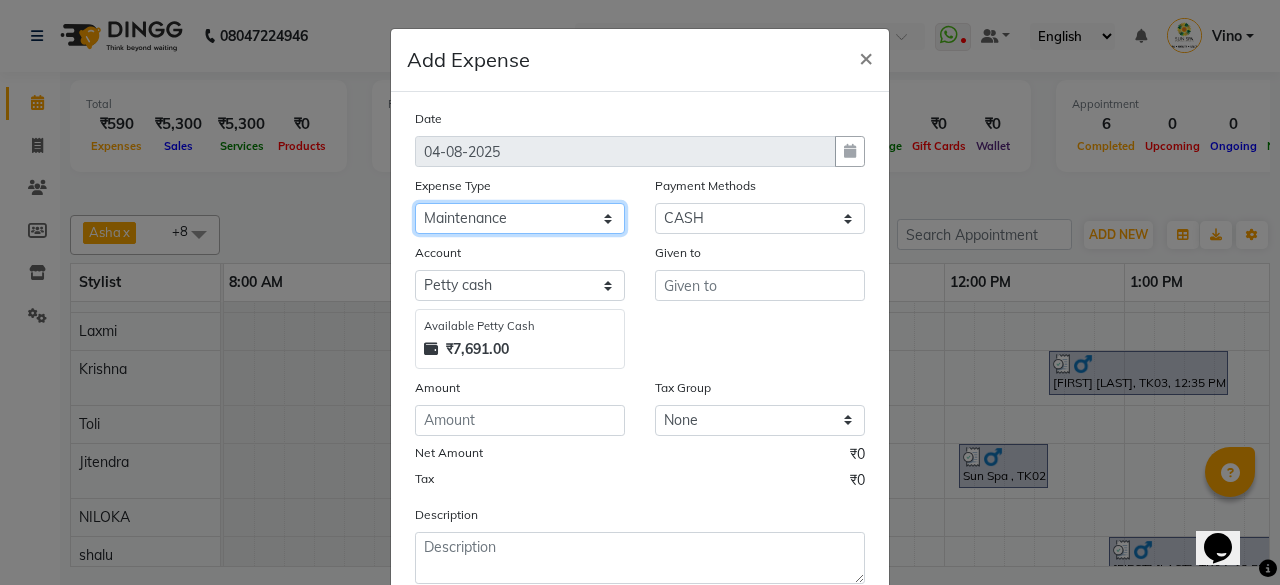 click on "Select Advance Salary Bank charges Car maintenance Cash transfer to bank Cash transfer to hub Client Snacks Events Expance Fuel Incentive JUSTDAIL Loan Repayment Maintenance Marketing Miscellaneous [FIRST] [LAST] Other Pantry Product Room Rent staff Salary Shop Rent Staff Snacks Tax Tea & Refreshment Utilities" 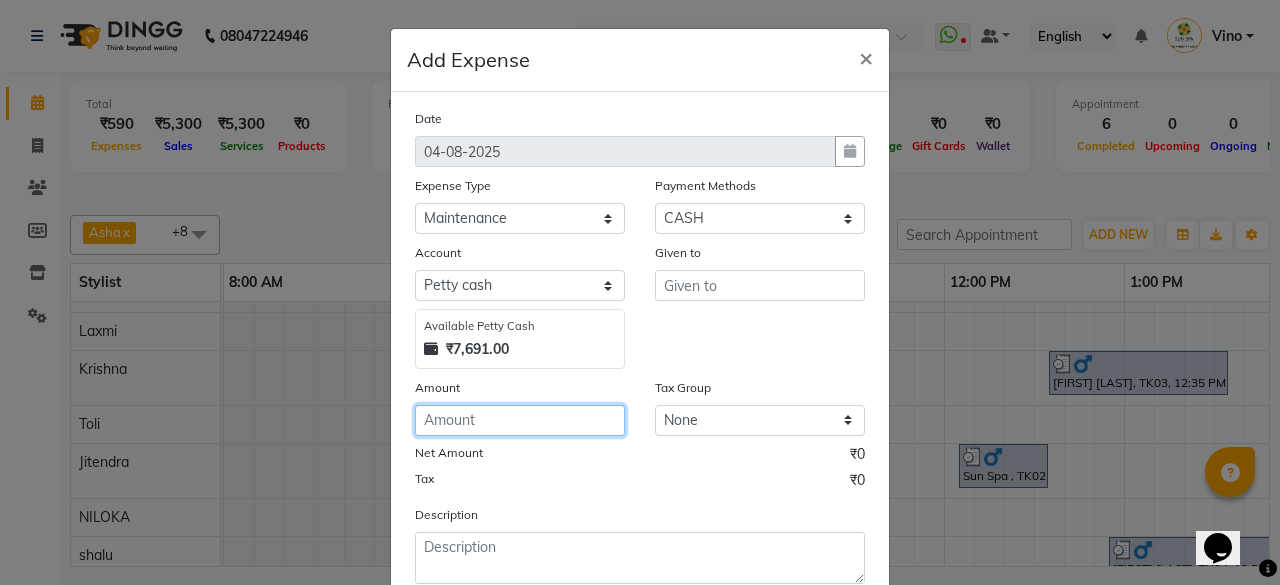 click 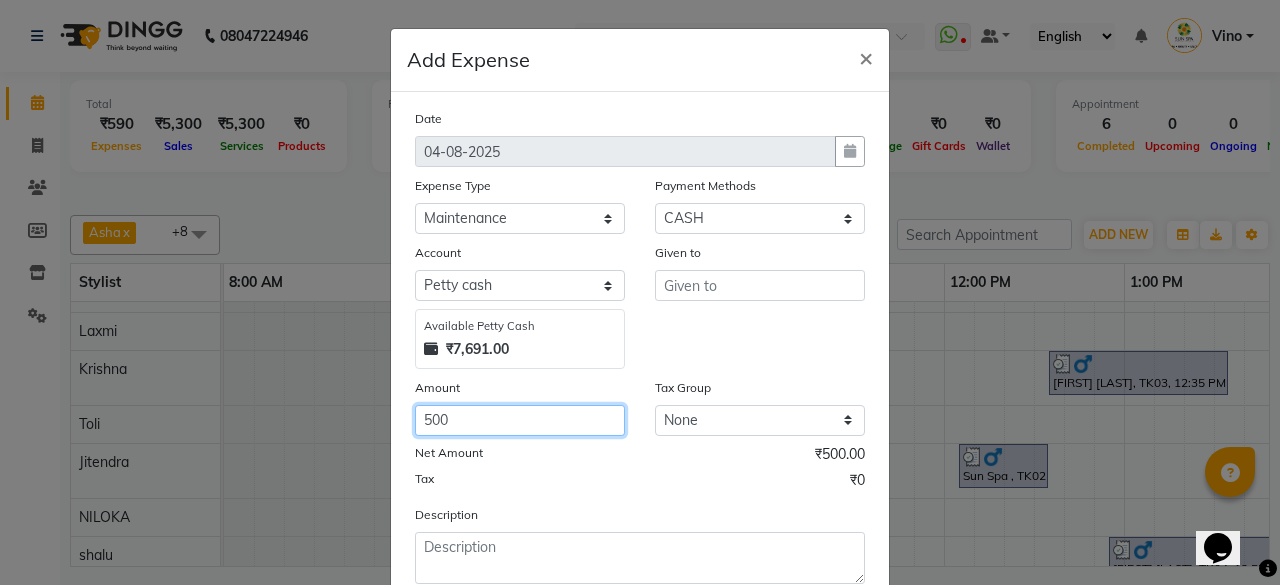 type on "500" 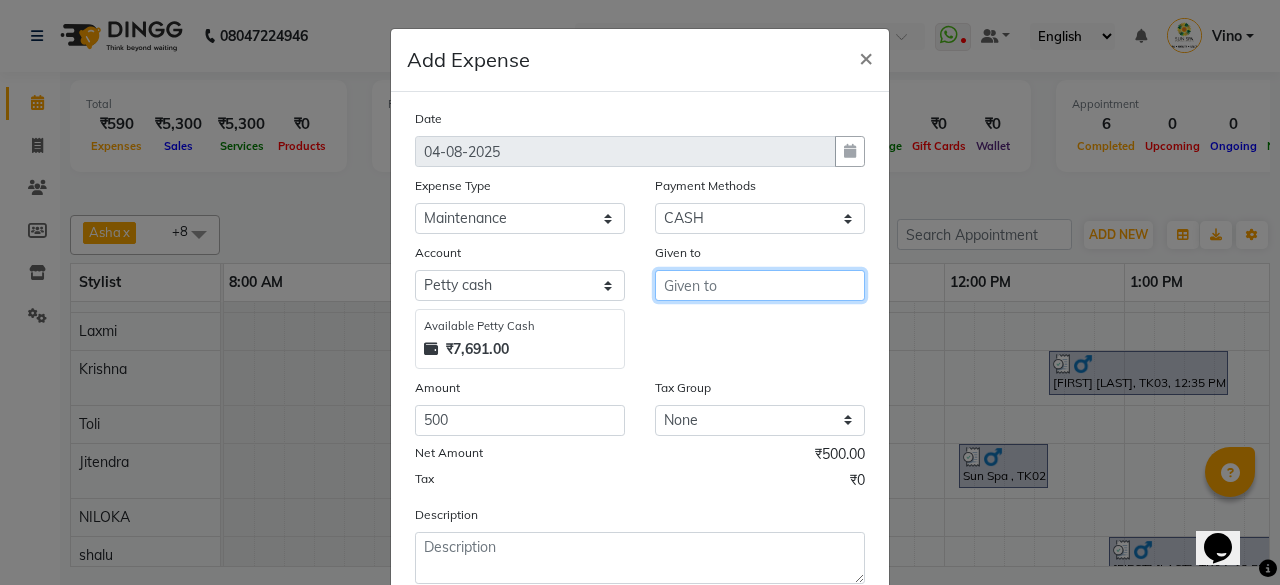 click at bounding box center [760, 285] 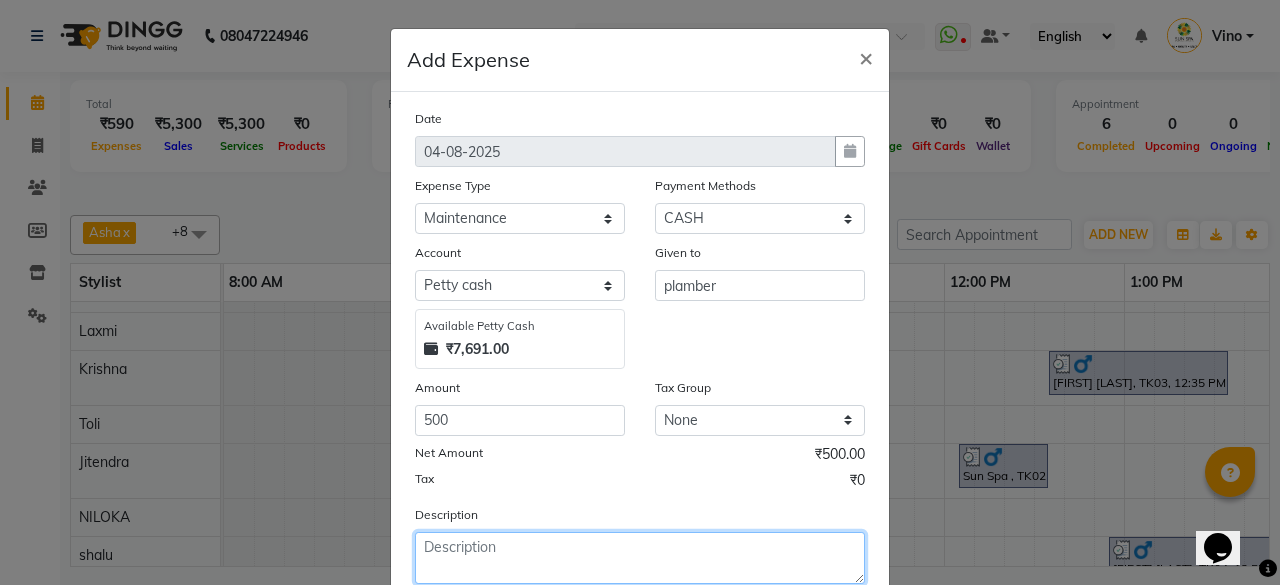 click 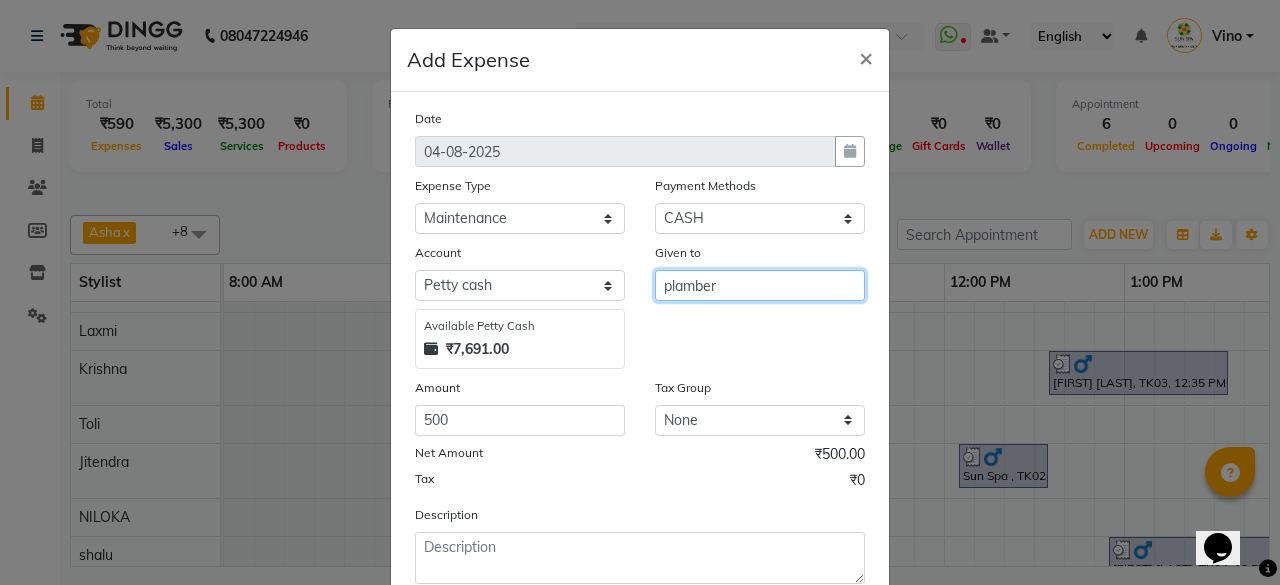 click on "plamber" at bounding box center [760, 285] 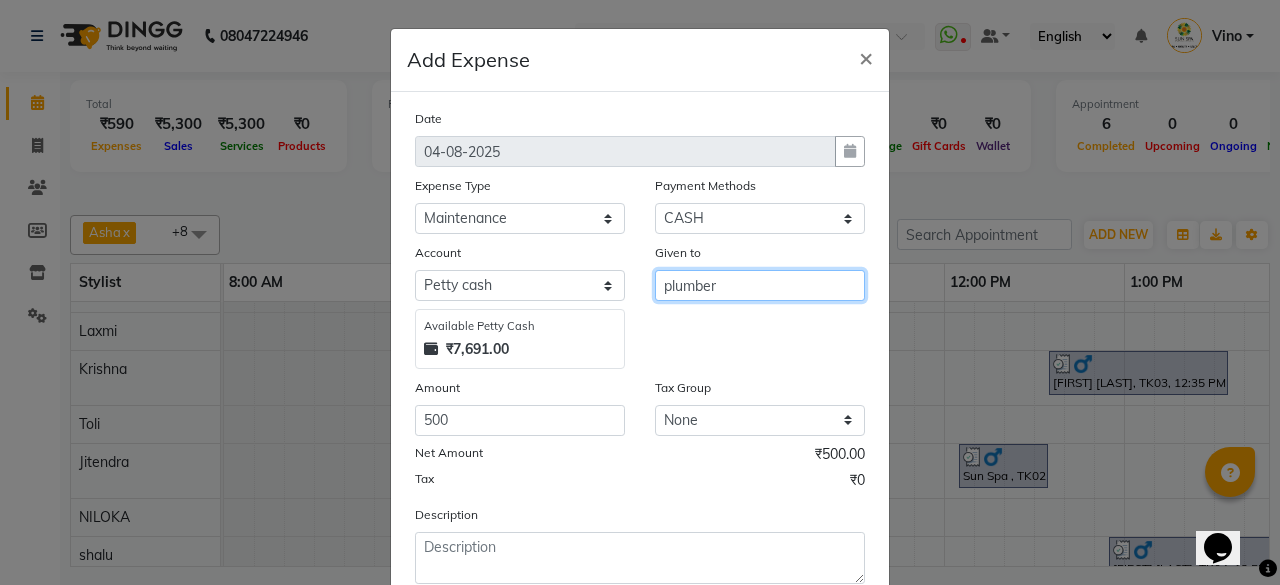 type on "plumber" 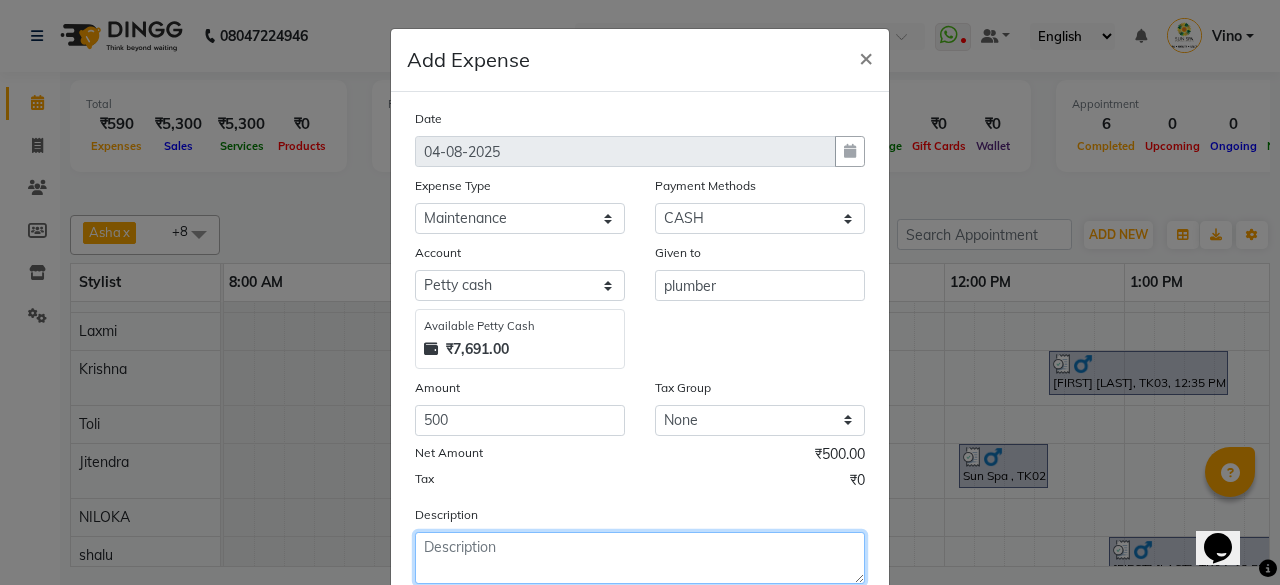 click 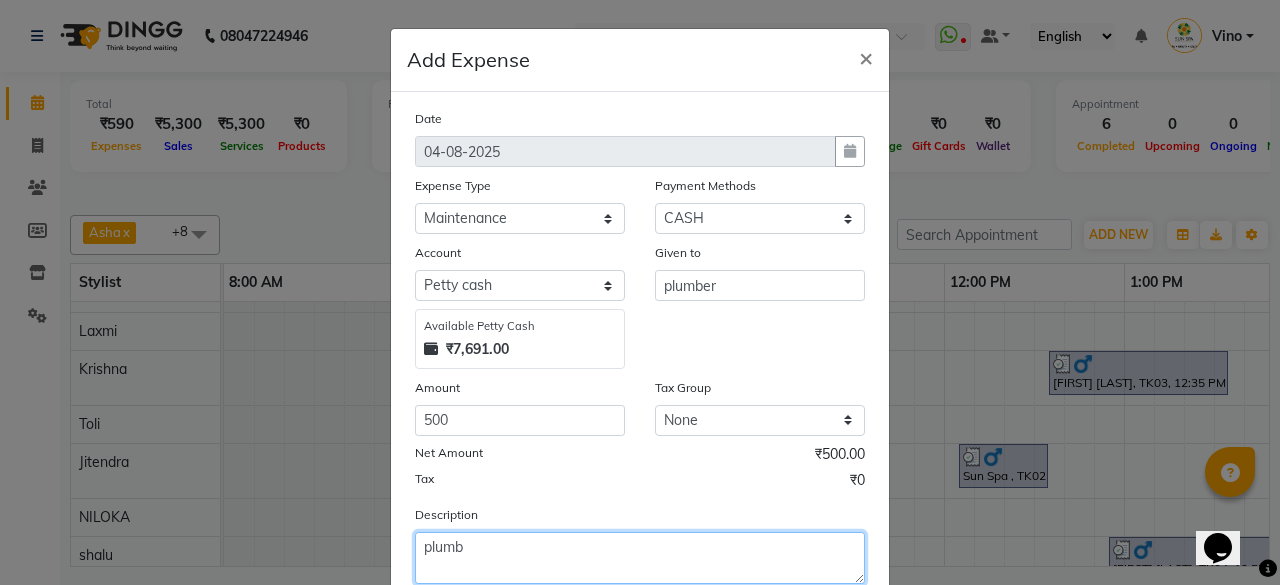 click on "plumb" 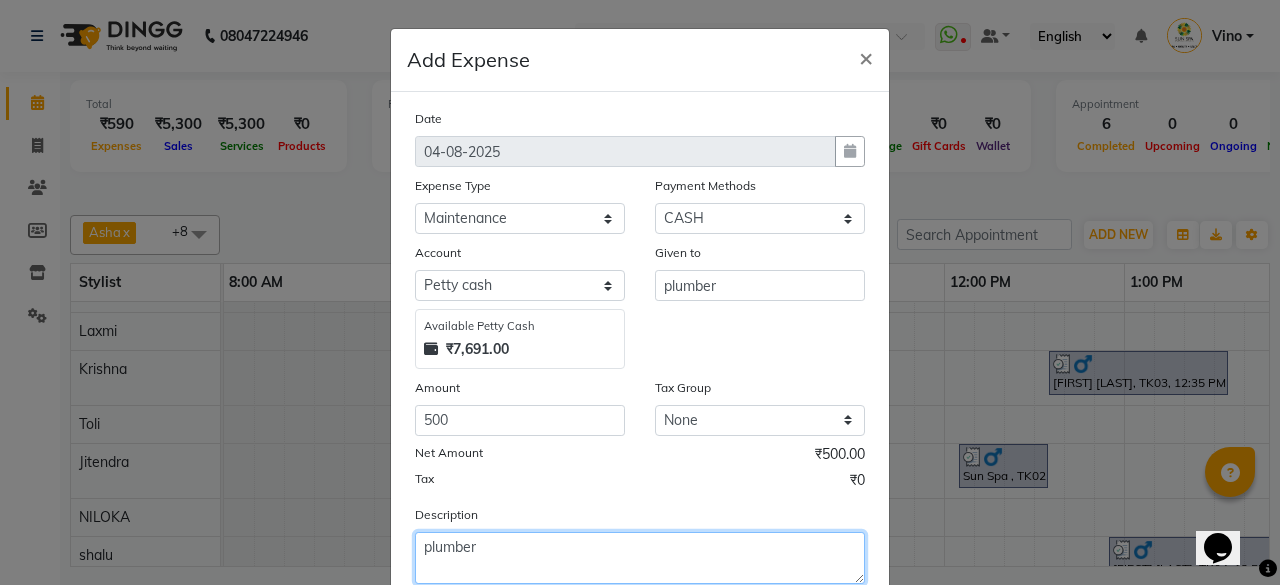 scroll, scrollTop: 127, scrollLeft: 0, axis: vertical 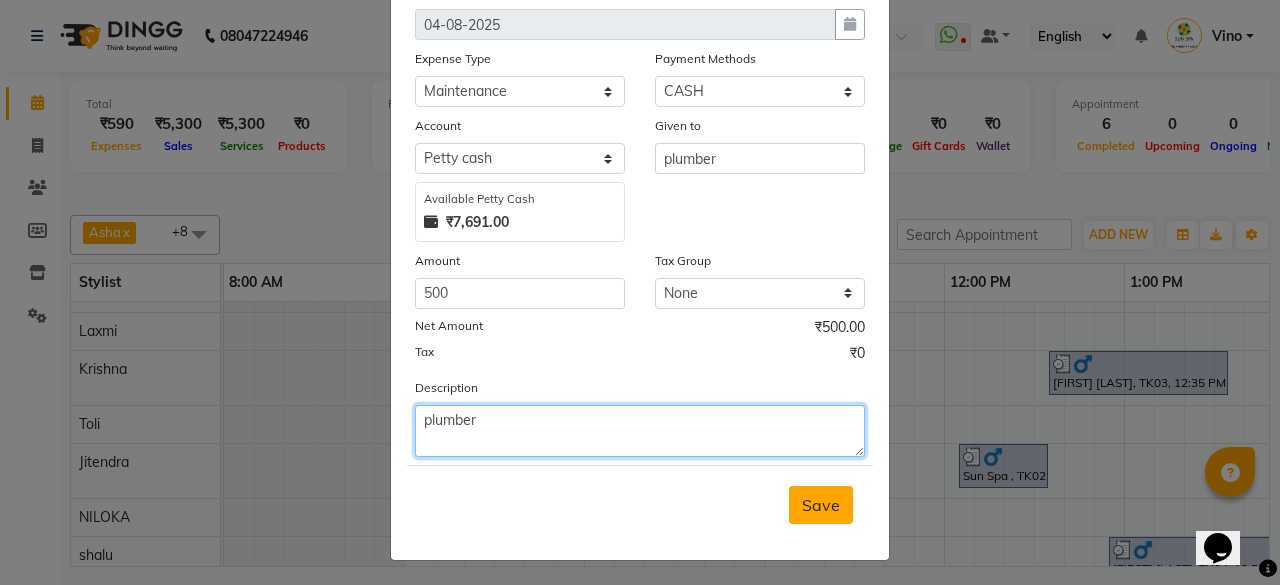 type on "plumber" 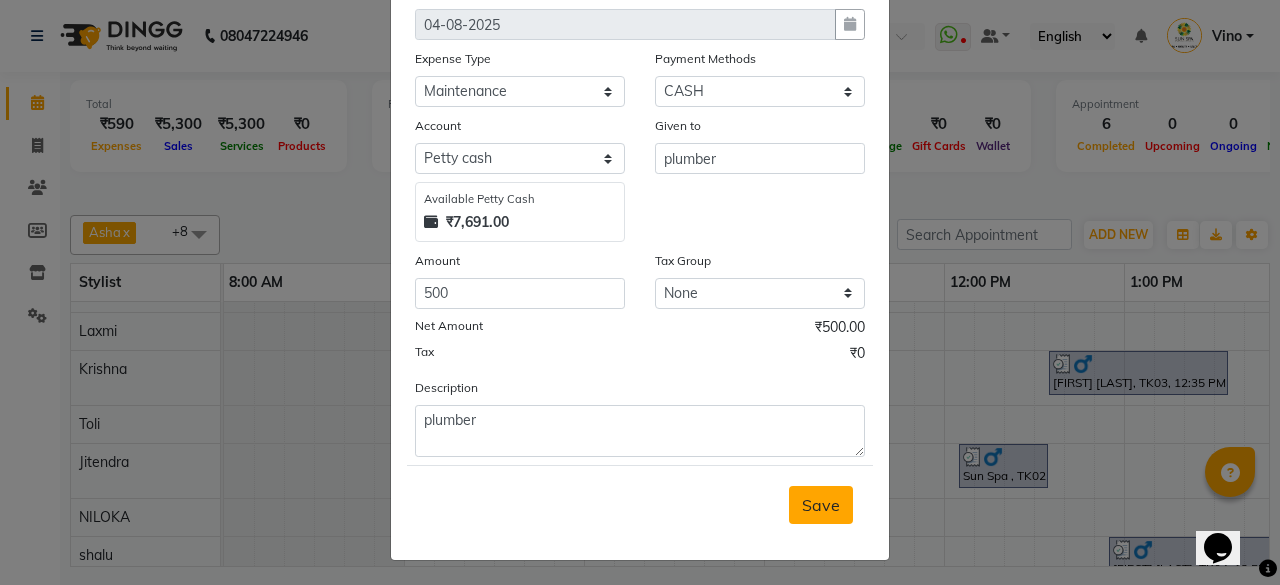 click on "Save" at bounding box center [821, 505] 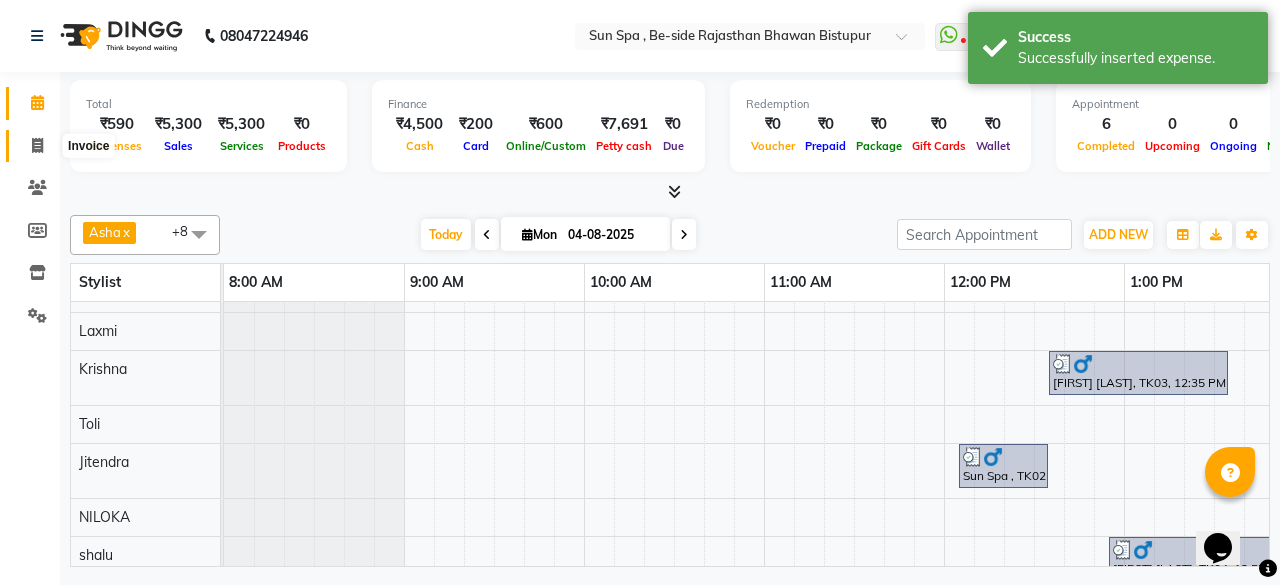 click 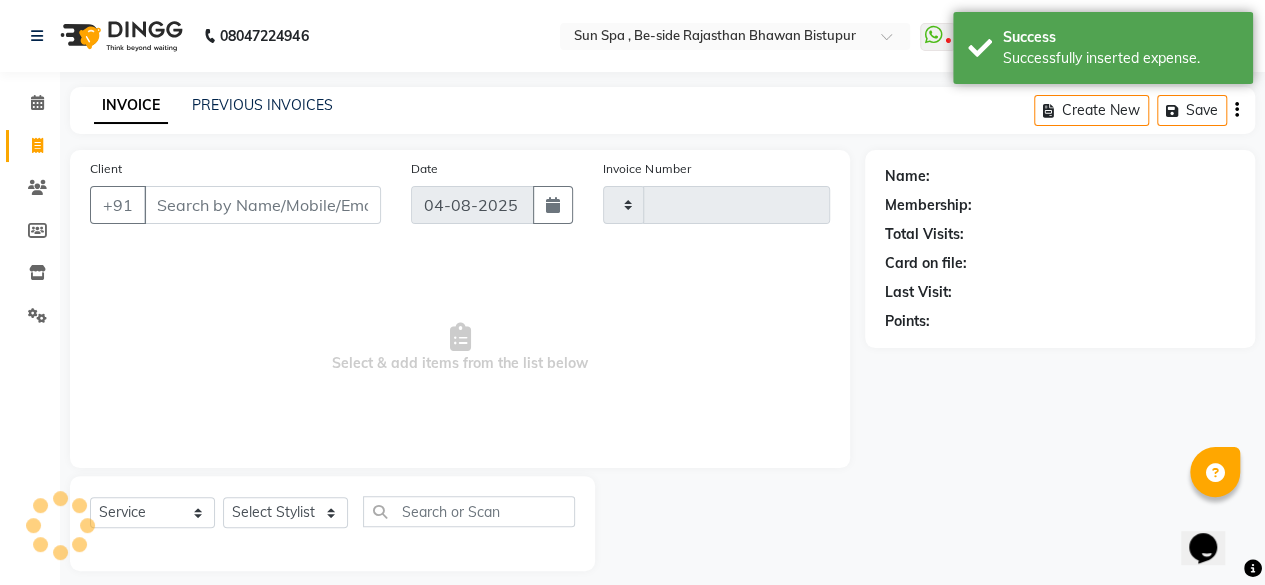 type on "0943" 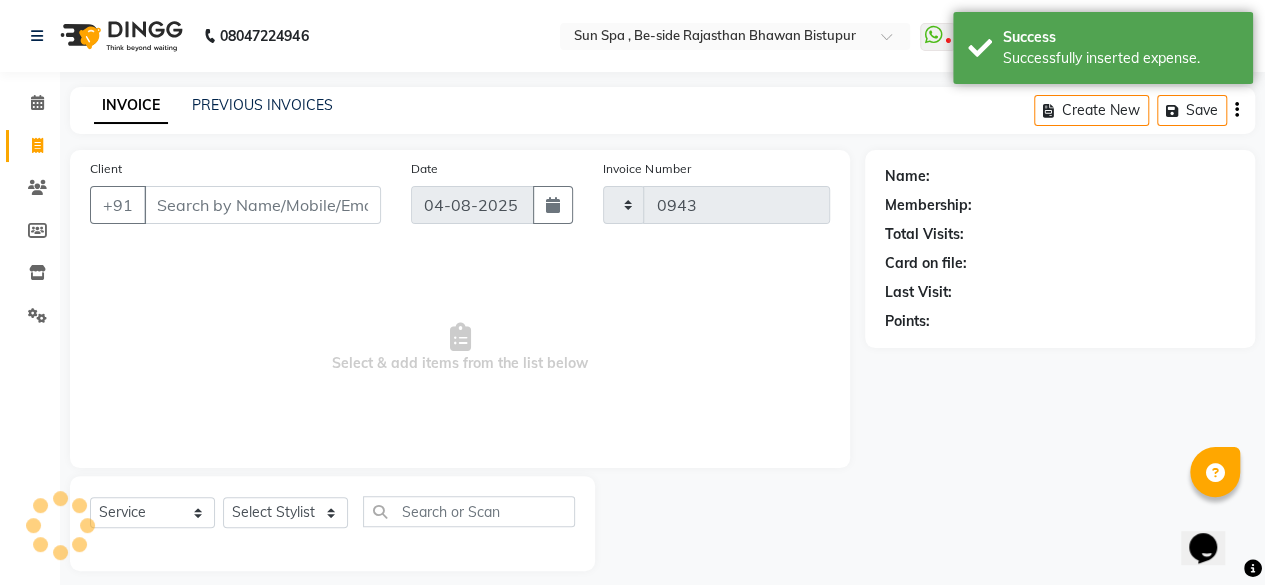 select on "5782" 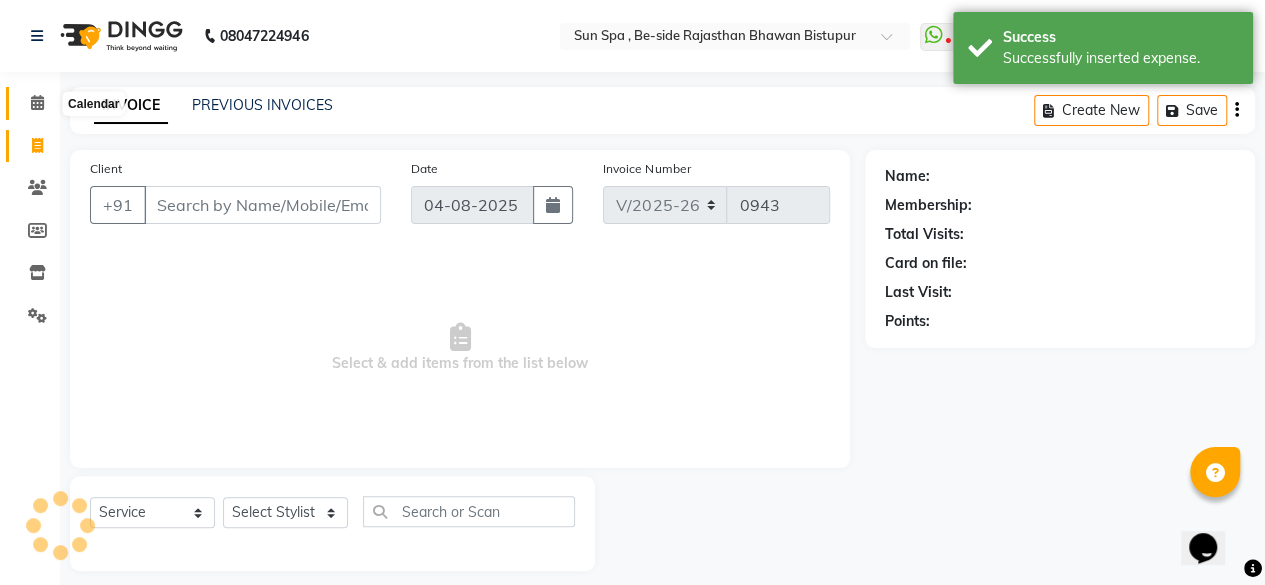 click 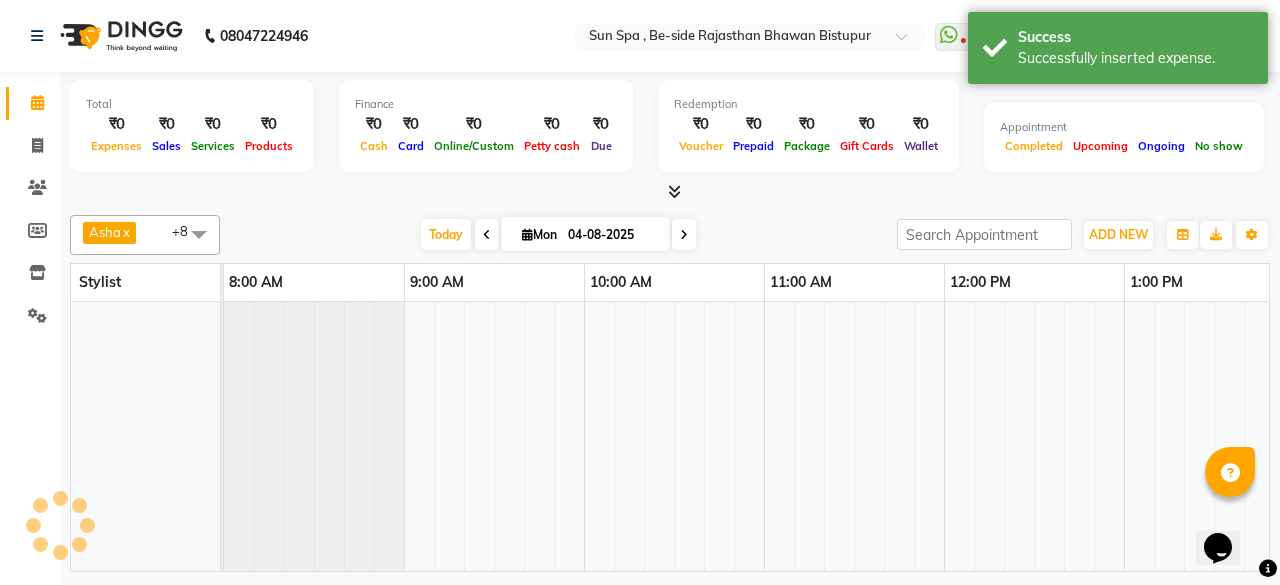 scroll, scrollTop: 0, scrollLeft: 1621, axis: horizontal 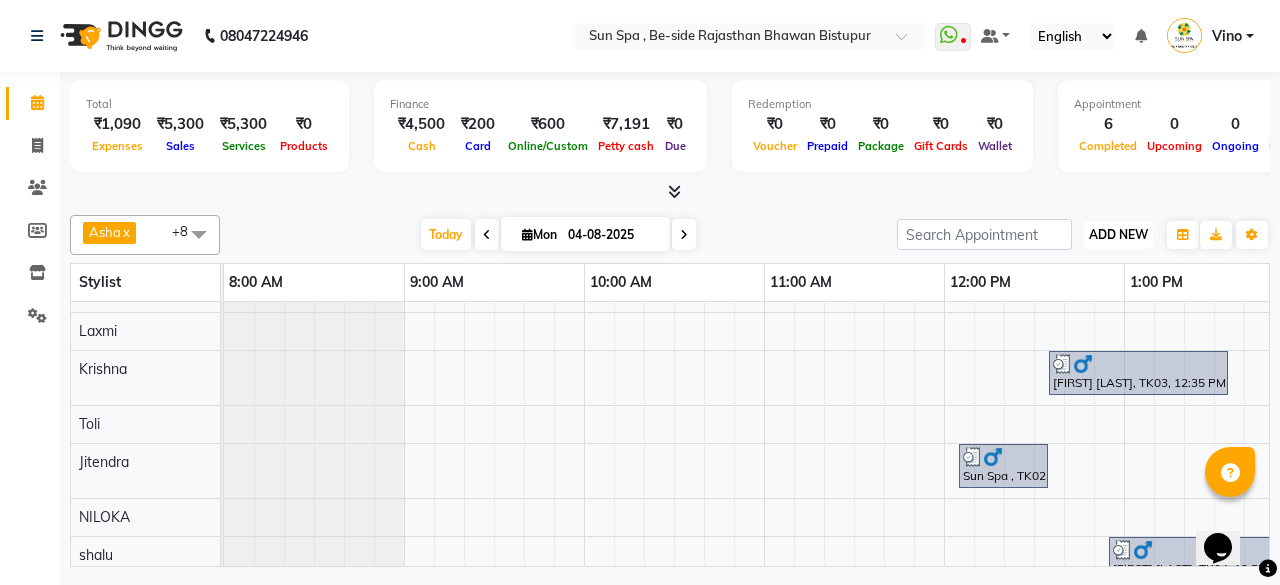 click on "ADD NEW" at bounding box center (1118, 234) 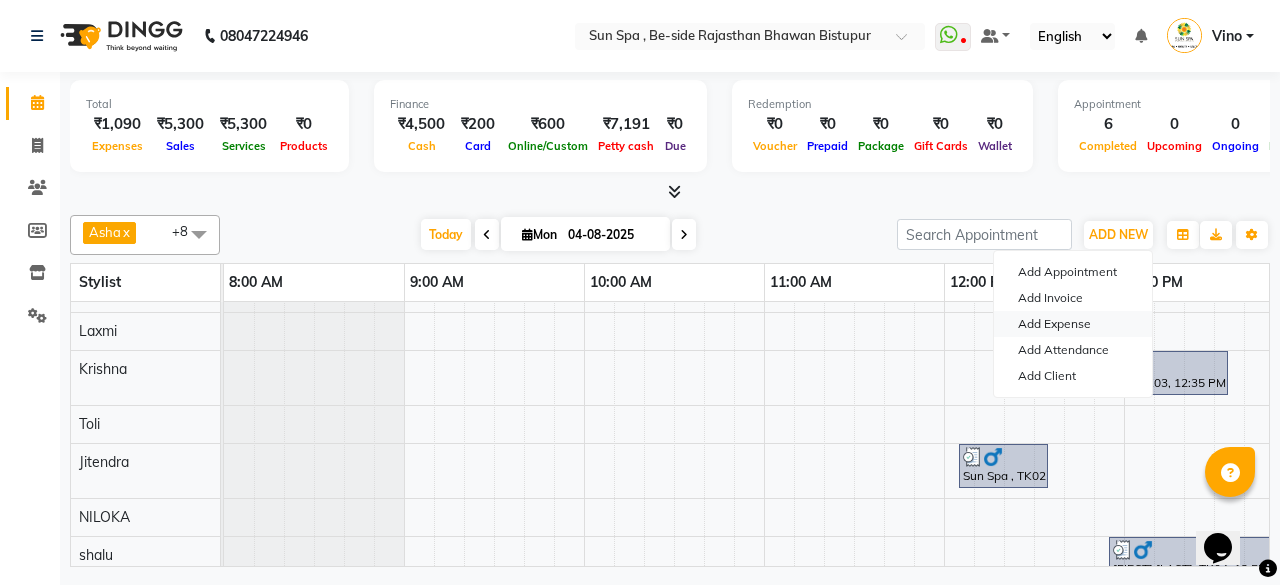 click on "Add Expense" at bounding box center [1073, 324] 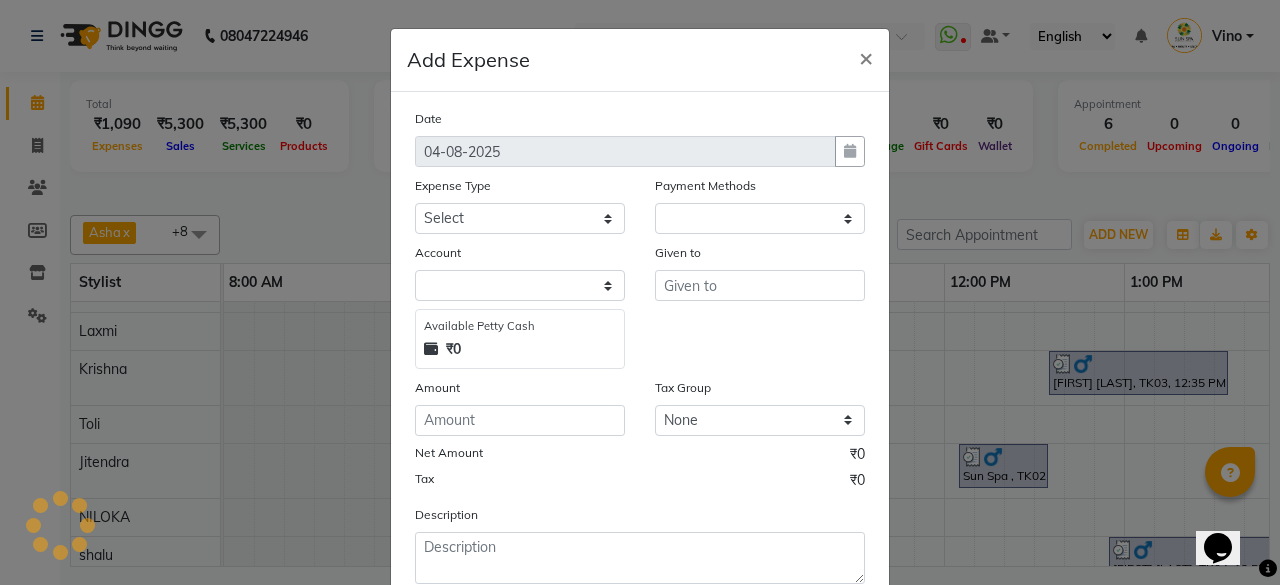 select on "1" 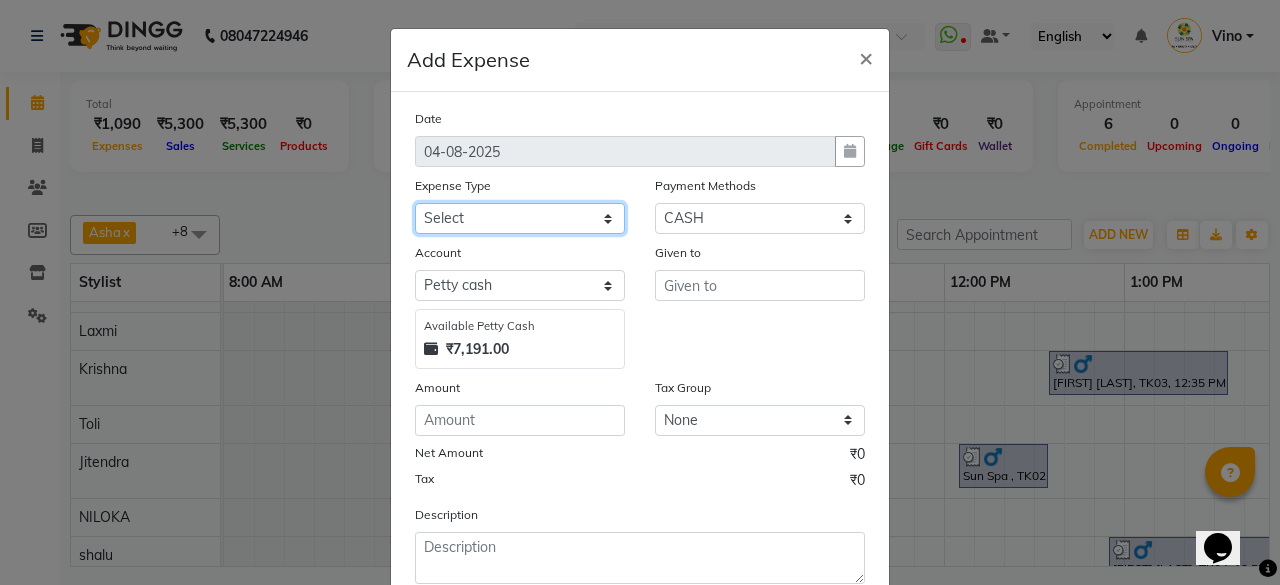 click on "Select Advance Salary Bank charges Car maintenance Cash transfer to bank Cash transfer to hub Client Snacks Events Expance Fuel Incentive JUSTDAIL Loan Repayment Maintenance Marketing Miscellaneous [FIRST] [LAST] Other Pantry Product Room Rent staff Salary Shop Rent Staff Snacks Tax Tea & Refreshment Utilities" 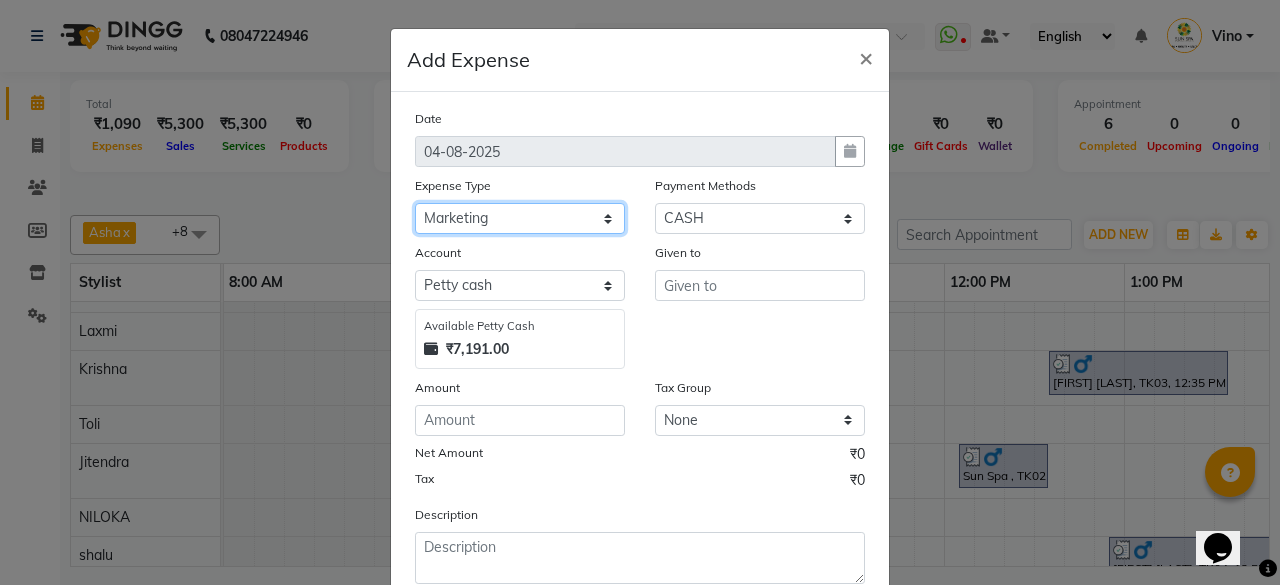 click on "Select Advance Salary Bank charges Car maintenance Cash transfer to bank Cash transfer to hub Client Snacks Events Expance Fuel Incentive JUSTDAIL Loan Repayment Maintenance Marketing Miscellaneous [FIRST] [LAST] Other Pantry Product Room Rent staff Salary Shop Rent Staff Snacks Tax Tea & Refreshment Utilities" 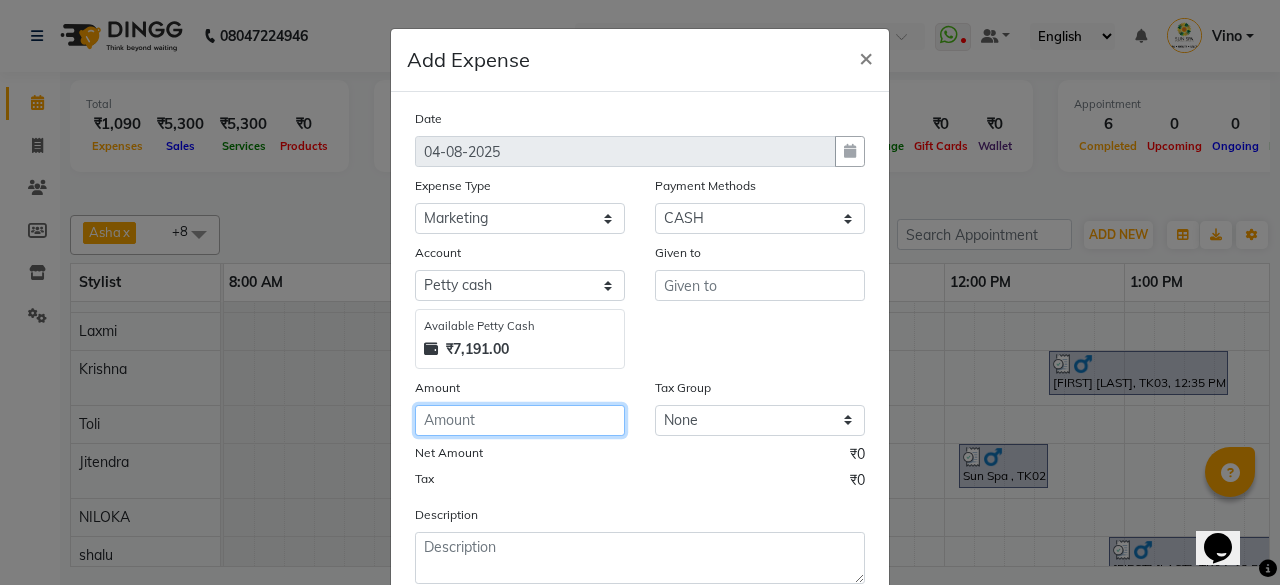 click 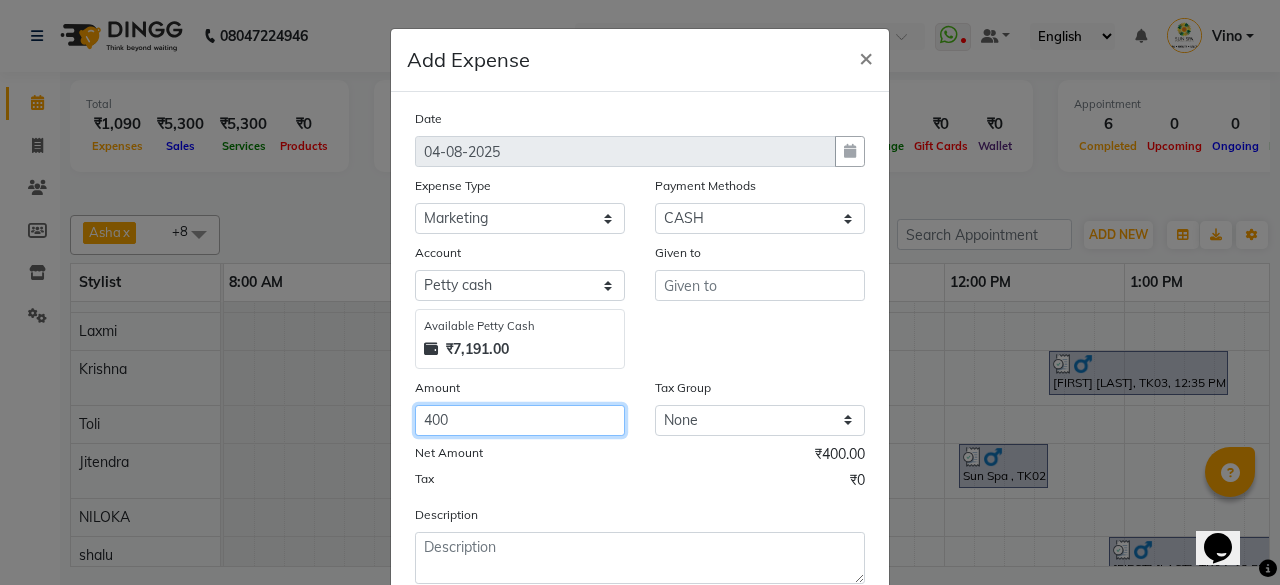 type on "400" 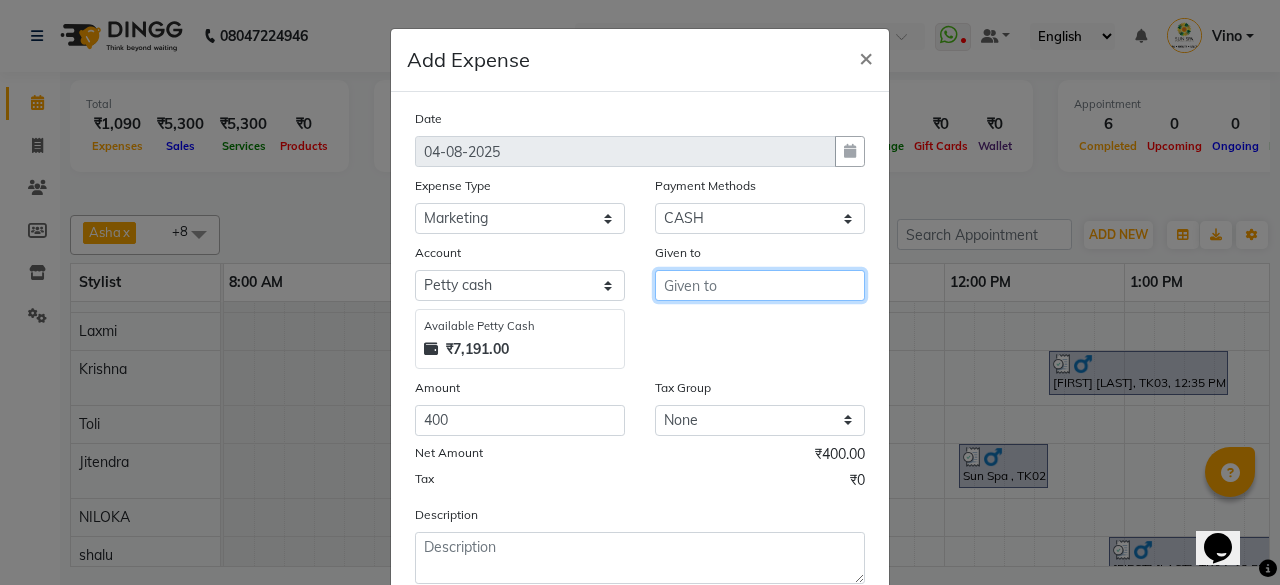 click at bounding box center [760, 285] 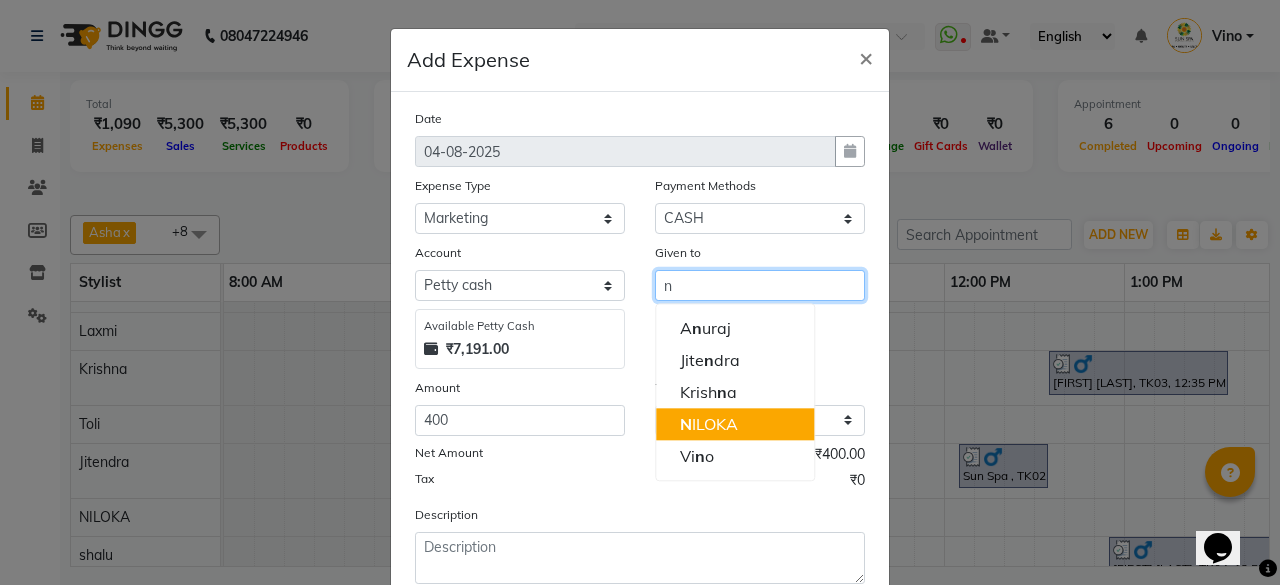 click on "N ILOKA" at bounding box center [735, 424] 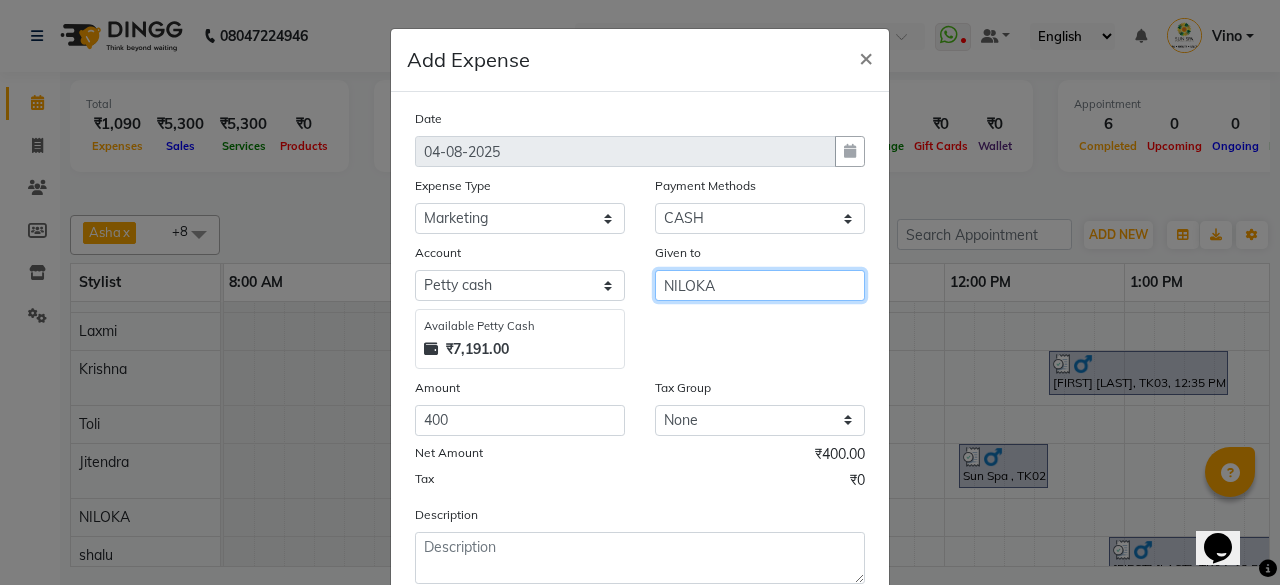 type on "NILOKA" 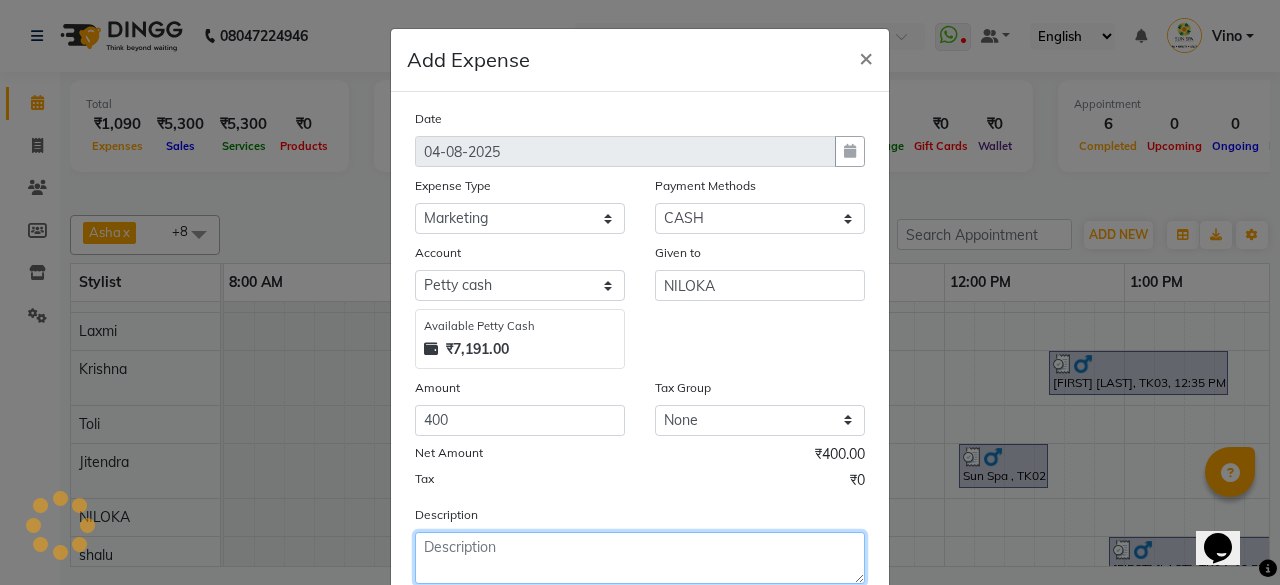 click 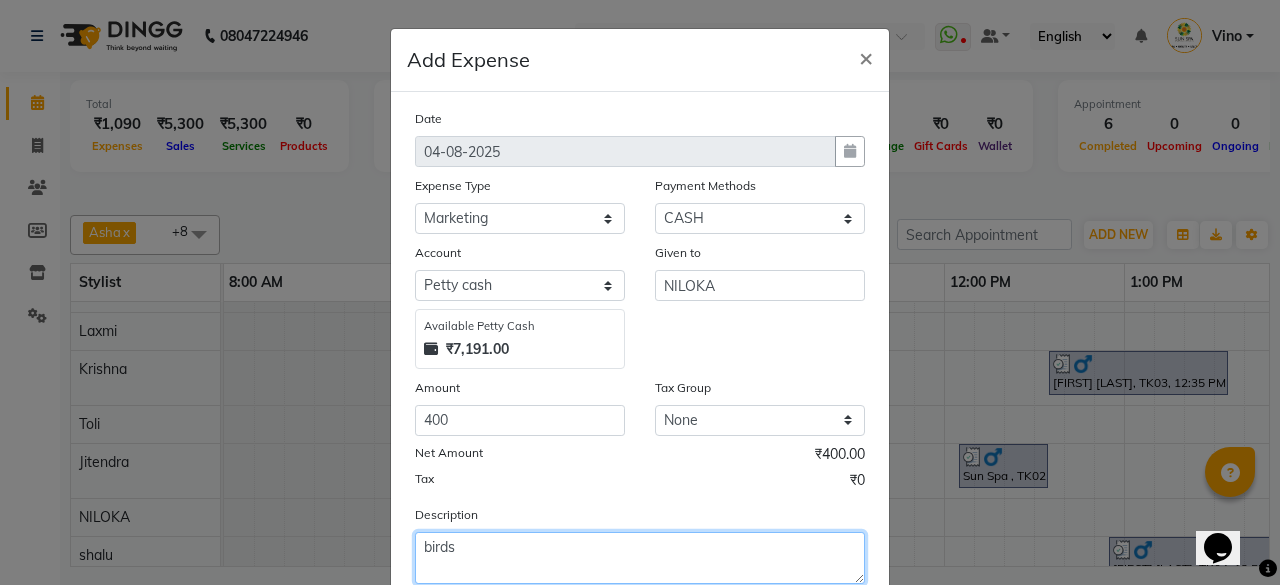scroll, scrollTop: 127, scrollLeft: 0, axis: vertical 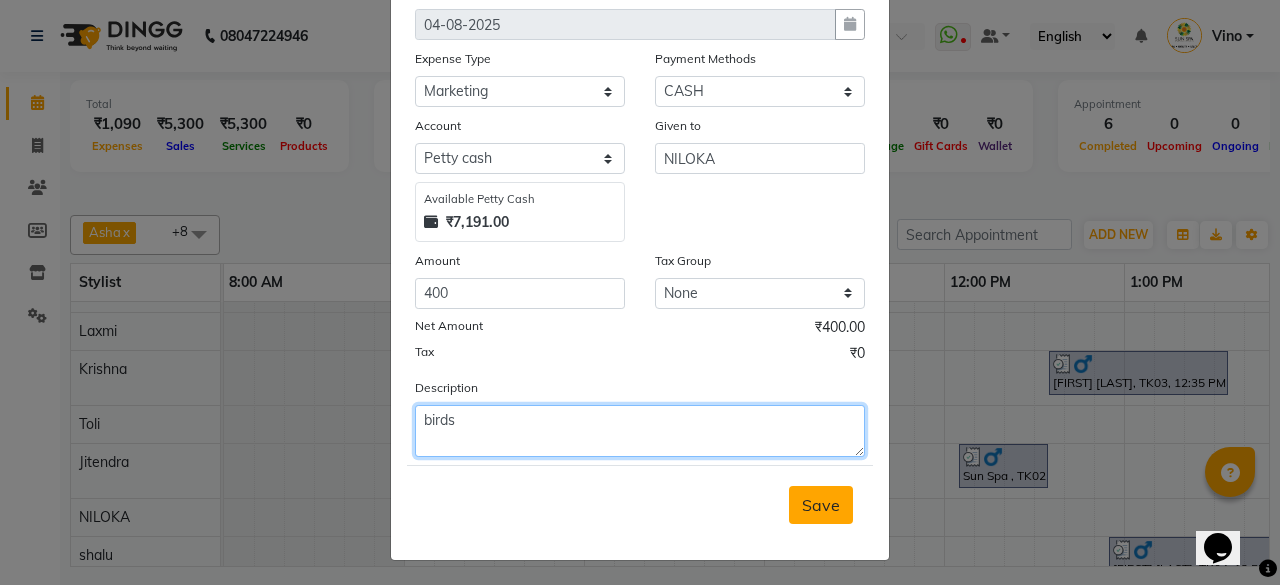 type on "birds" 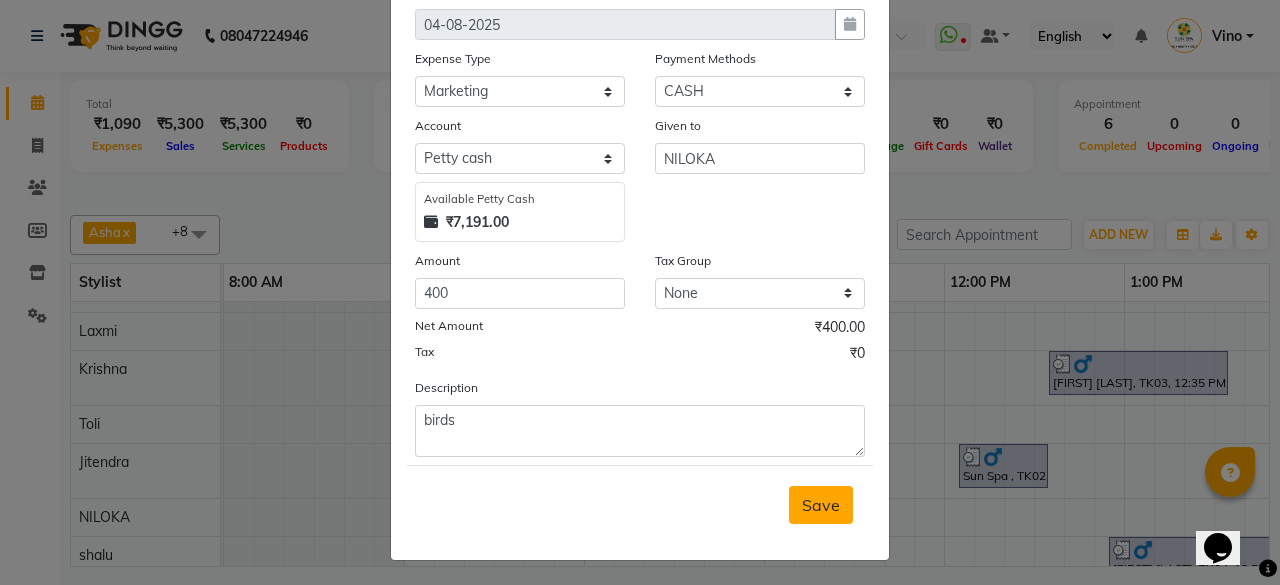 click on "Save" at bounding box center [821, 505] 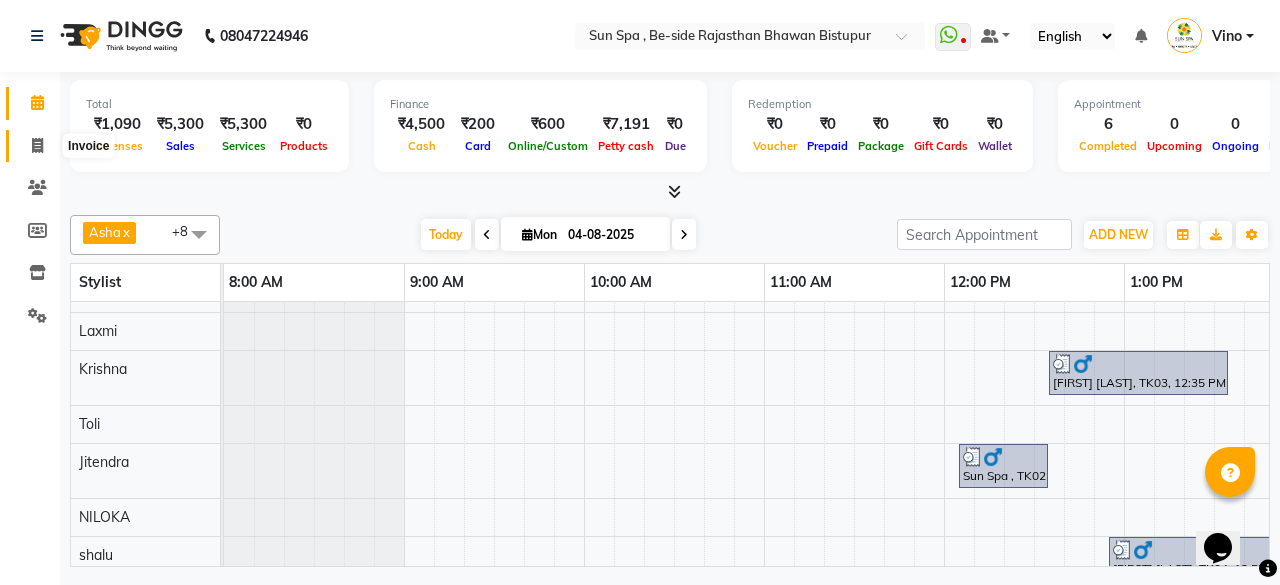 click 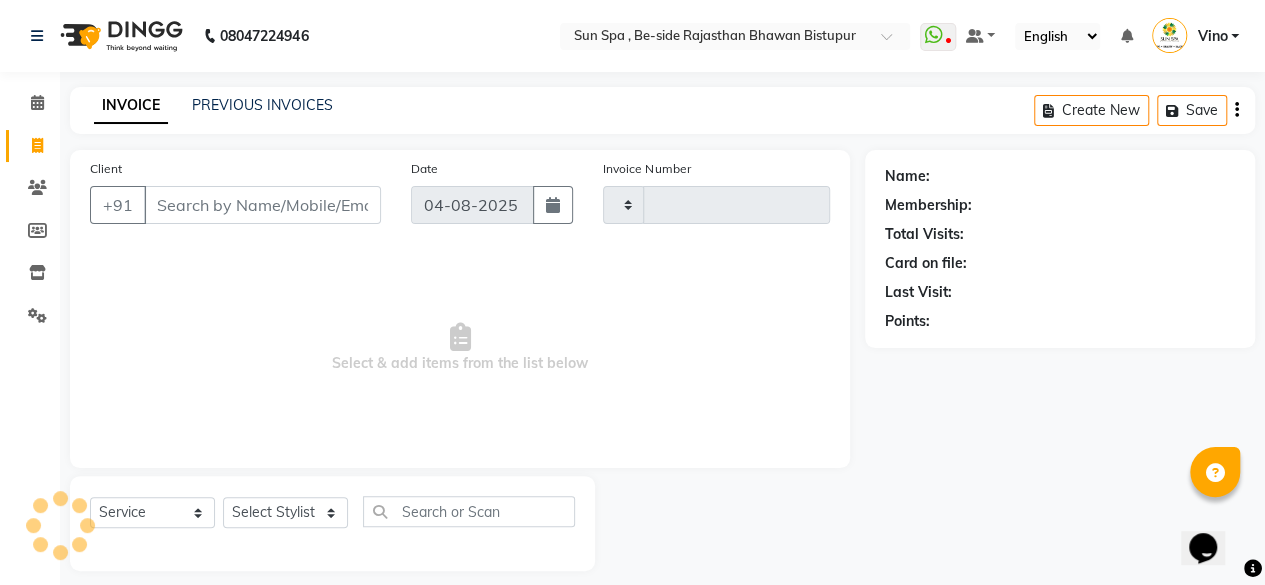 type on "0943" 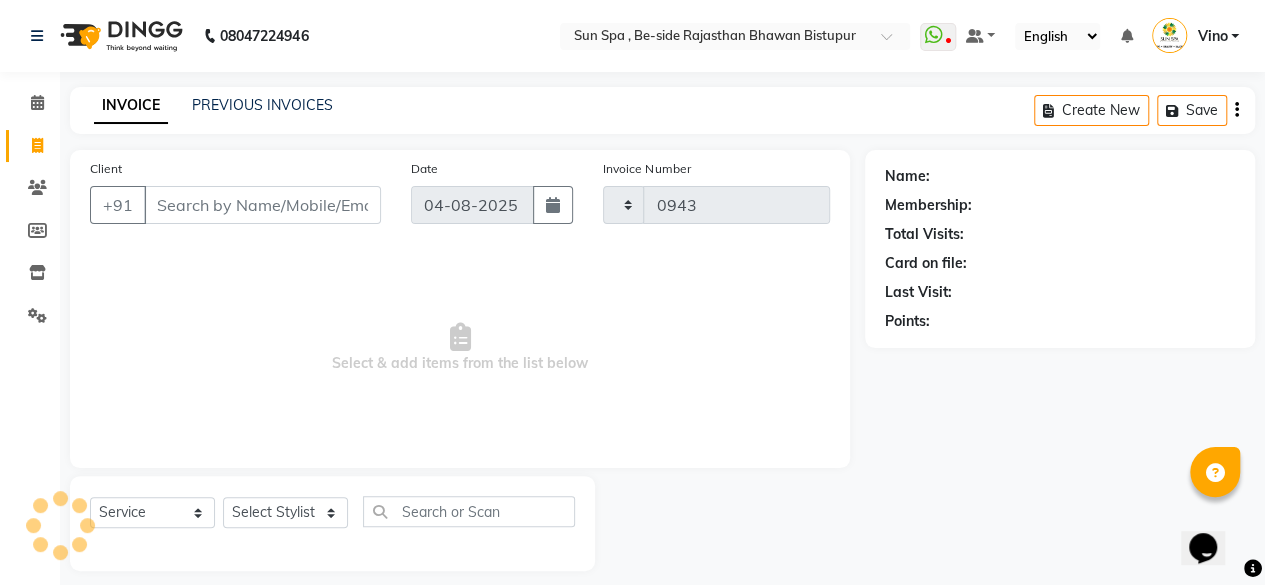 select on "5782" 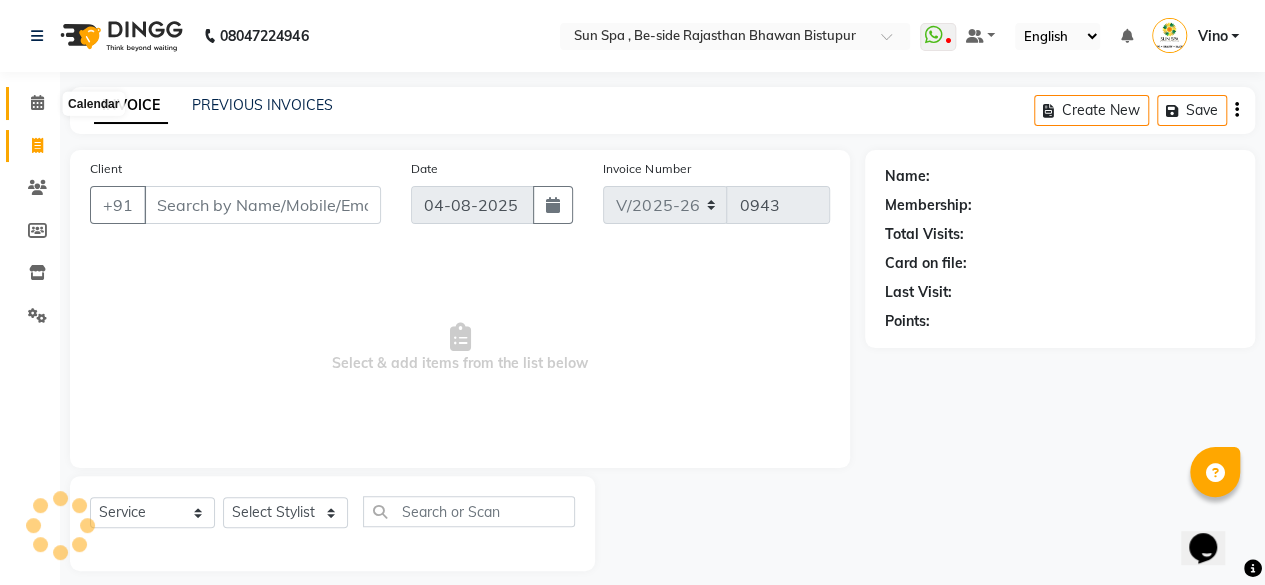 click 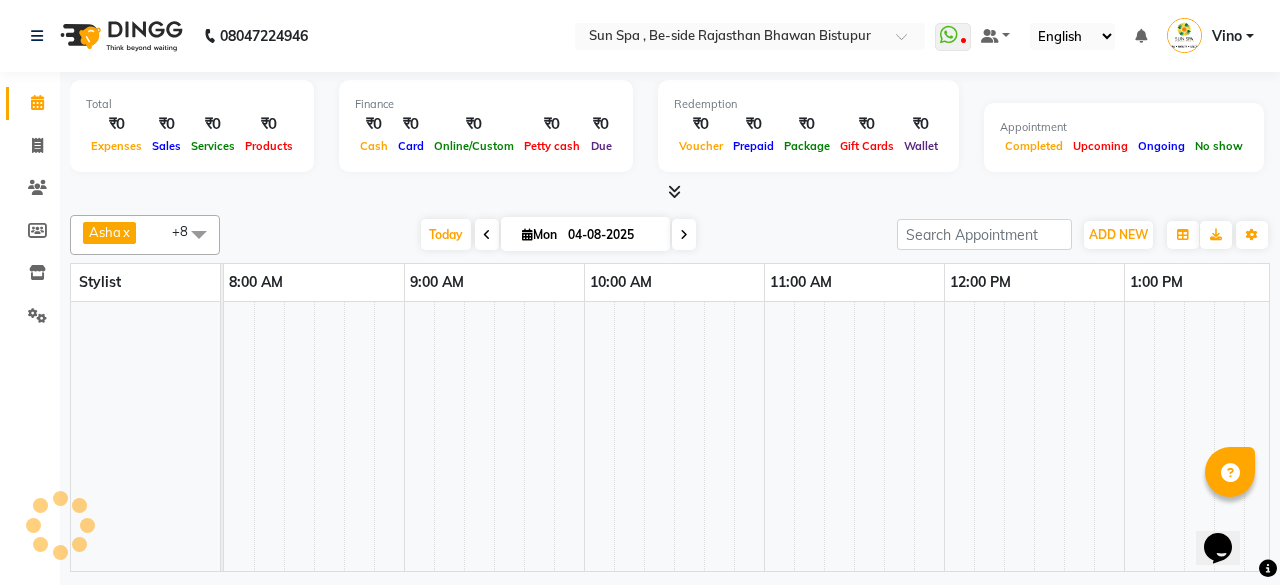 scroll, scrollTop: 0, scrollLeft: 1621, axis: horizontal 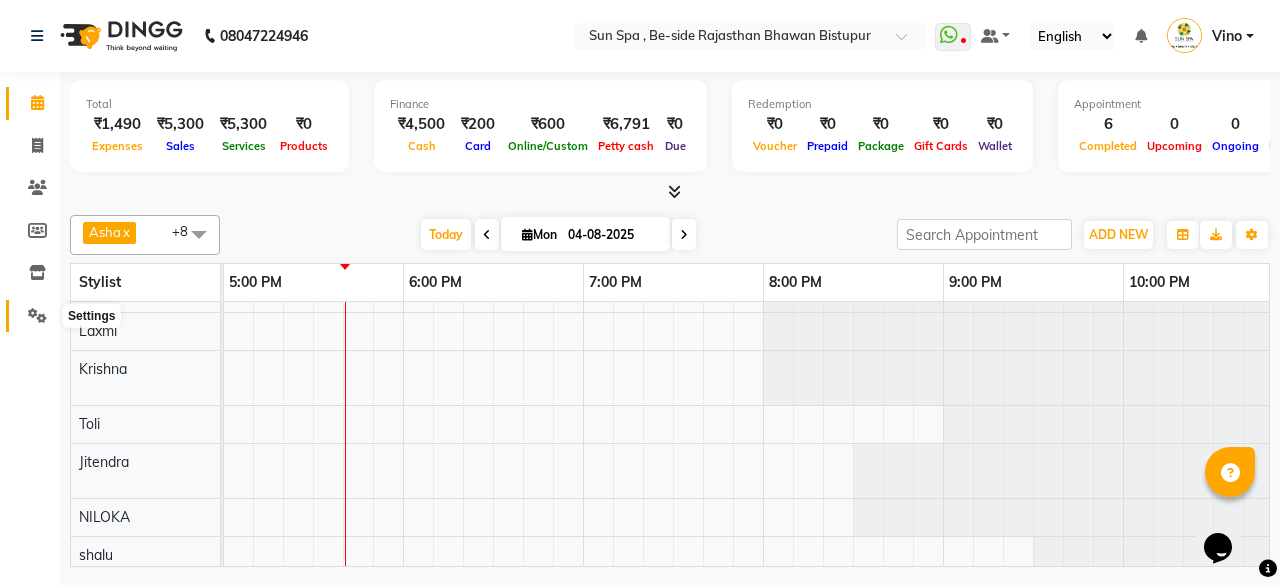 click 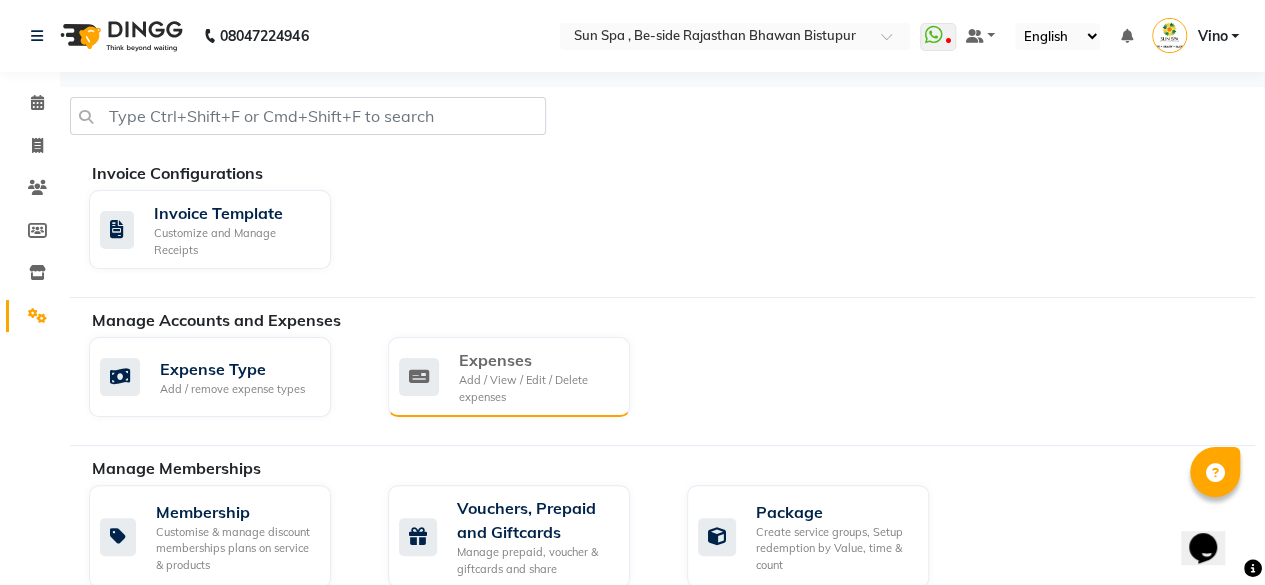 click on "Add / View / Edit / Delete expenses" 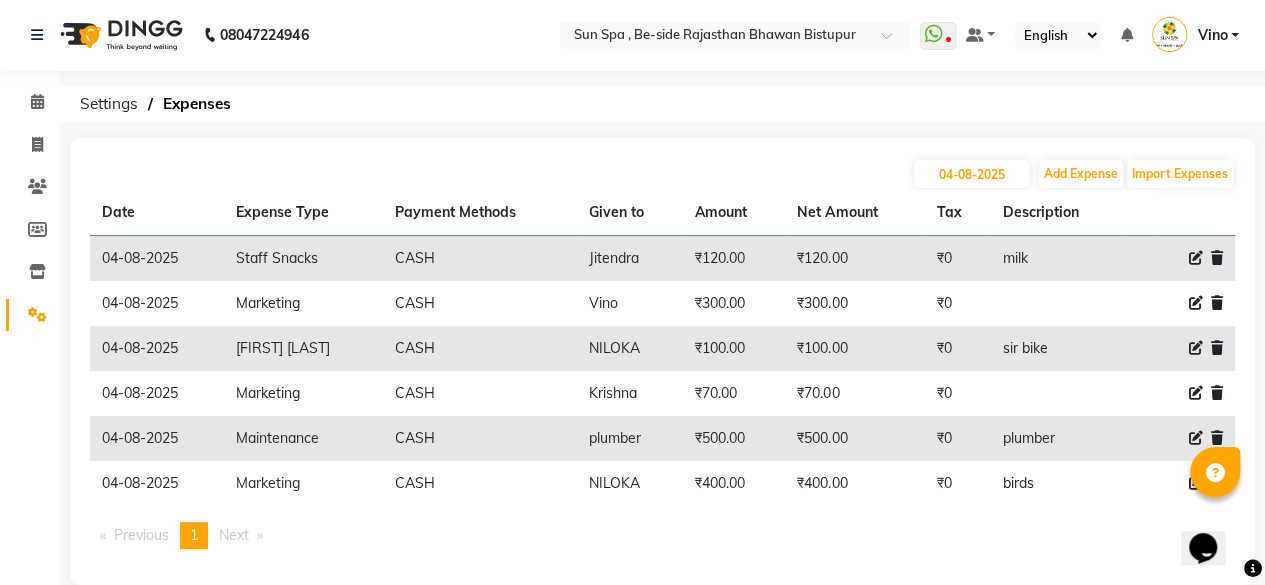 scroll, scrollTop: 0, scrollLeft: 0, axis: both 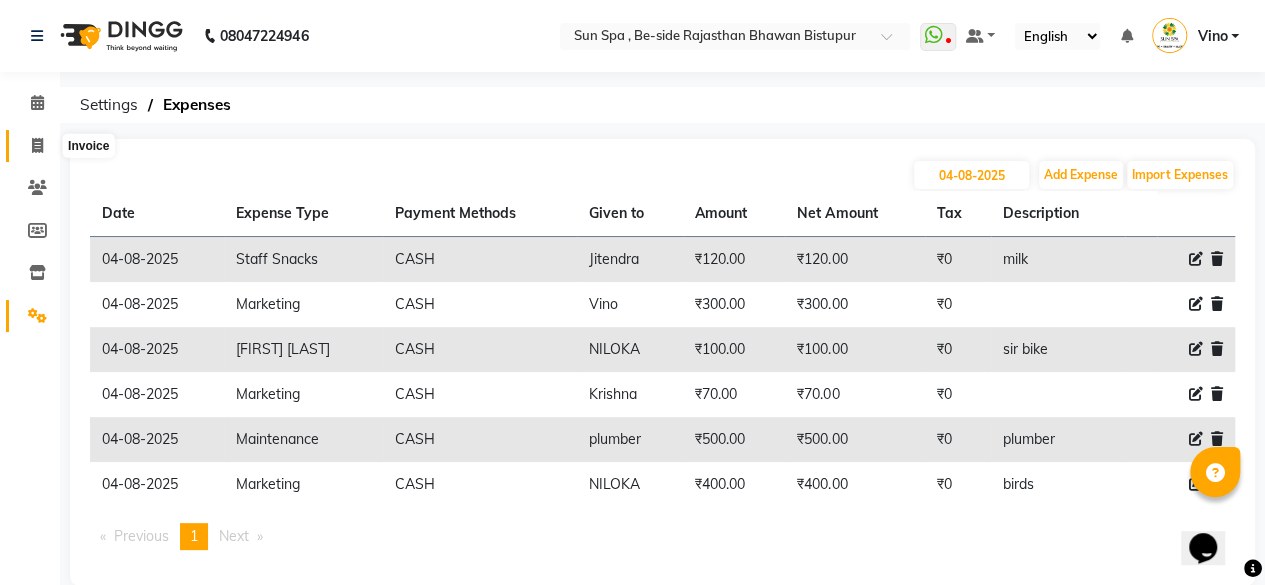 click 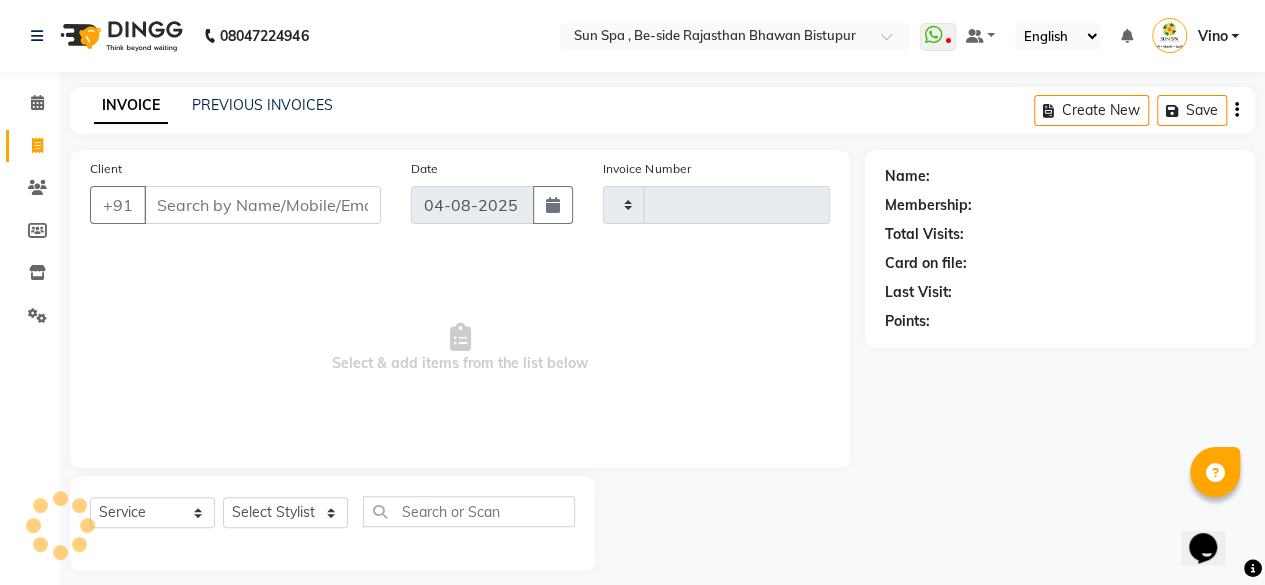 scroll, scrollTop: 15, scrollLeft: 0, axis: vertical 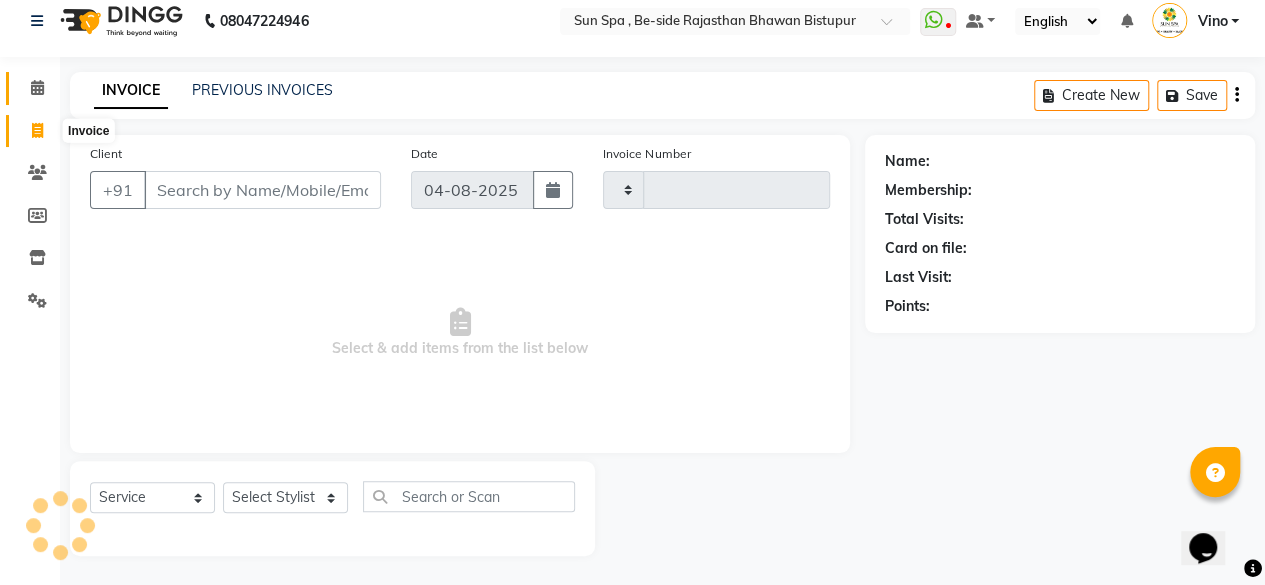 type on "0943" 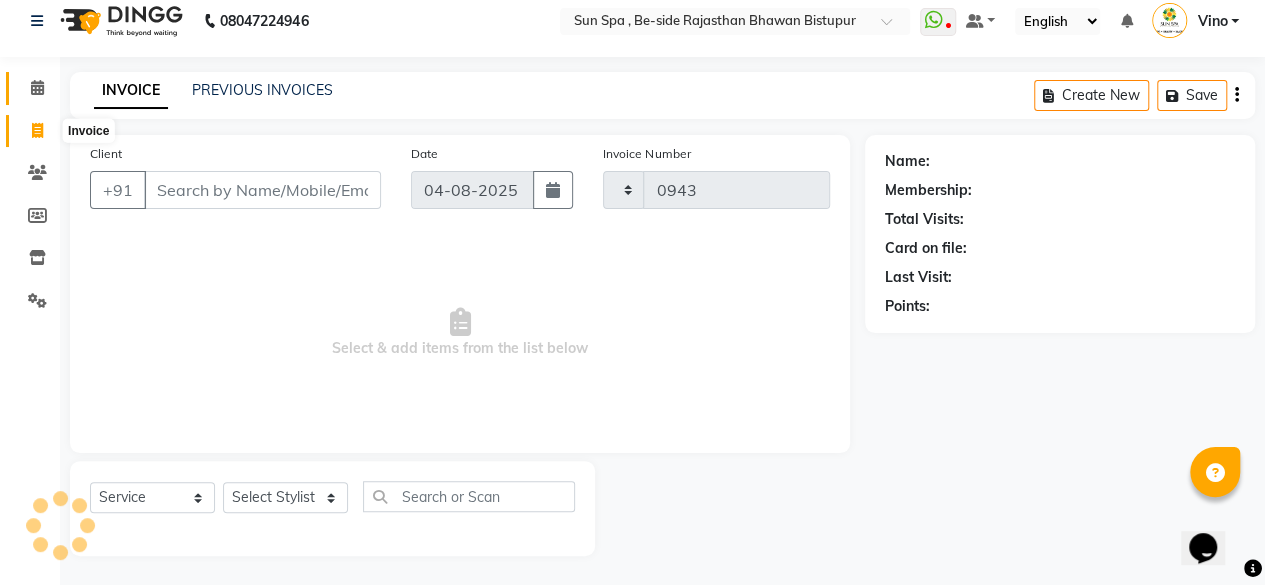 select on "5782" 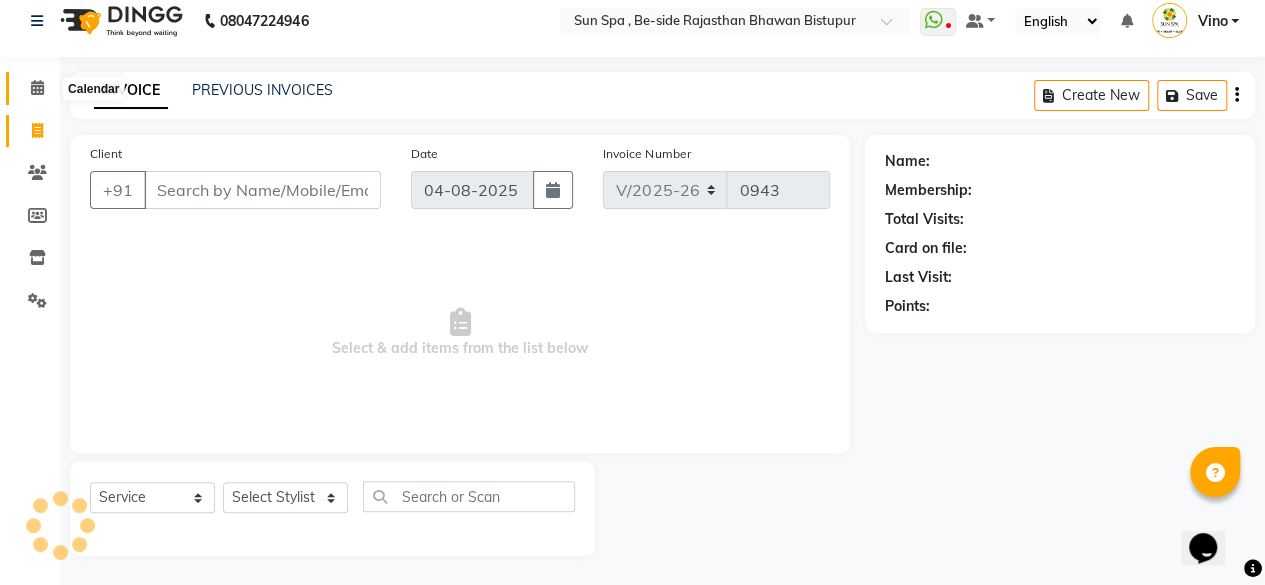 click 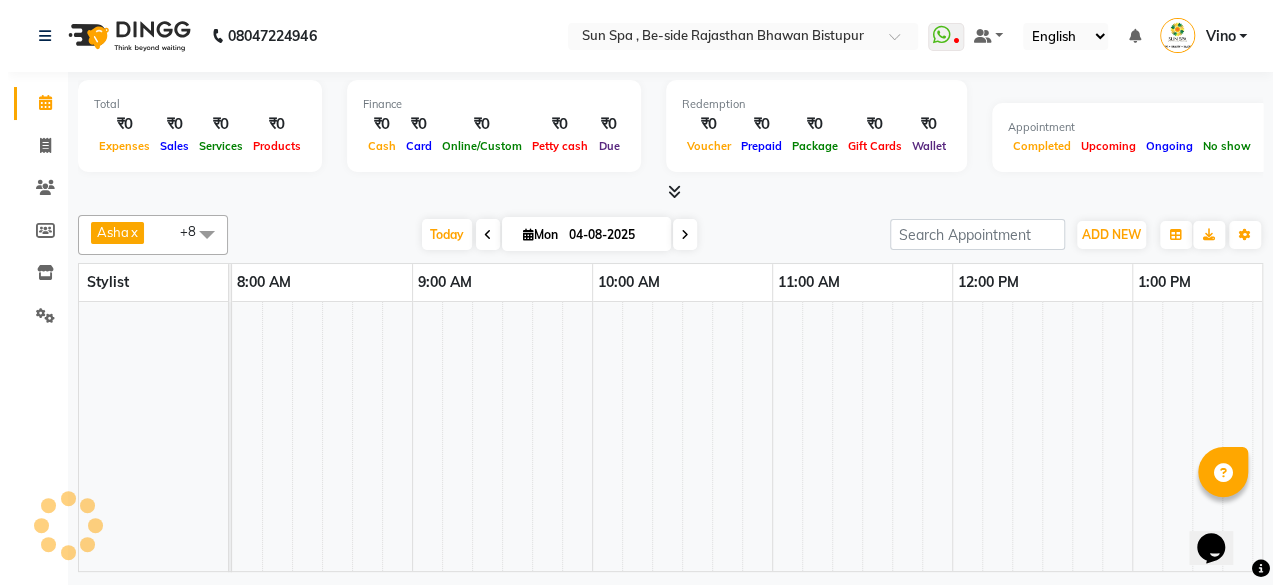 scroll, scrollTop: 0, scrollLeft: 0, axis: both 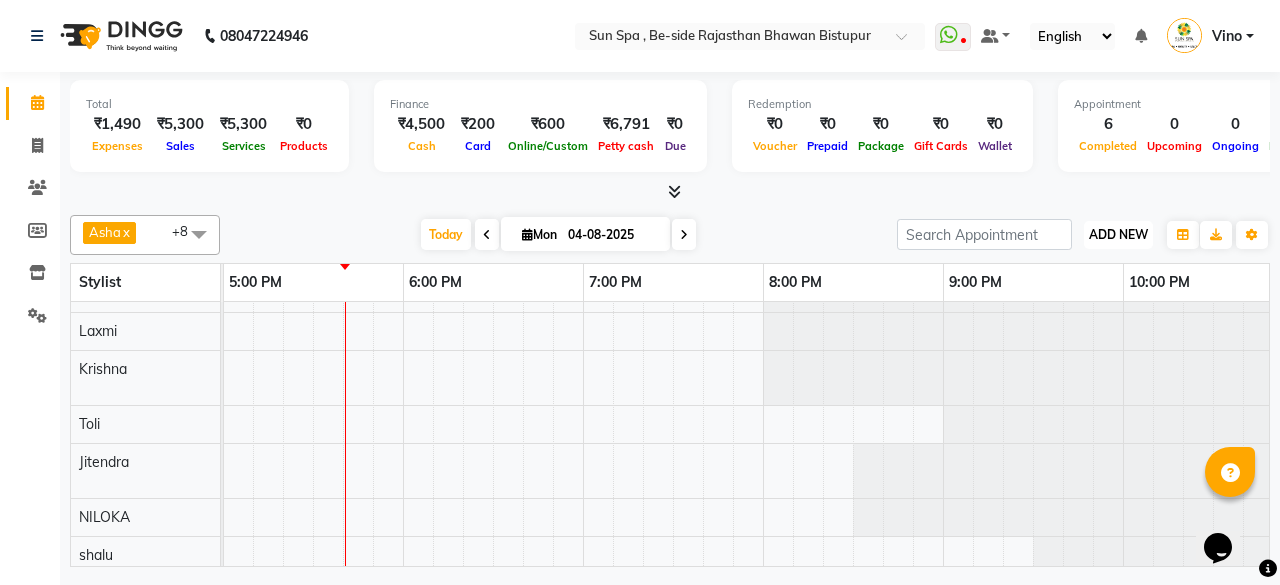 click on "ADD NEW" at bounding box center (1118, 234) 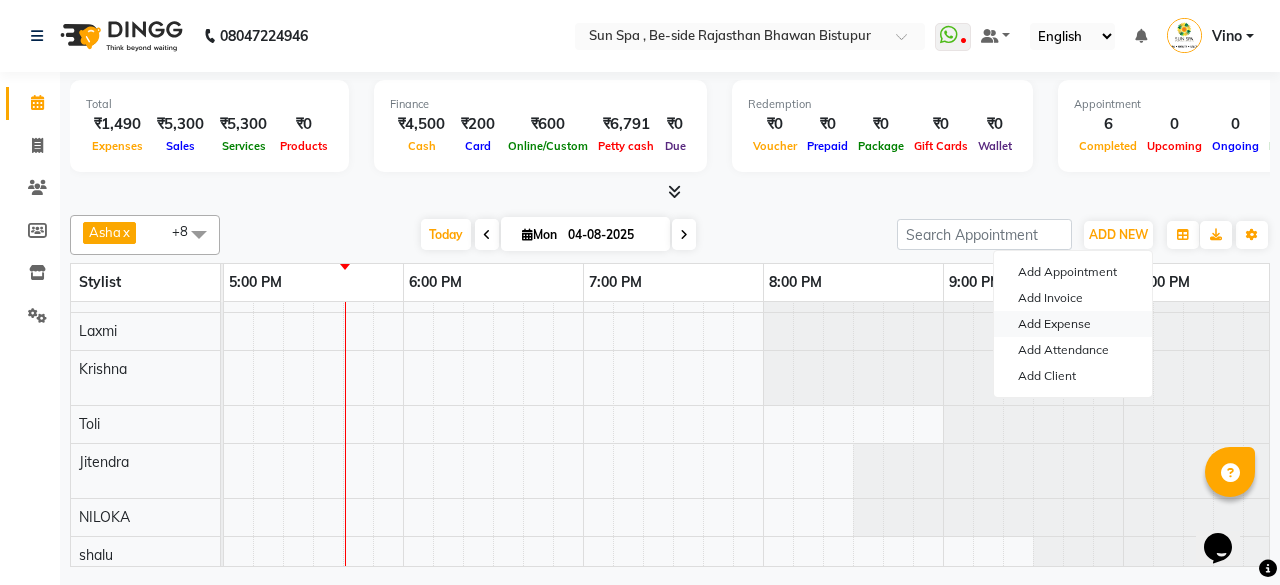click on "Add Expense" at bounding box center [1073, 324] 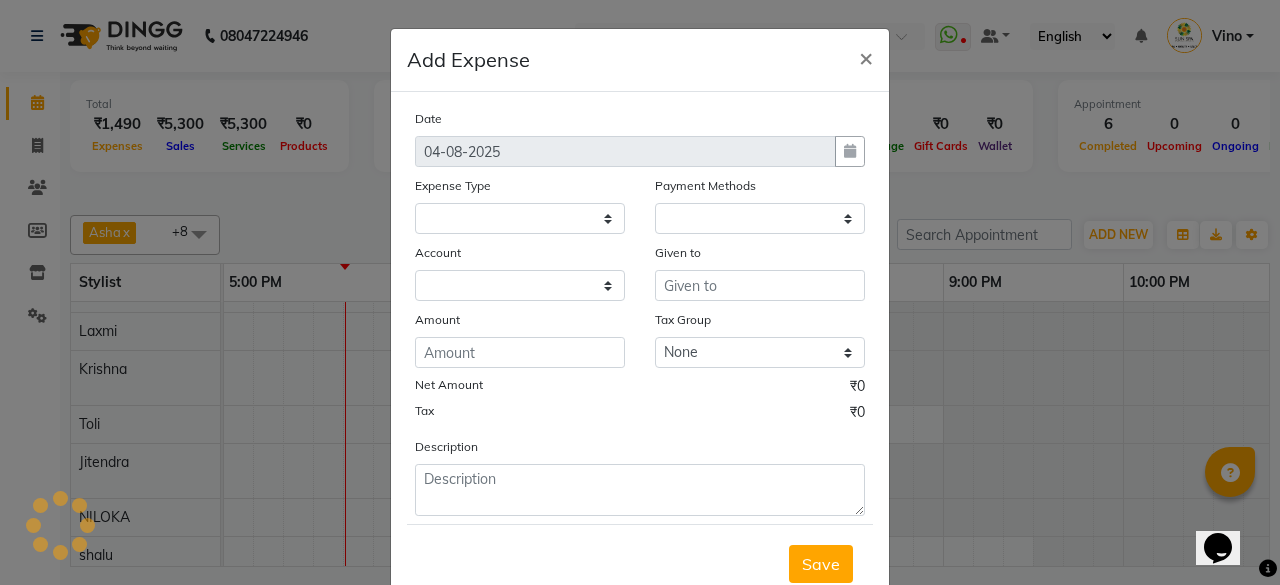 select 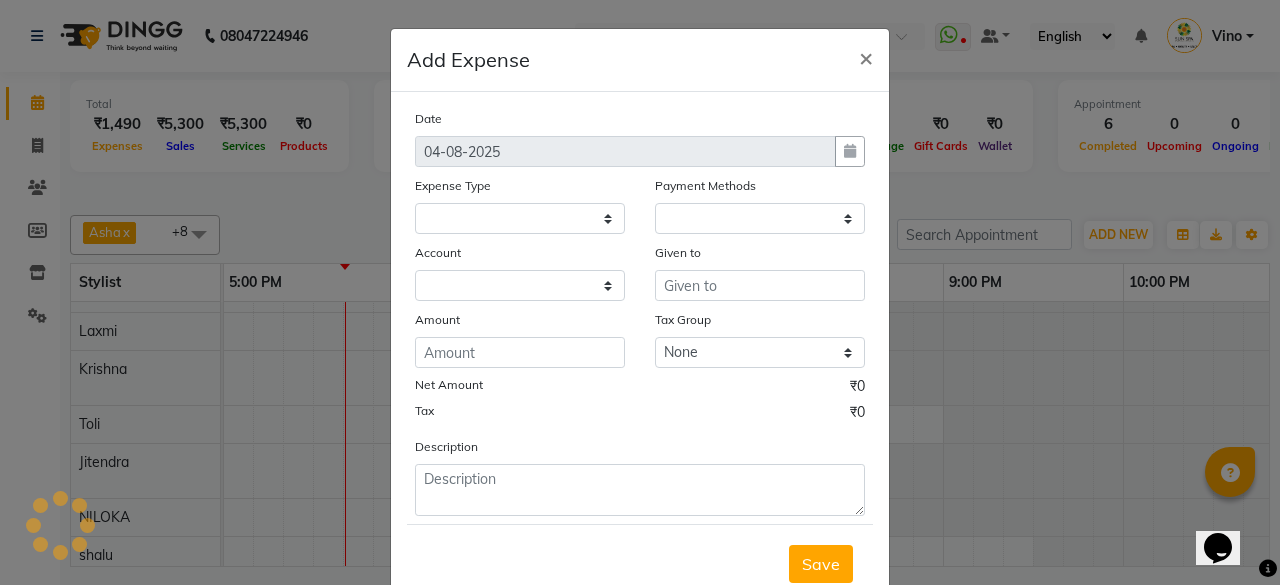 select on "1" 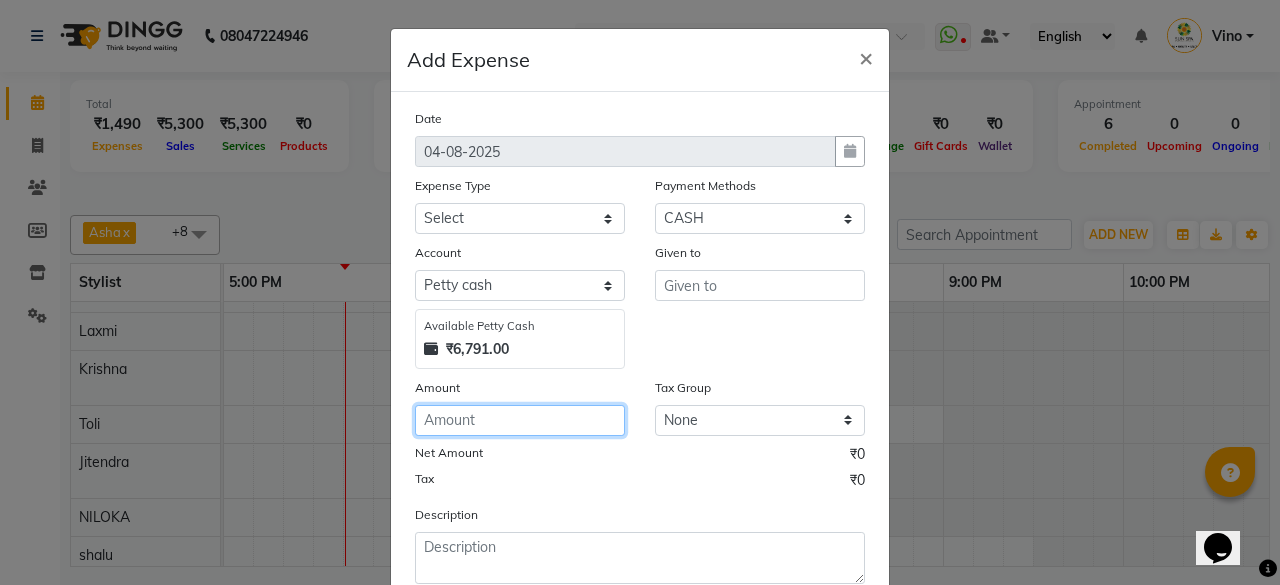 click 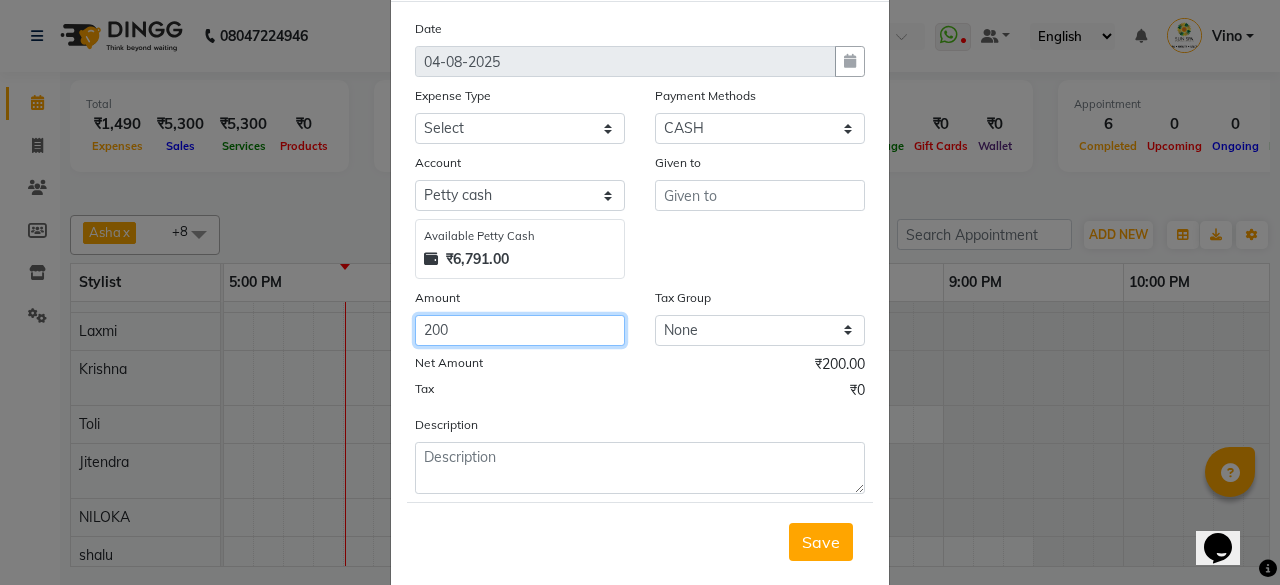 scroll, scrollTop: 127, scrollLeft: 0, axis: vertical 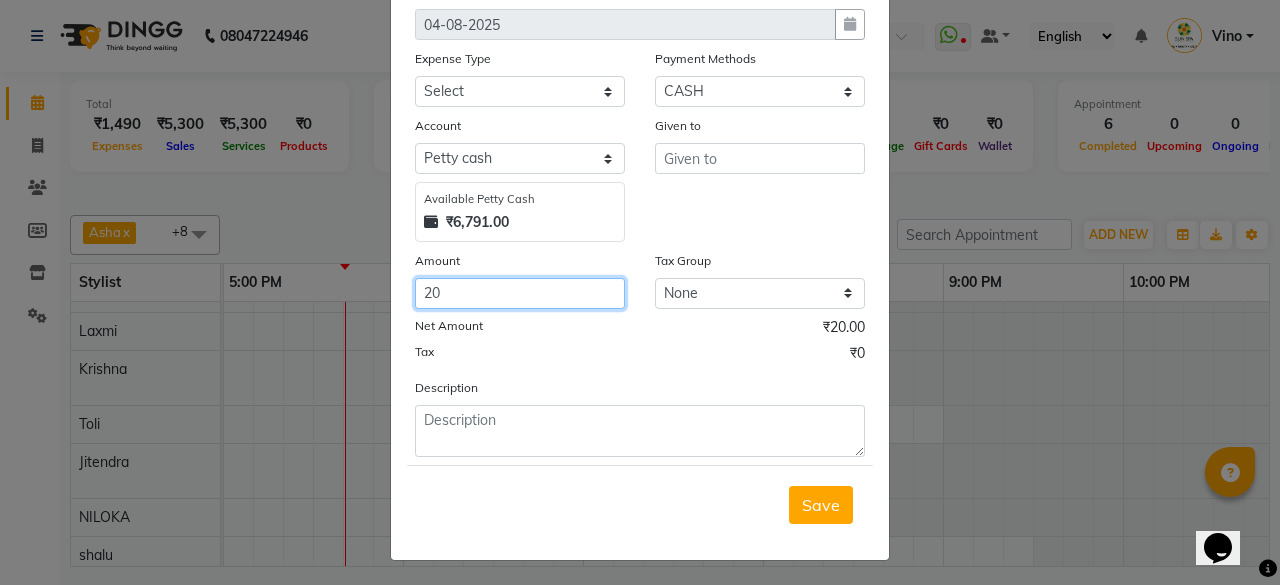 type on "2" 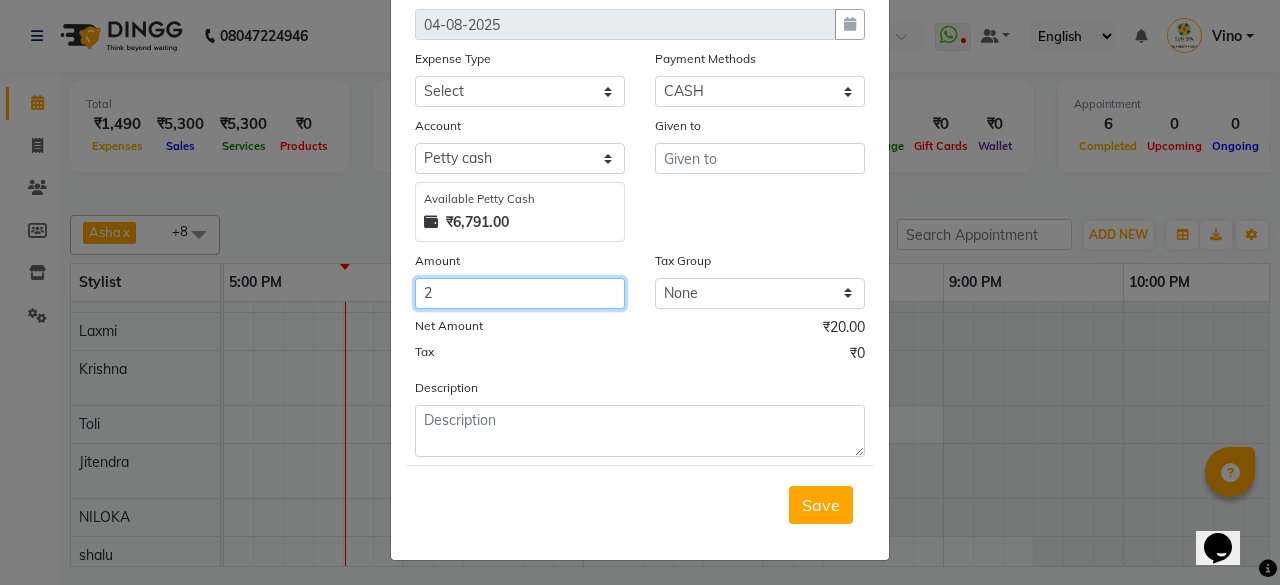 type 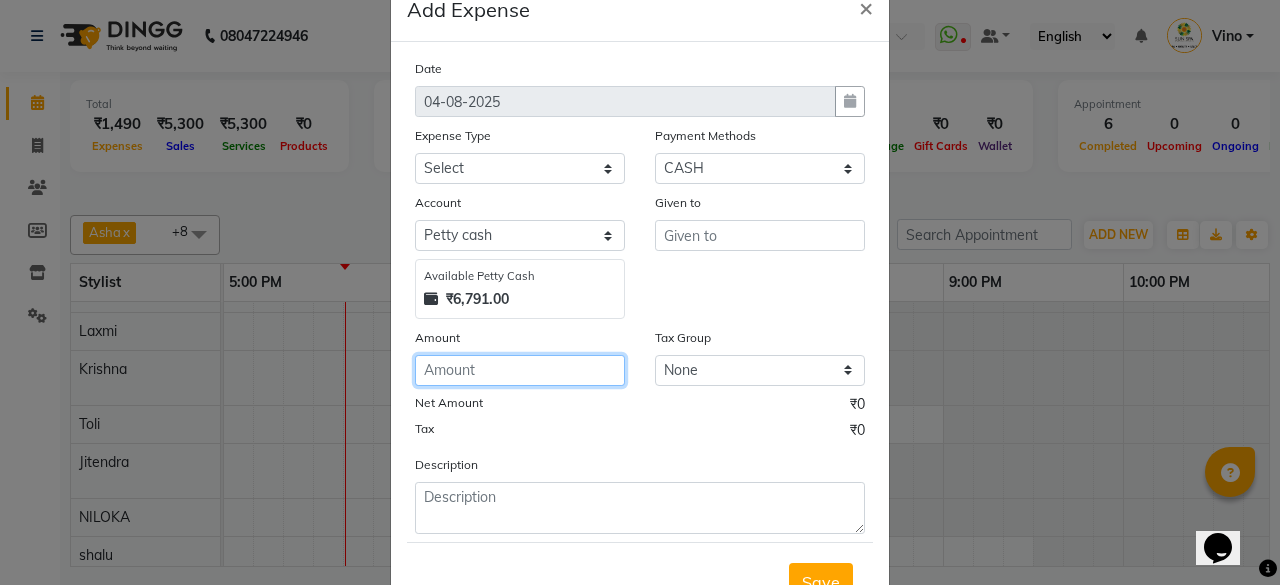scroll, scrollTop: 0, scrollLeft: 0, axis: both 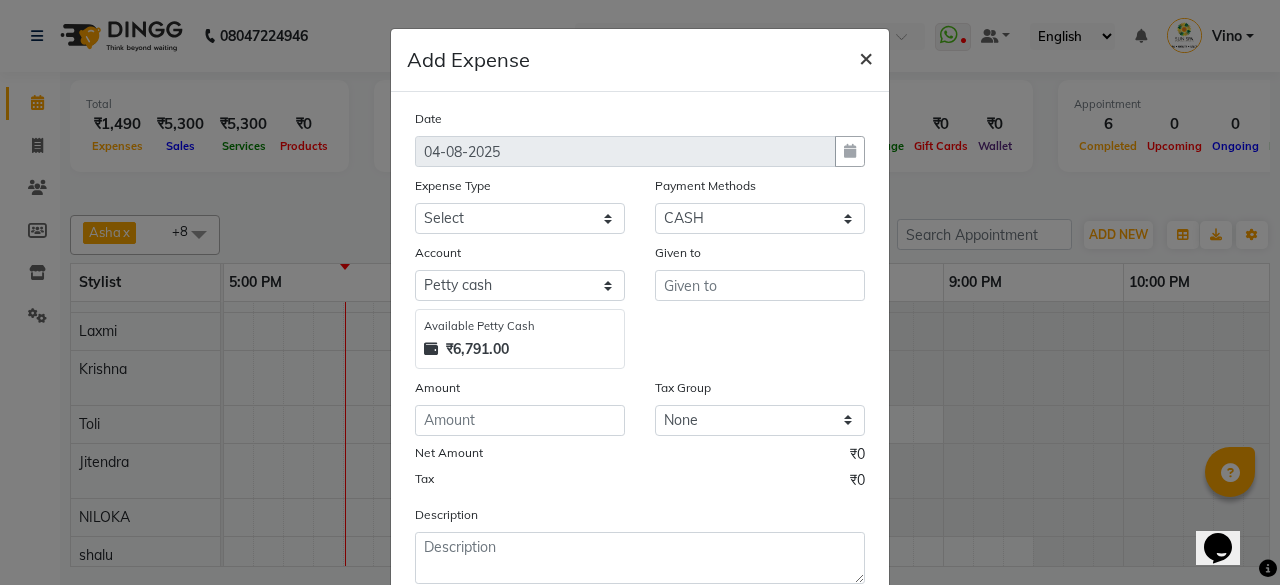click on "×" 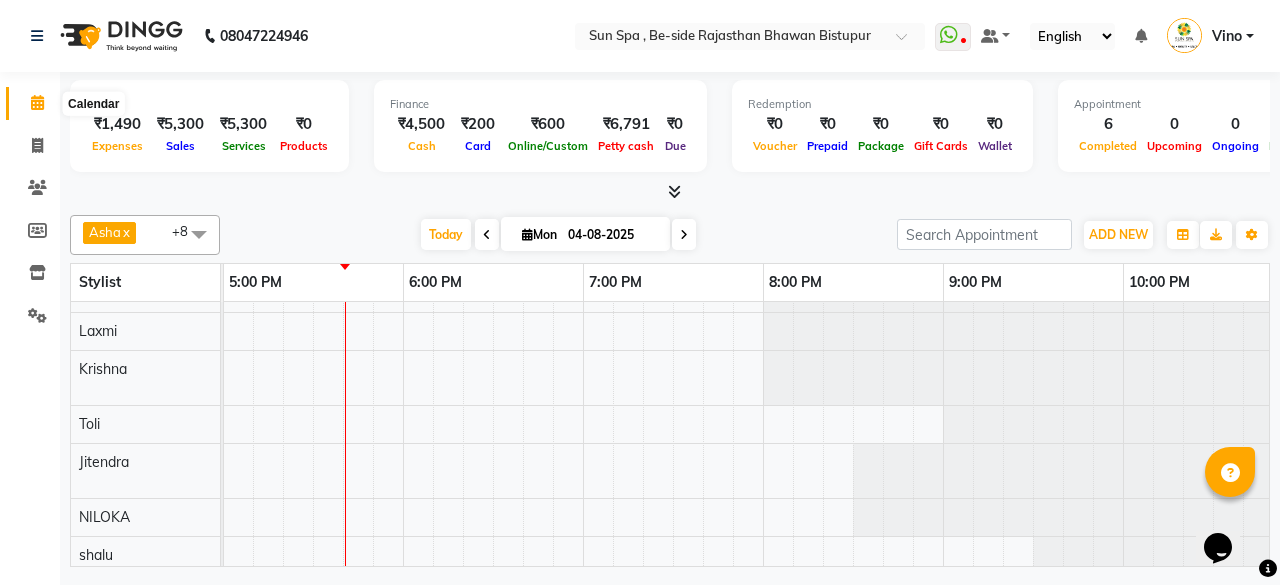 click 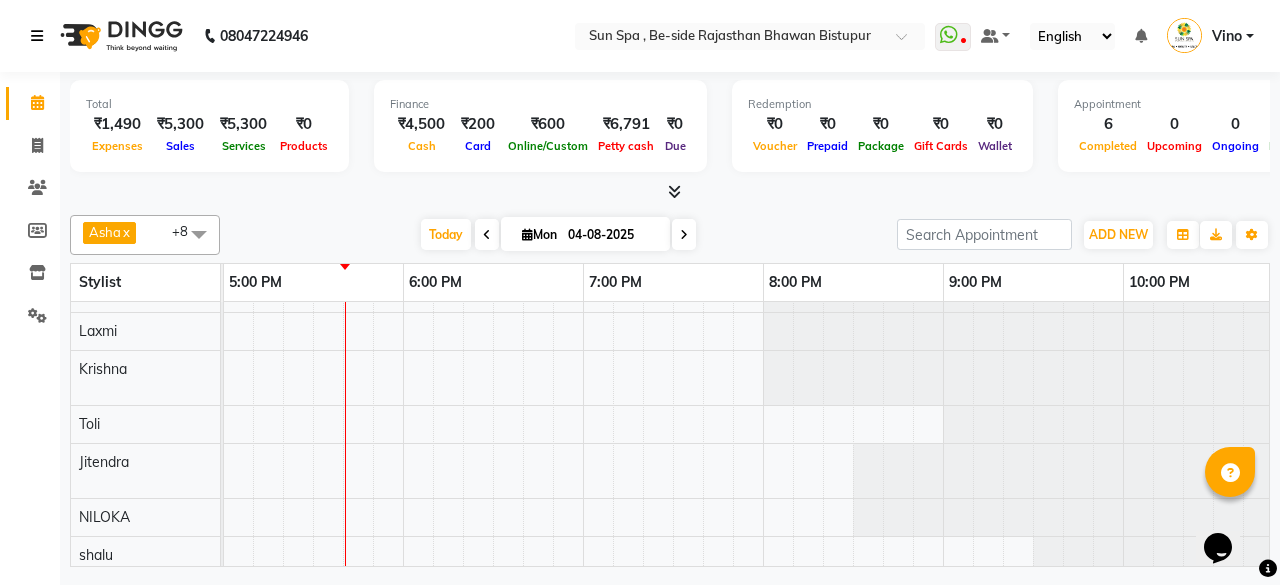 click at bounding box center (37, 36) 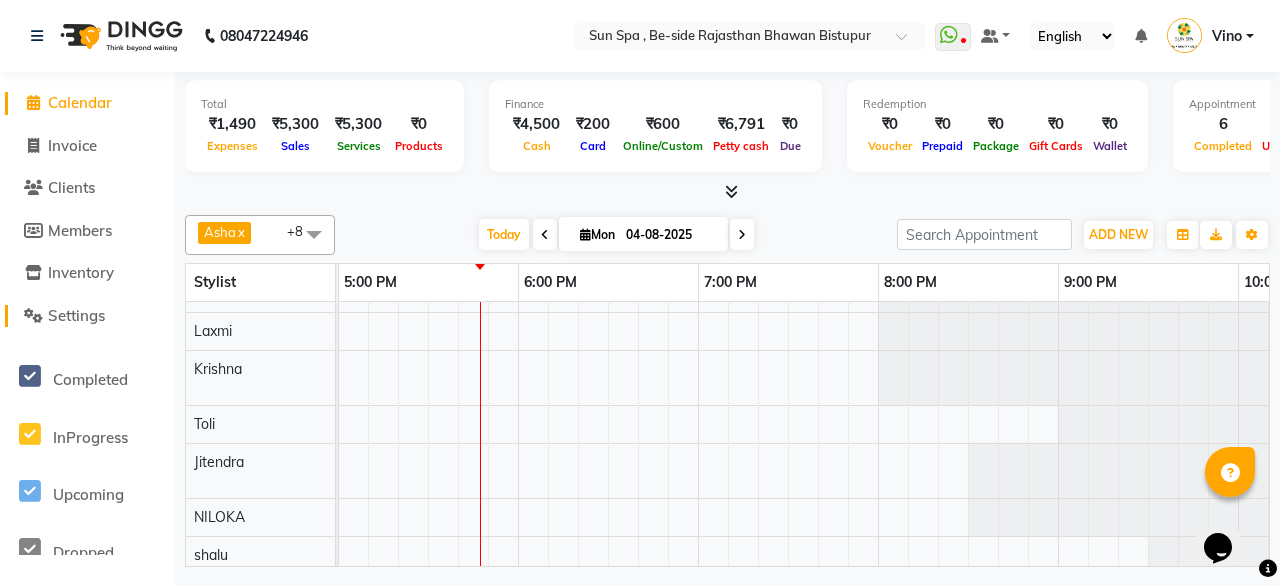 click on "Settings" 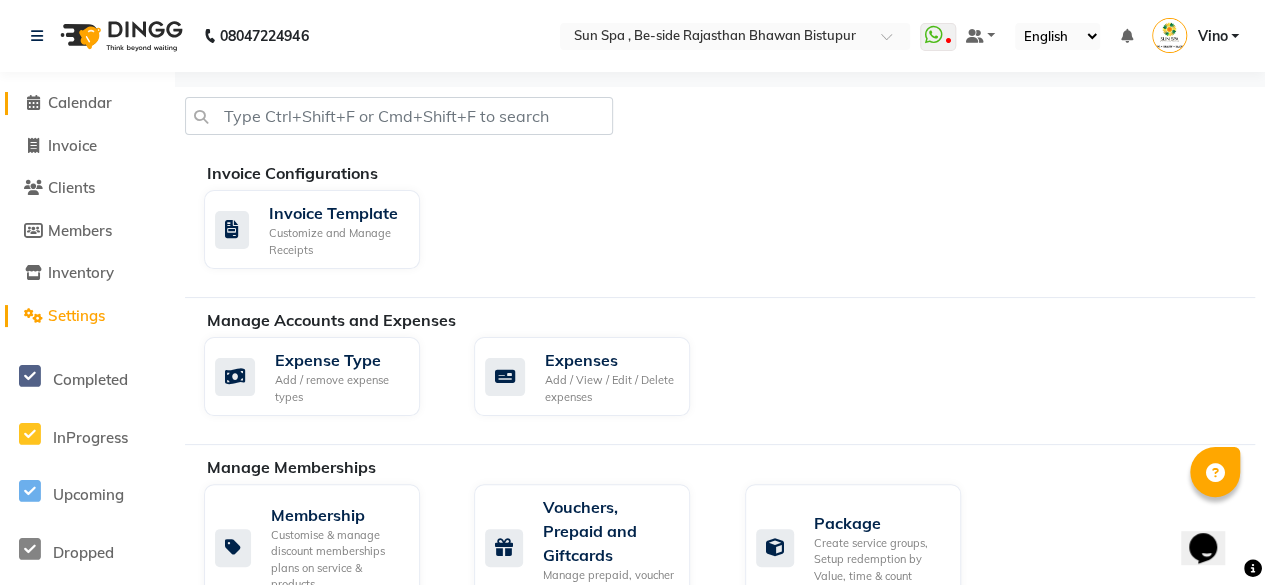 click on "Calendar" 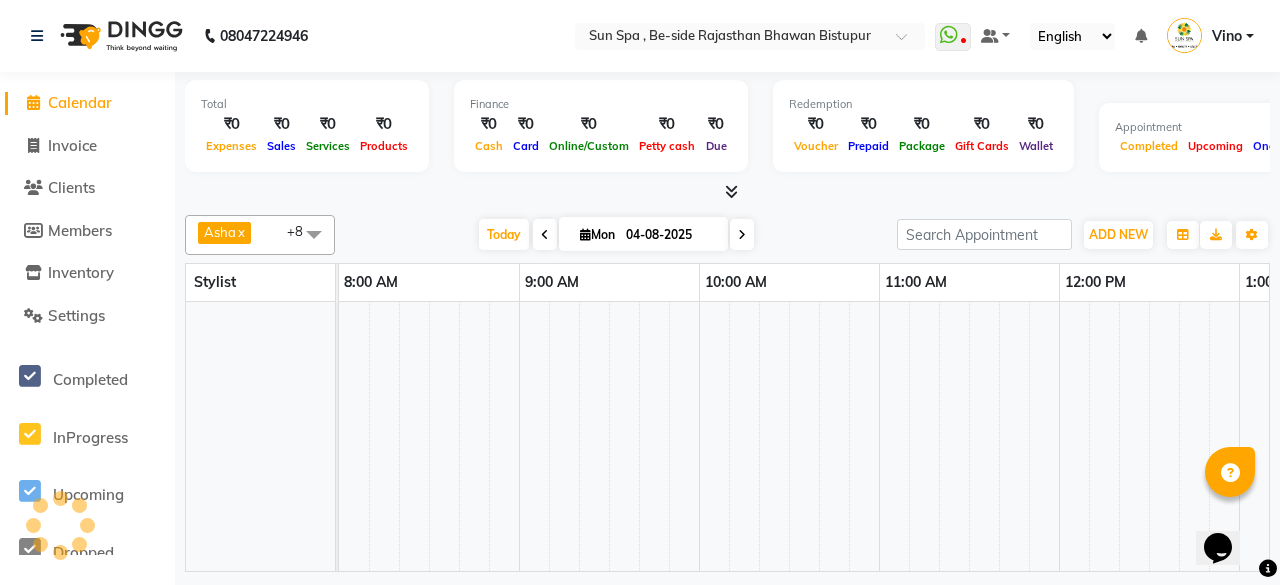 scroll, scrollTop: 0, scrollLeft: 1621, axis: horizontal 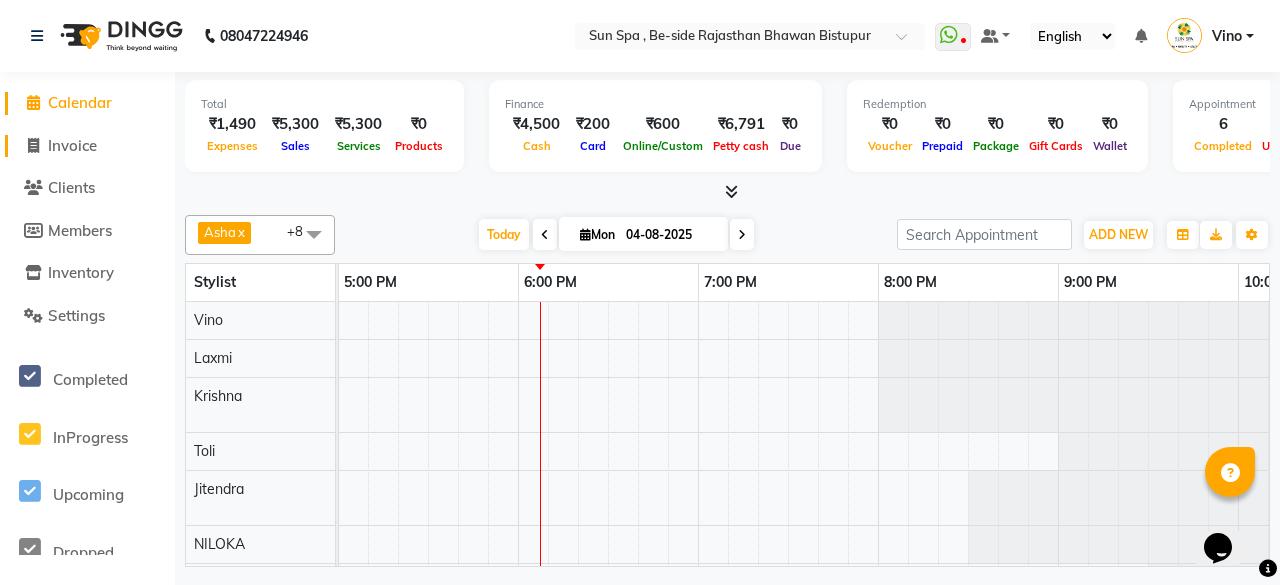 click on "Invoice" 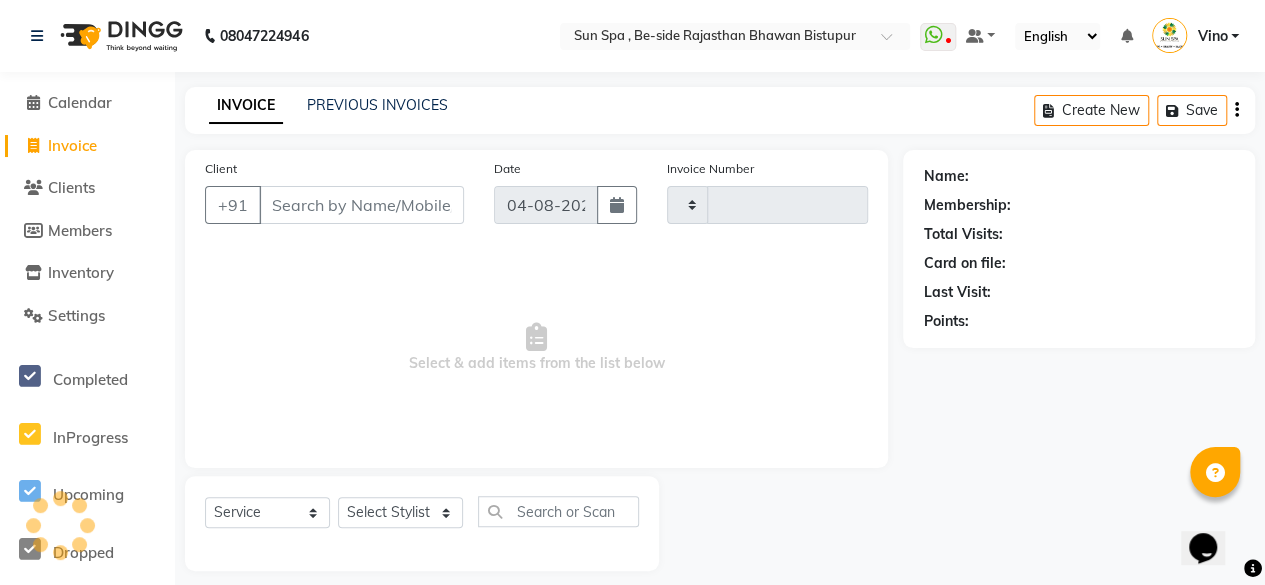 type on "0943" 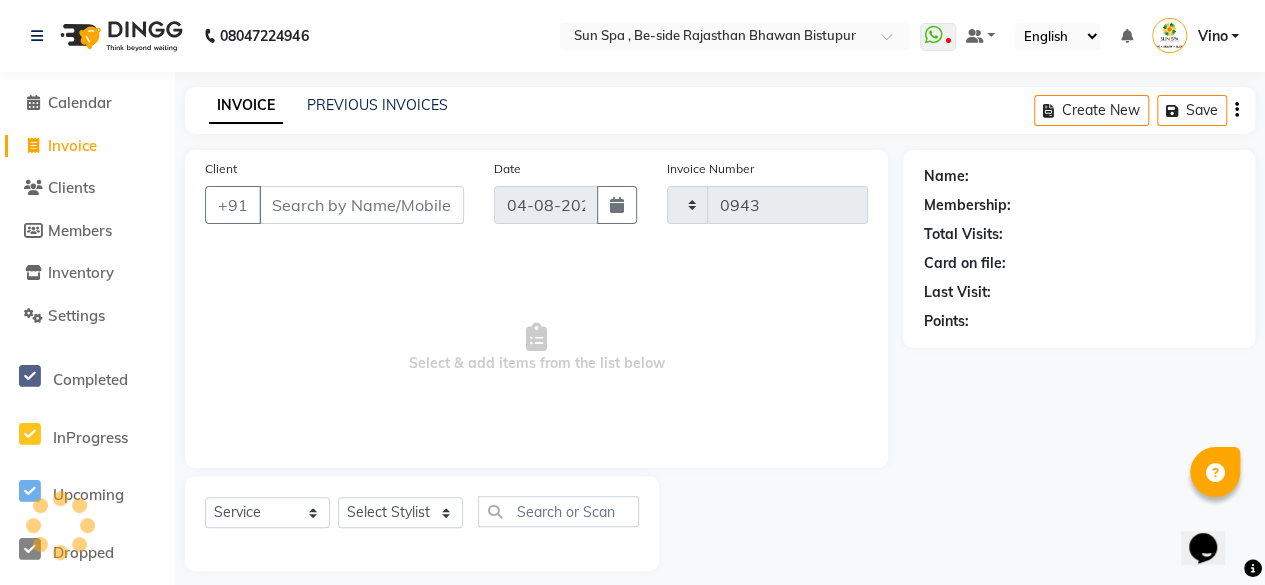 select on "5782" 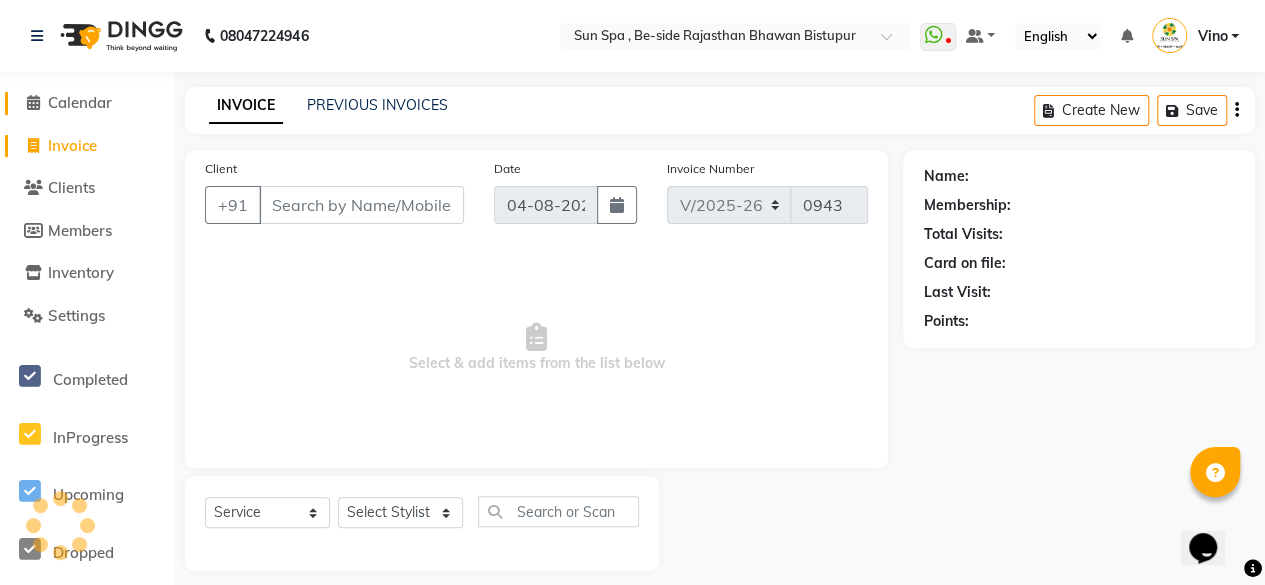 click on "Calendar" 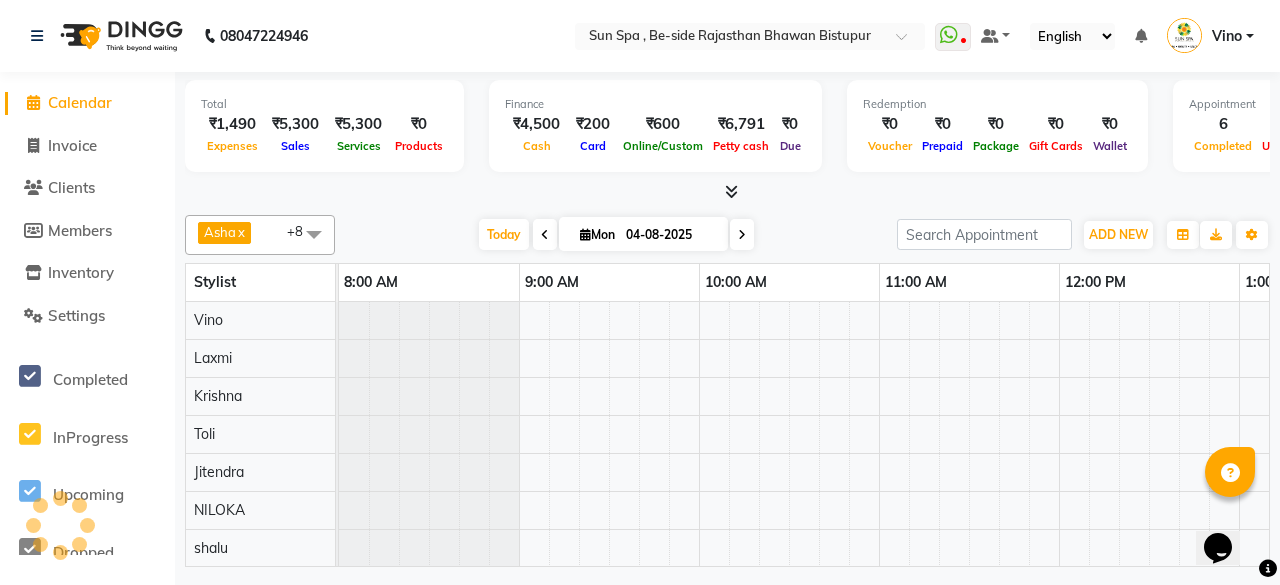 scroll, scrollTop: 0, scrollLeft: 0, axis: both 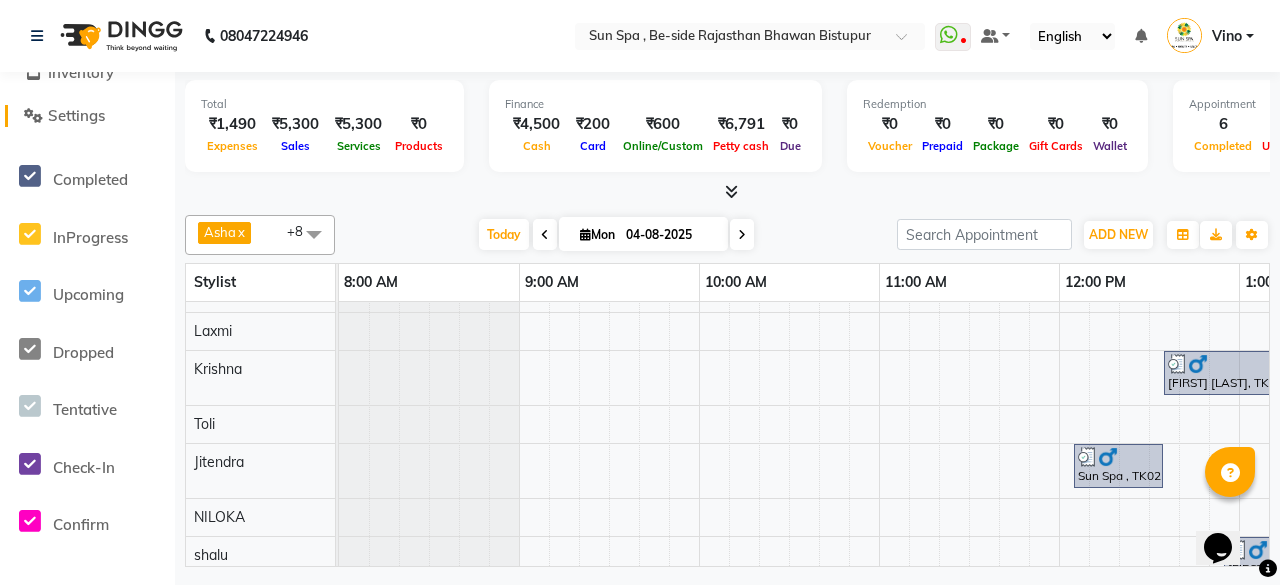 click on "Settings" 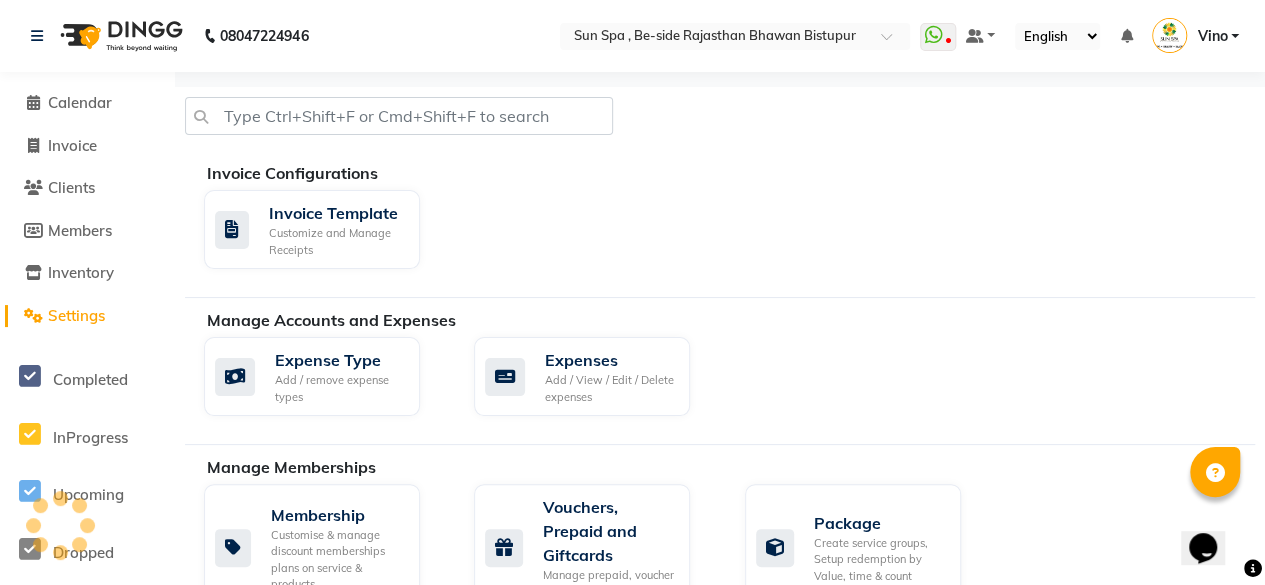 scroll, scrollTop: 0, scrollLeft: 0, axis: both 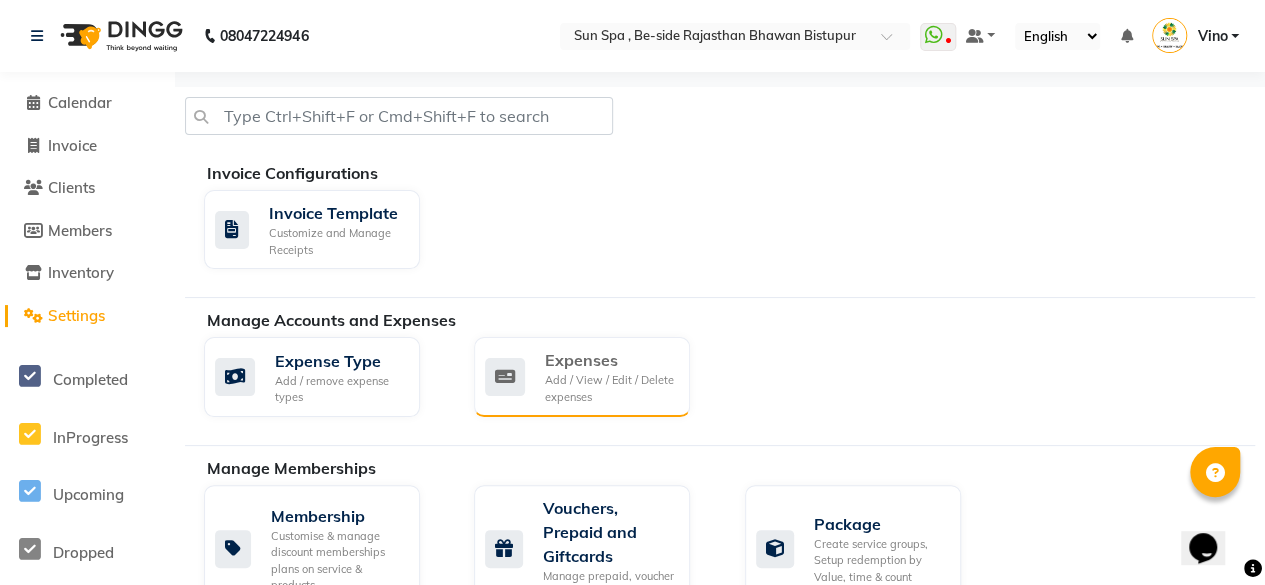 click on "Add / View / Edit / Delete expenses" 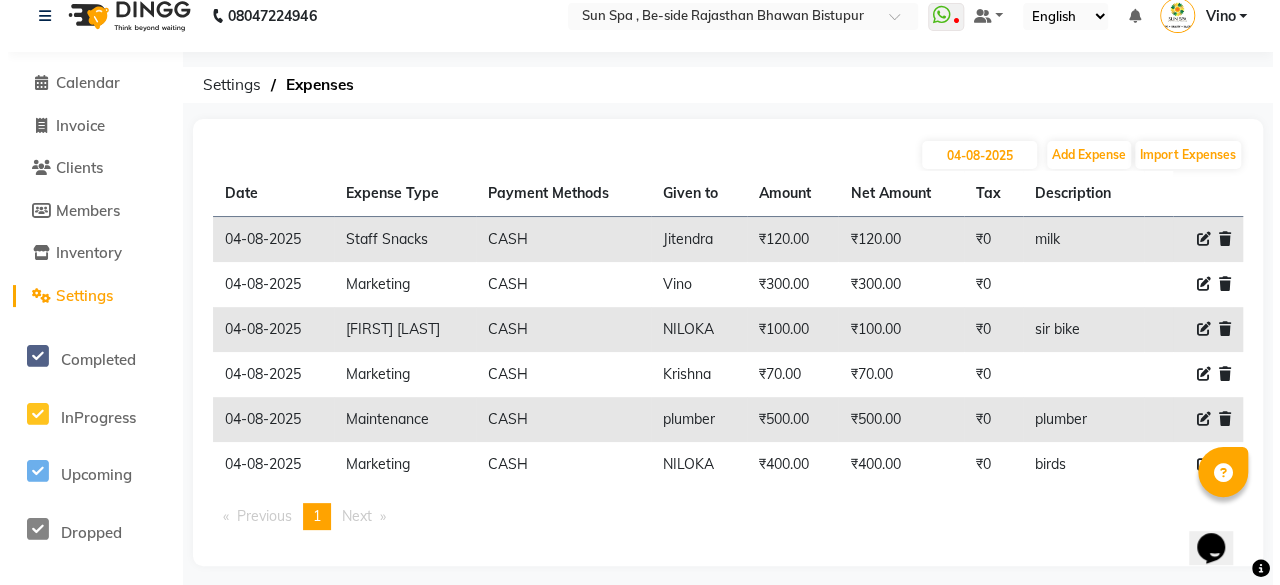 scroll, scrollTop: 30, scrollLeft: 0, axis: vertical 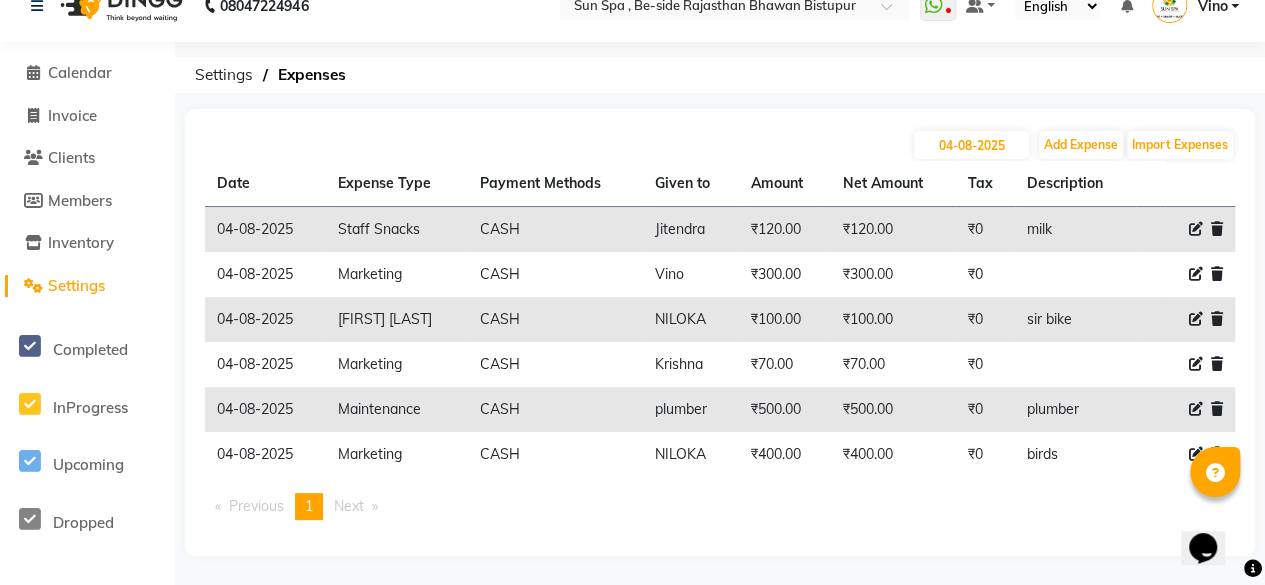 click 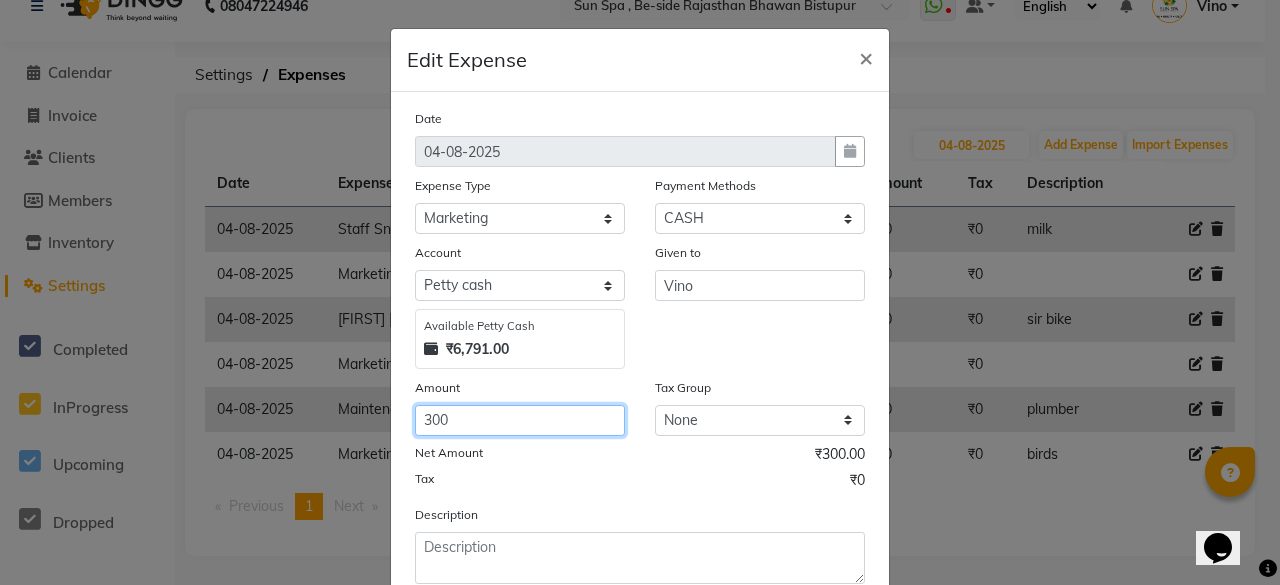 click on "300" 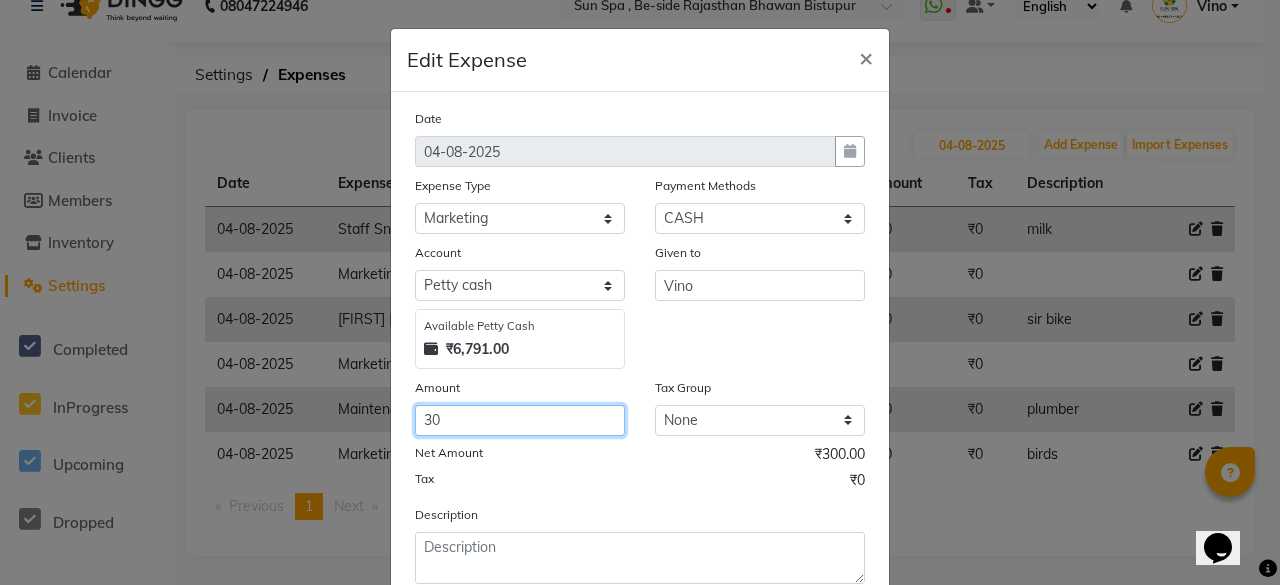 type on "3" 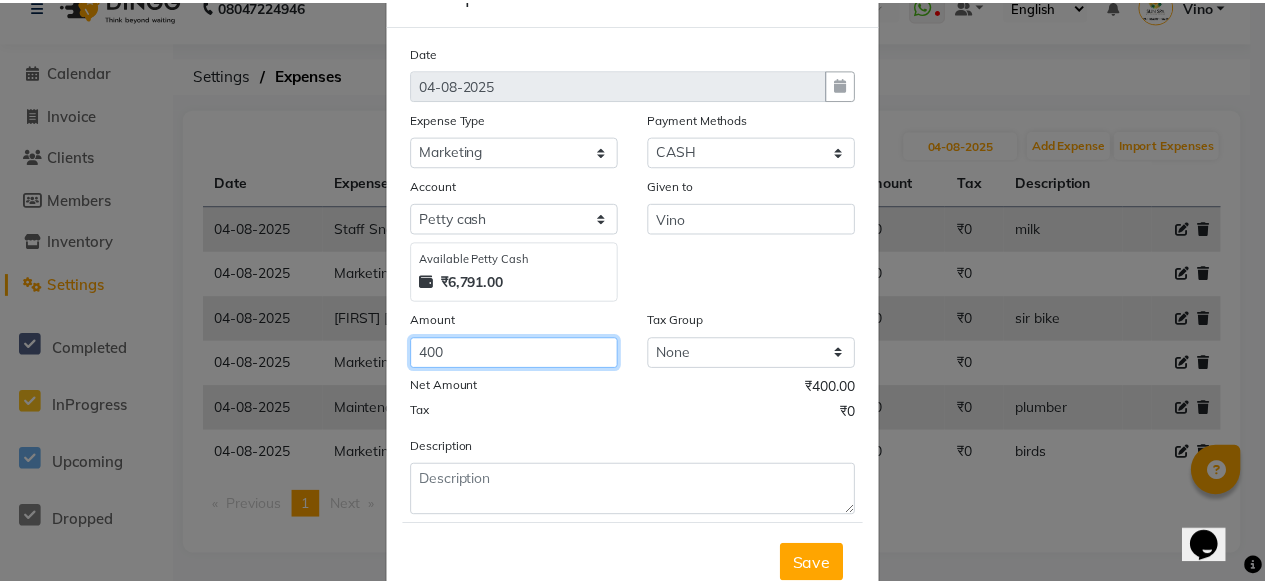 scroll, scrollTop: 127, scrollLeft: 0, axis: vertical 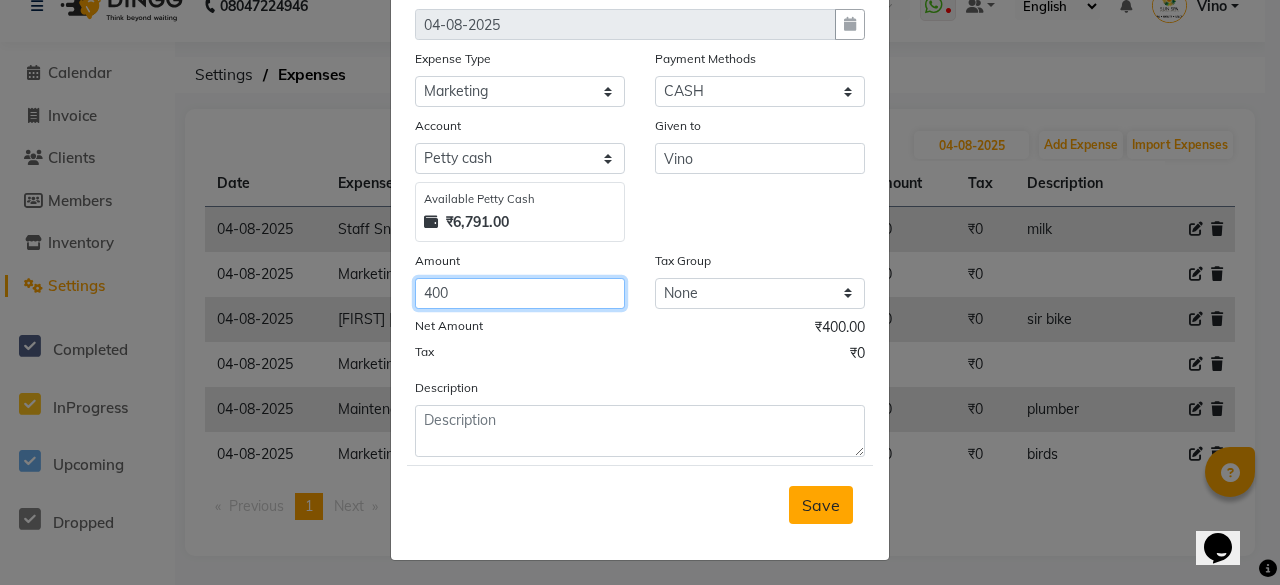 type on "400" 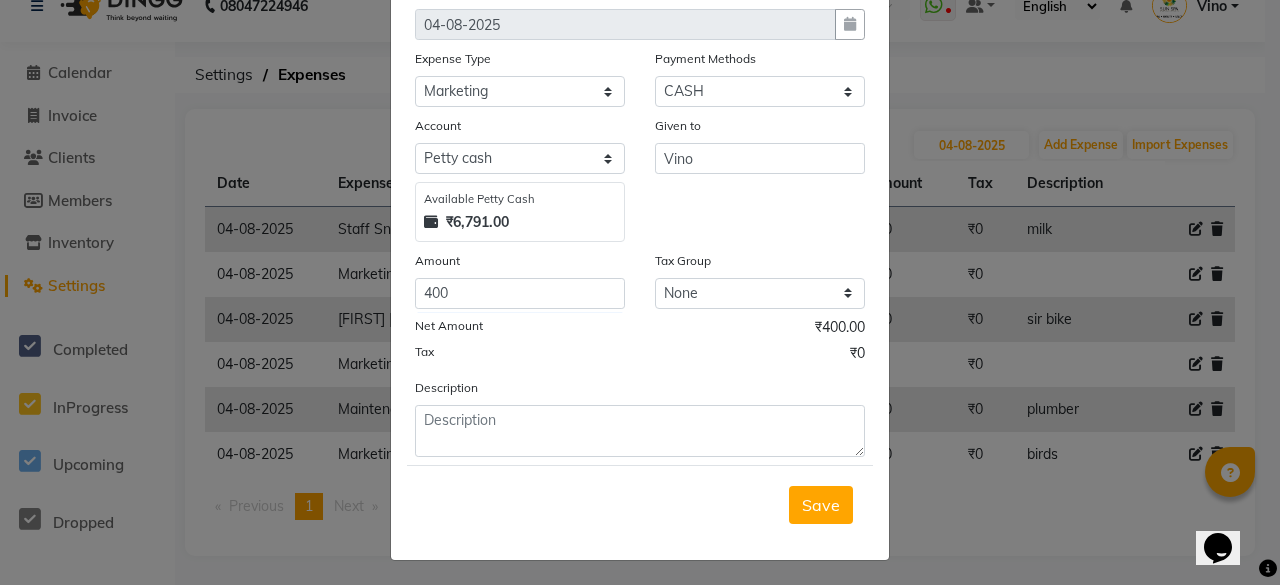 click on "Save" at bounding box center (821, 505) 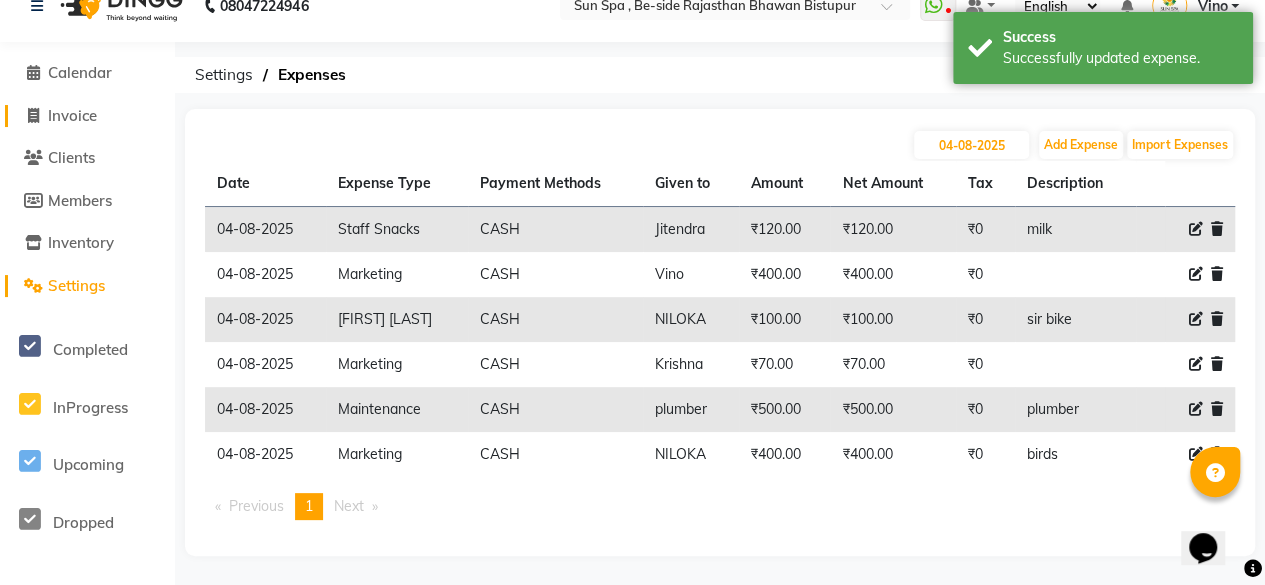 click on "Invoice" 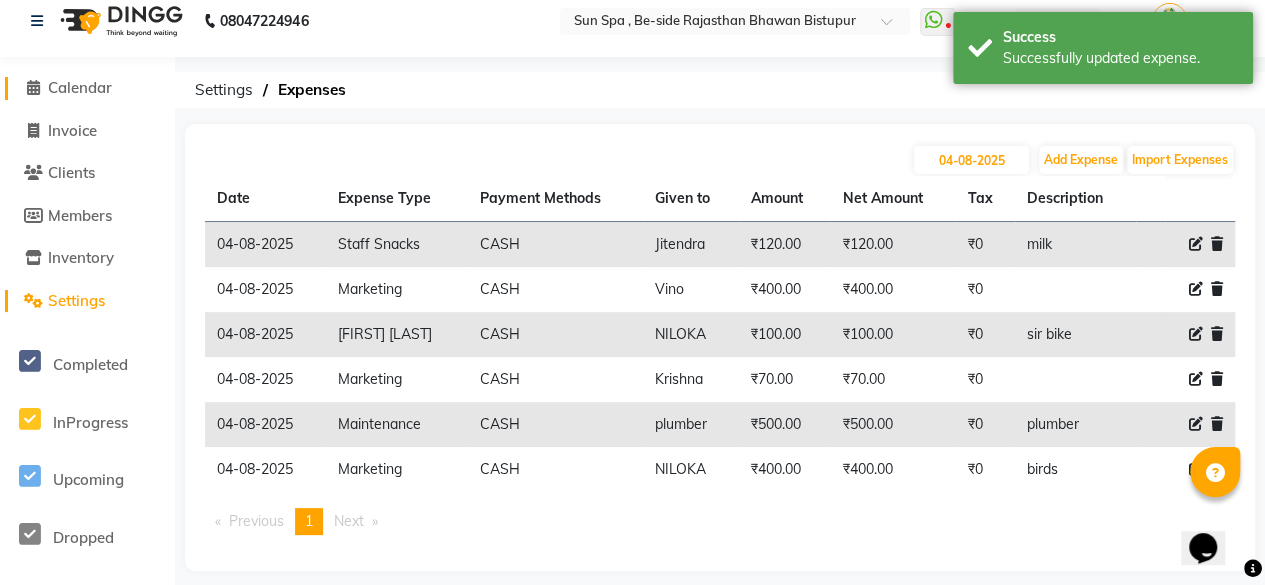 select on "5782" 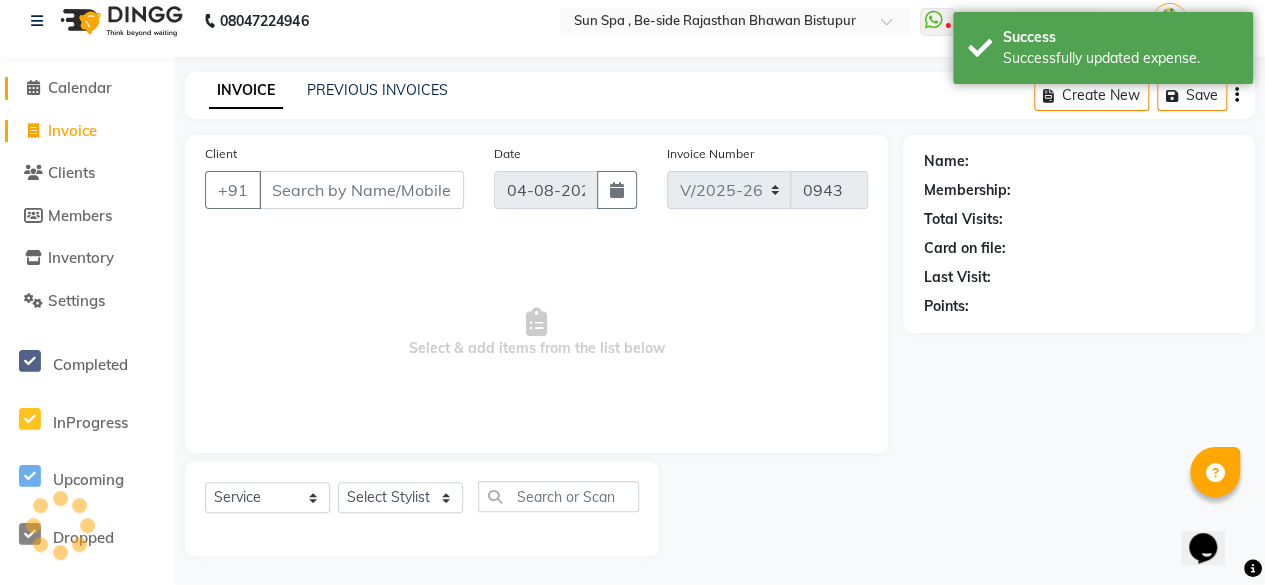 click on "Calendar" 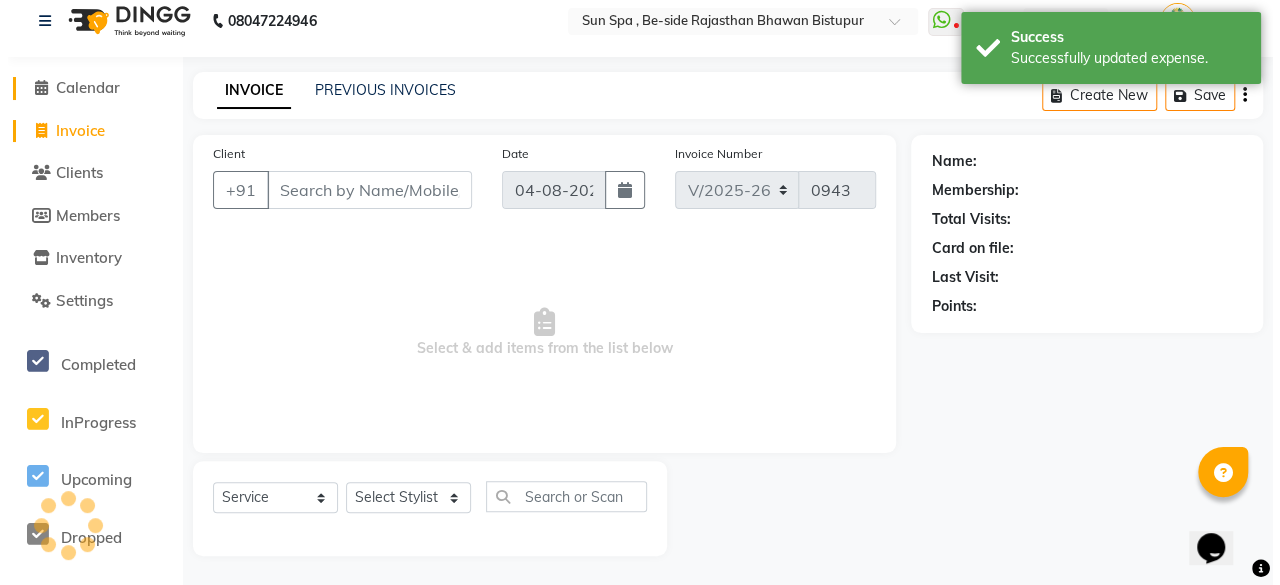 scroll, scrollTop: 0, scrollLeft: 0, axis: both 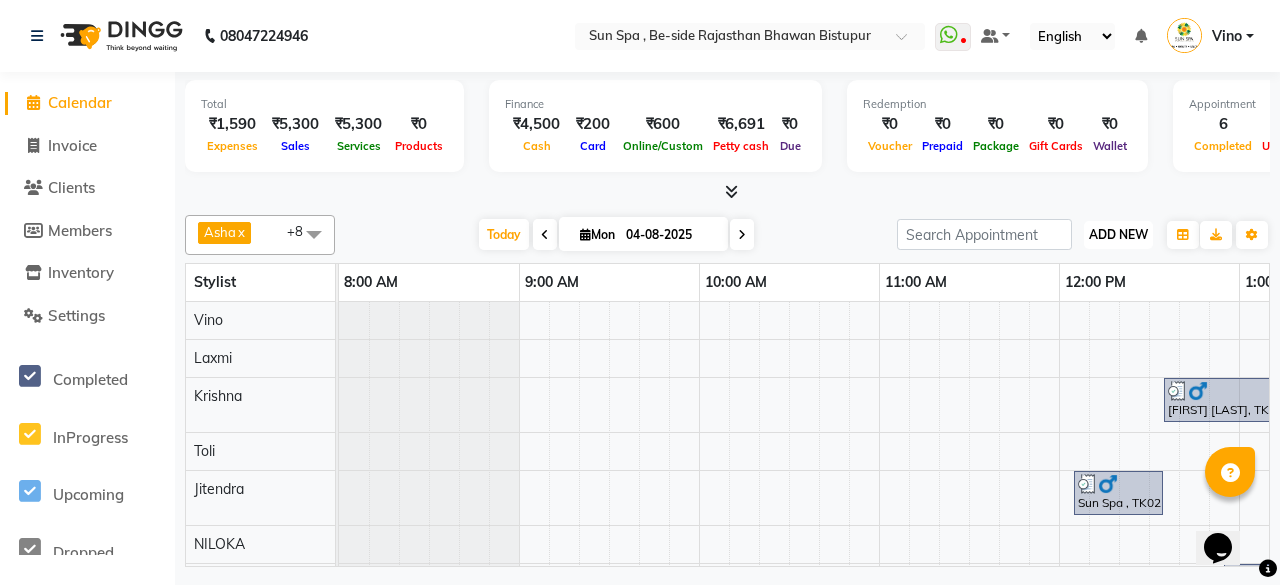 click on "ADD NEW" at bounding box center [1118, 234] 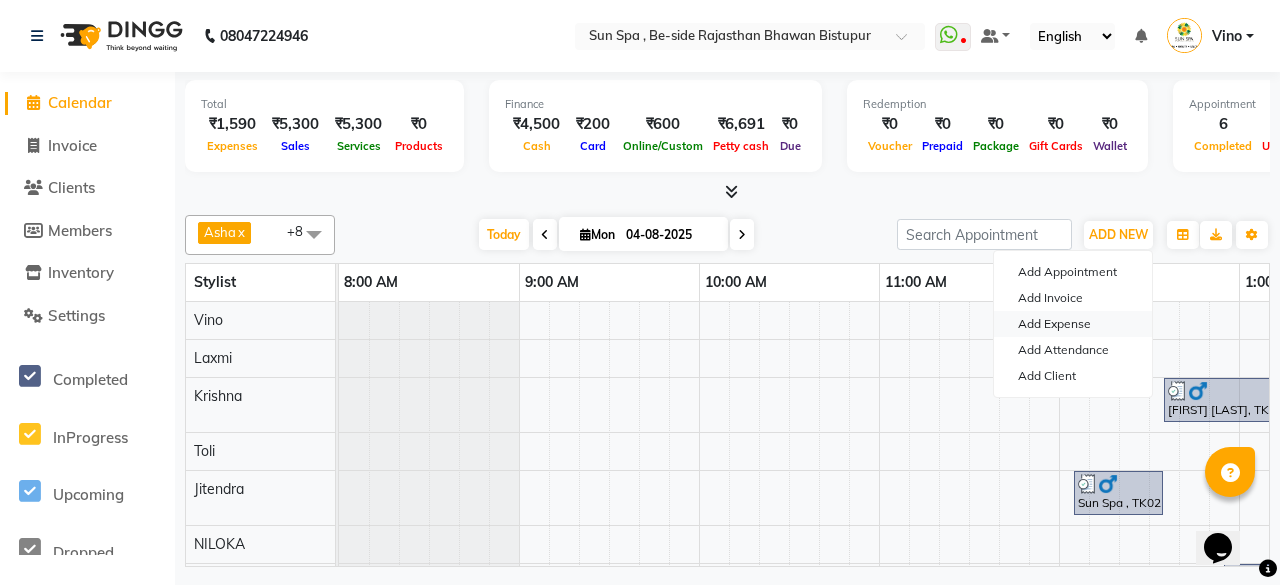 click on "Add Expense" at bounding box center [1073, 324] 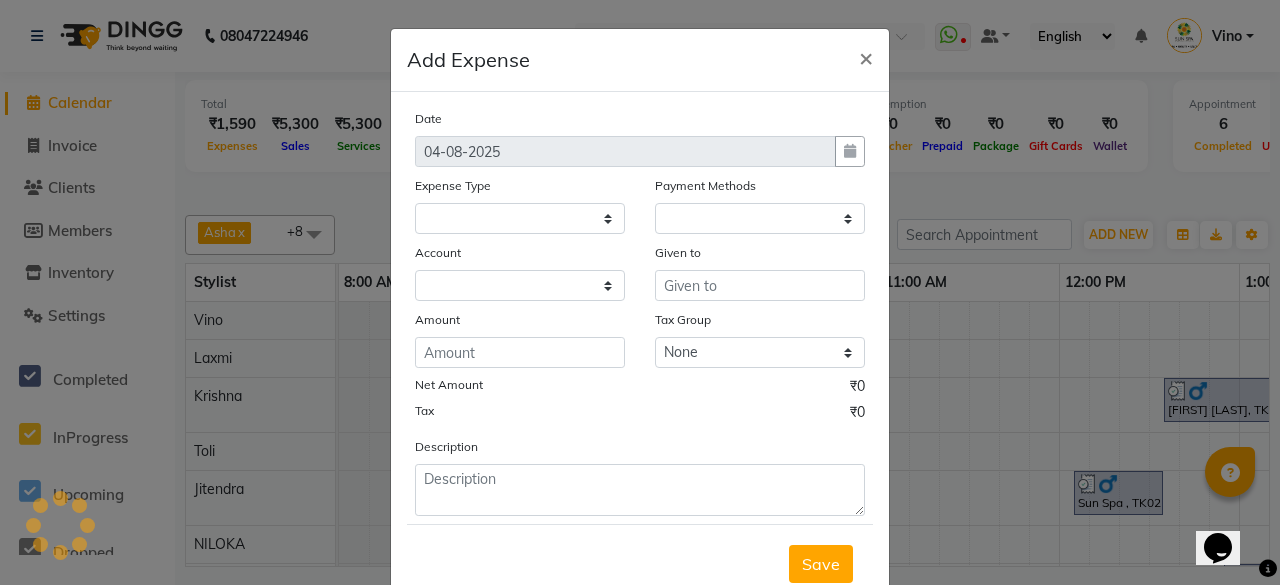 select 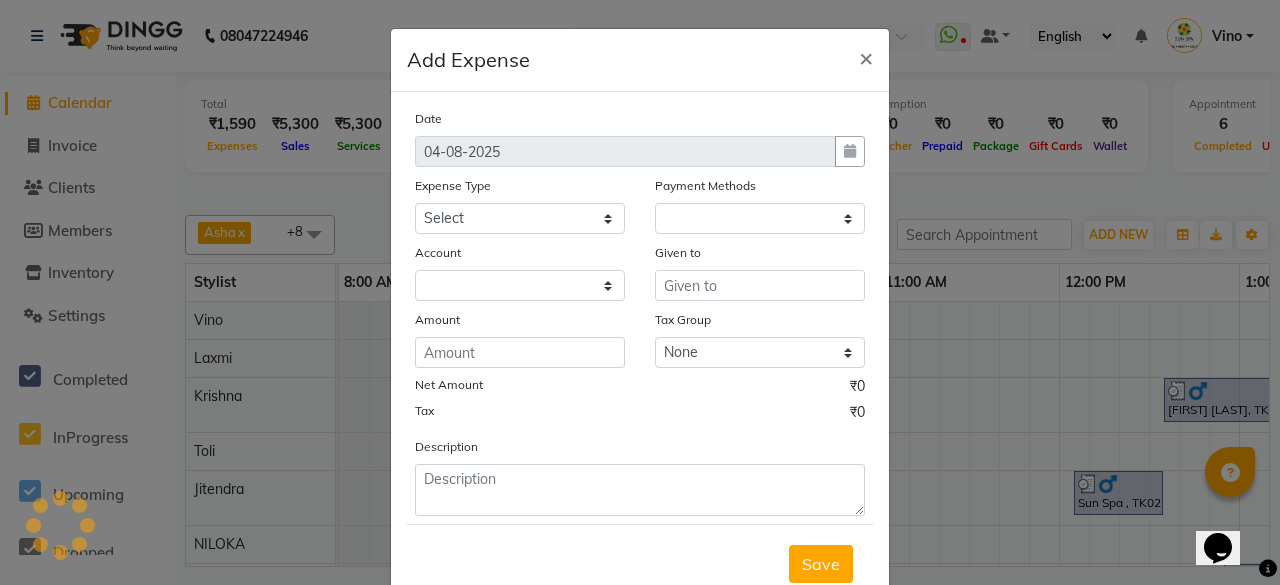 select on "1" 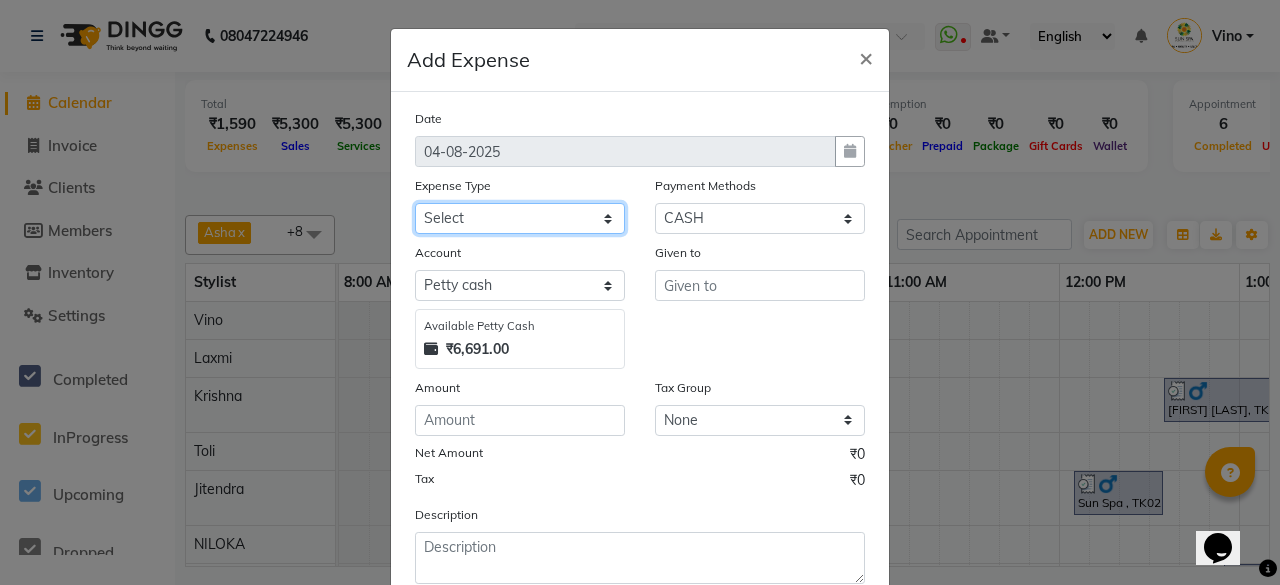 click on "Select Advance Salary Bank charges Car maintenance Cash transfer to bank Cash transfer to hub Client Snacks Events Expance Fuel Incentive JUSTDAIL Loan Repayment Maintenance Marketing Miscellaneous [FIRST] [LAST] Other Pantry Product Room Rent staff Salary Shop Rent Staff Snacks Tax Tea & Refreshment Utilities" 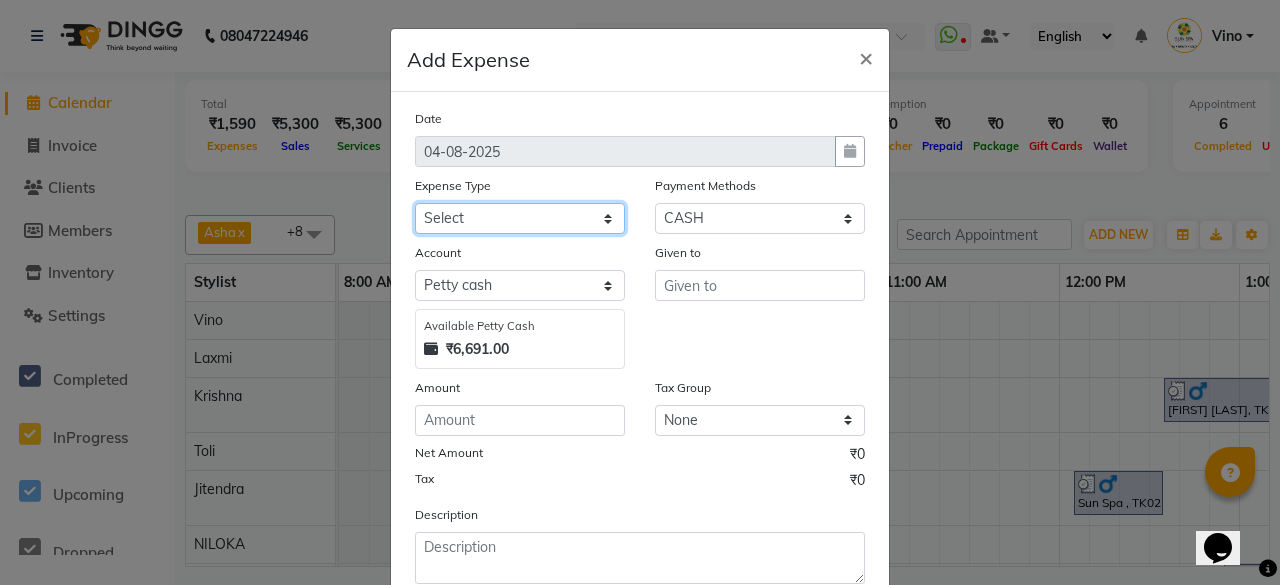 select on "12828" 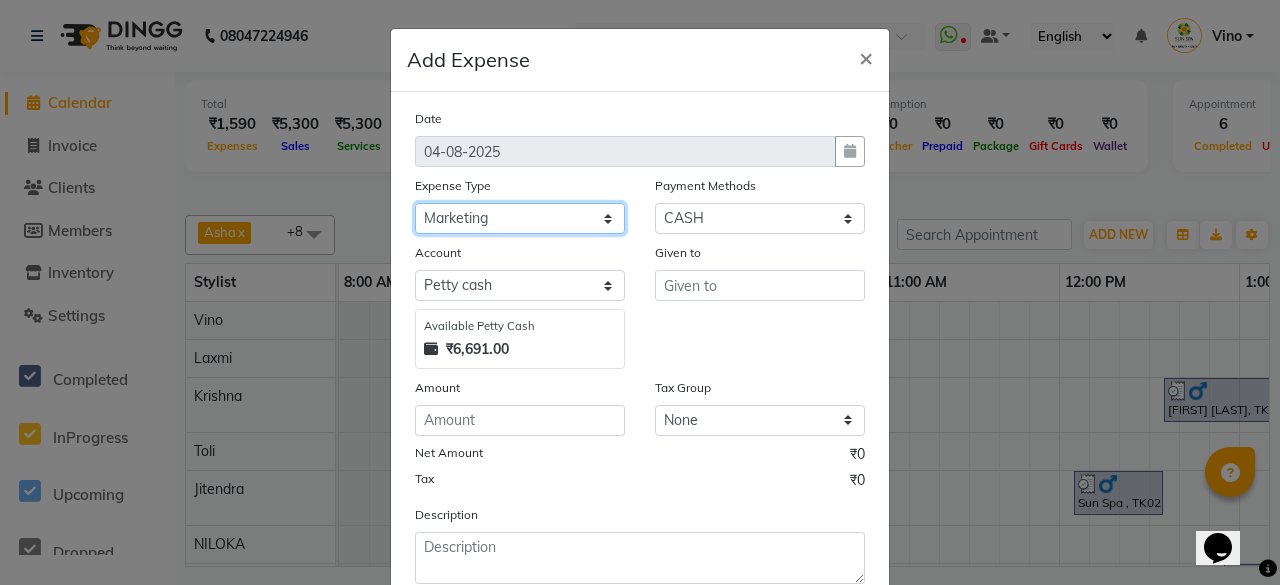 click on "Select Advance Salary Bank charges Car maintenance Cash transfer to bank Cash transfer to hub Client Snacks Events Expance Fuel Incentive JUSTDAIL Loan Repayment Maintenance Marketing Miscellaneous [FIRST] [LAST] Other Pantry Product Room Rent staff Salary Shop Rent Staff Snacks Tax Tea & Refreshment Utilities" 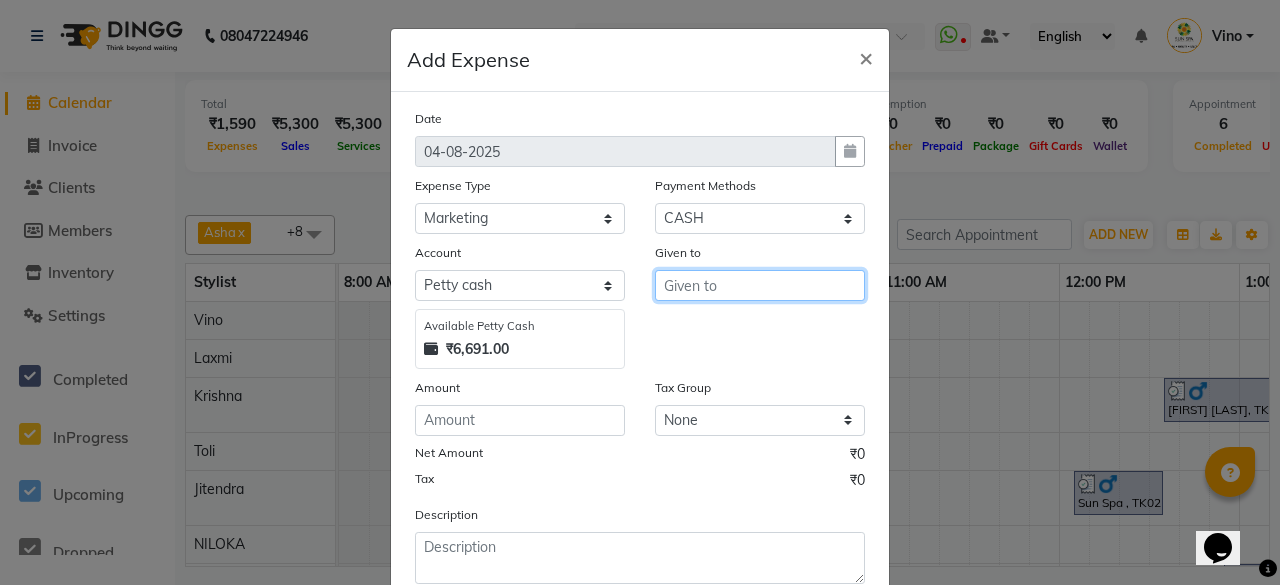 click at bounding box center (760, 285) 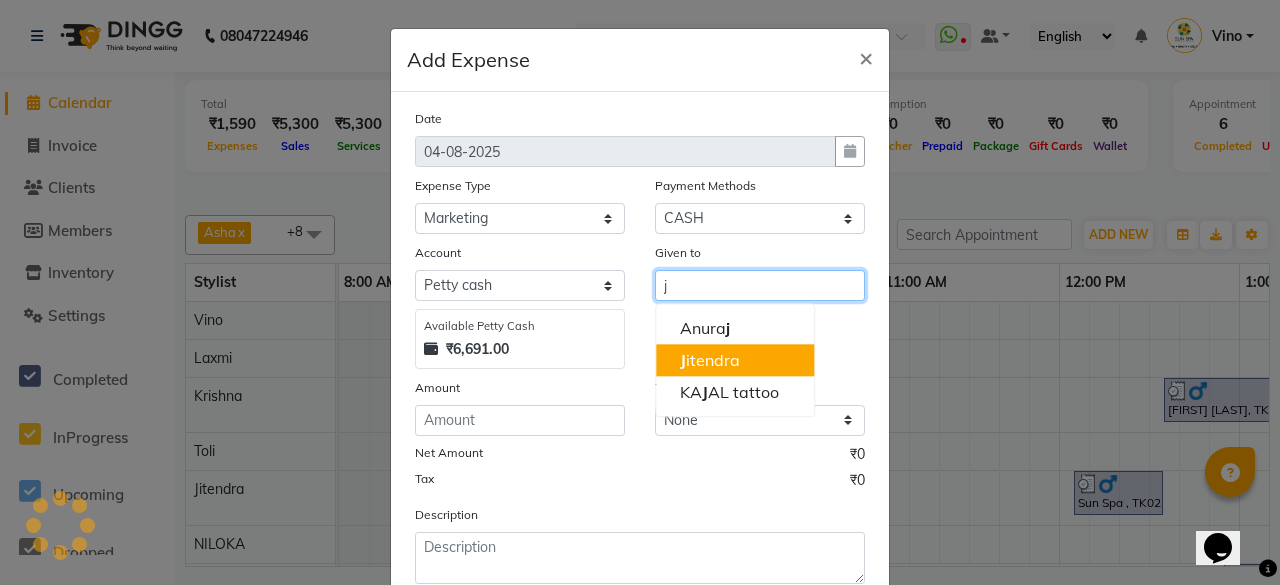 click on "J itendra" at bounding box center (710, 360) 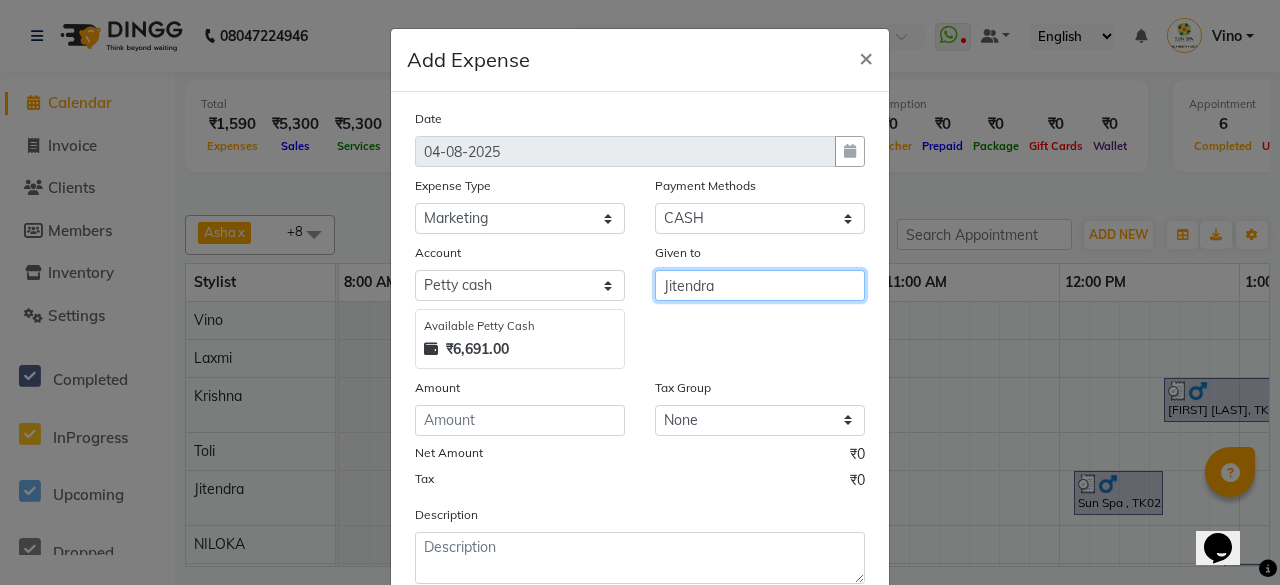 type on "Jitendra" 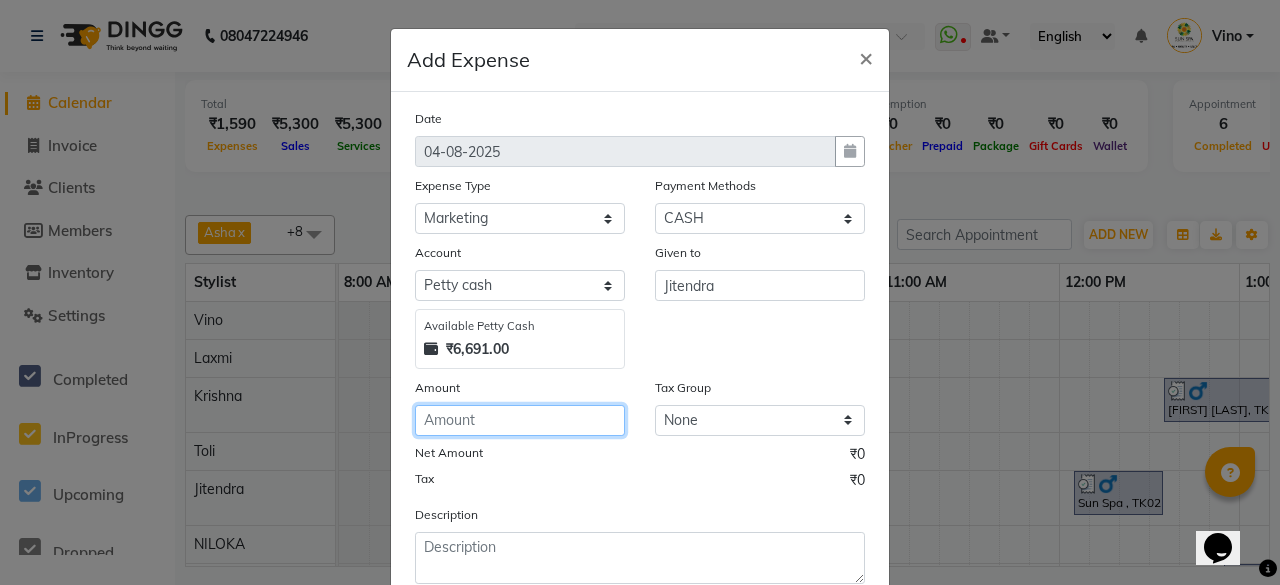 click 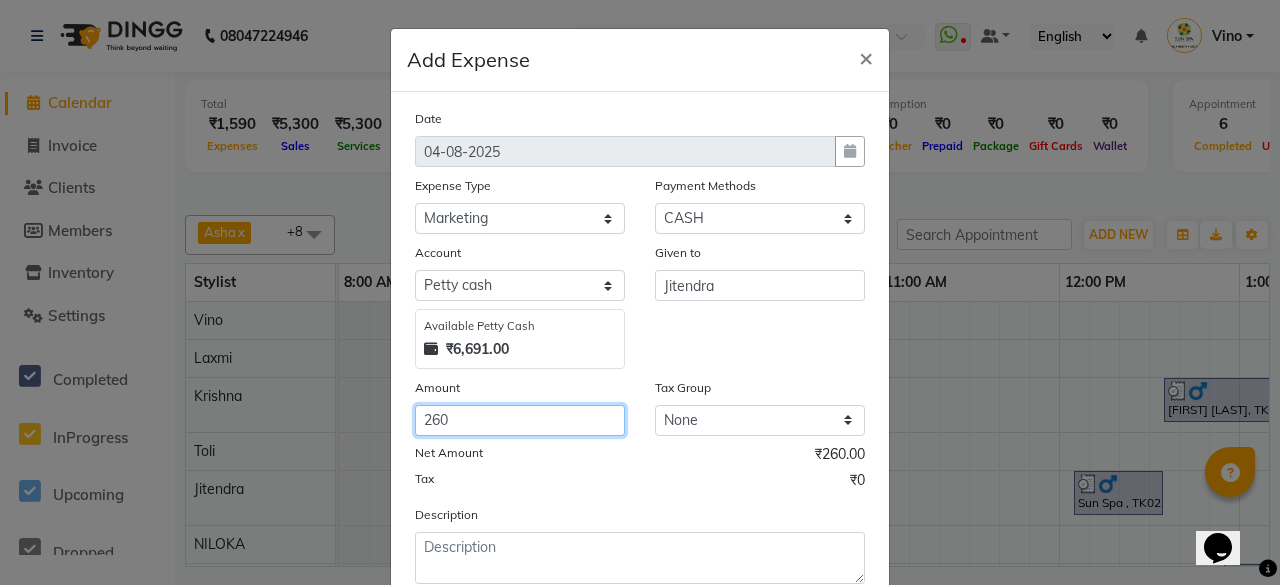 scroll, scrollTop: 100, scrollLeft: 0, axis: vertical 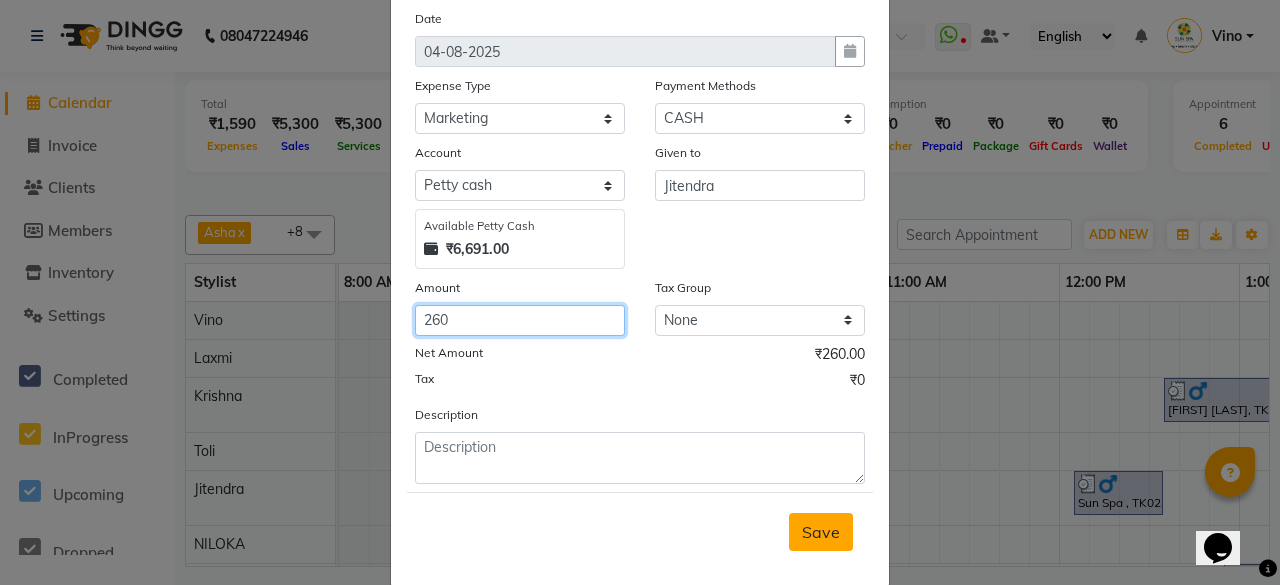type on "260" 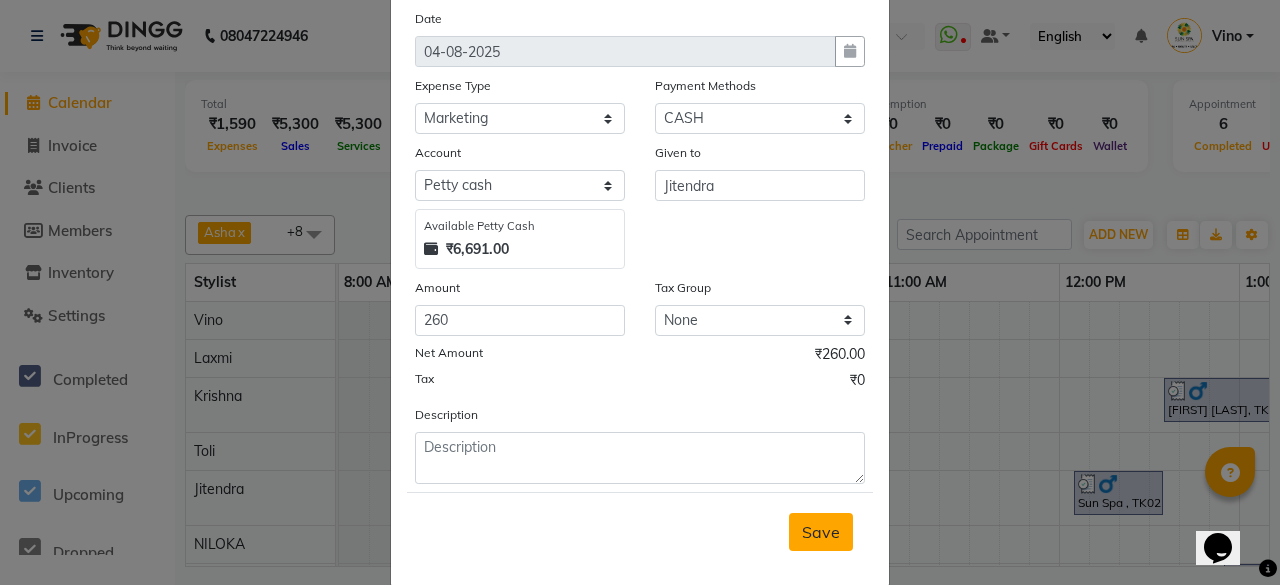 click on "Save" at bounding box center [821, 532] 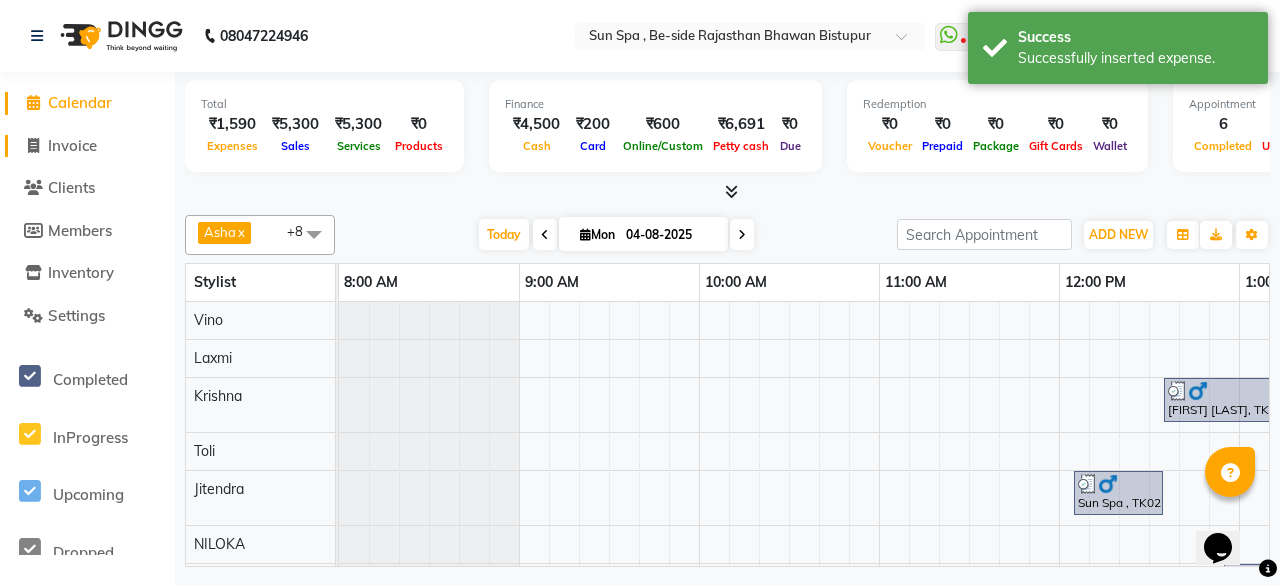 click on "Invoice" 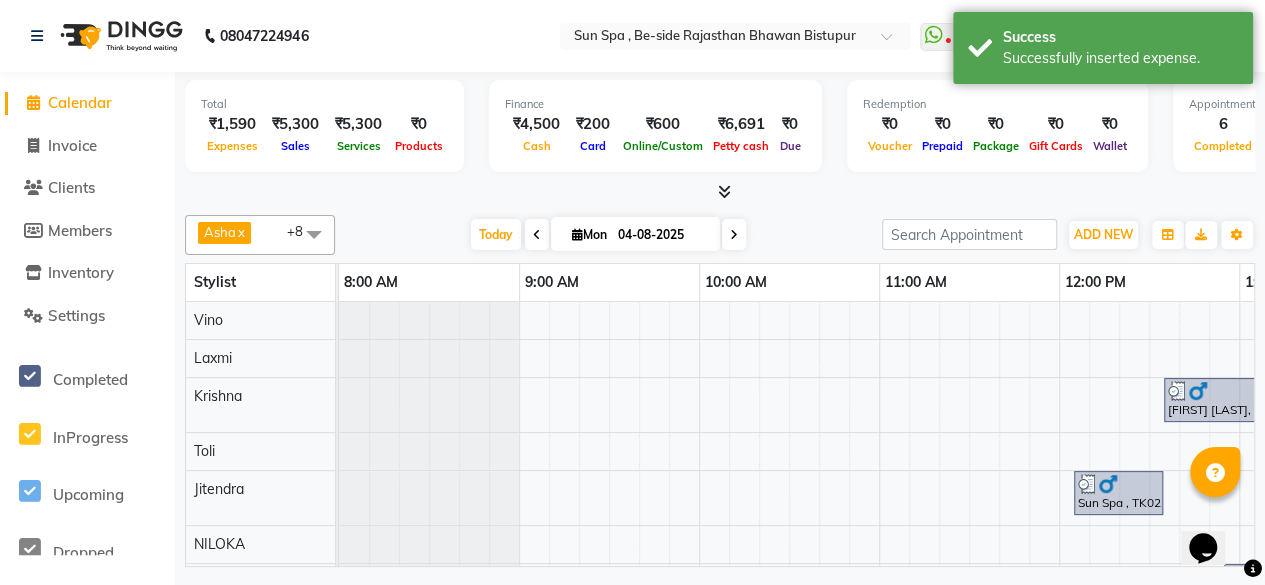 select on "service" 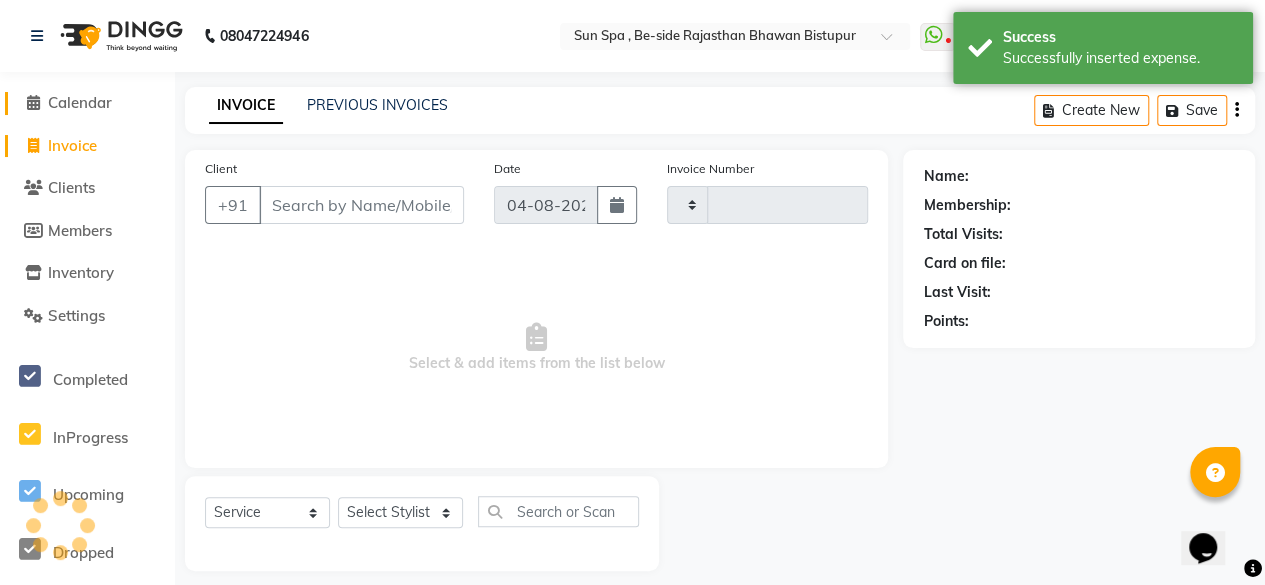 type on "0943" 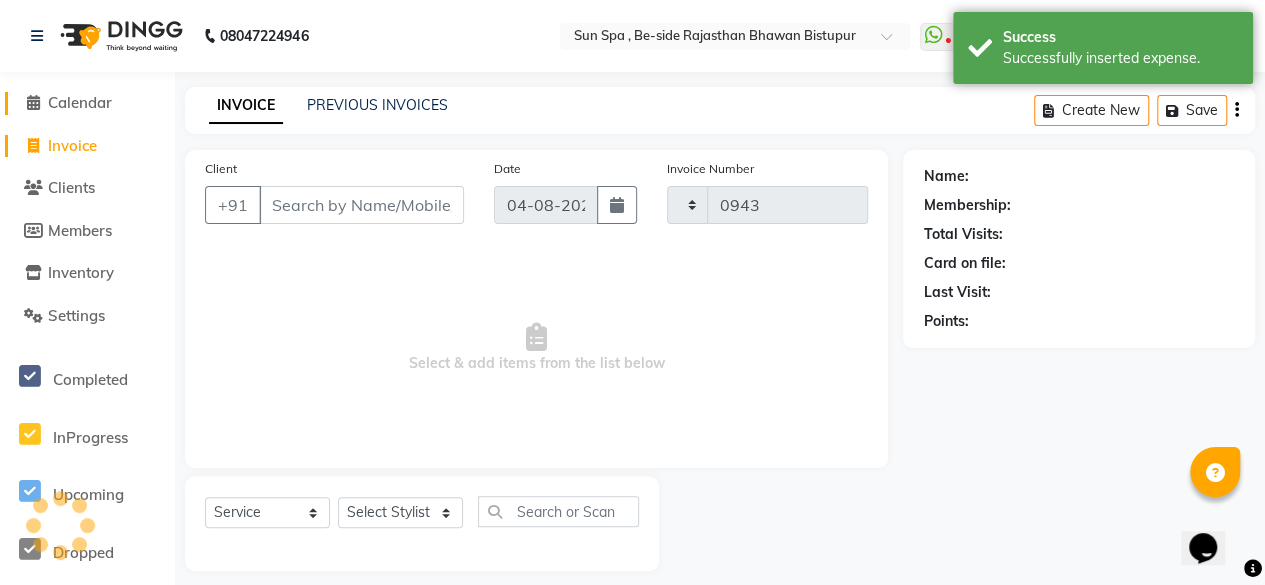 select on "5782" 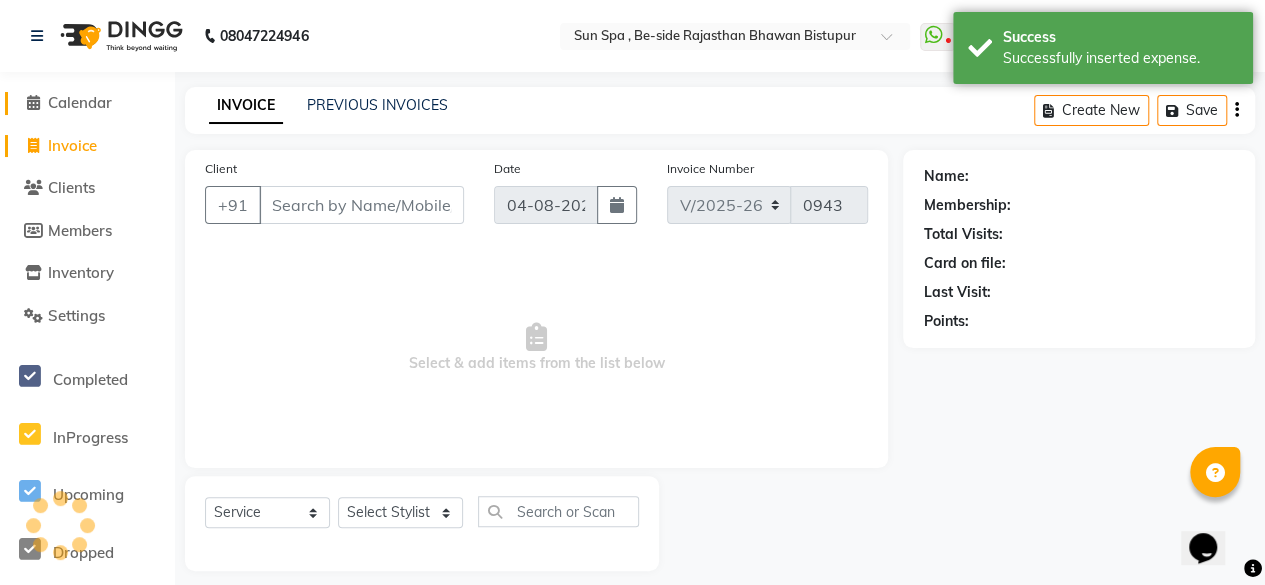 click on "Calendar" 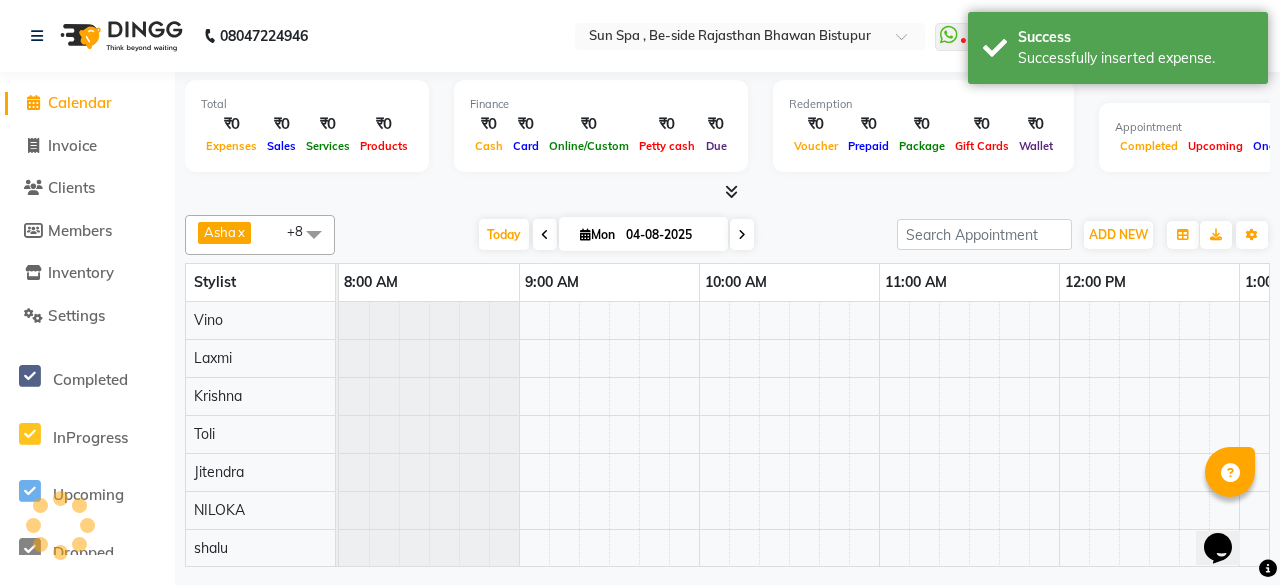 scroll, scrollTop: 0, scrollLeft: 1229, axis: horizontal 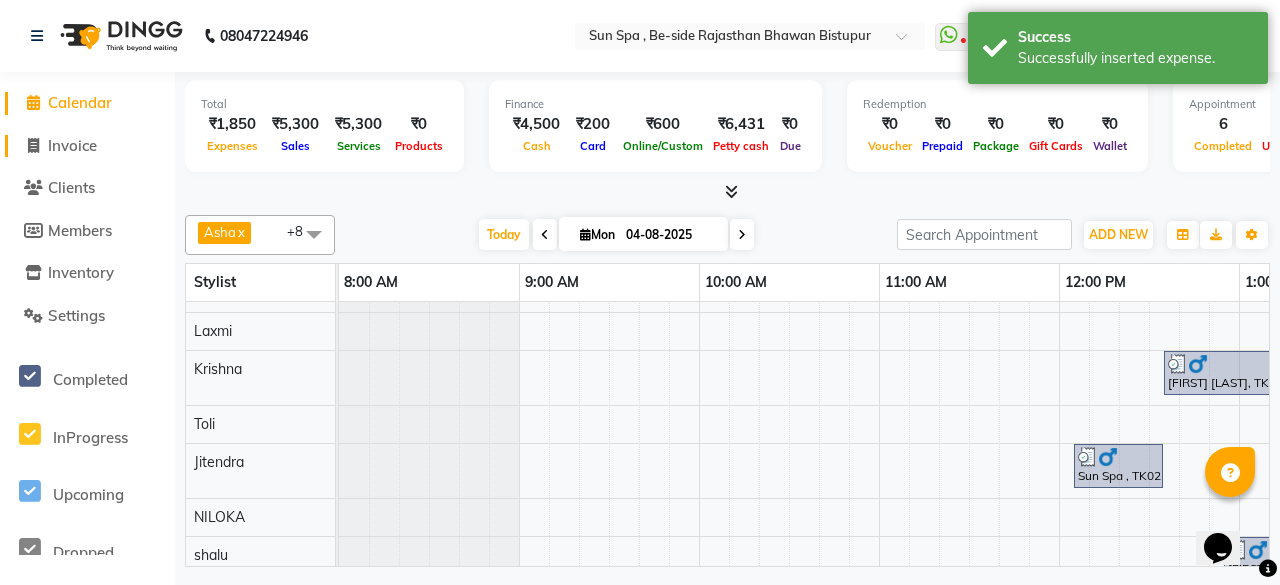 click on "Invoice" 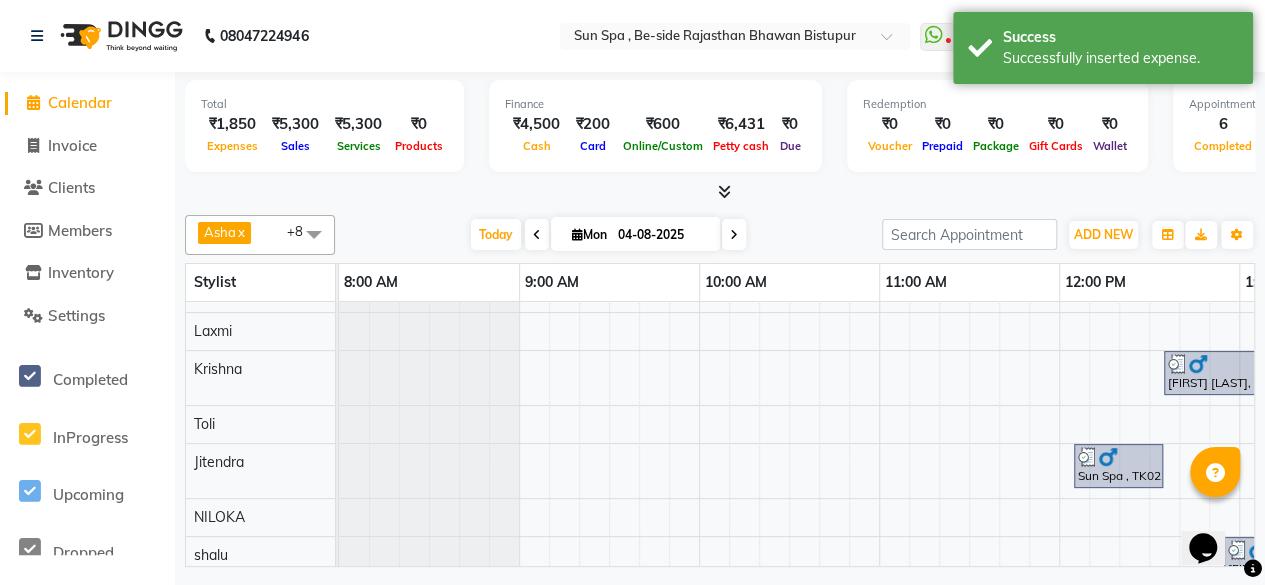 select on "service" 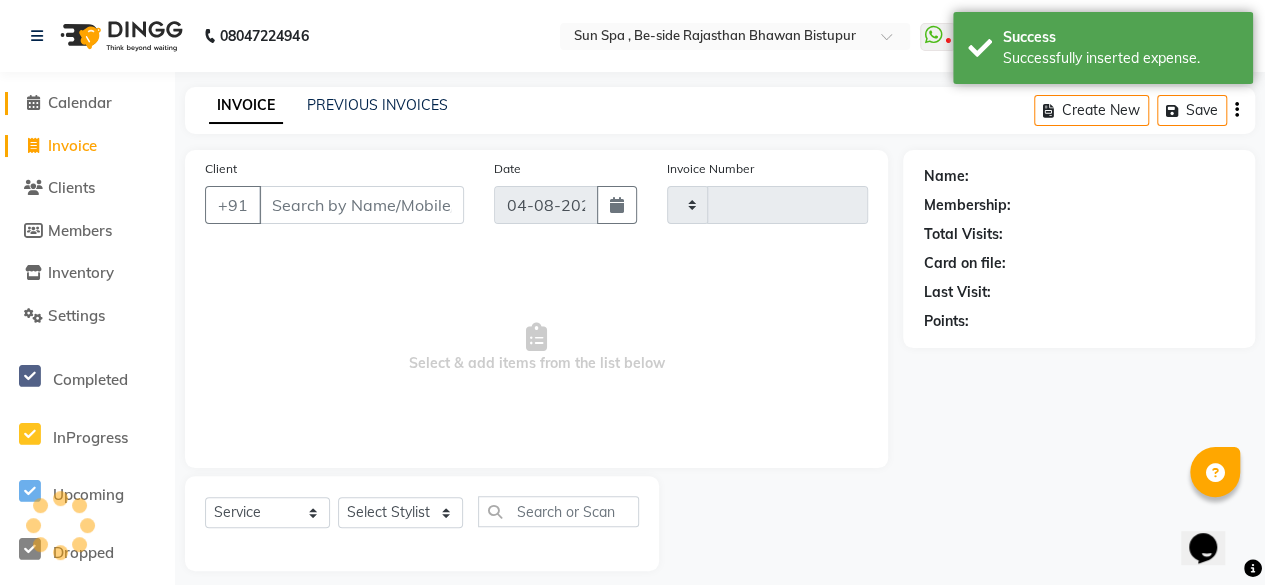 type on "0943" 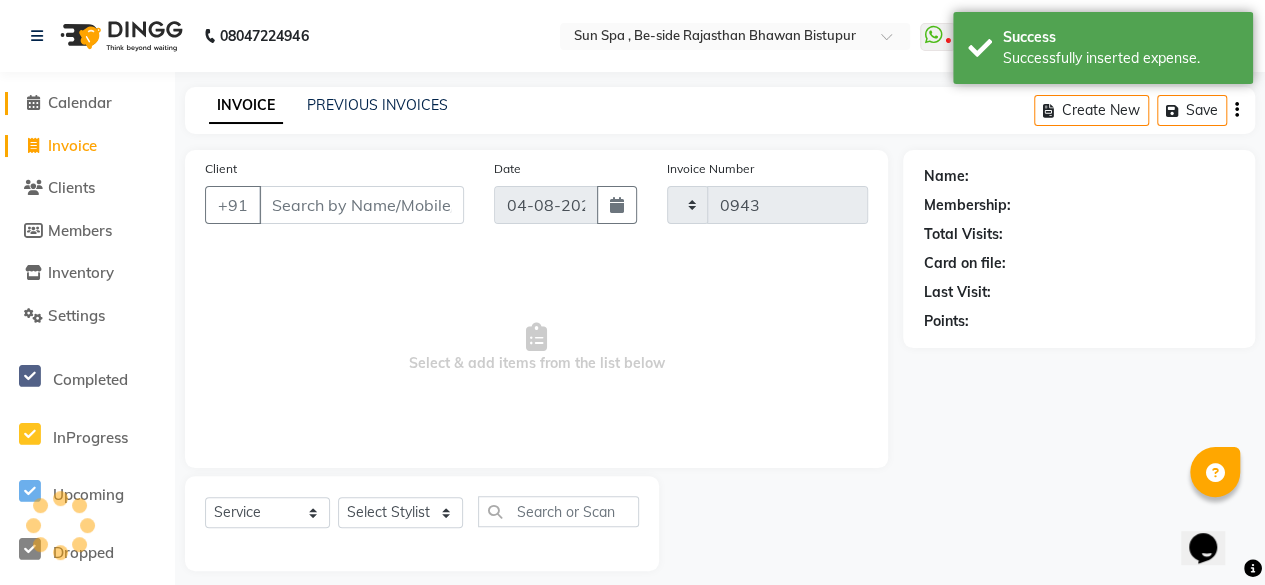 select on "5782" 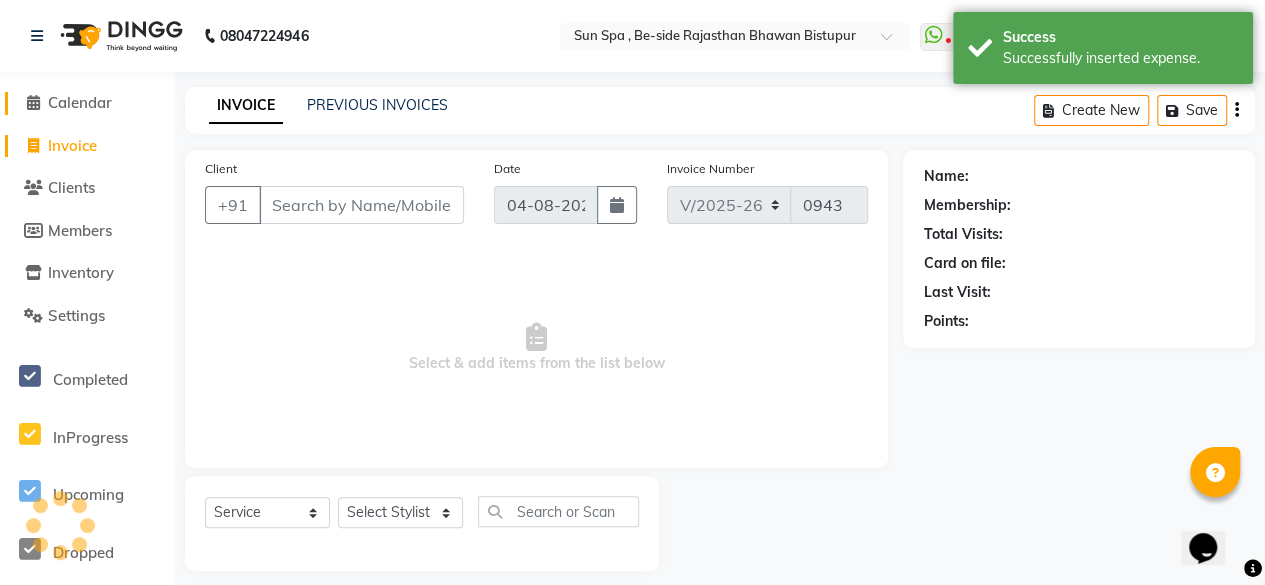 click on "Calendar" 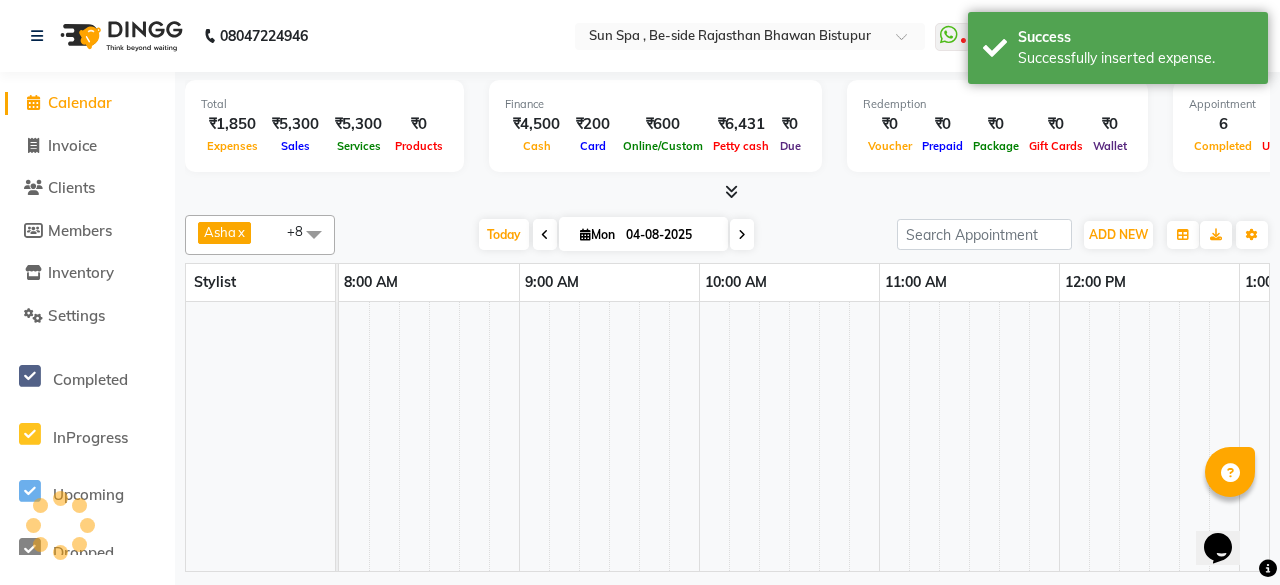 scroll, scrollTop: 0, scrollLeft: 0, axis: both 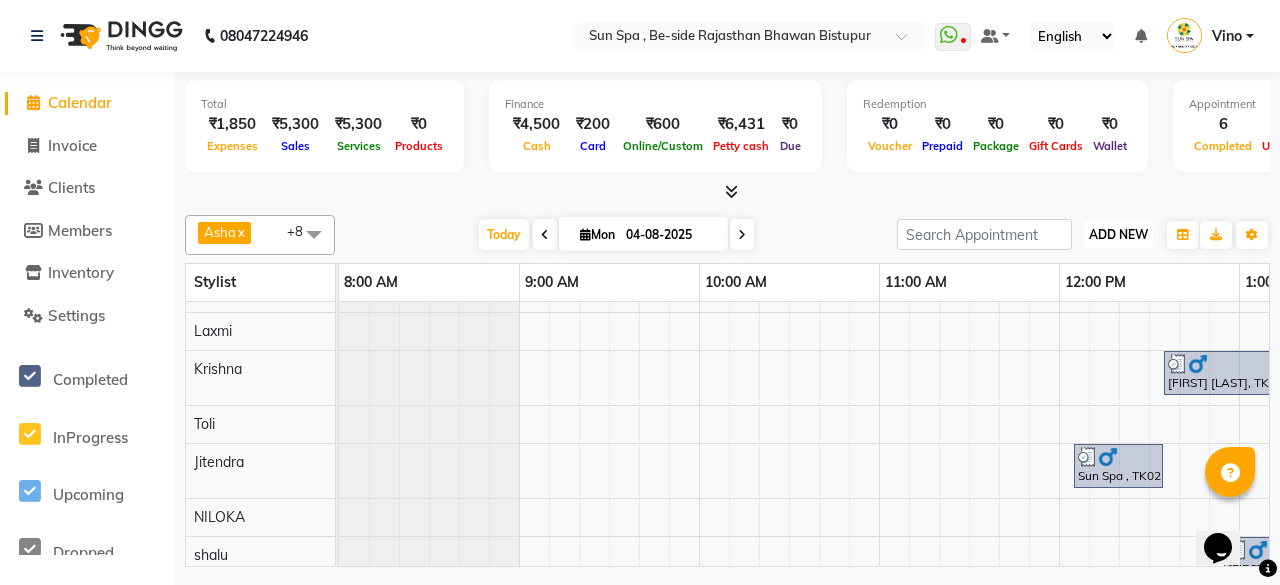 click on "ADD NEW" at bounding box center (1118, 234) 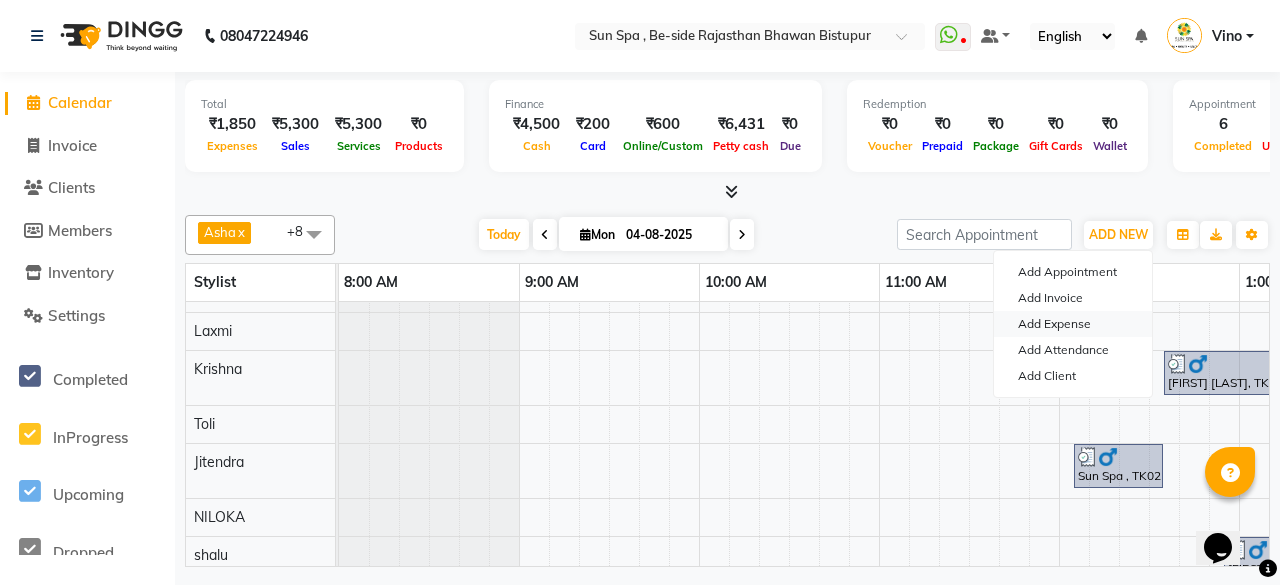 click on "Add Expense" at bounding box center [1073, 324] 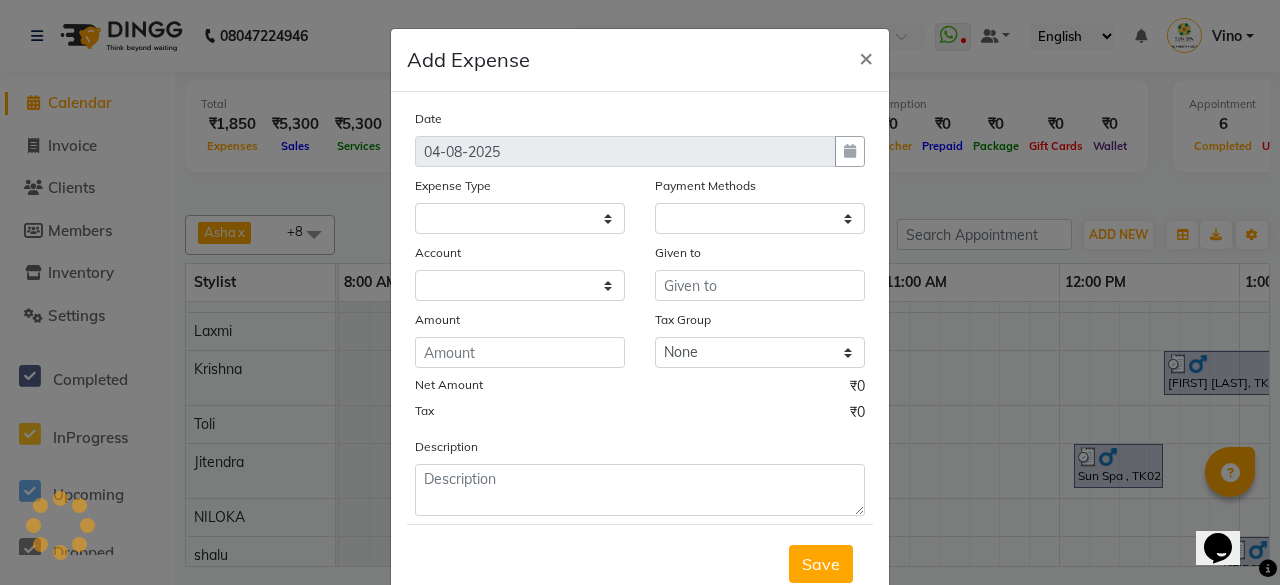 select 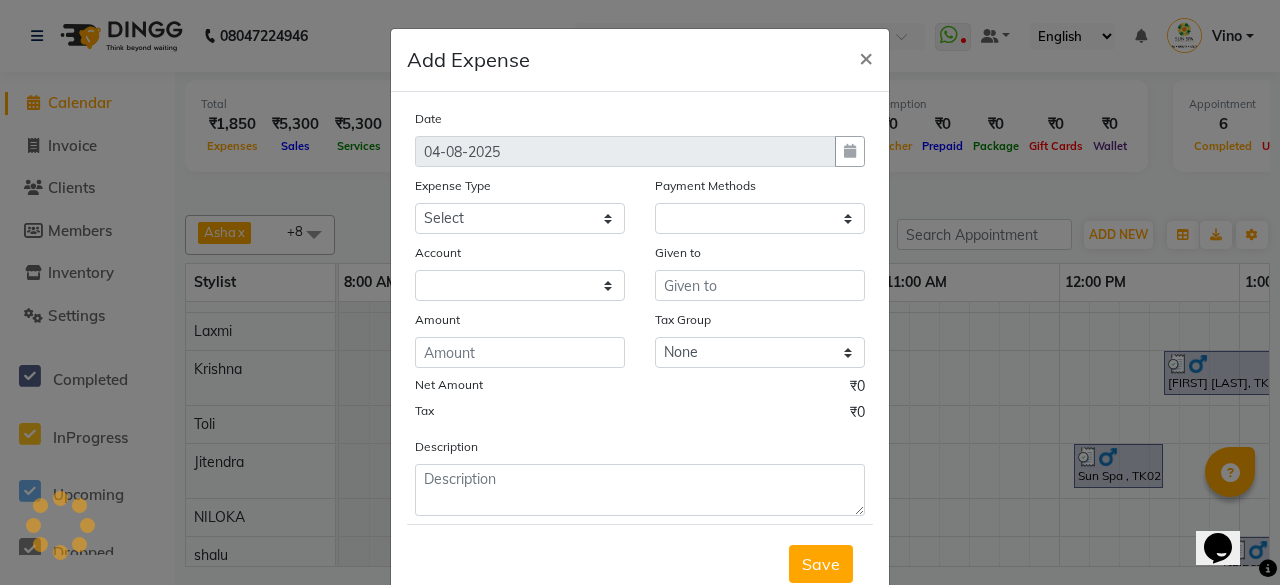 select on "1" 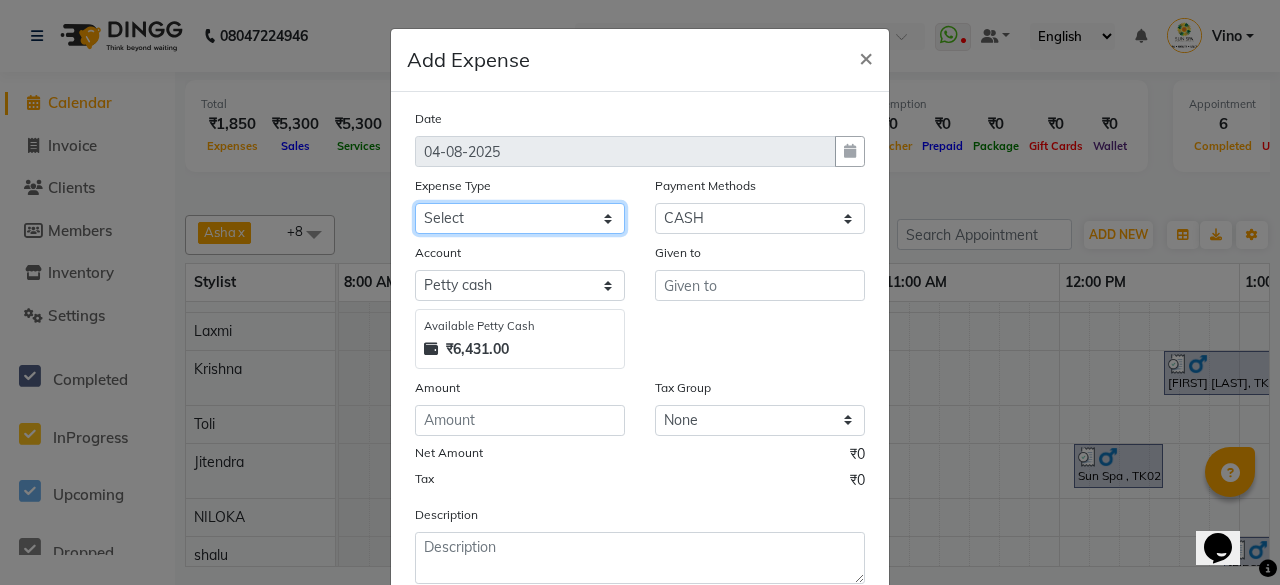click on "Select Advance Salary Bank charges Car maintenance Cash transfer to bank Cash transfer to hub Client Snacks Events Expance Fuel Incentive JUSTDAIL Loan Repayment Maintenance Marketing Miscellaneous [FIRST] [LAST] Other Pantry Product Room Rent staff Salary Shop Rent Staff Snacks Tax Tea & Refreshment Utilities" 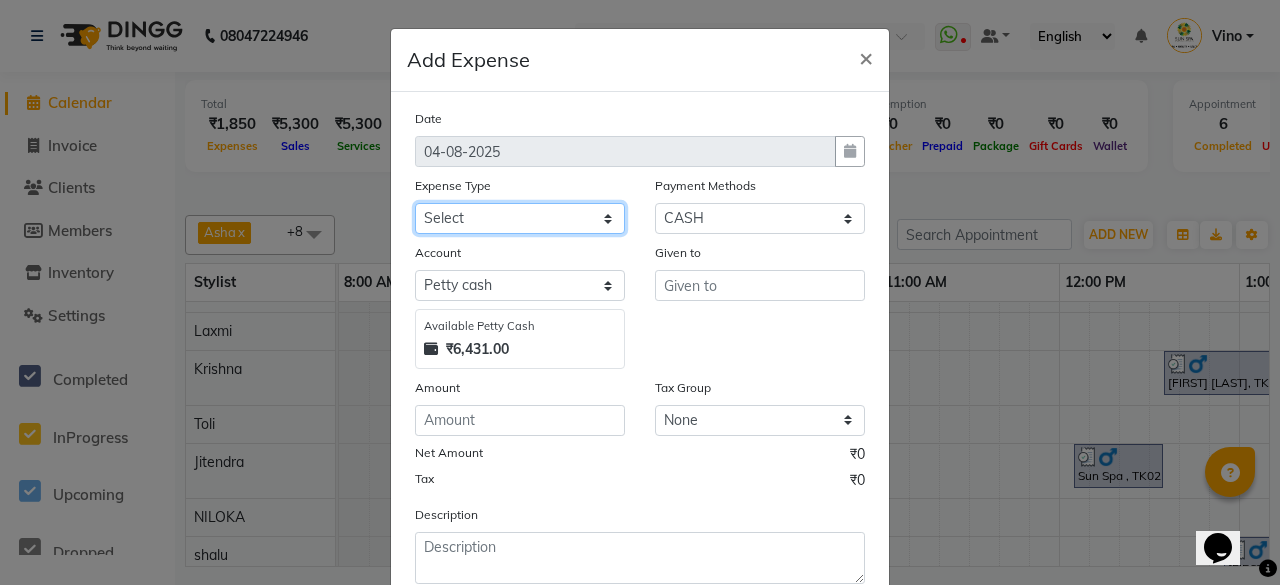 select on "12851" 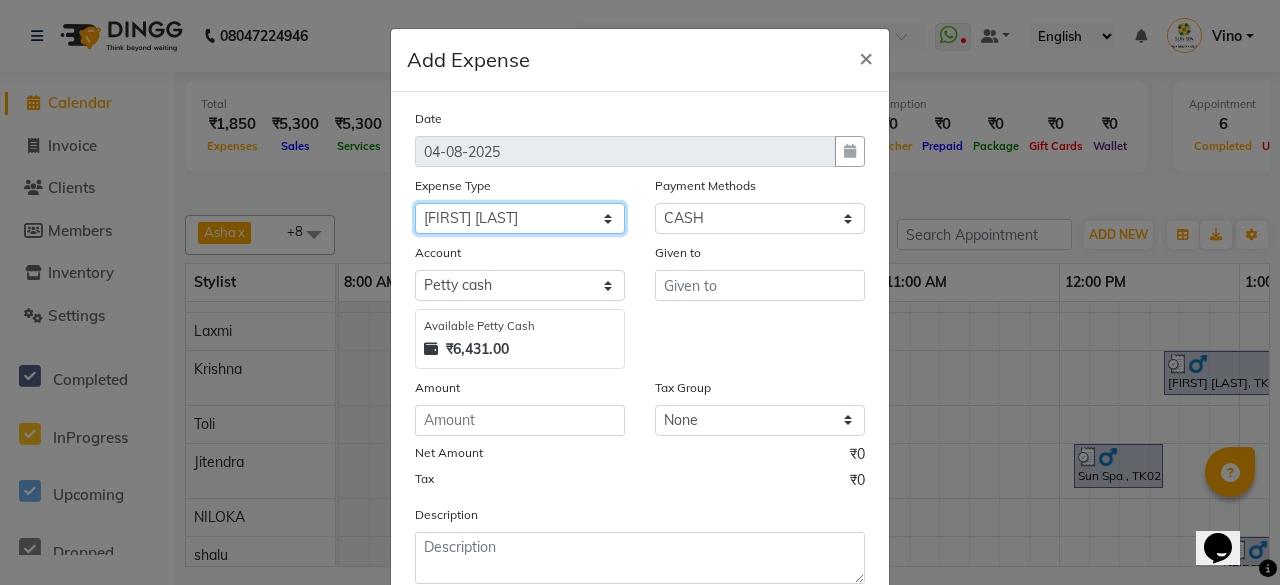 click on "Select Advance Salary Bank charges Car maintenance Cash transfer to bank Cash transfer to hub Client Snacks Events Expance Fuel Incentive JUSTDAIL Loan Repayment Maintenance Marketing Miscellaneous [FIRST] [LAST] Other Pantry Product Room Rent staff Salary Shop Rent Staff Snacks Tax Tea & Refreshment Utilities" 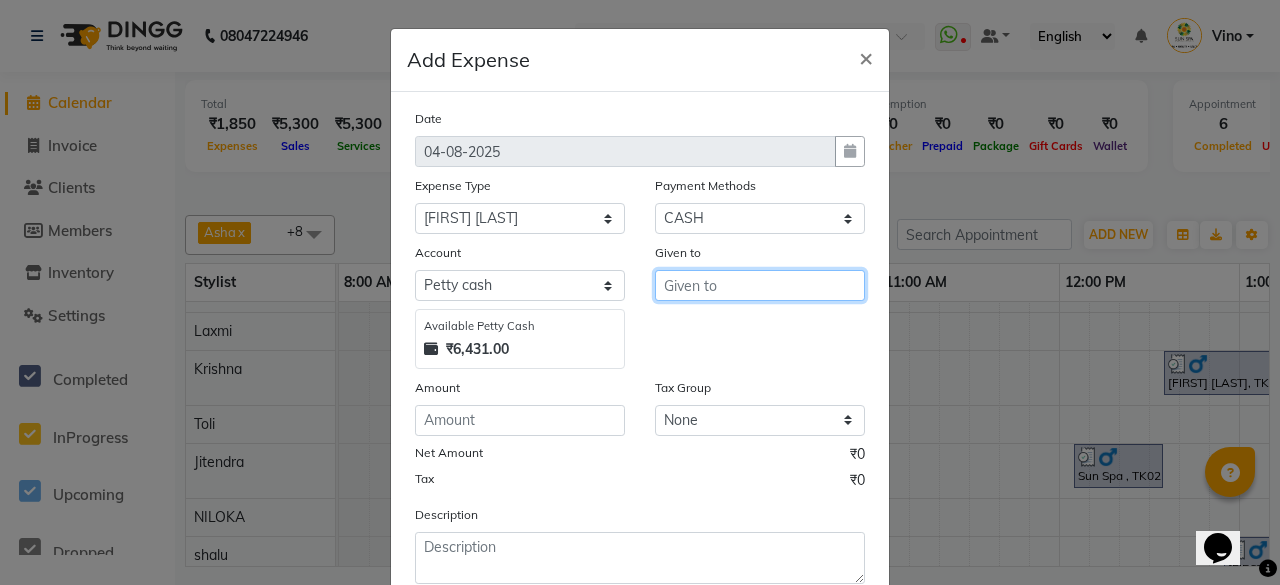 click at bounding box center (760, 285) 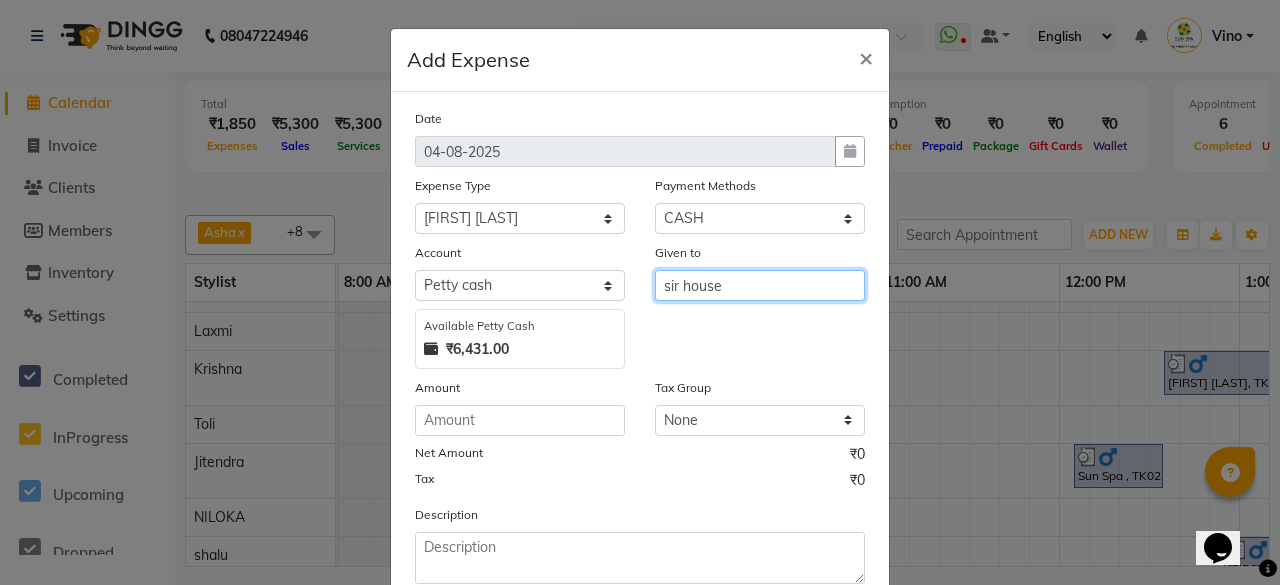 type on "sir house" 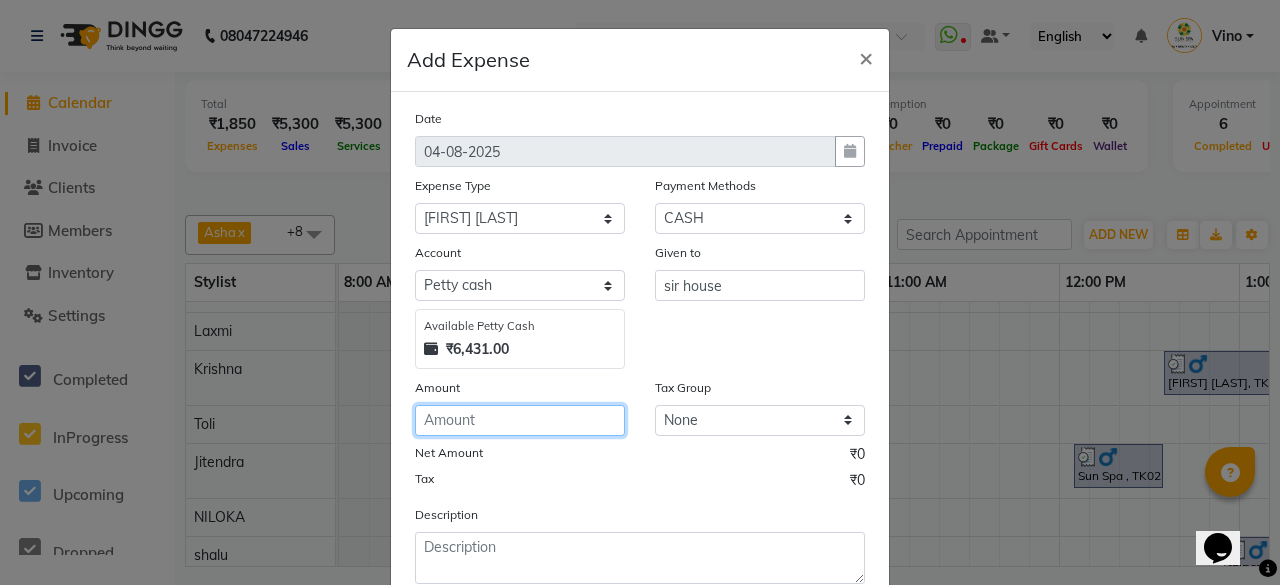 click 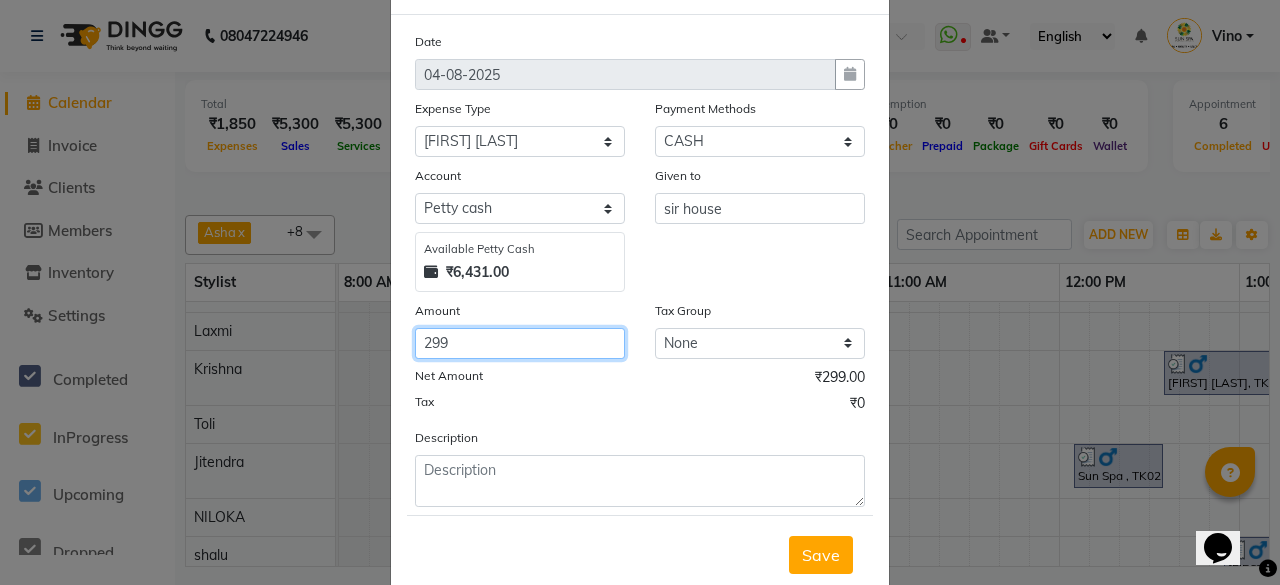 scroll, scrollTop: 127, scrollLeft: 0, axis: vertical 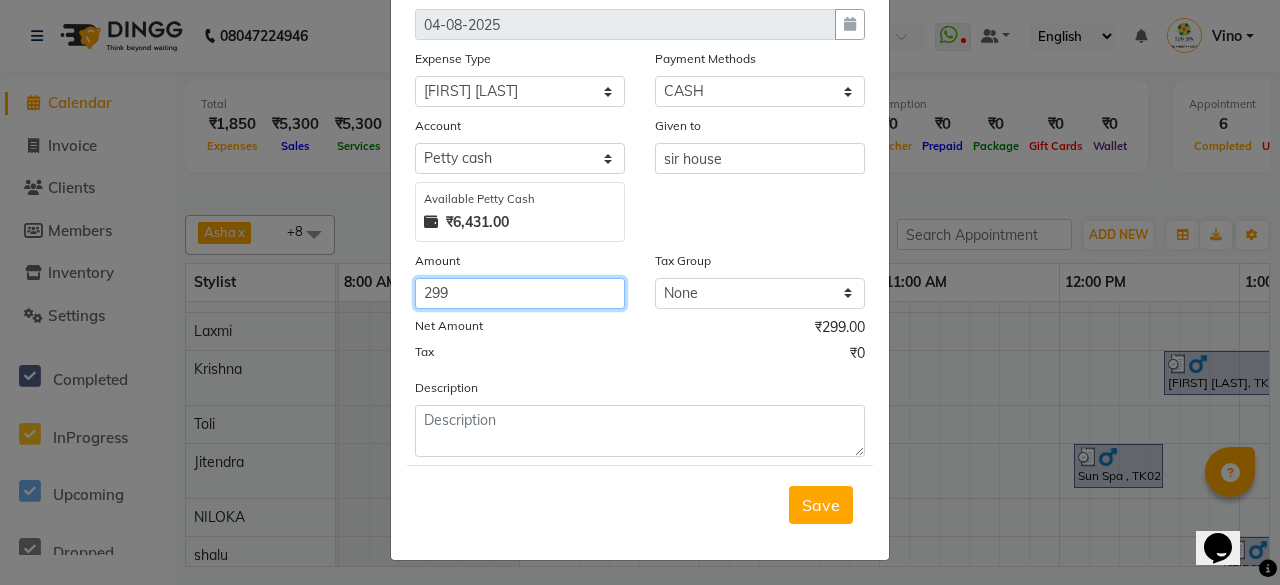 type on "299" 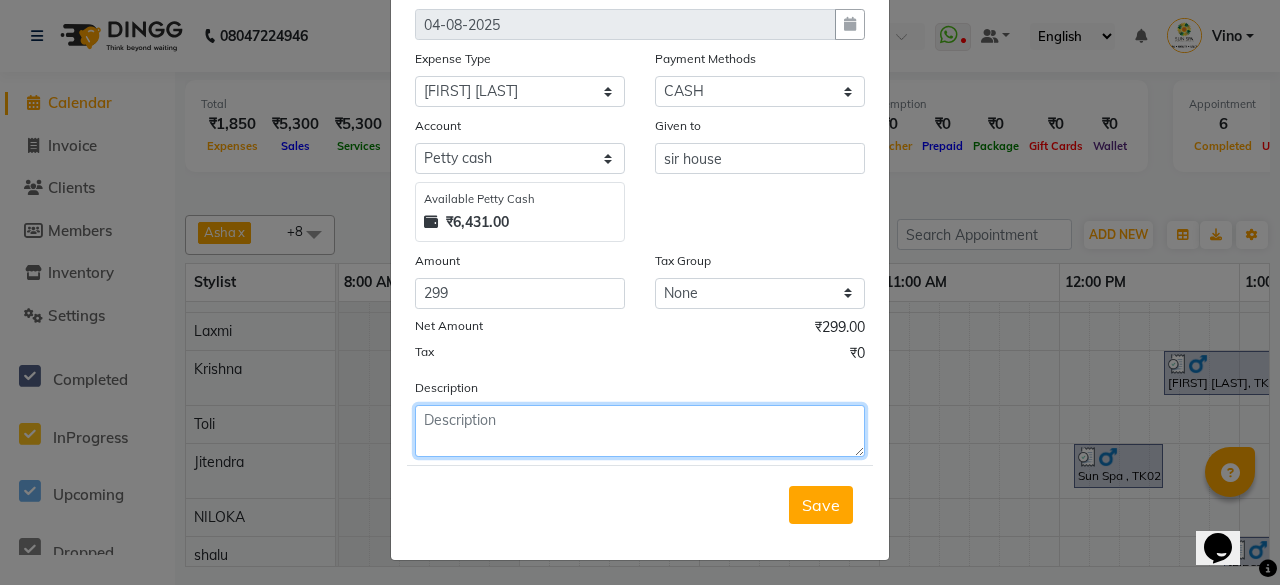 click 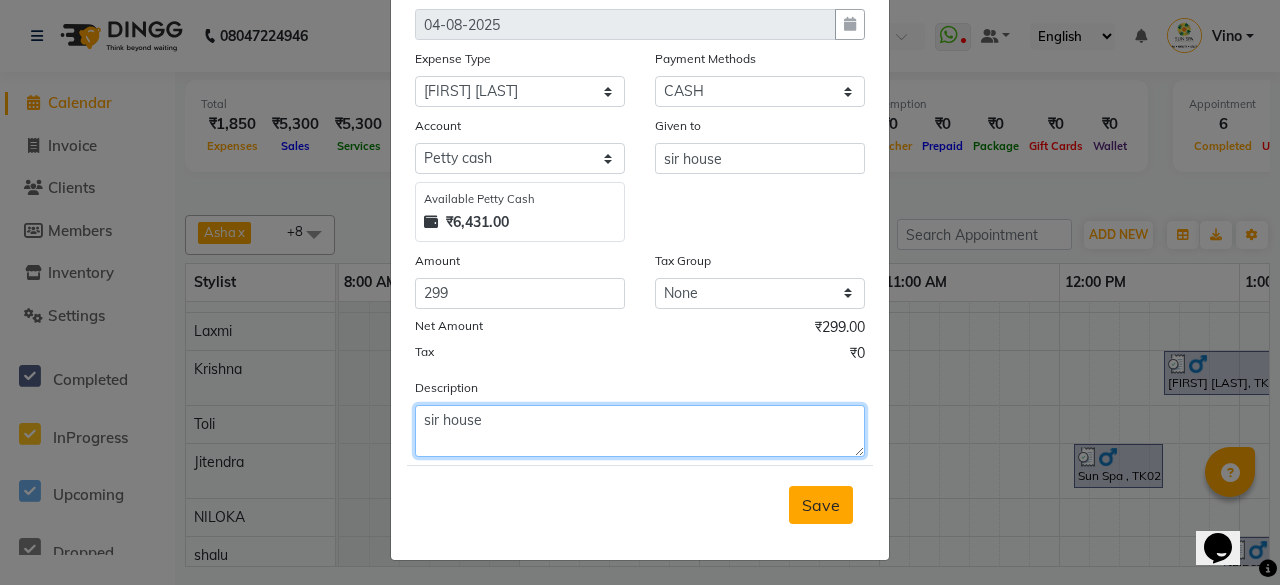 type on "sir house" 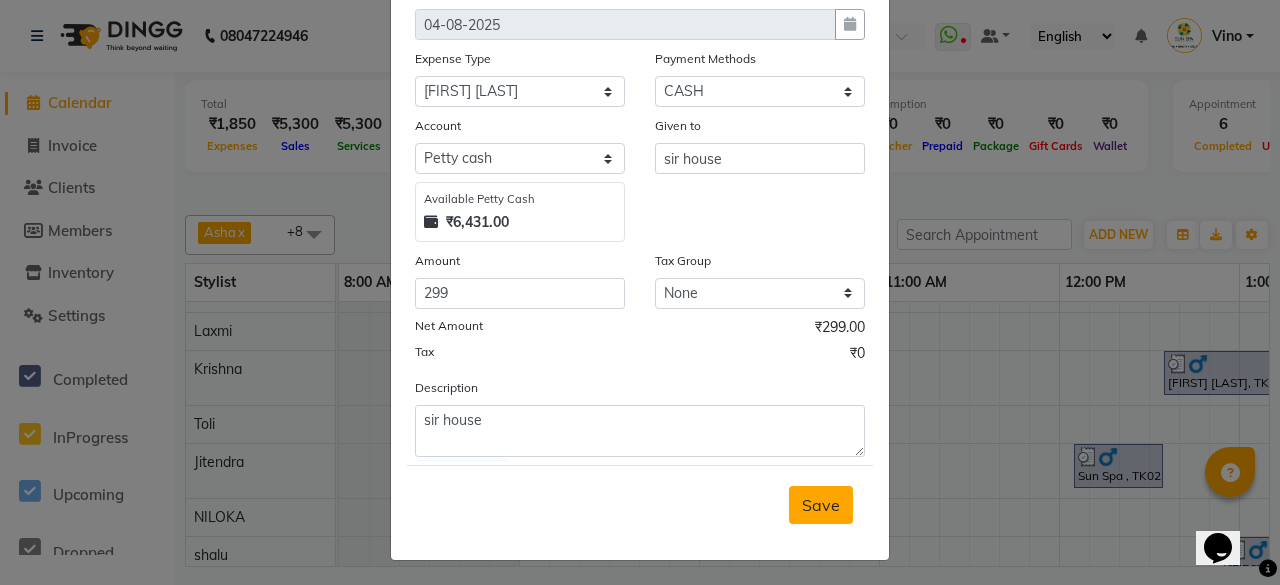 click on "Save" at bounding box center [821, 505] 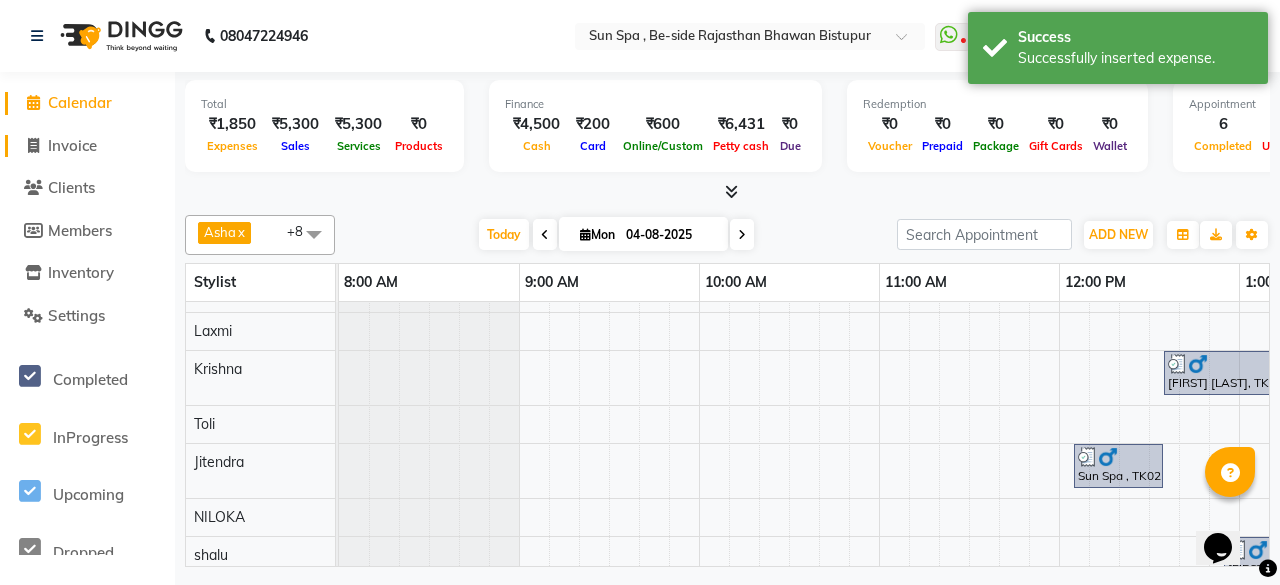 click on "Invoice" 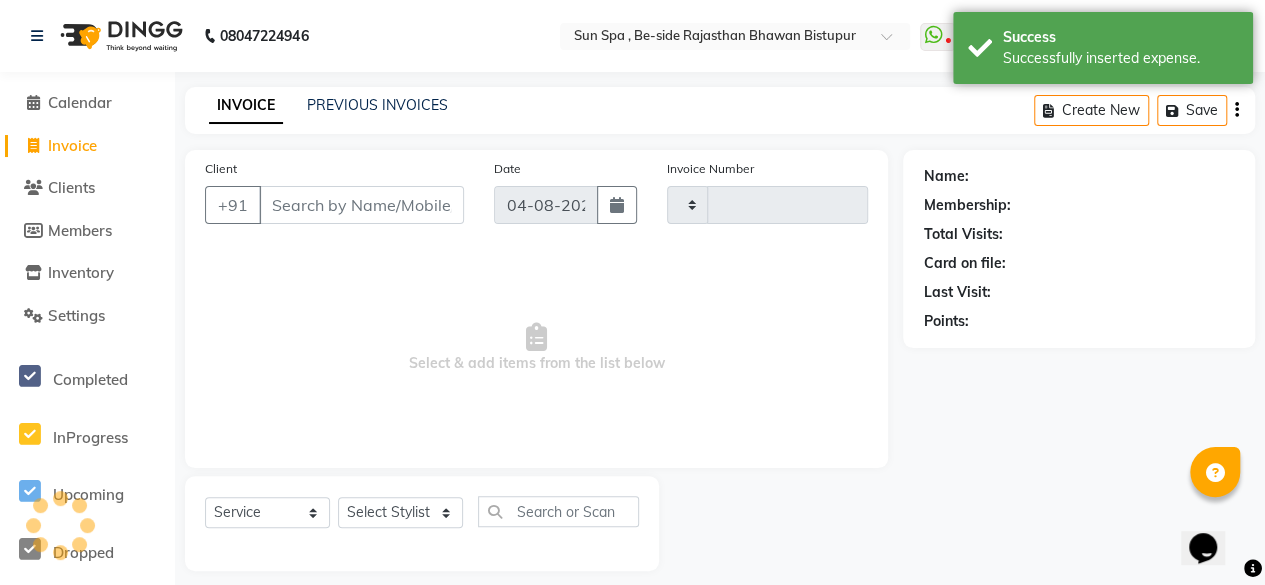 type on "0943" 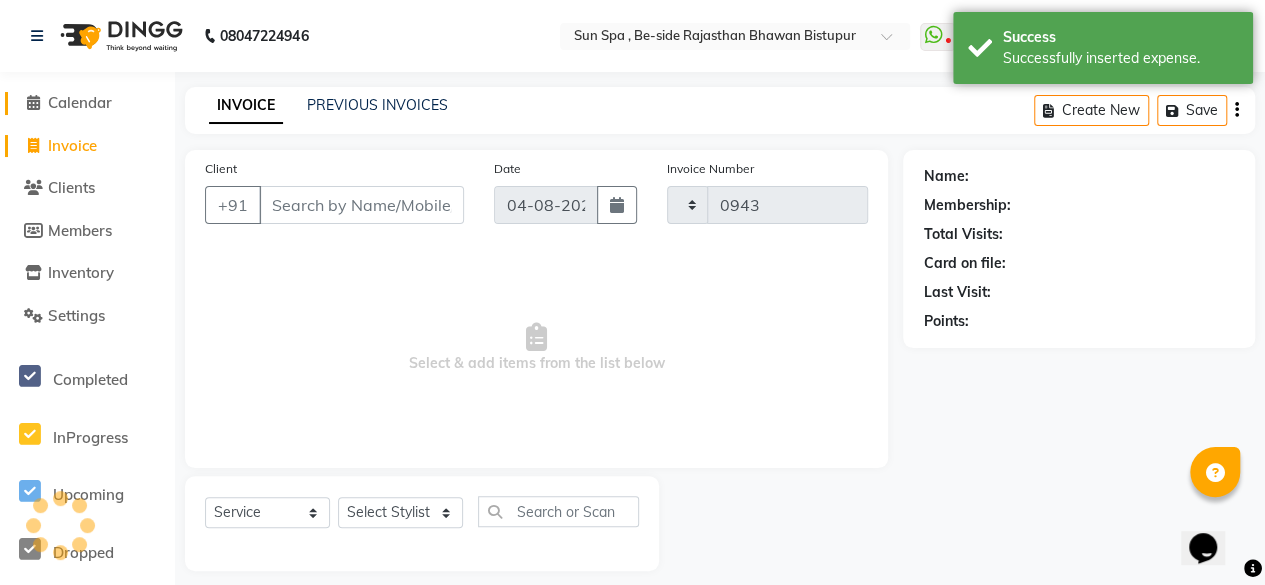 select on "5782" 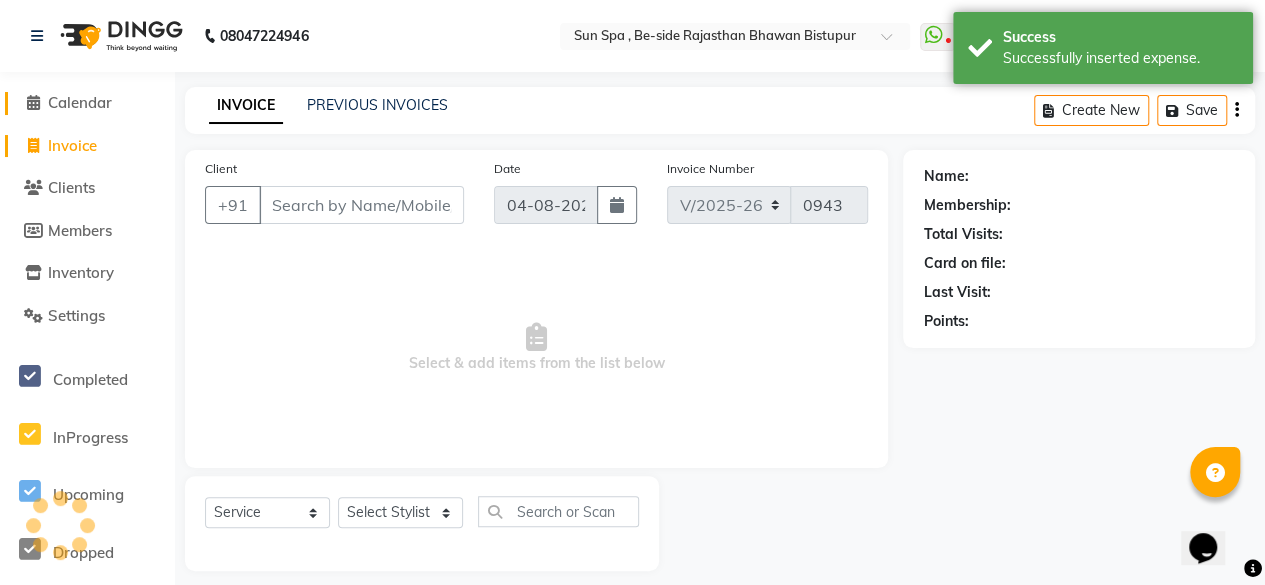 click on "Calendar" 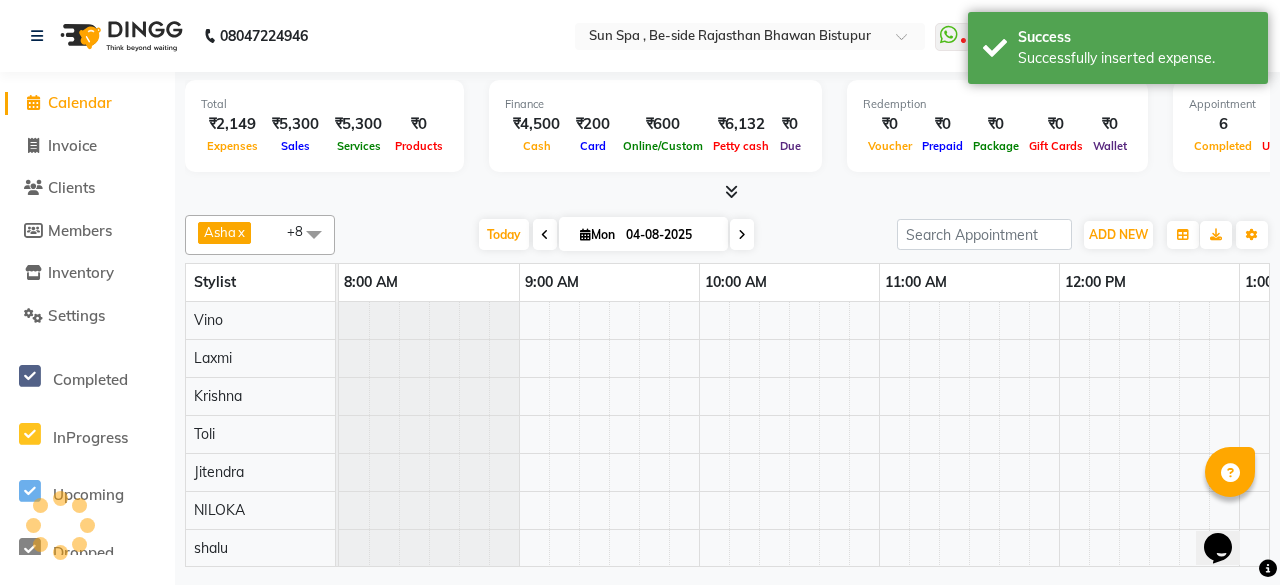 scroll, scrollTop: 0, scrollLeft: 0, axis: both 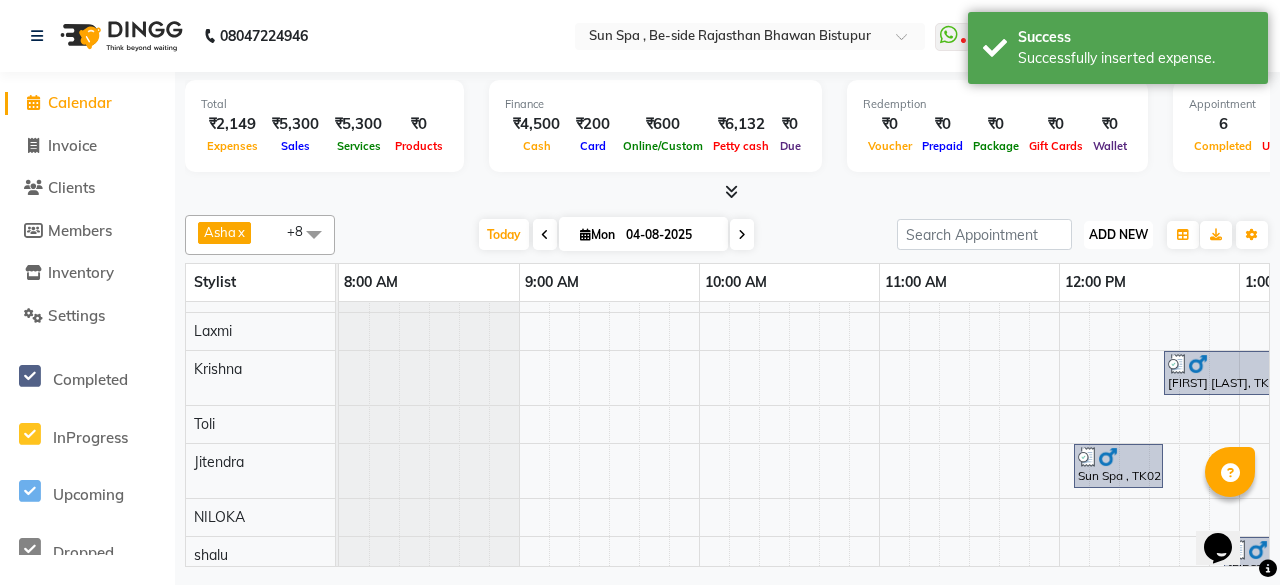 click on "ADD NEW" at bounding box center (1118, 234) 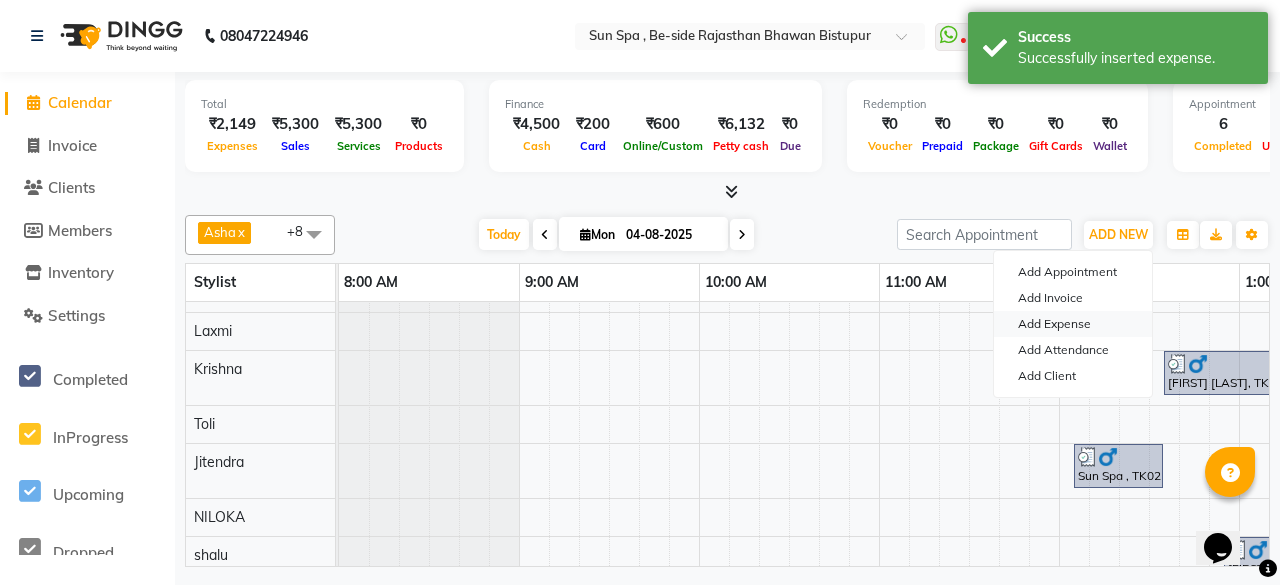 click on "Add Expense" at bounding box center [1073, 324] 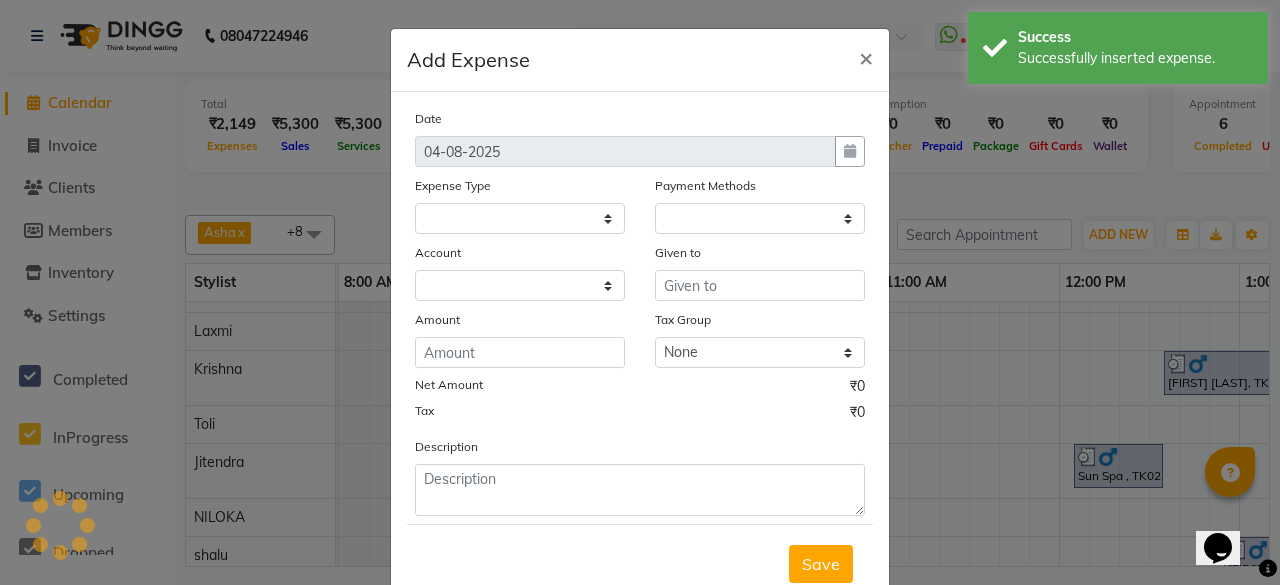 select on "1" 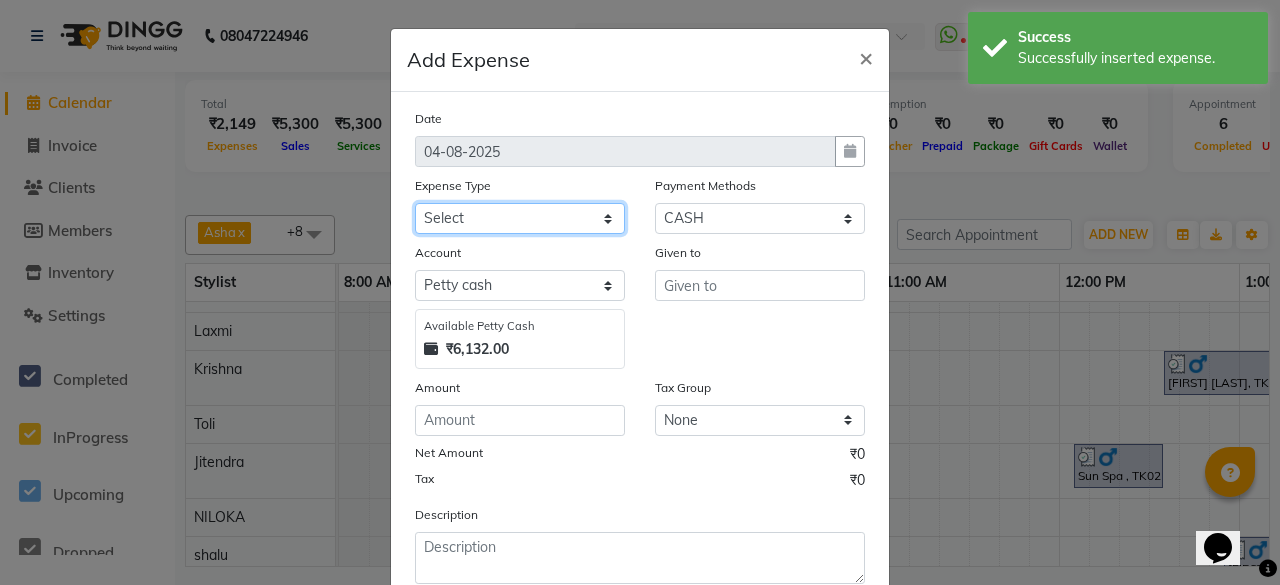 click on "Select Advance Salary Bank charges Car maintenance Cash transfer to bank Cash transfer to hub Client Snacks Events Expance Fuel Incentive JUSTDAIL Loan Repayment Maintenance Marketing Miscellaneous [FIRST] [LAST] Other Pantry Product Room Rent staff Salary Shop Rent Staff Snacks Tax Tea & Refreshment Utilities" 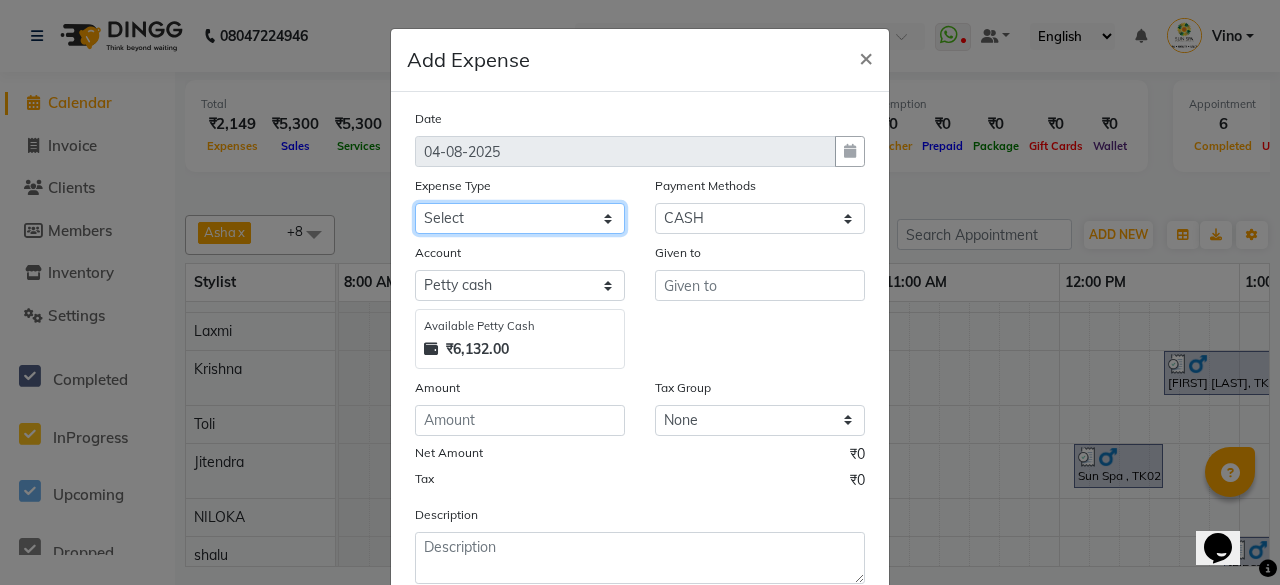 select on "12834" 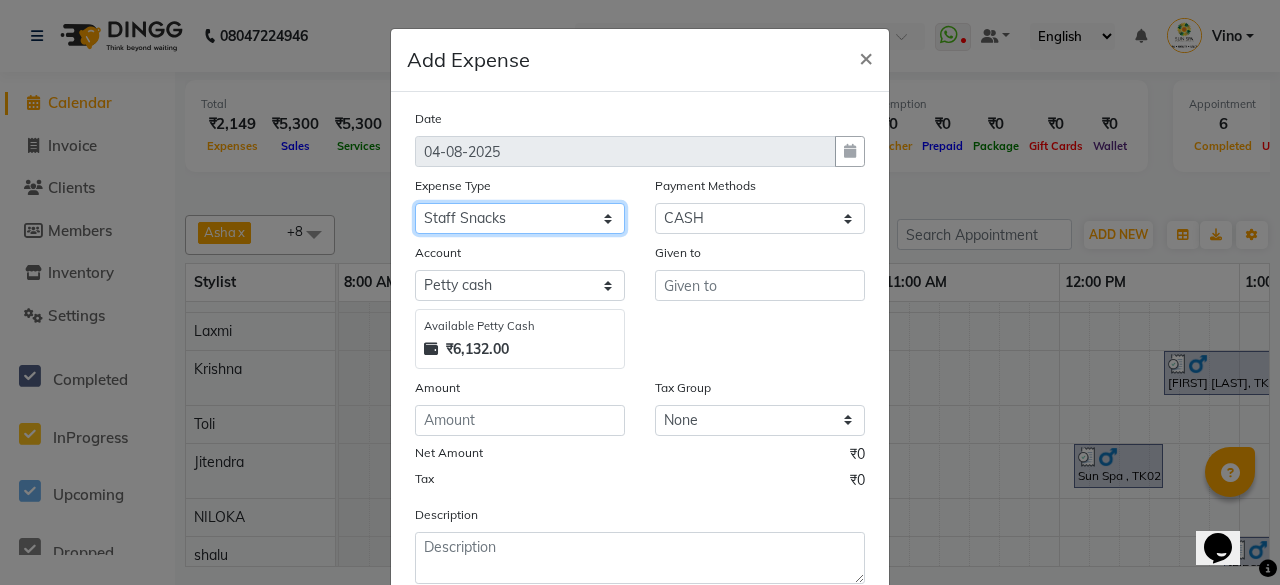 click on "Select Advance Salary Bank charges Car maintenance Cash transfer to bank Cash transfer to hub Client Snacks Events Expance Fuel Incentive JUSTDAIL Loan Repayment Maintenance Marketing Miscellaneous [FIRST] [LAST] Other Pantry Product Room Rent staff Salary Shop Rent Staff Snacks Tax Tea & Refreshment Utilities" 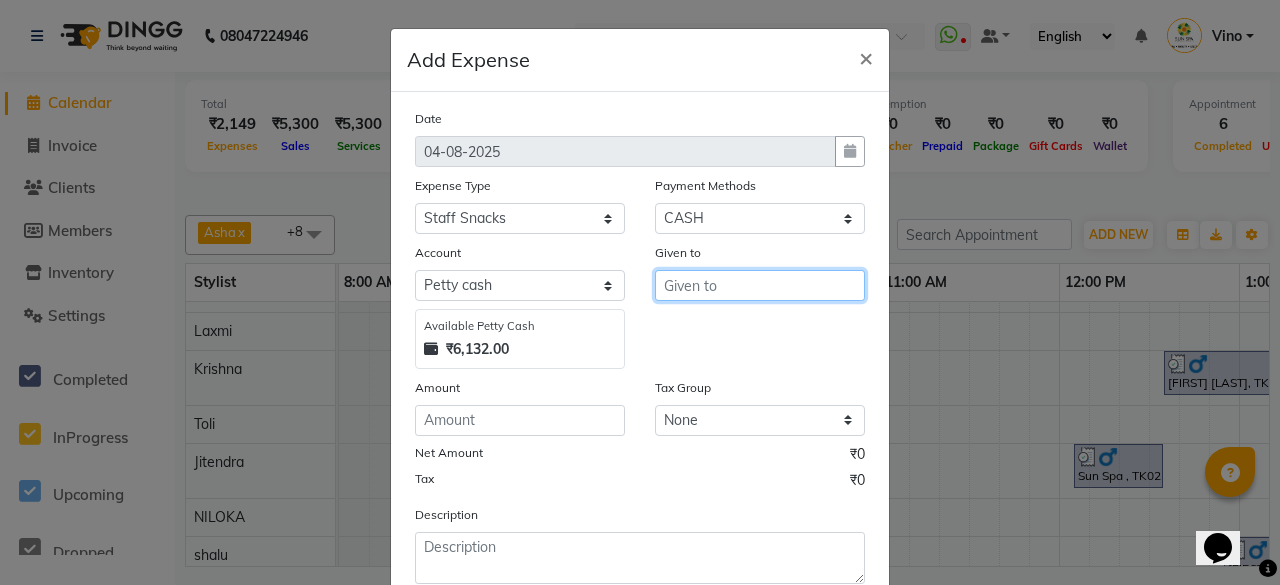 click at bounding box center (760, 285) 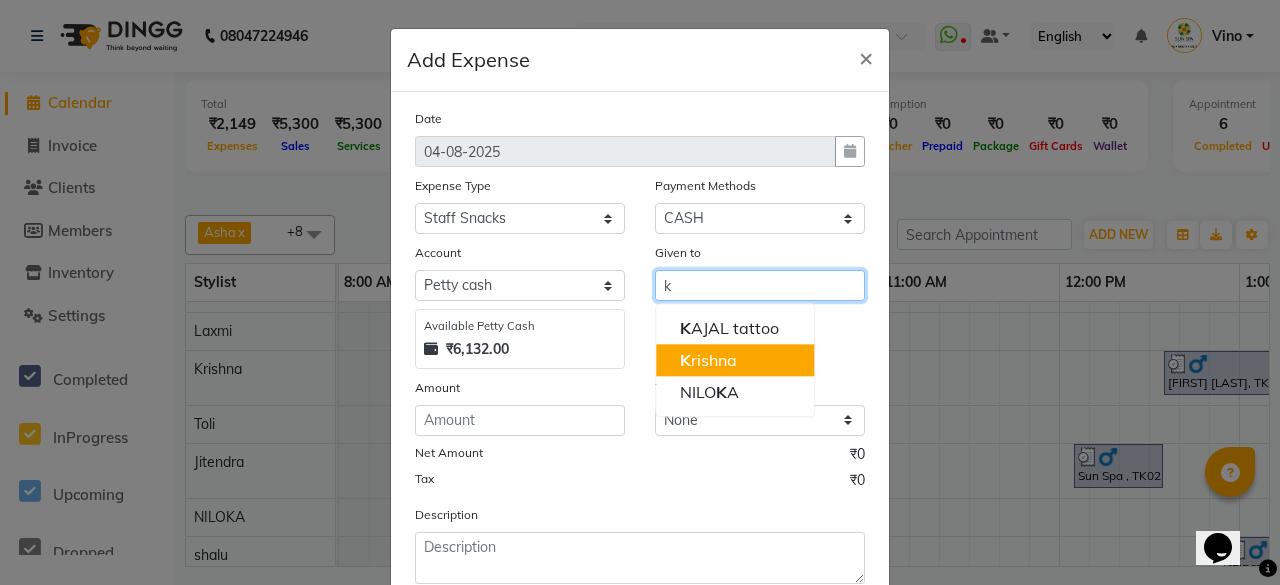 click on "[FIRST]" at bounding box center (708, 360) 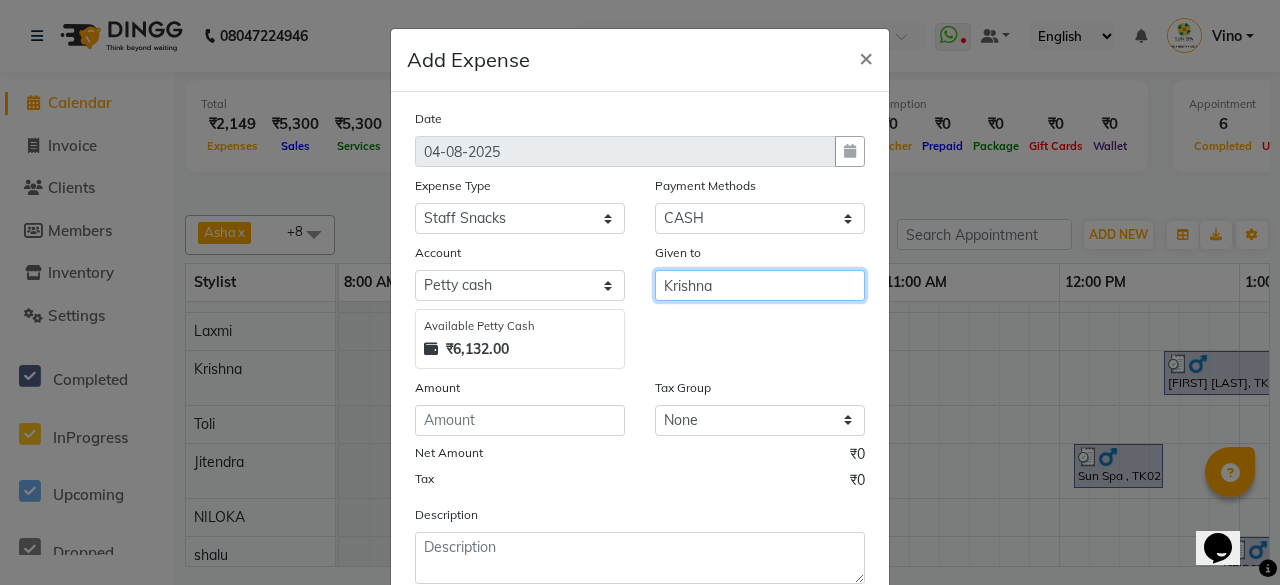type on "Krishna" 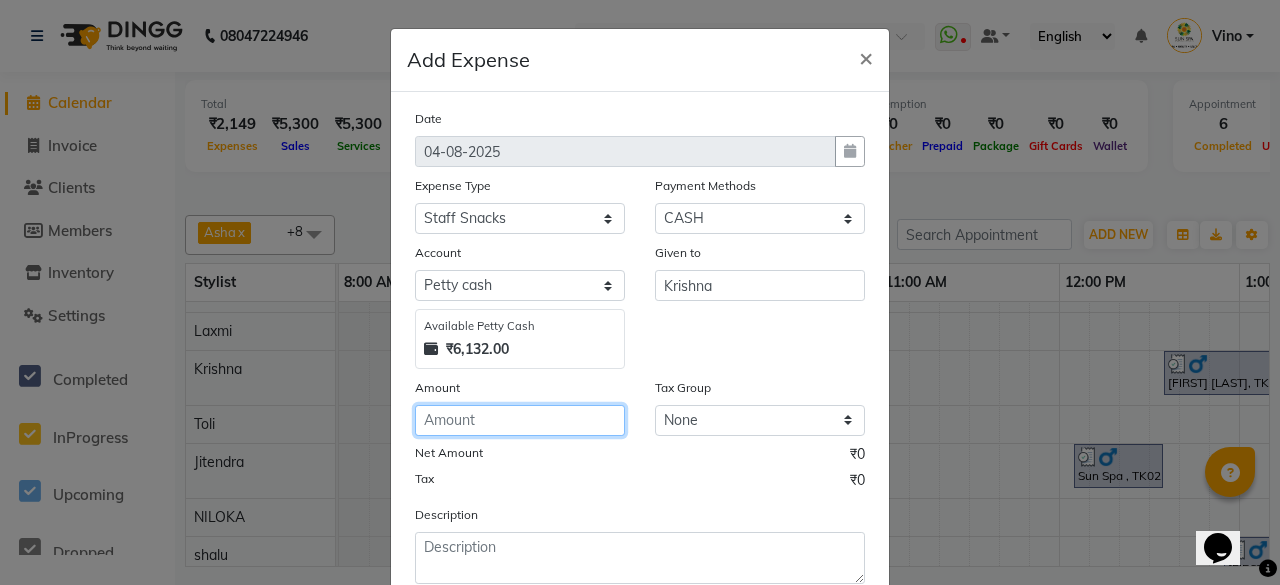 click 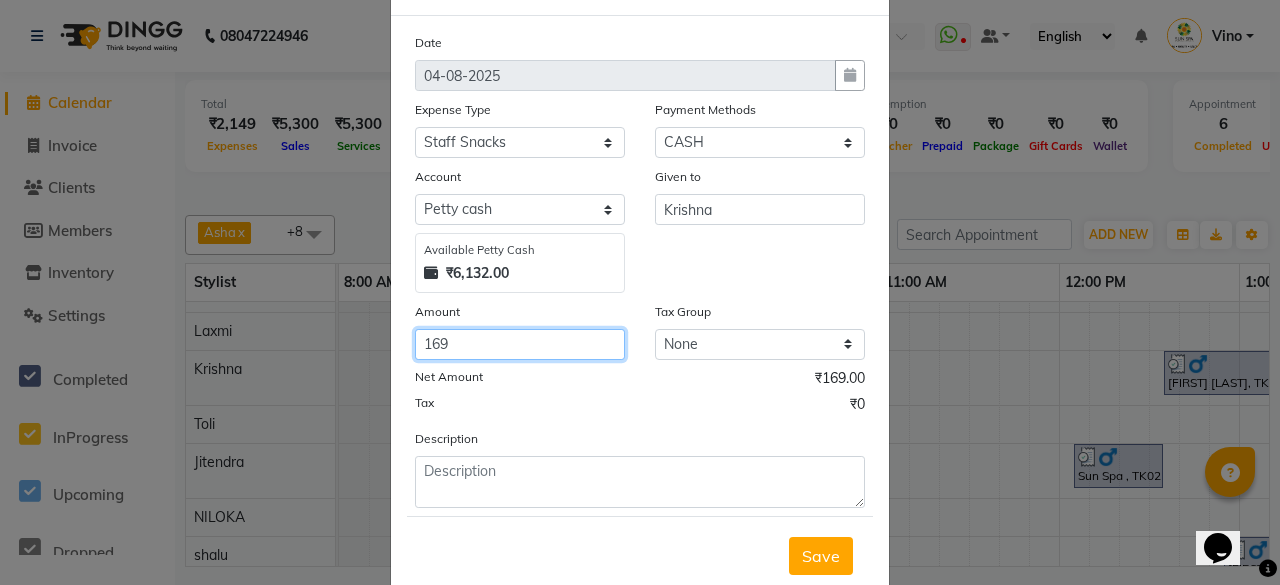 scroll, scrollTop: 127, scrollLeft: 0, axis: vertical 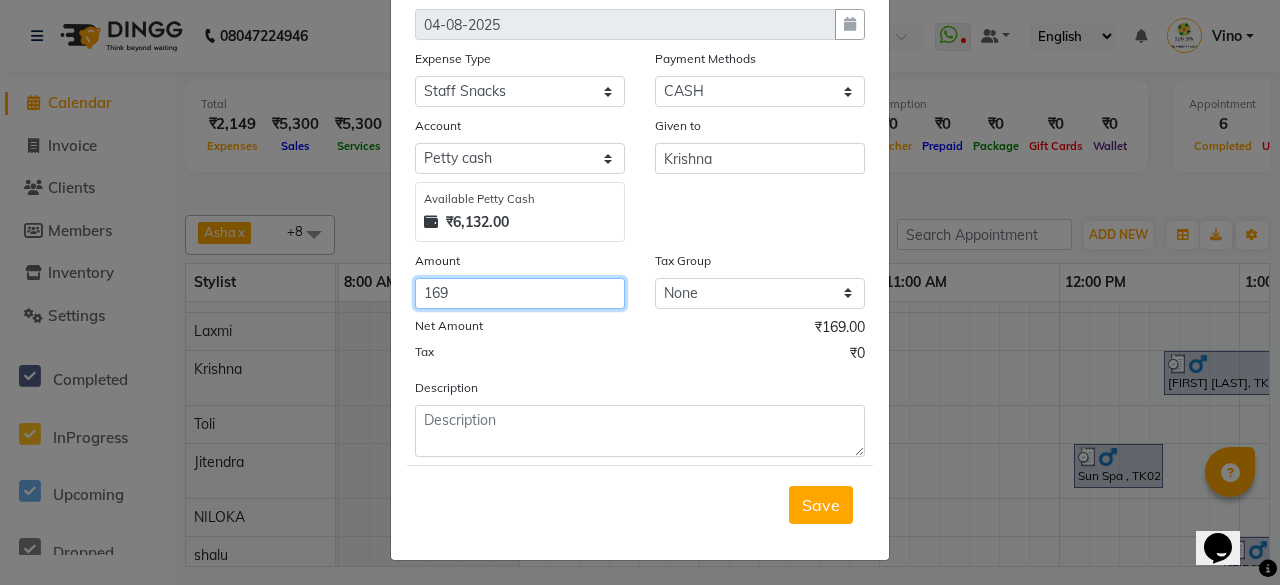 click on "169" 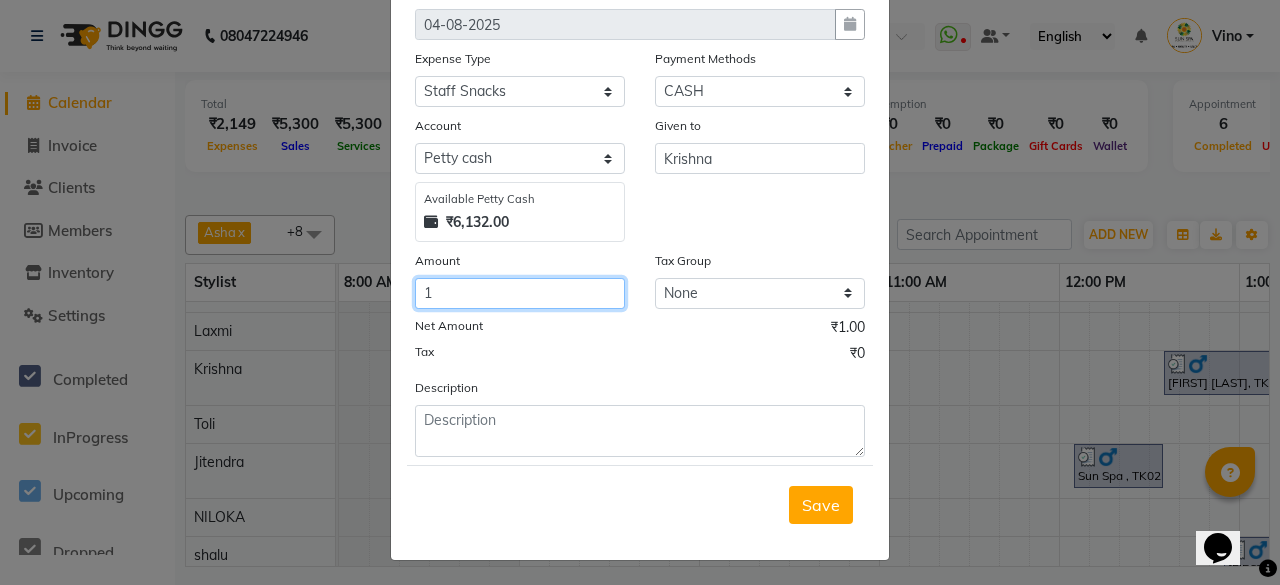 type on "17" 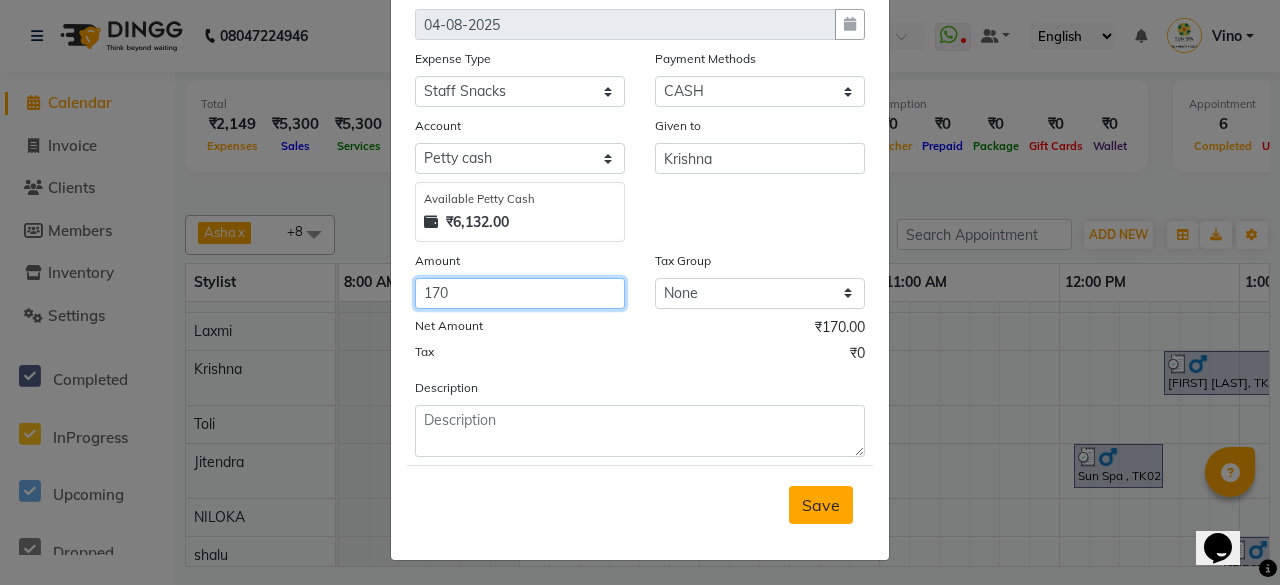 type on "170" 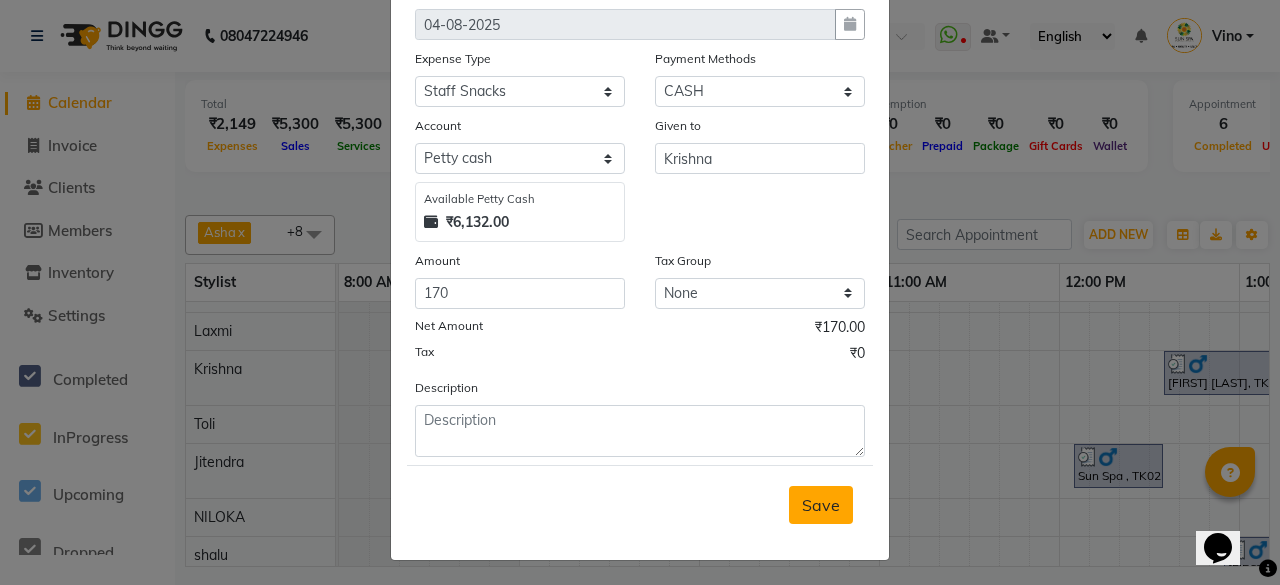 click on "Save" at bounding box center [821, 505] 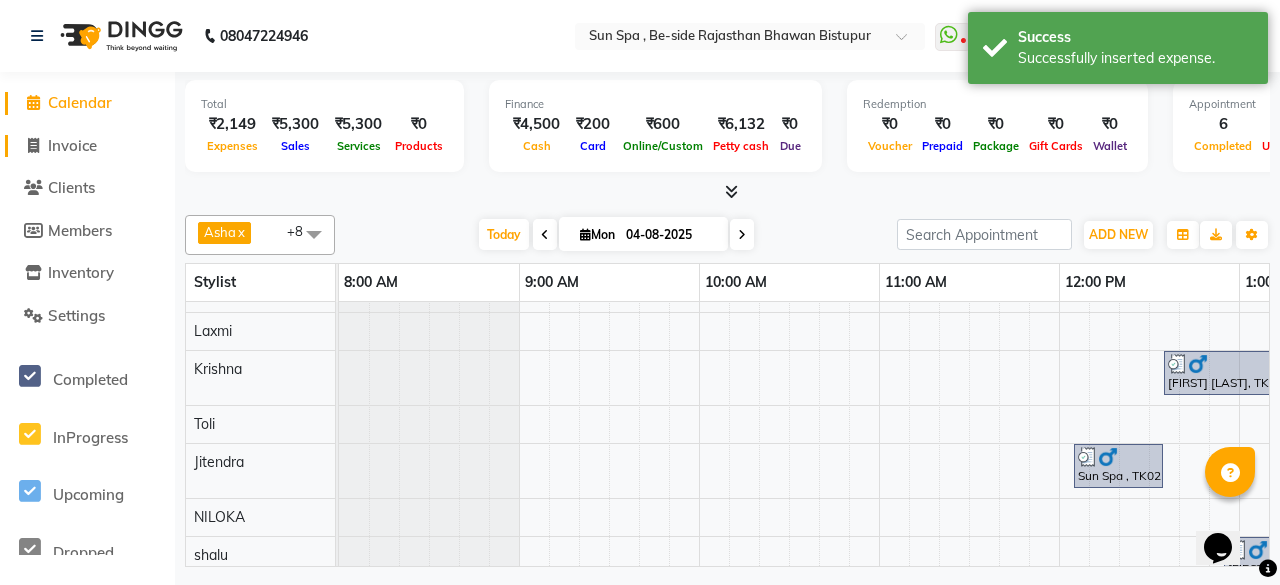 click on "Invoice" 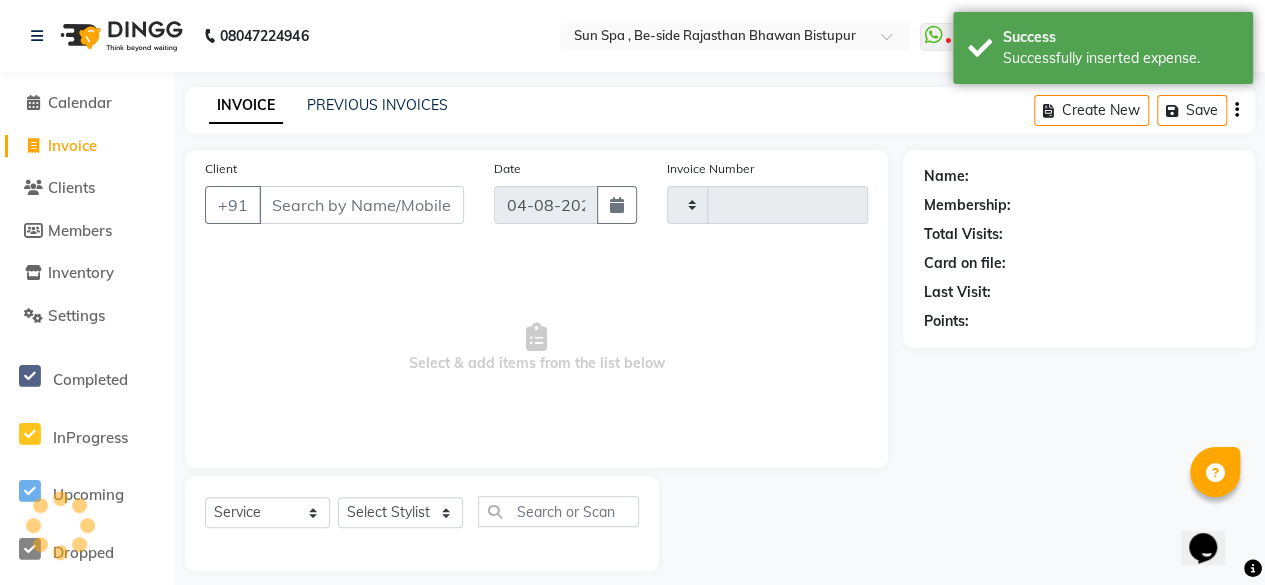 type on "0943" 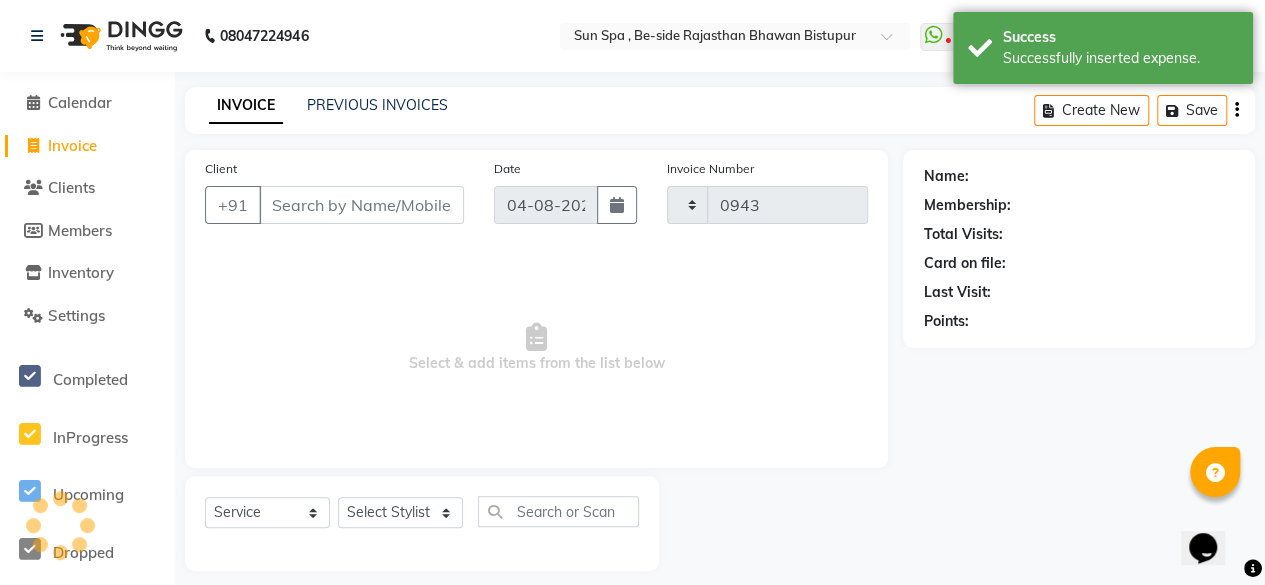 select on "5782" 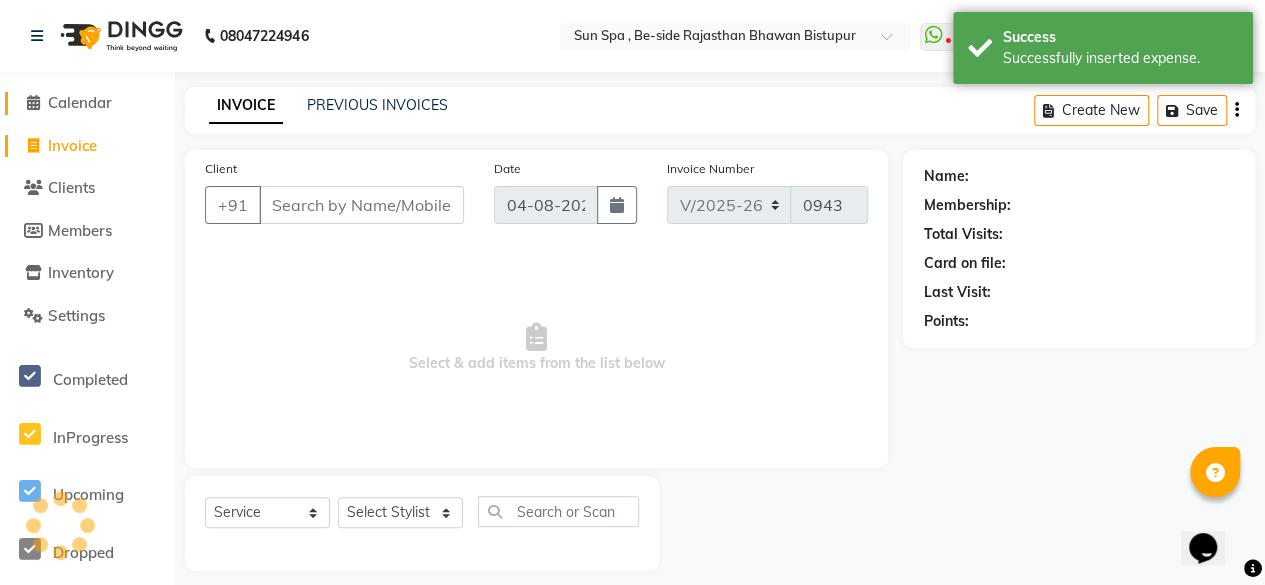 click on "Calendar" 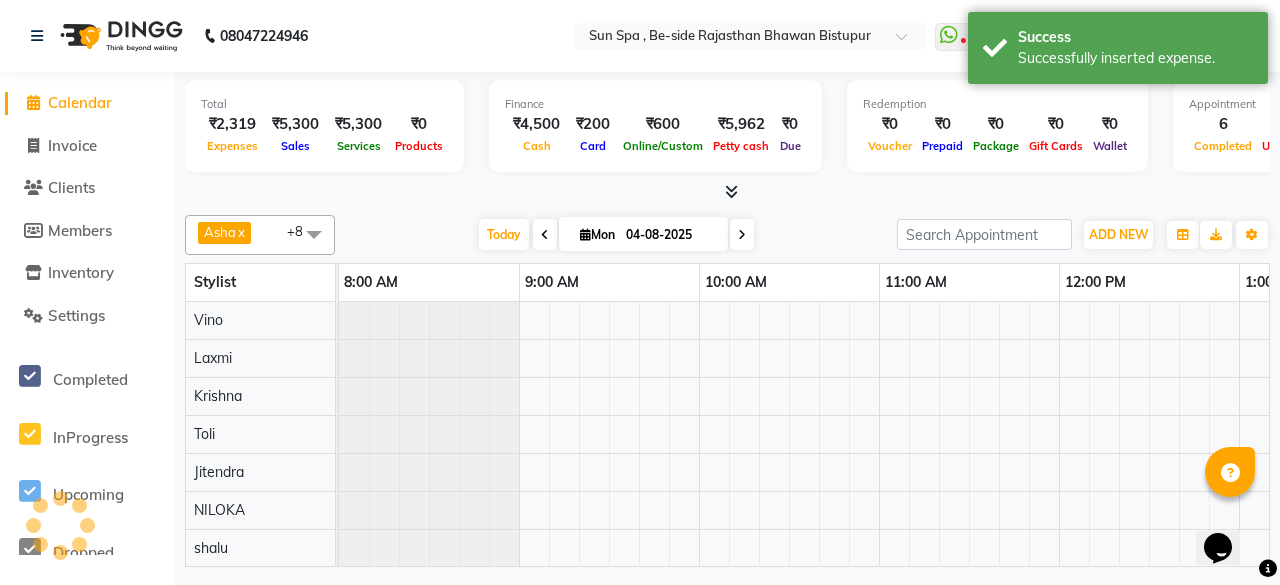 scroll, scrollTop: 0, scrollLeft: 0, axis: both 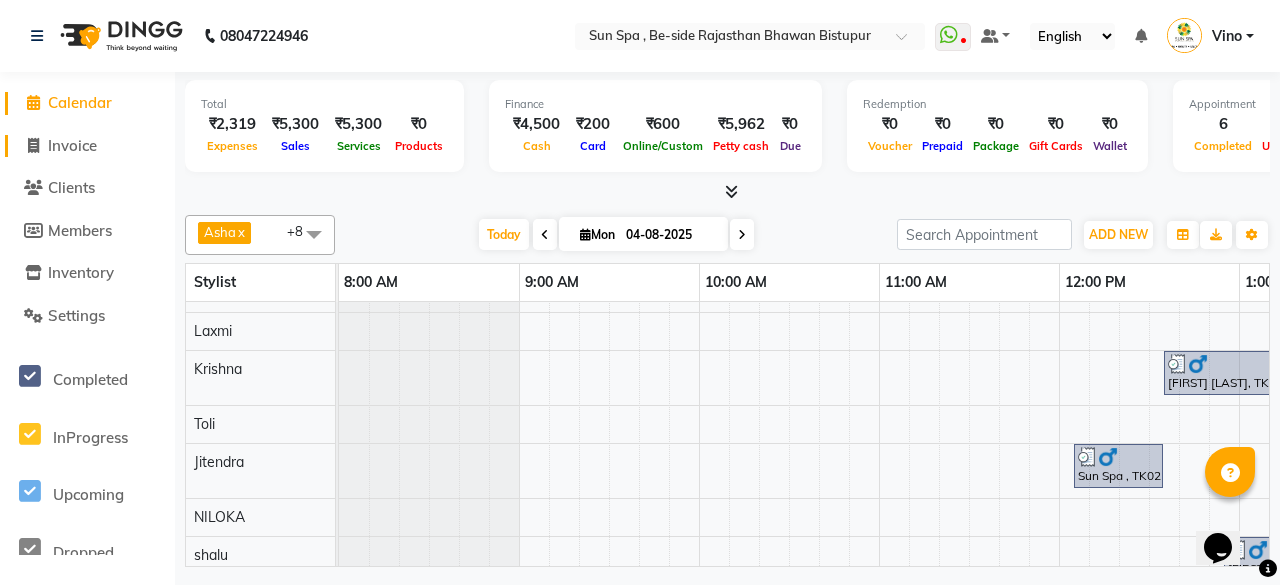 click on "Invoice" 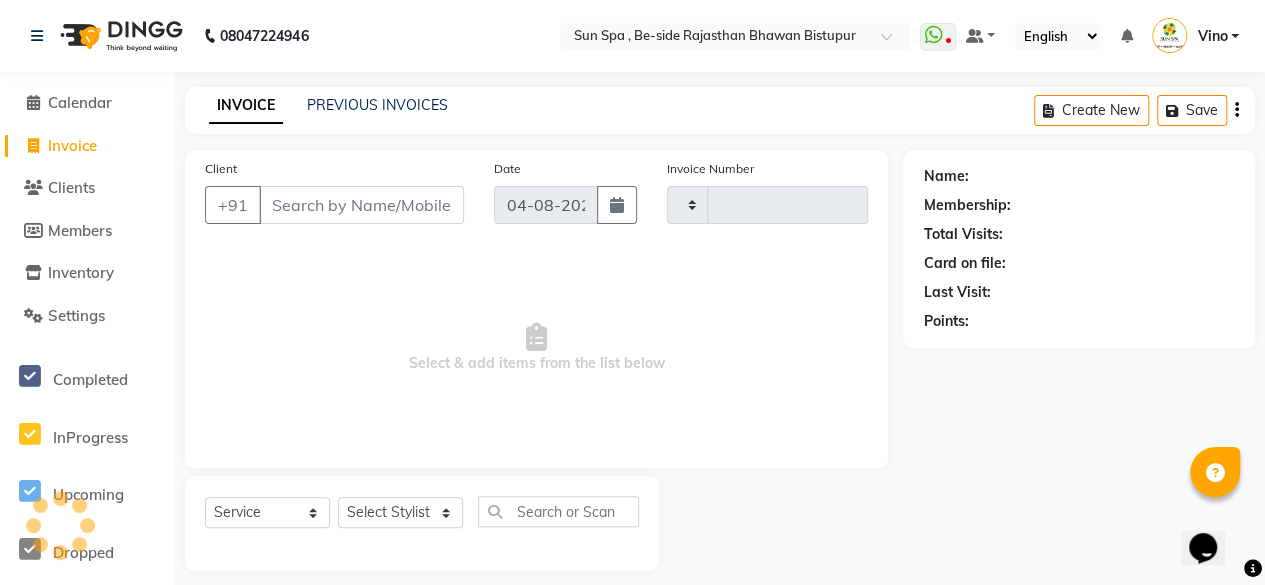 type on "0943" 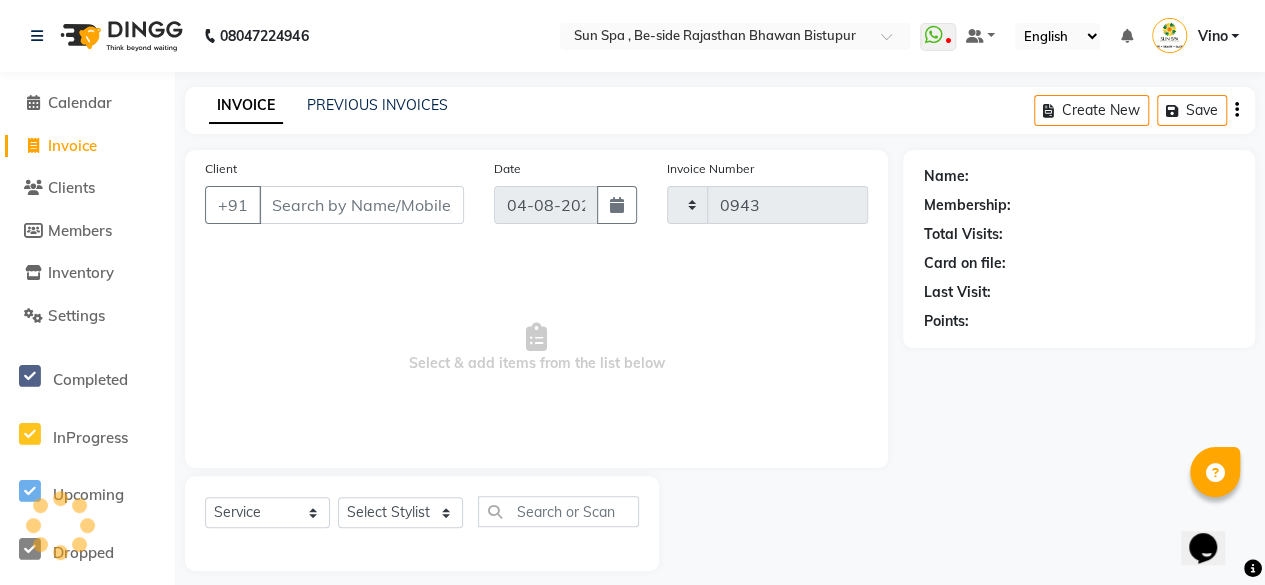 select on "5782" 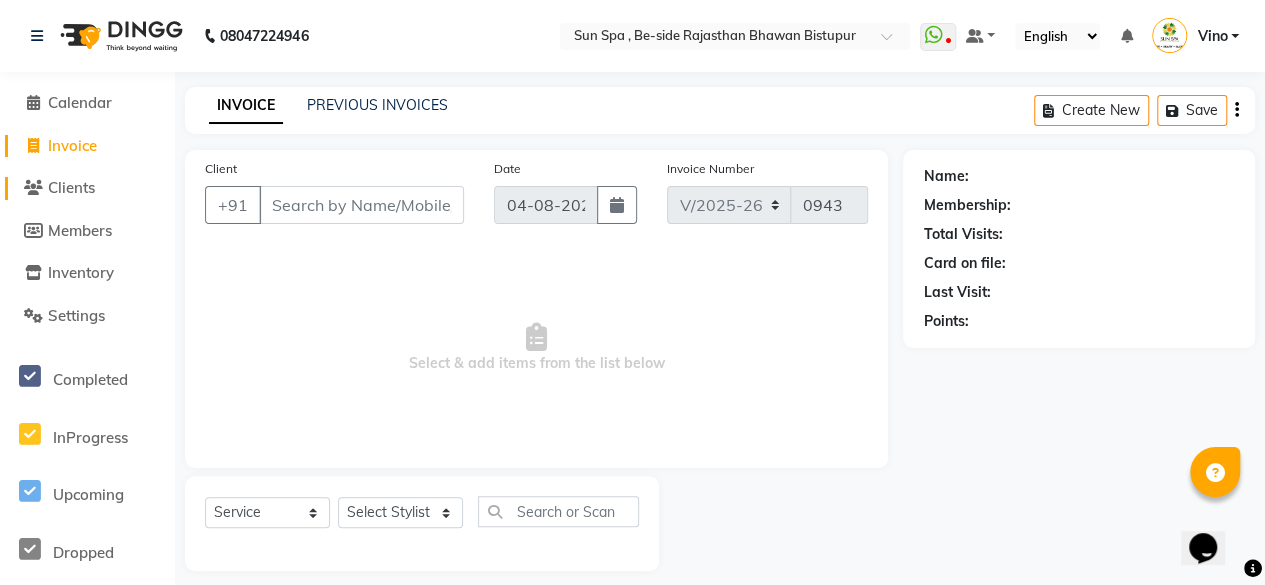 click on "Clients" 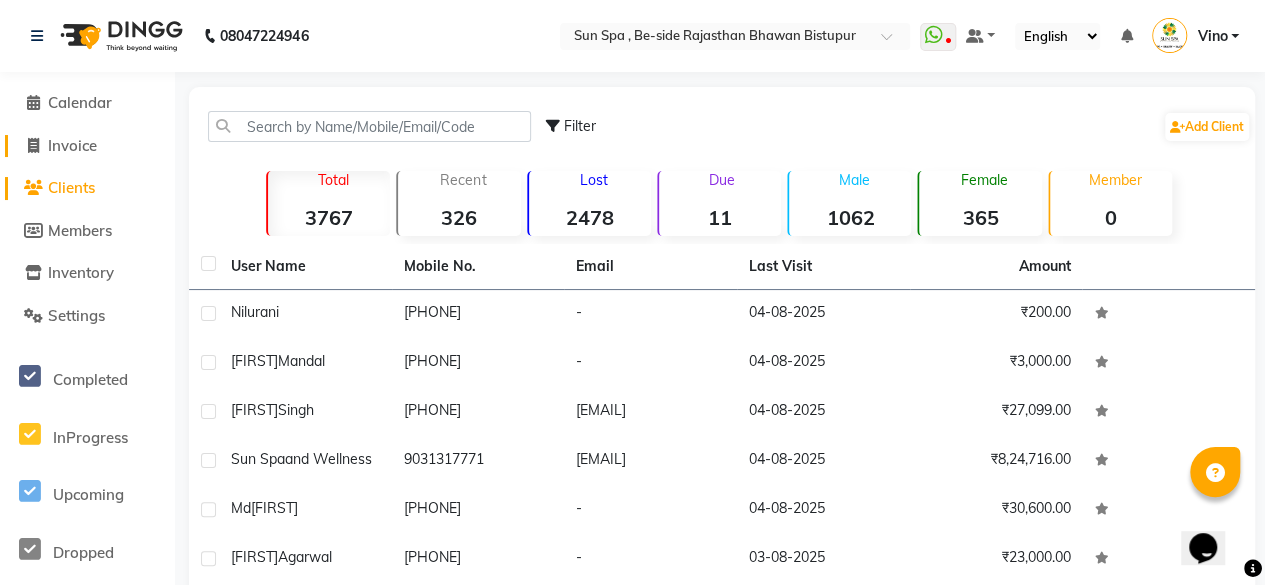 click on "Invoice" 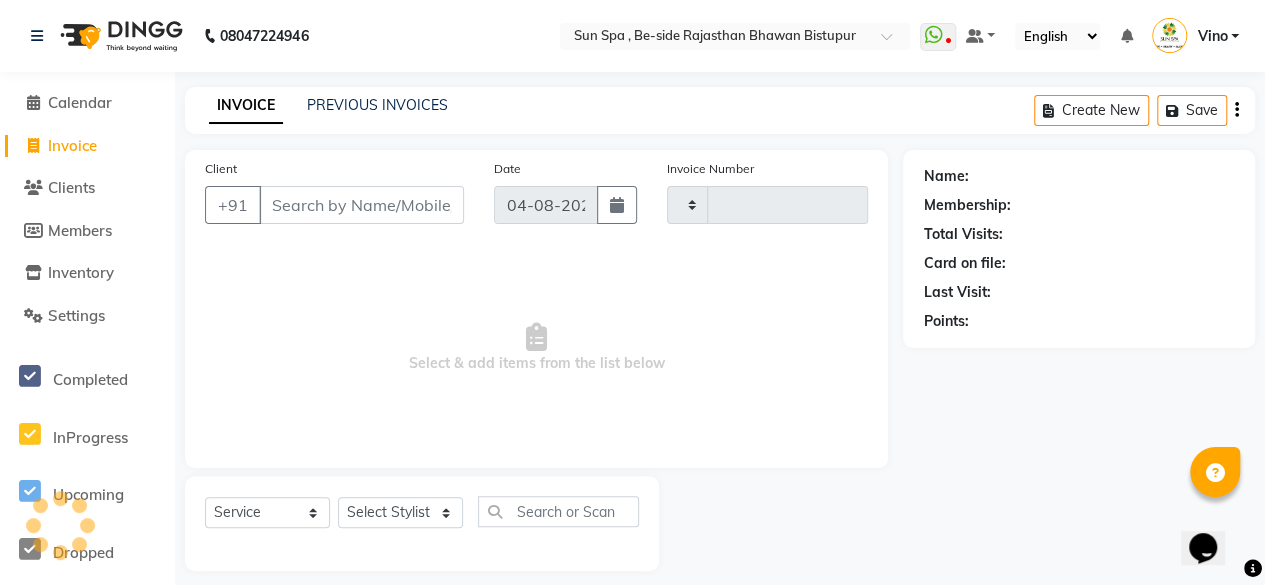 type on "0943" 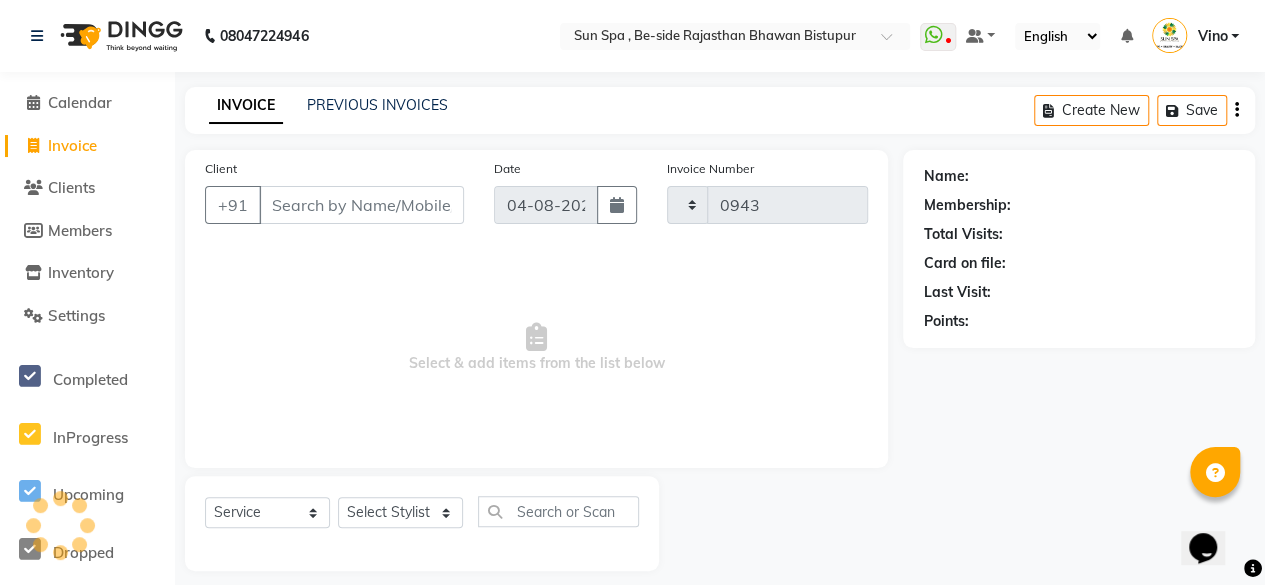 scroll, scrollTop: 15, scrollLeft: 0, axis: vertical 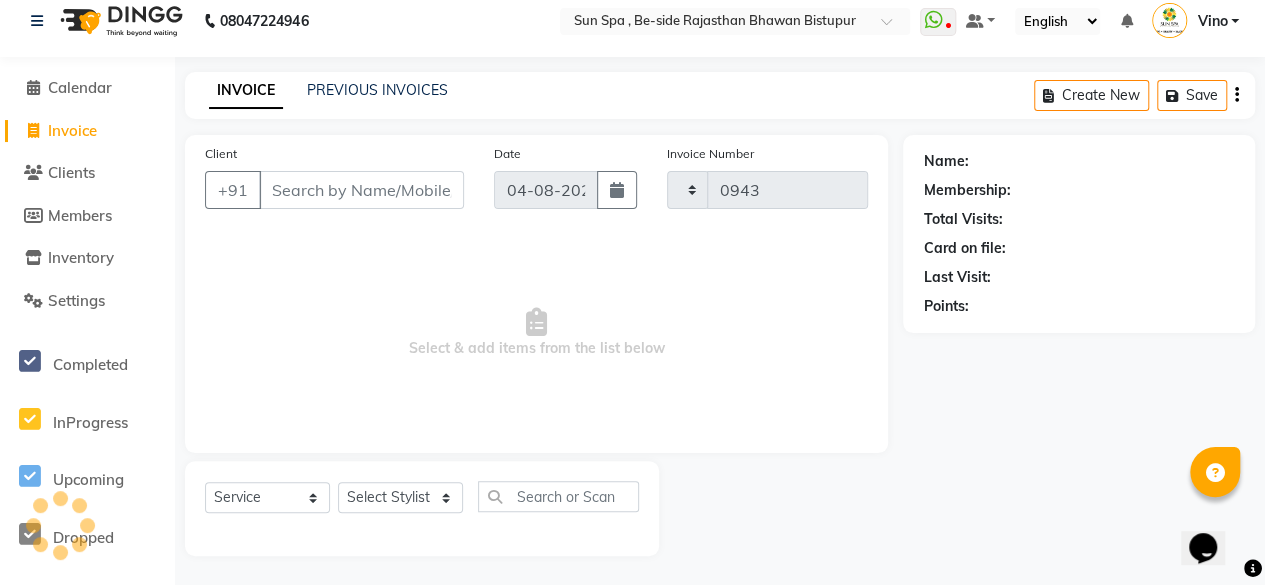 select on "5782" 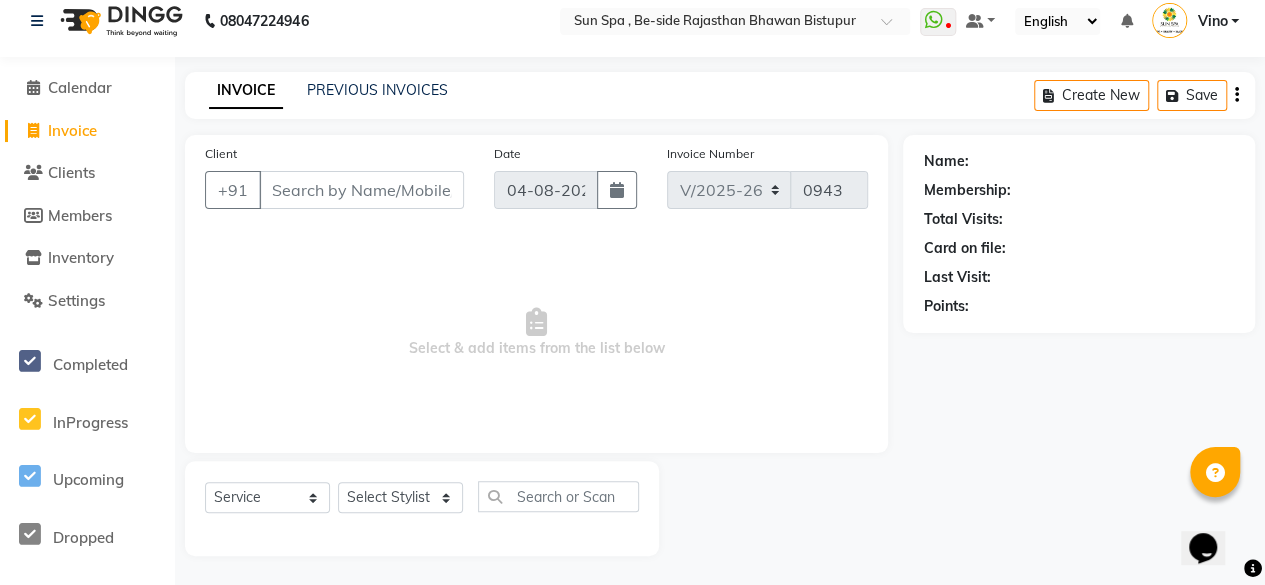 click on "Client" at bounding box center (361, 190) 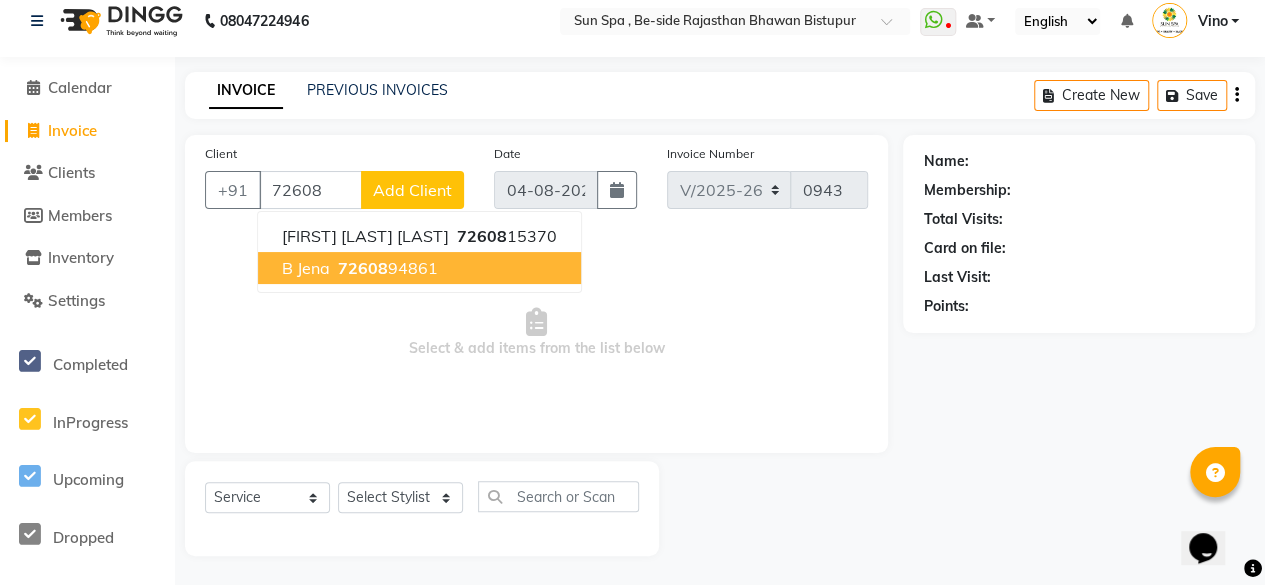 click on "72608" at bounding box center (363, 268) 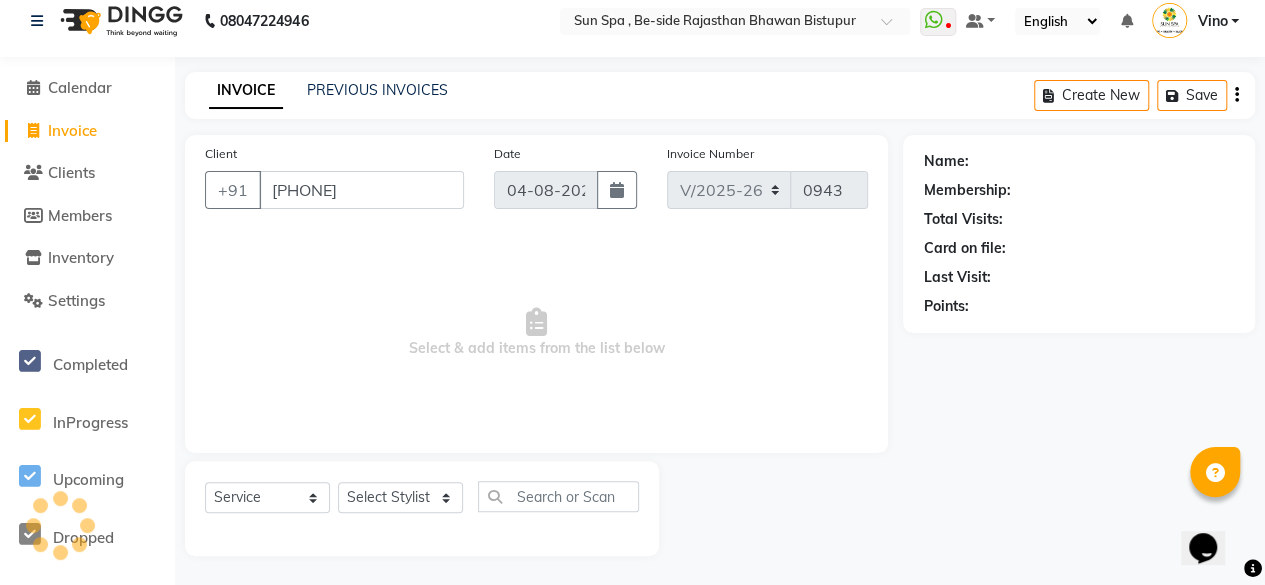 type on "[PHONE]" 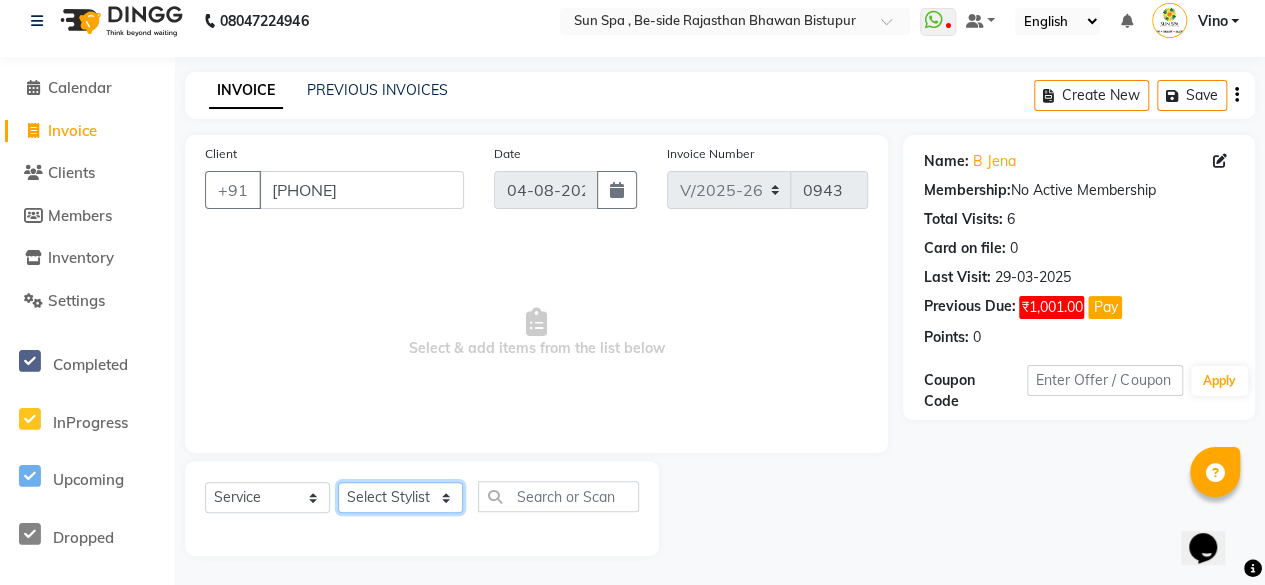 click on "Select Stylist Anuraj Asha Jitendra KAJAL tattoo Krishna Laxmi NILOKA shalu Shohe Toli Vino" 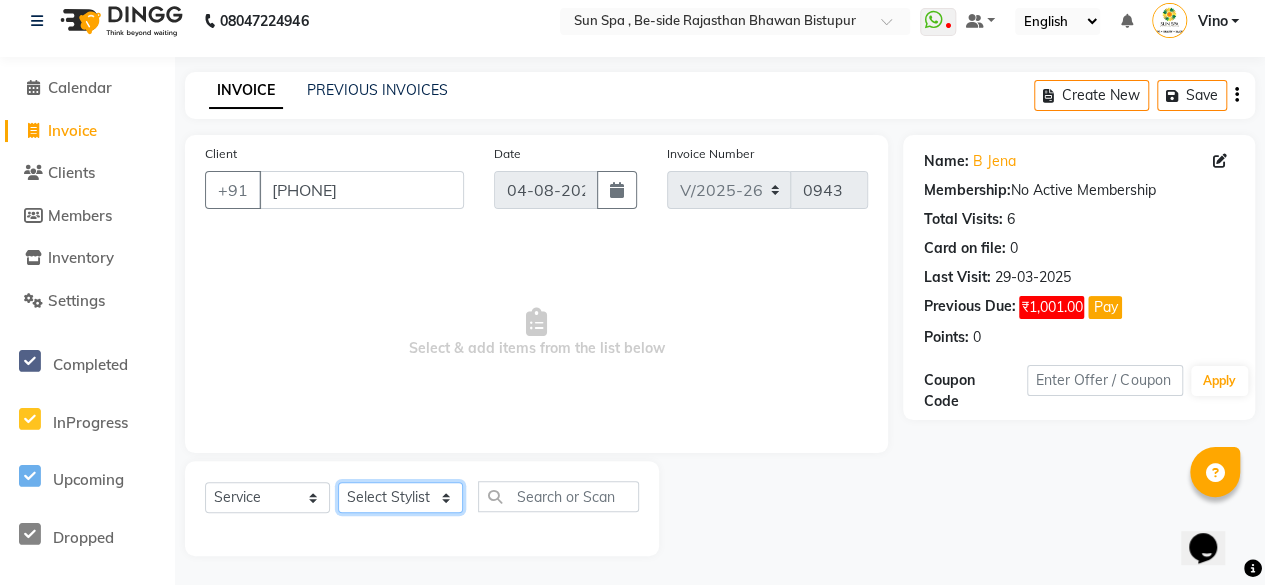 select on "40008" 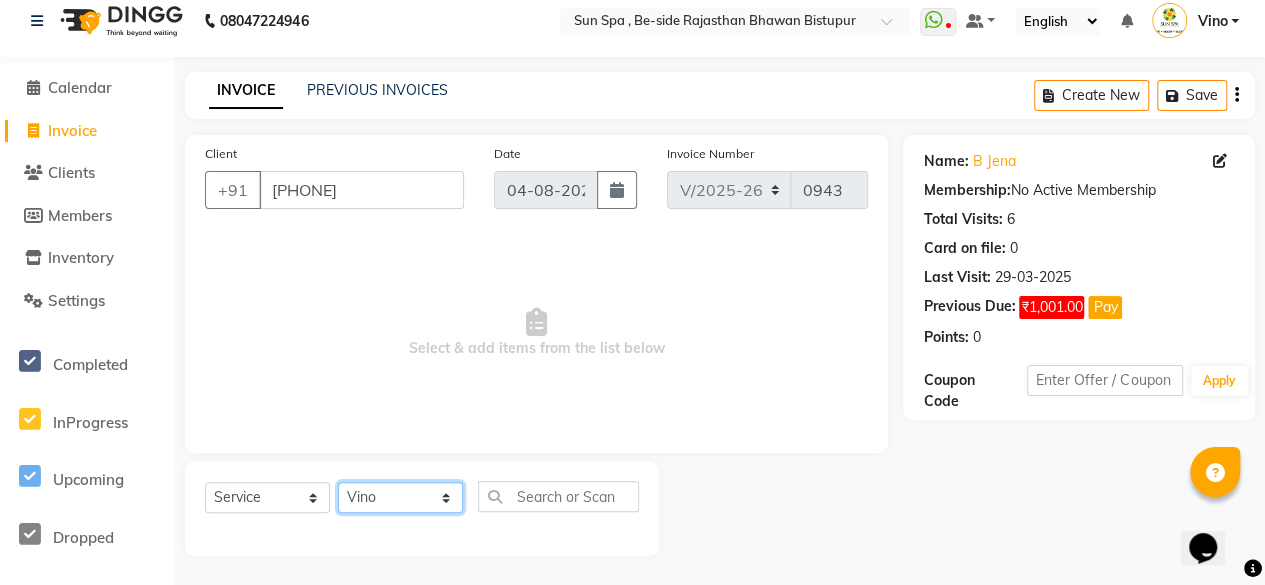 click on "Select Stylist Anuraj Asha Jitendra KAJAL tattoo Krishna Laxmi NILOKA shalu Shohe Toli Vino" 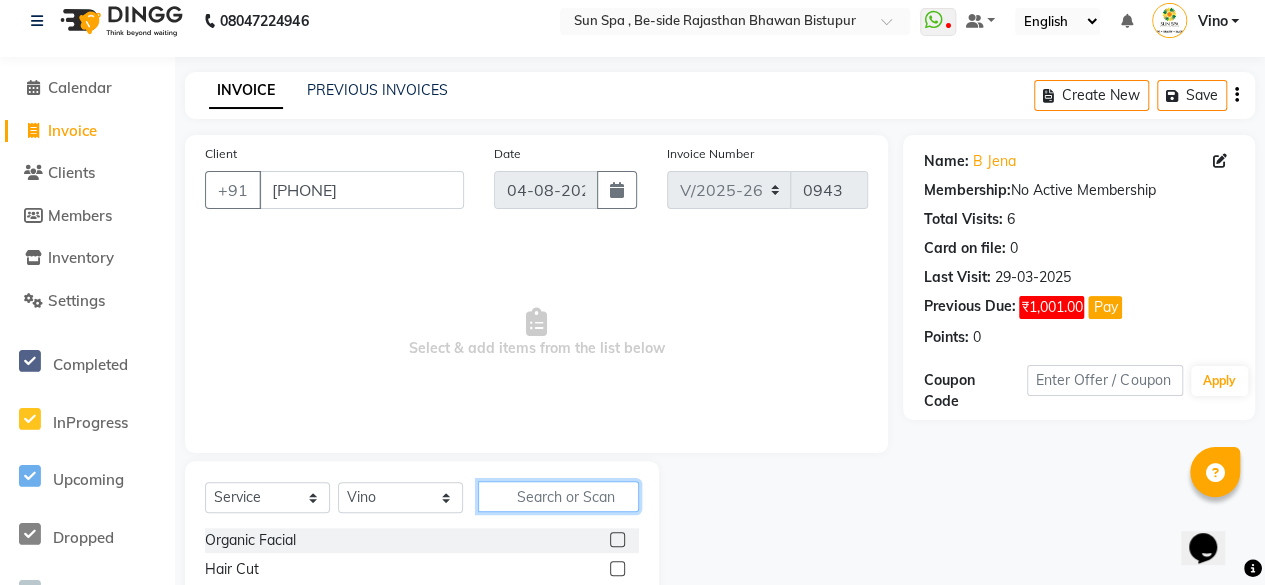 click 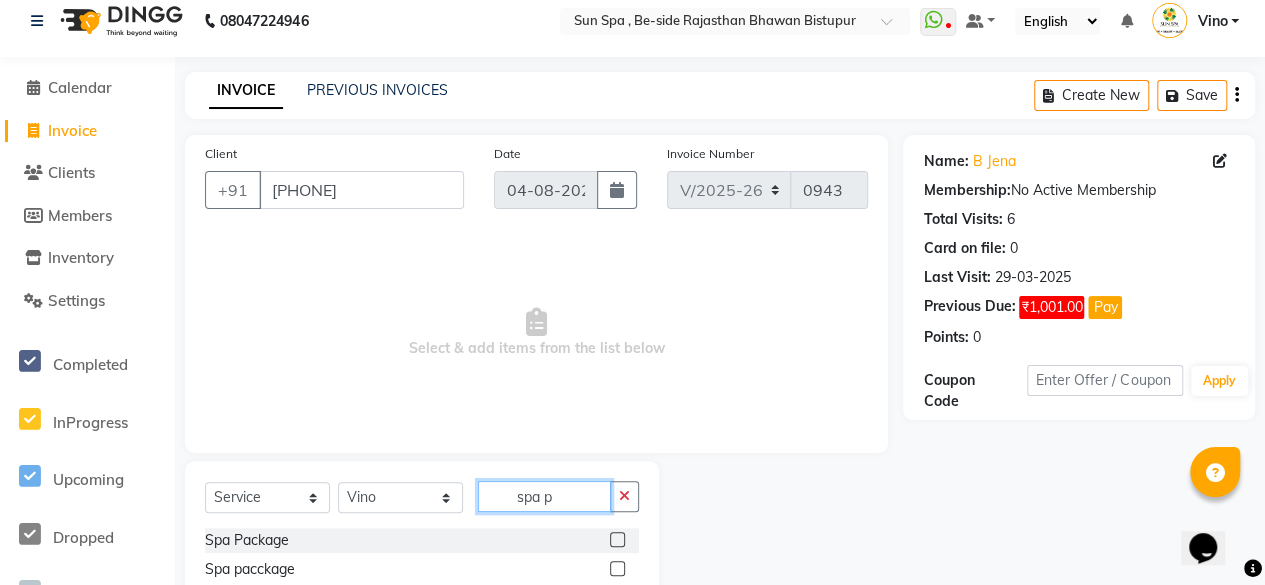 type on "spa p" 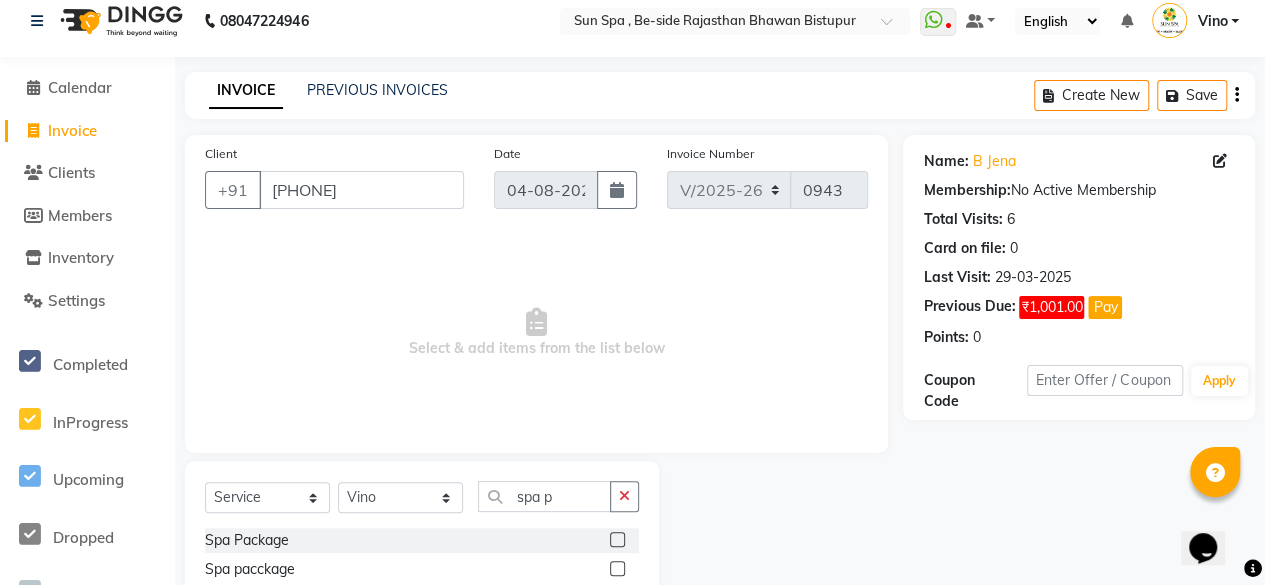 click 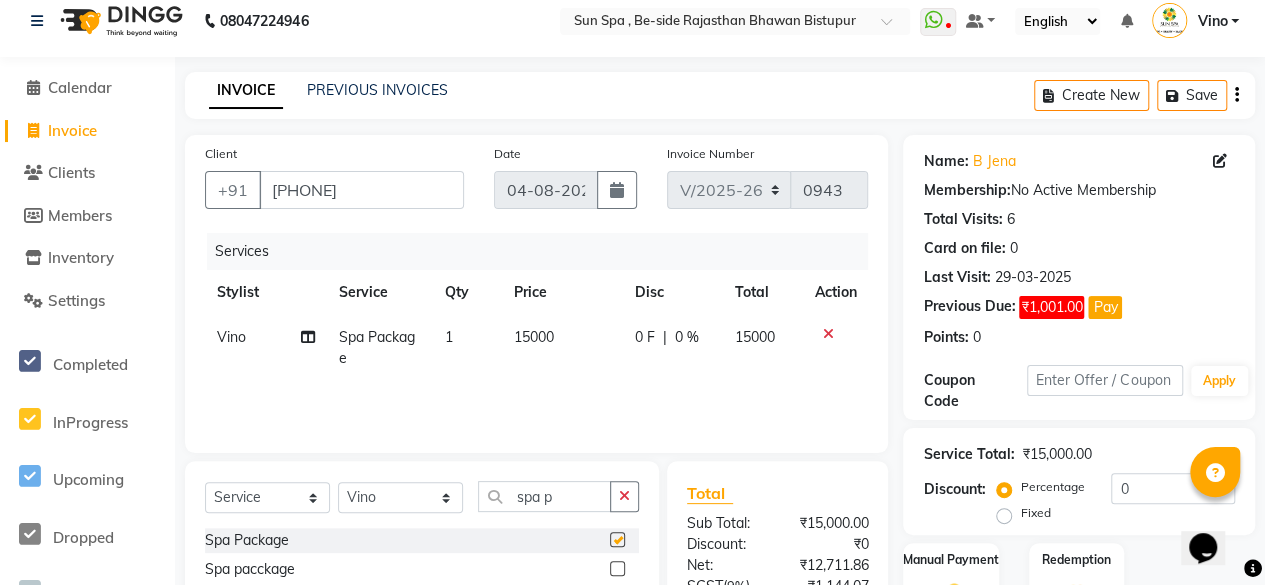 checkbox on "false" 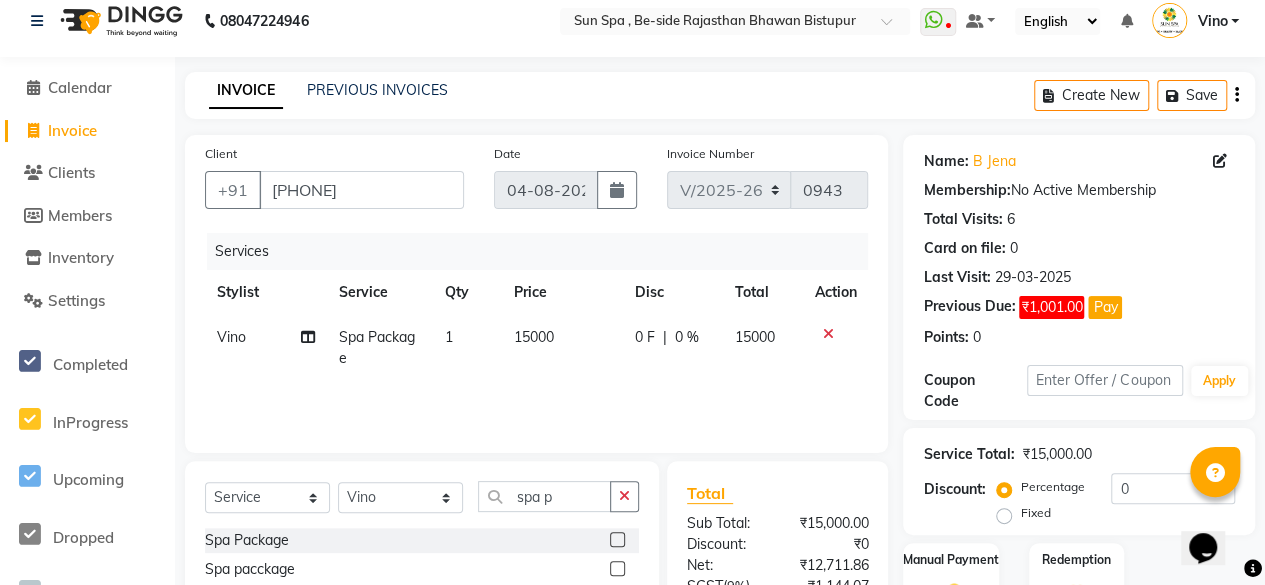 click 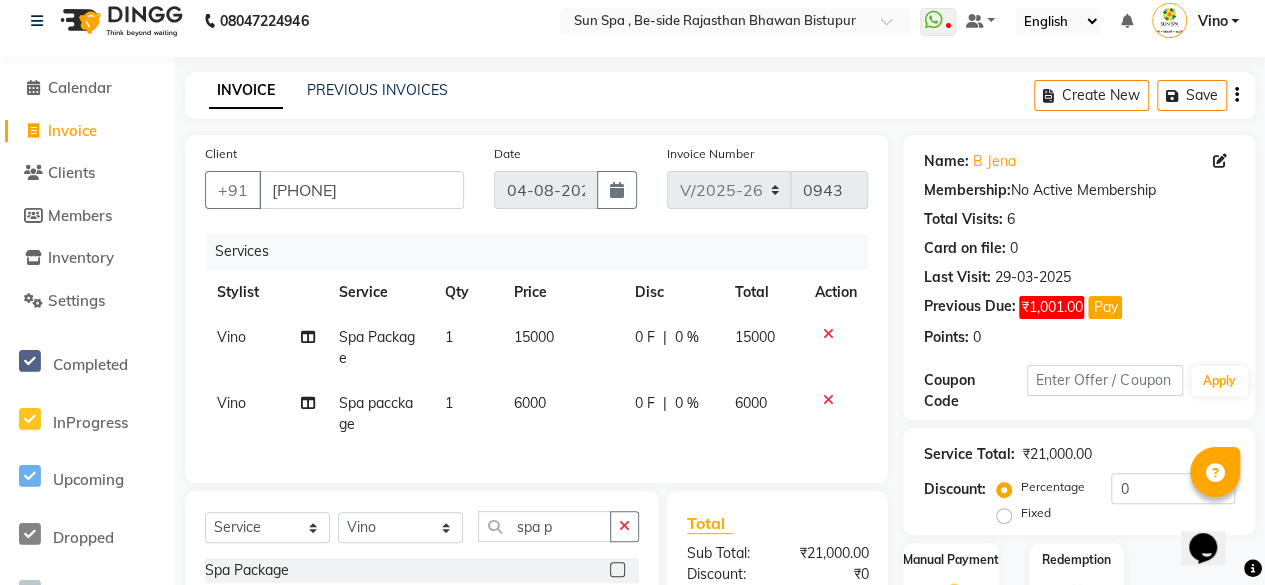 checkbox on "false" 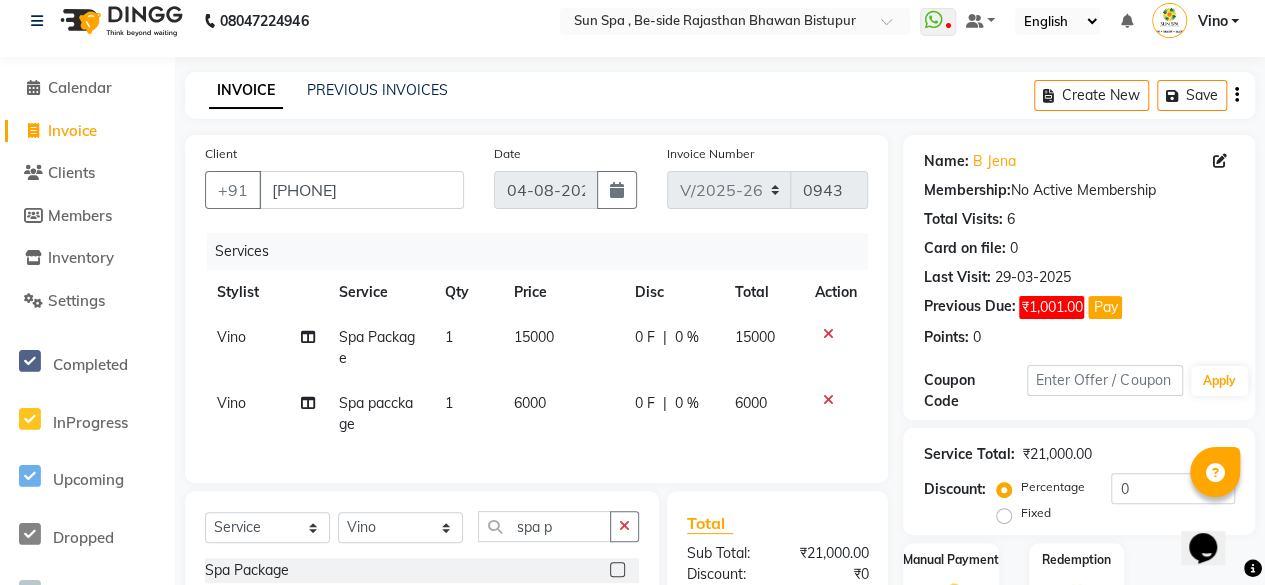 click 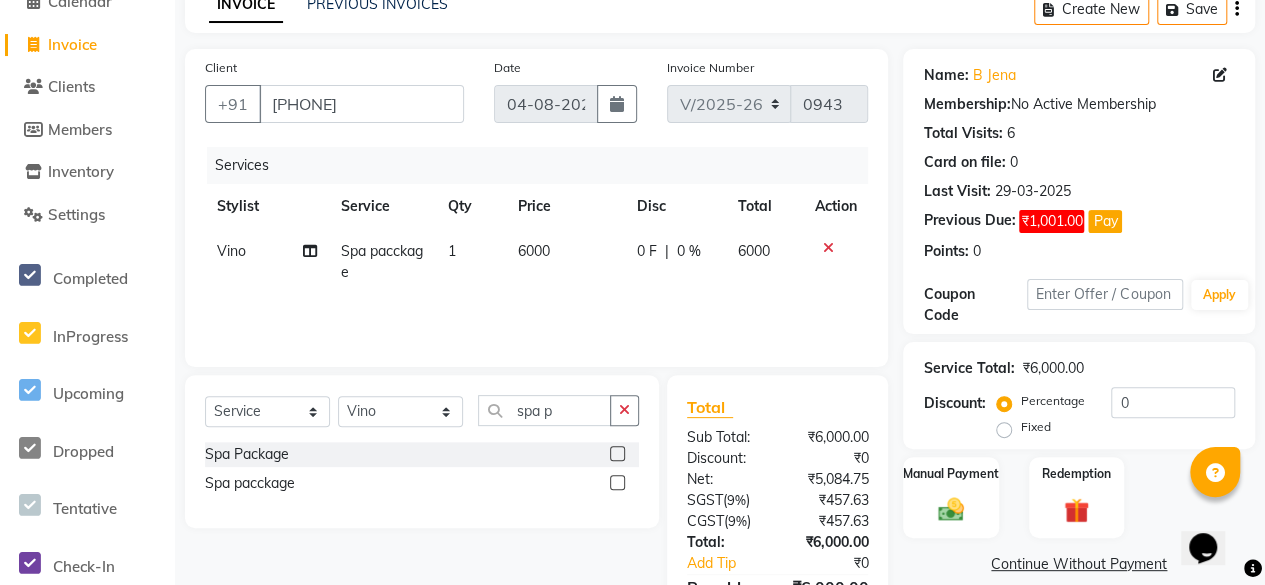 scroll, scrollTop: 213, scrollLeft: 0, axis: vertical 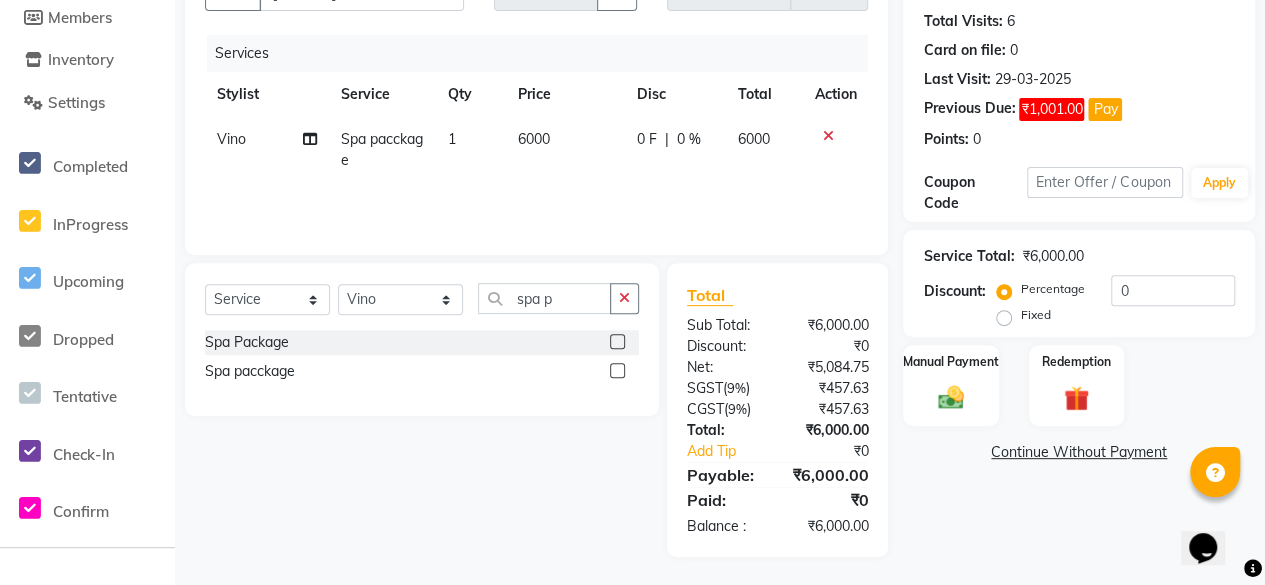 click on "6000" 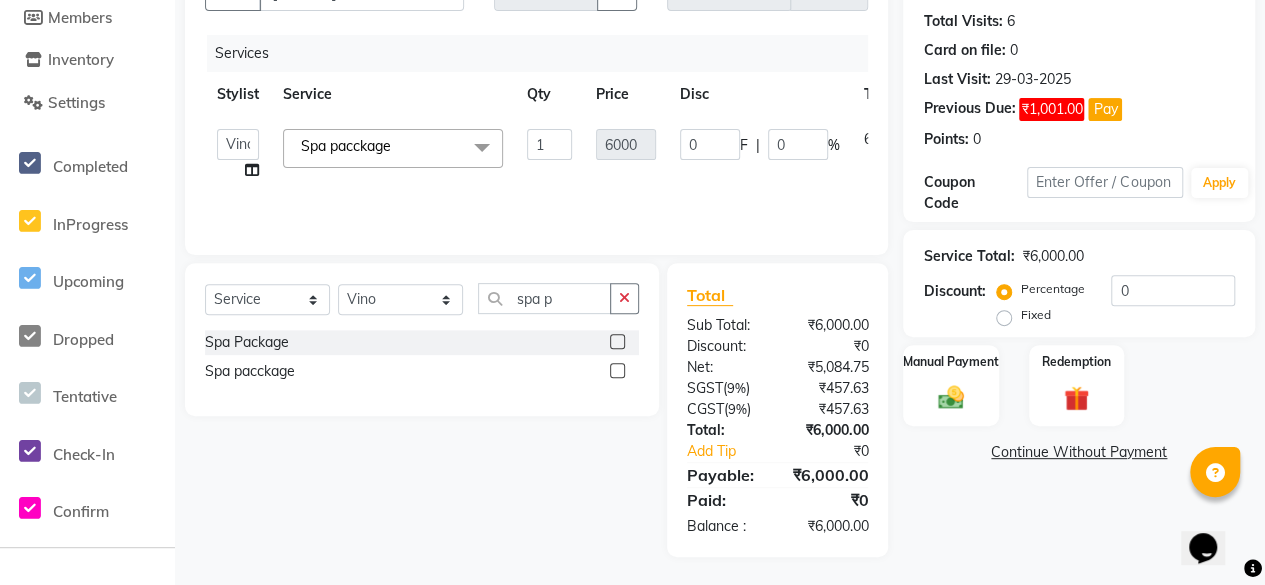 click 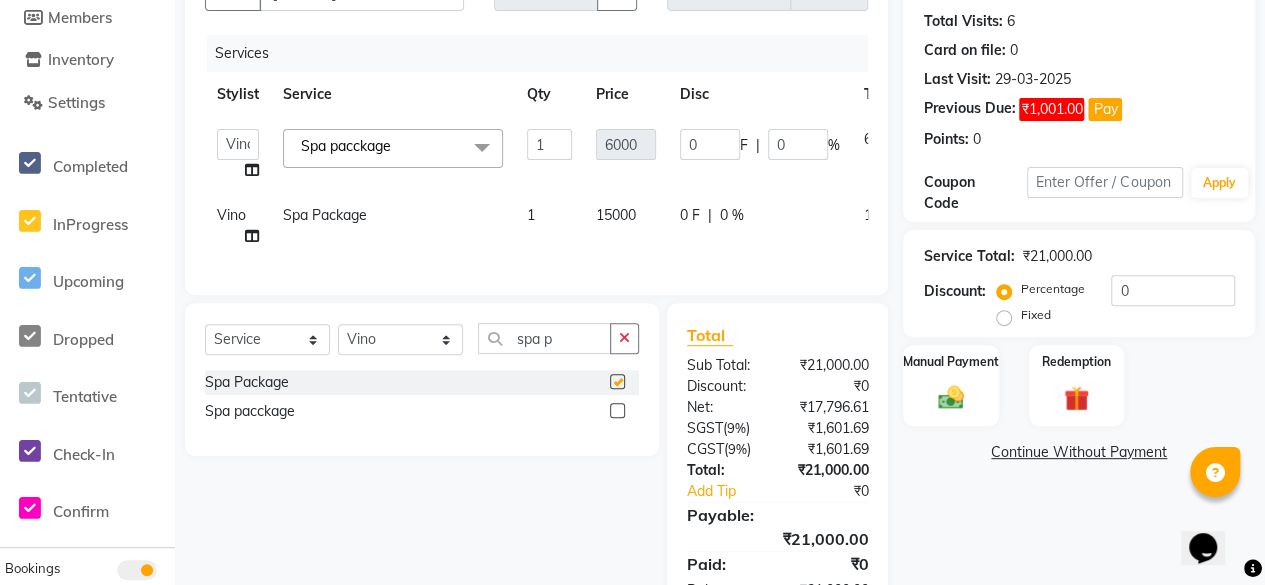 checkbox on "false" 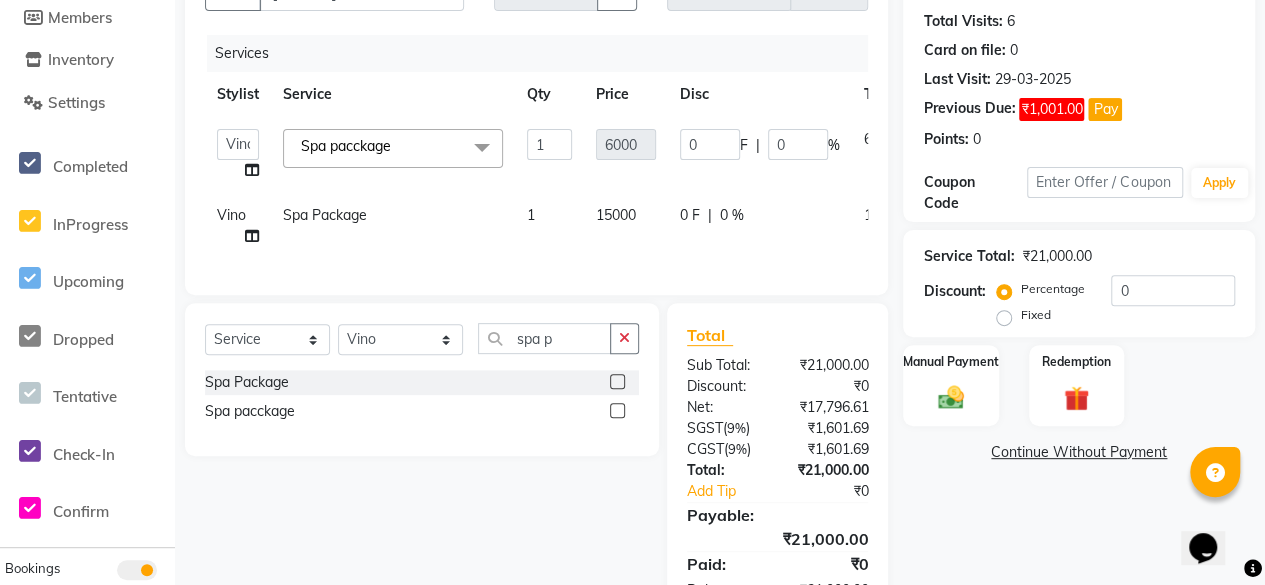 click on "6000" 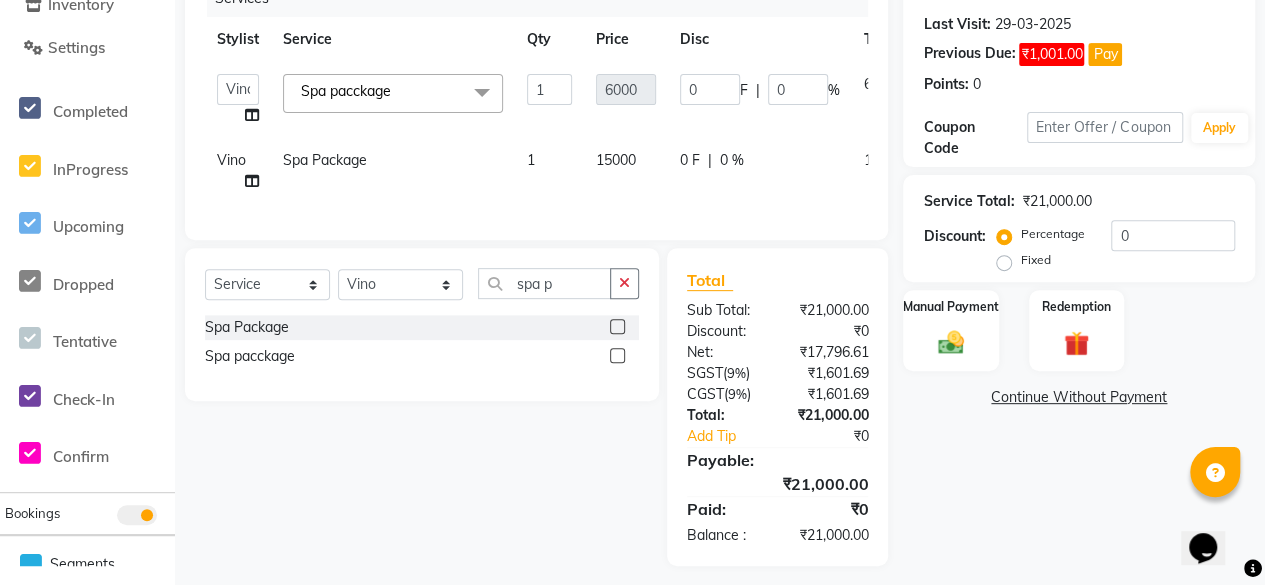 scroll, scrollTop: 168, scrollLeft: 0, axis: vertical 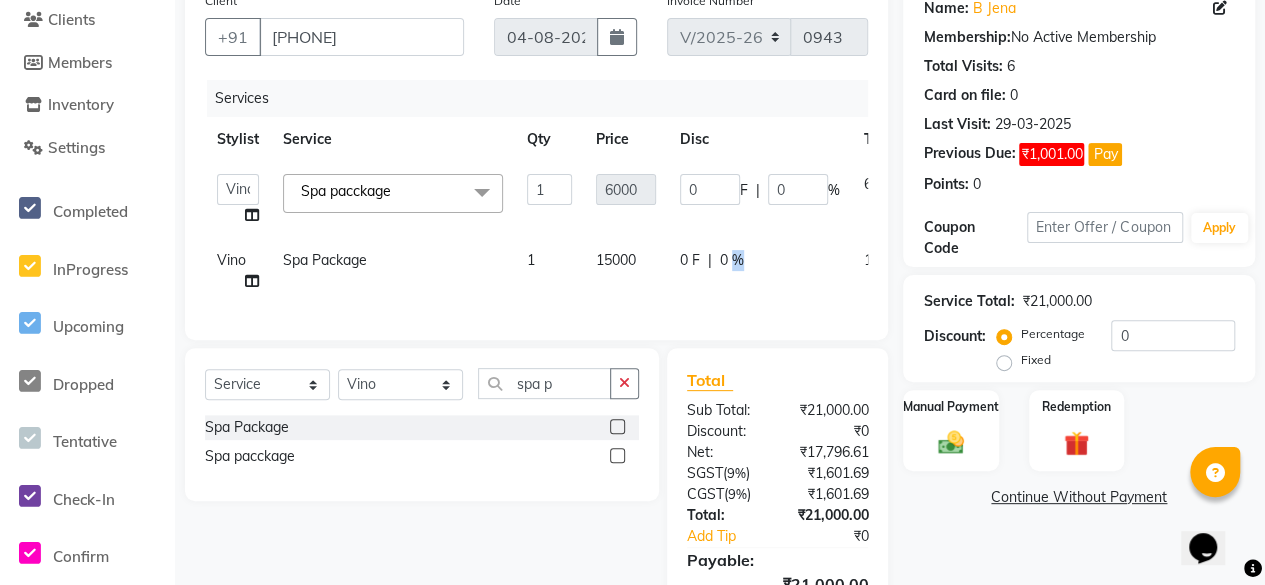 click on "0 %" 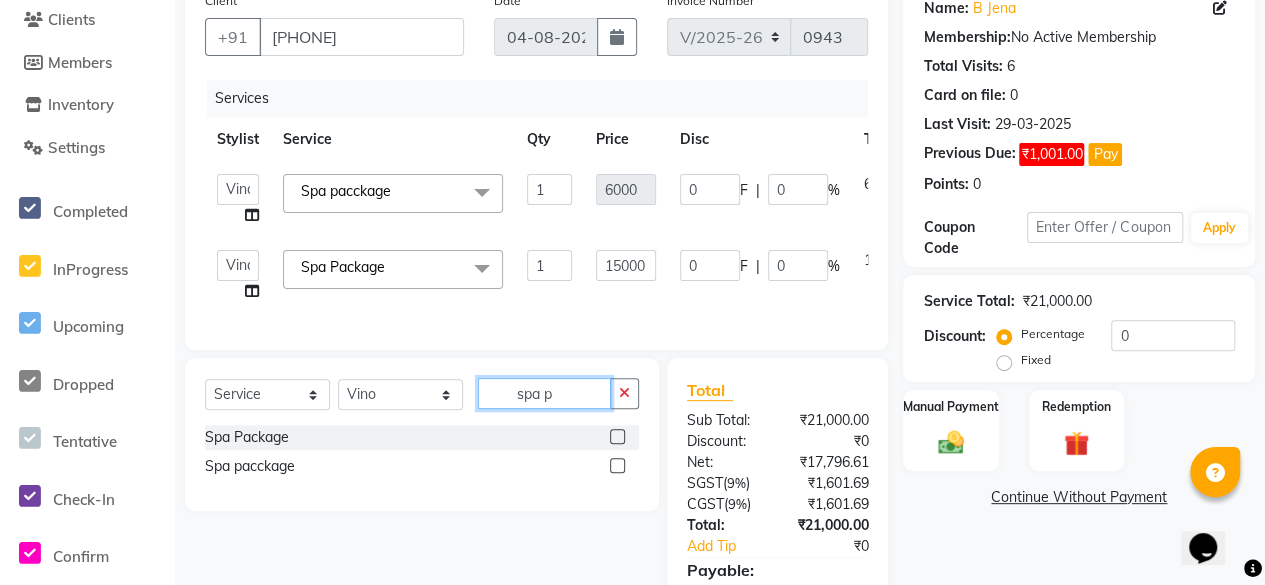 click on "spa p" 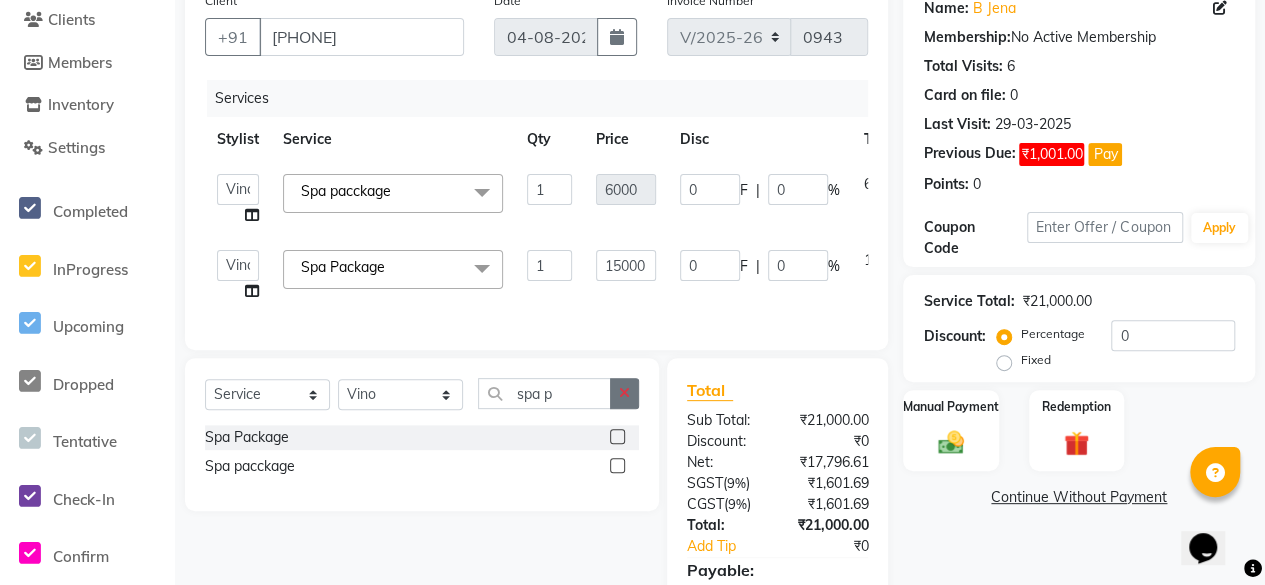 click 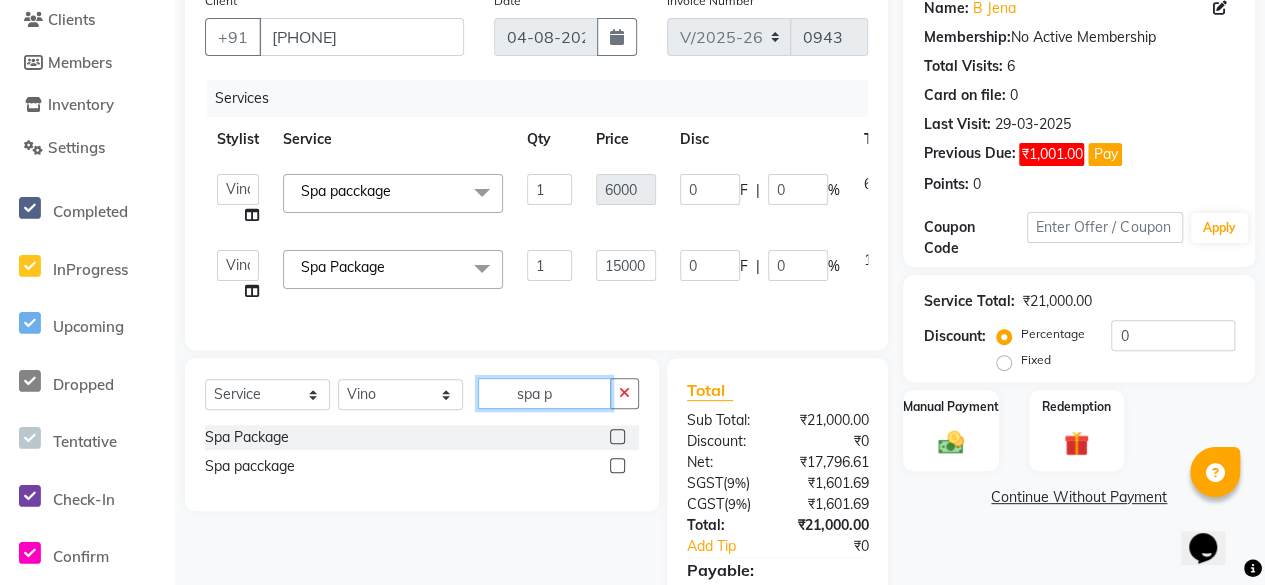 type 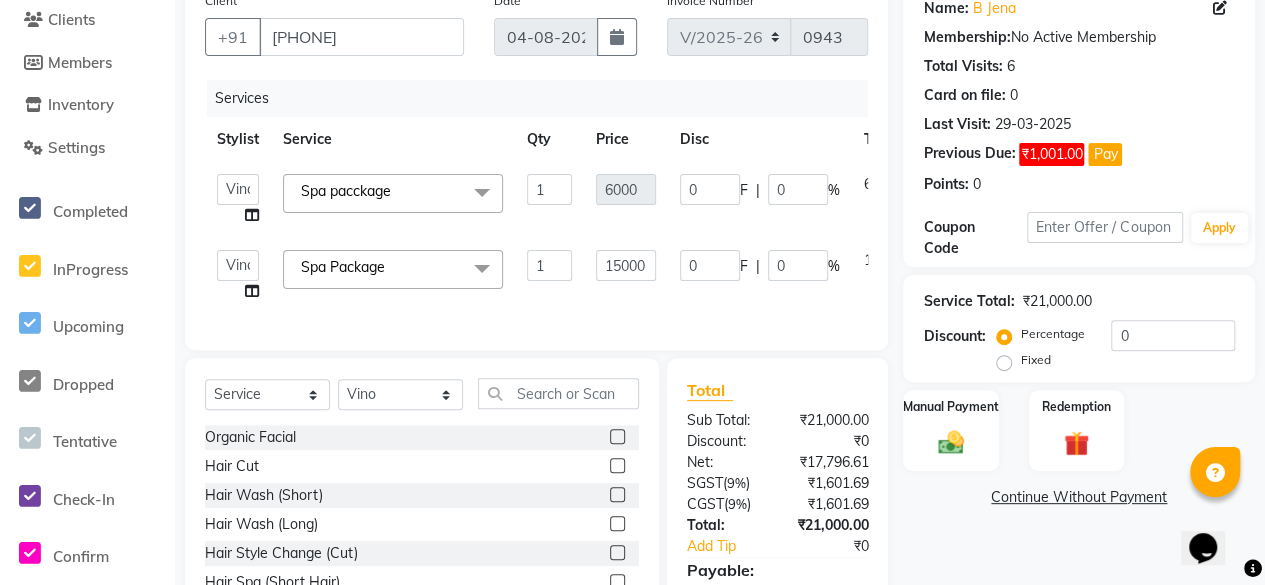 click on "6000" 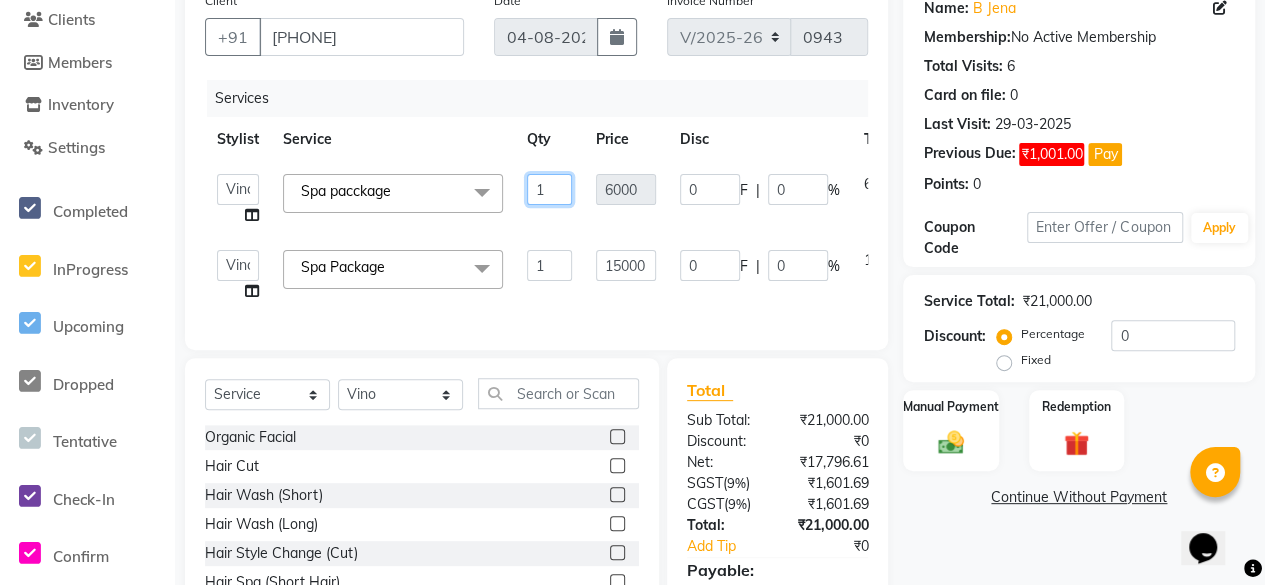click on "1" 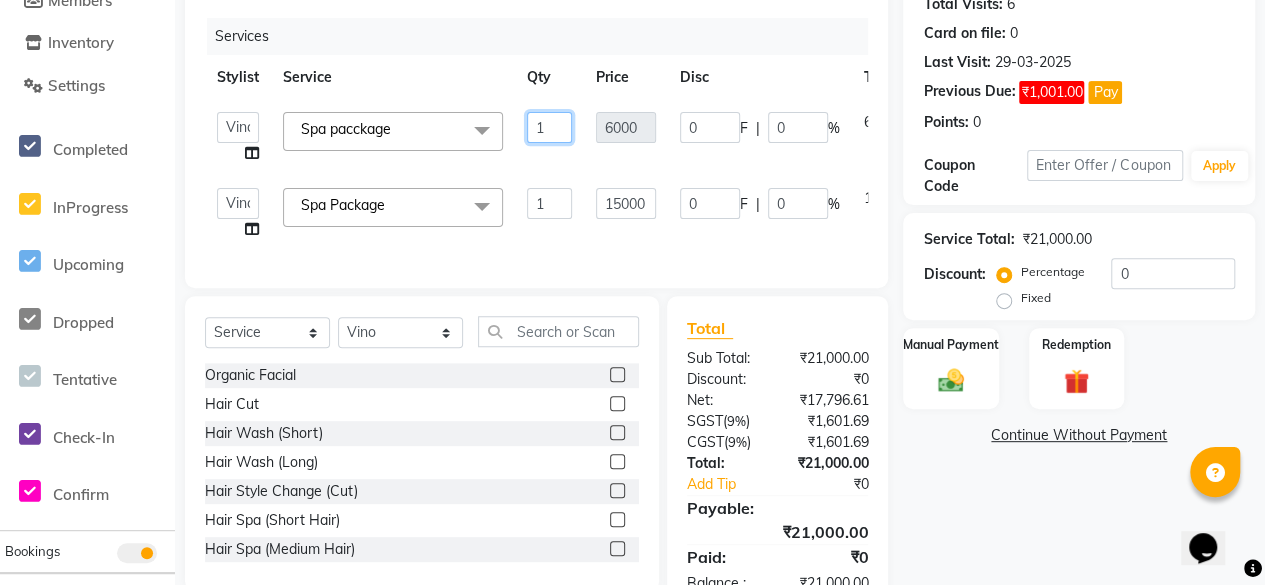 scroll, scrollTop: 280, scrollLeft: 0, axis: vertical 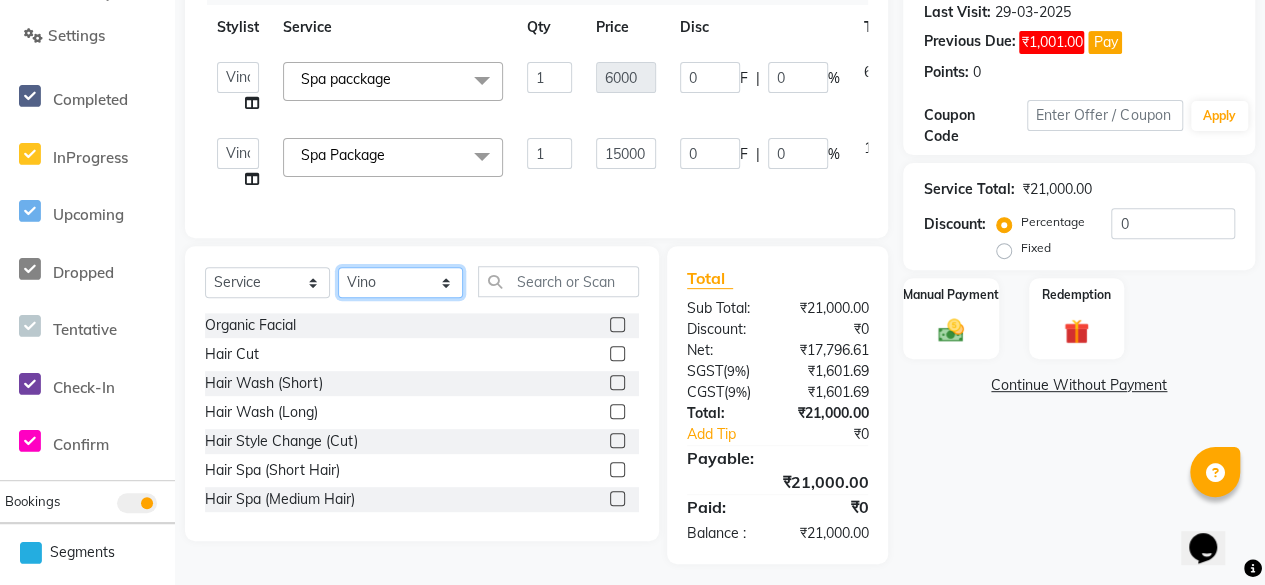 click on "Select Stylist Anuraj Asha Jitendra KAJAL tattoo Krishna Laxmi NILOKA shalu Shohe Toli Vino" 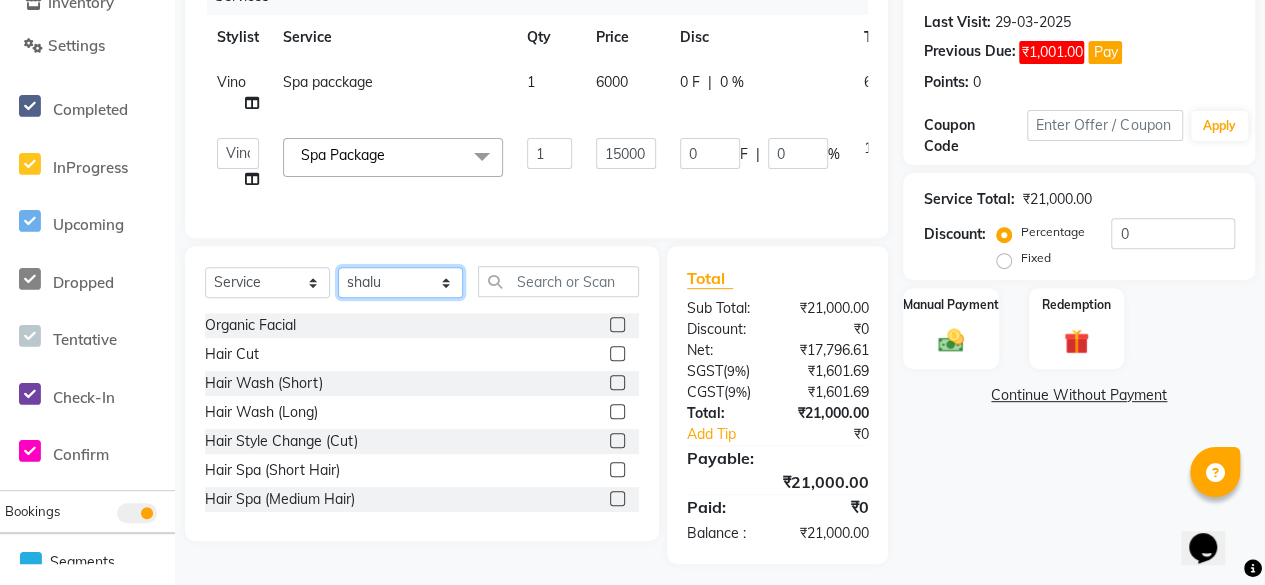 click on "Select Stylist Anuraj Asha Jitendra KAJAL tattoo Krishna Laxmi NILOKA shalu Shohe Toli Vino" 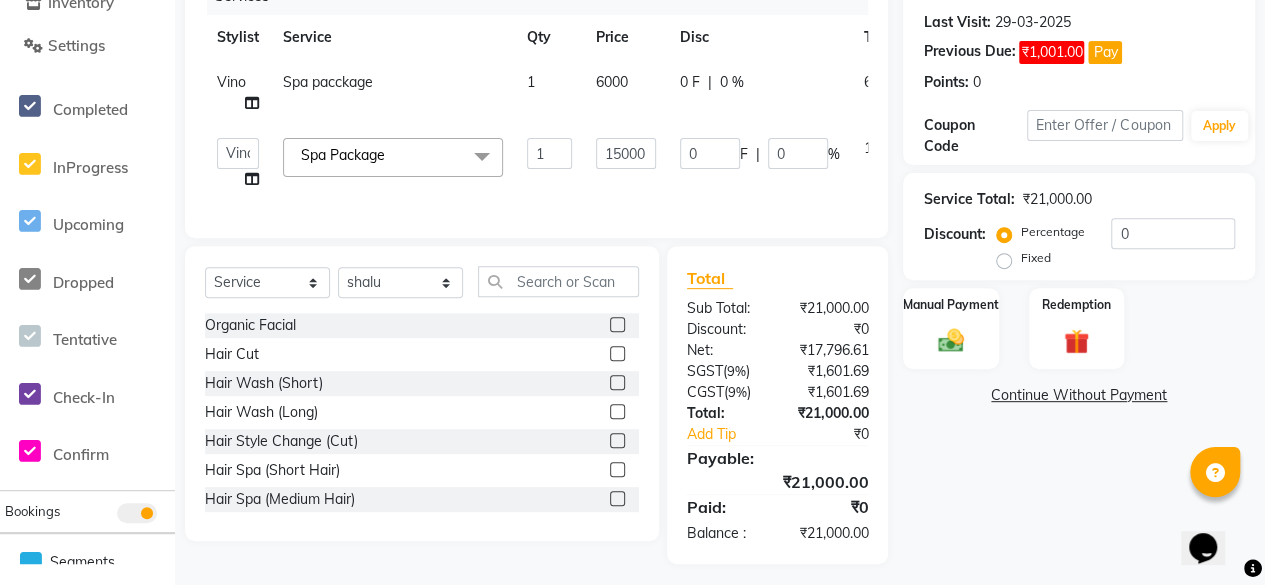 click on "15000" 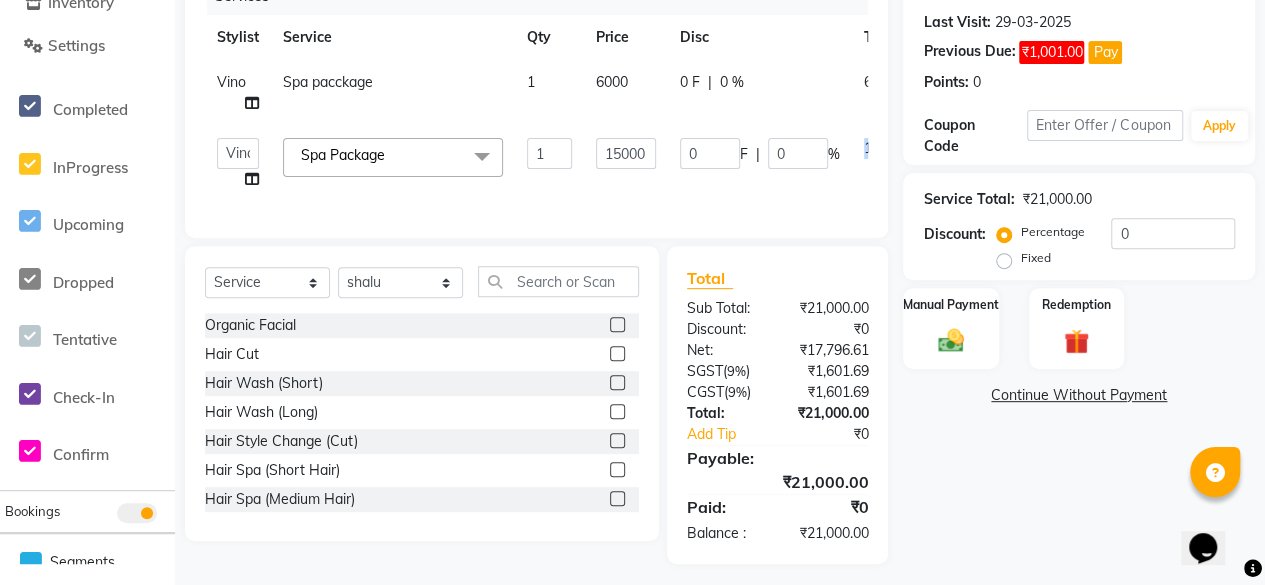 click on "Client +91 [PHONE] Date 04-08-2025 Invoice Number V/2025 V/2025-26 0943 Services Stylist Service Qty Price Disc Total Action Vino Spa pacckage 1 6000 0 F | 0 % 6000 Anuraj Asha Jitendra KAJAL tattoo Krishna Laxmi NILOKA shalu Shohe Toli Vino Spa Package x Organic Facial Hair Cut Hair Wash (Short) Hair Wash (Long) Hair Style Change (Cut) Hair Spa (Short Hair) Hair Spa (Medium Hair) Hair Spa (Long Hair) Renew C (Short Hair) Renew C (Medium Hair) Renew C (Long Hair) Renew C Scalp Massage Exclusive Renew C Scalp Massage Normal Powerdose Treatment Pedicure Normal Pedicure Crystal Hair Colour Majirel (Short Hair) Hair Colour Majirel (Medium Hair) Hair Colour Majirel (Long Hair) Hair Colour Majirel (Xtra Long) Hair Colour Inoa (Short Hair) Hair Colour Inoa (Medium Hair) Hair Colour Inoa (Long Hair) Hair Colour Inoa (Xtra Long Hair) Hair Re-Touchup (Majirel) Hair Re-Touchup (Diariches) Hair Re-Touchup (Inoa) Highlights (Crown Area) Highlights (Full) Highlights (Funky Colour) Threading" 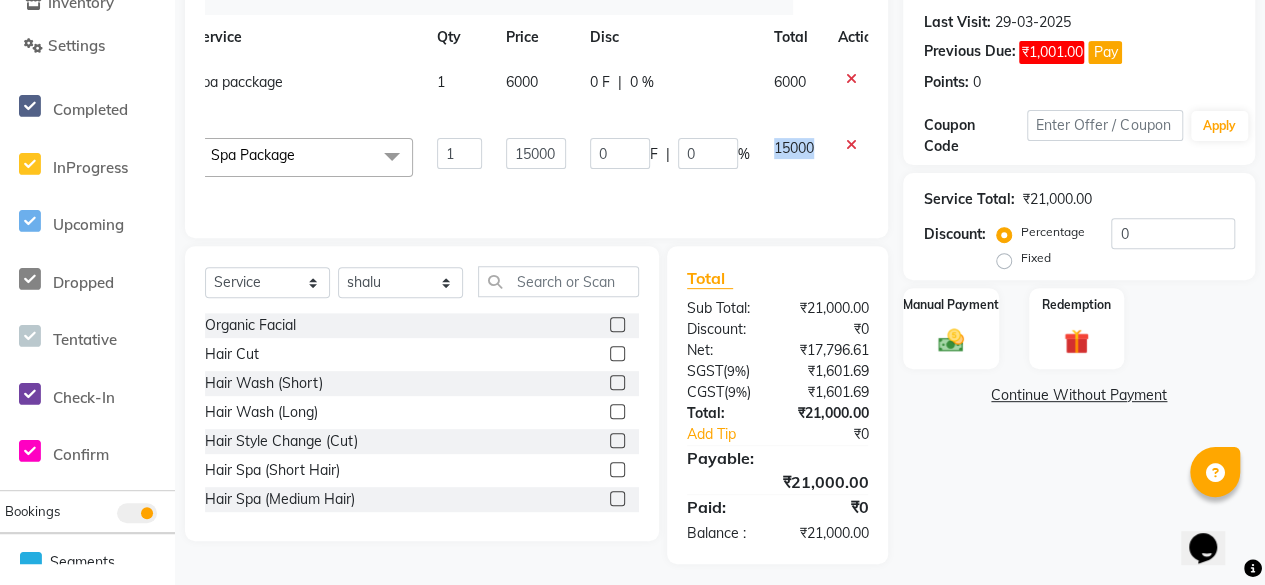 click 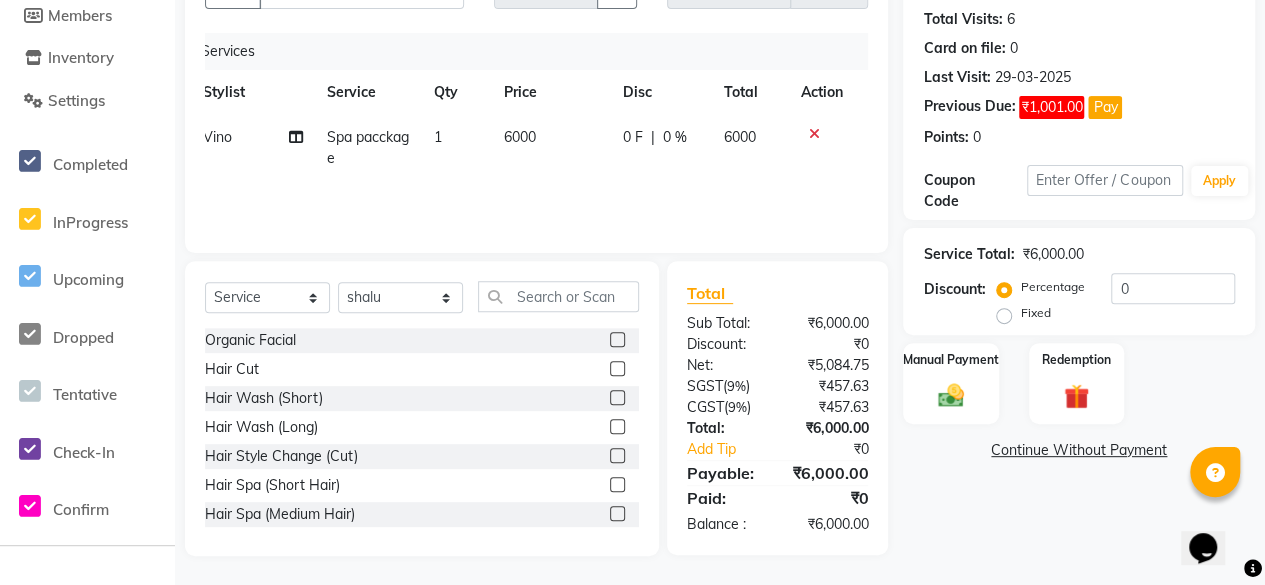 click 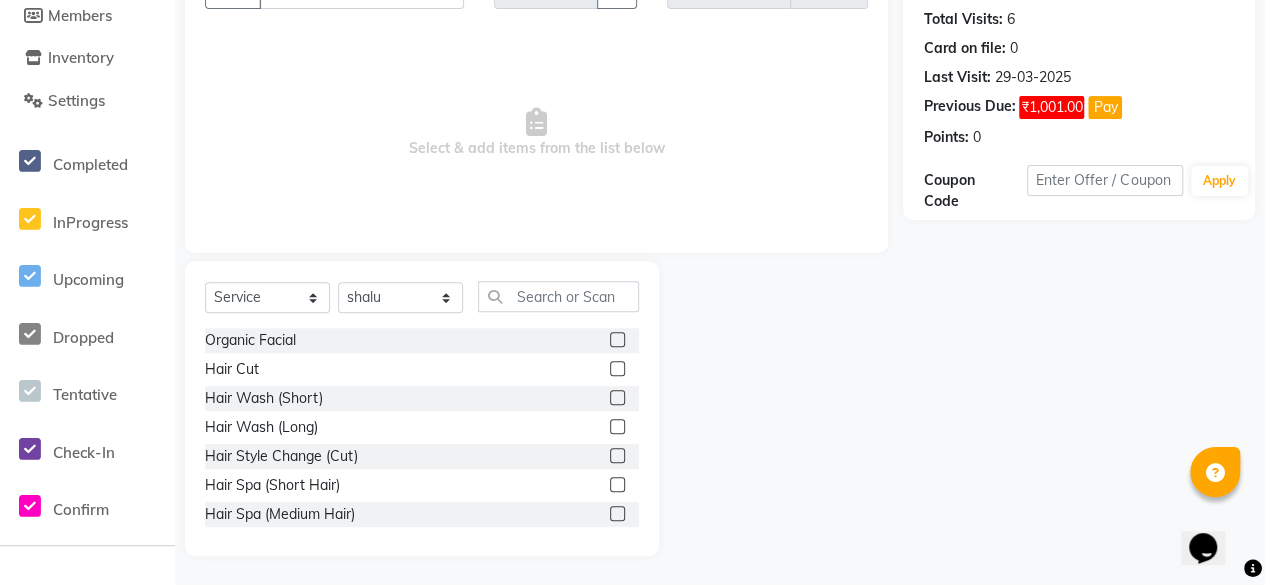 scroll, scrollTop: 0, scrollLeft: 0, axis: both 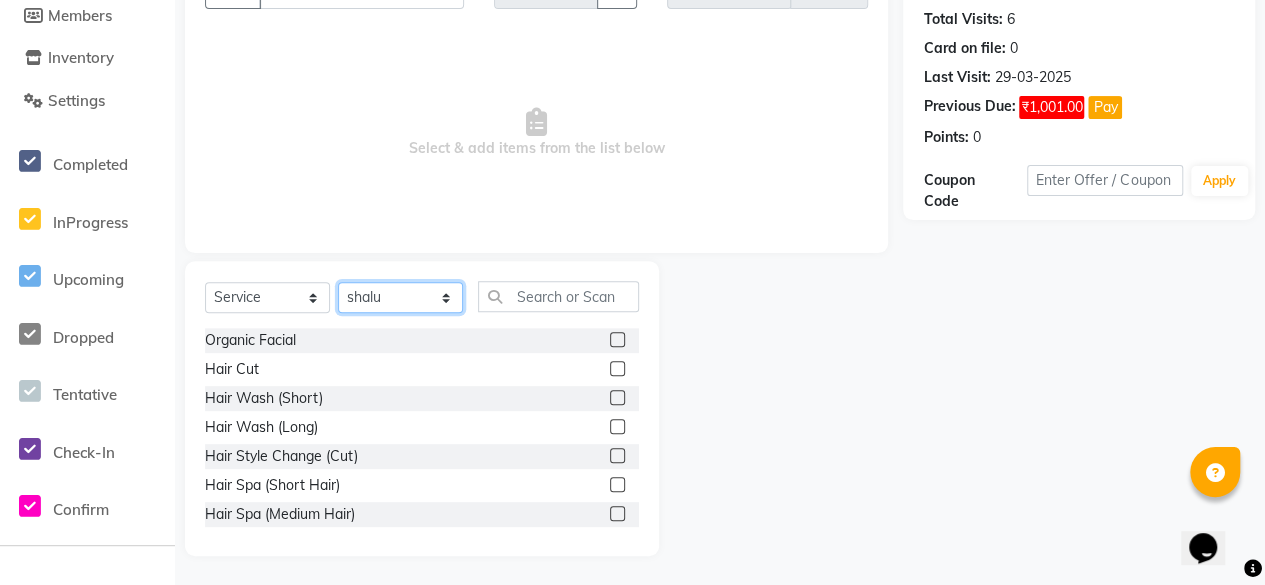 click on "Select Stylist Anuraj Asha Jitendra KAJAL tattoo Krishna Laxmi NILOKA shalu Shohe Toli Vino" 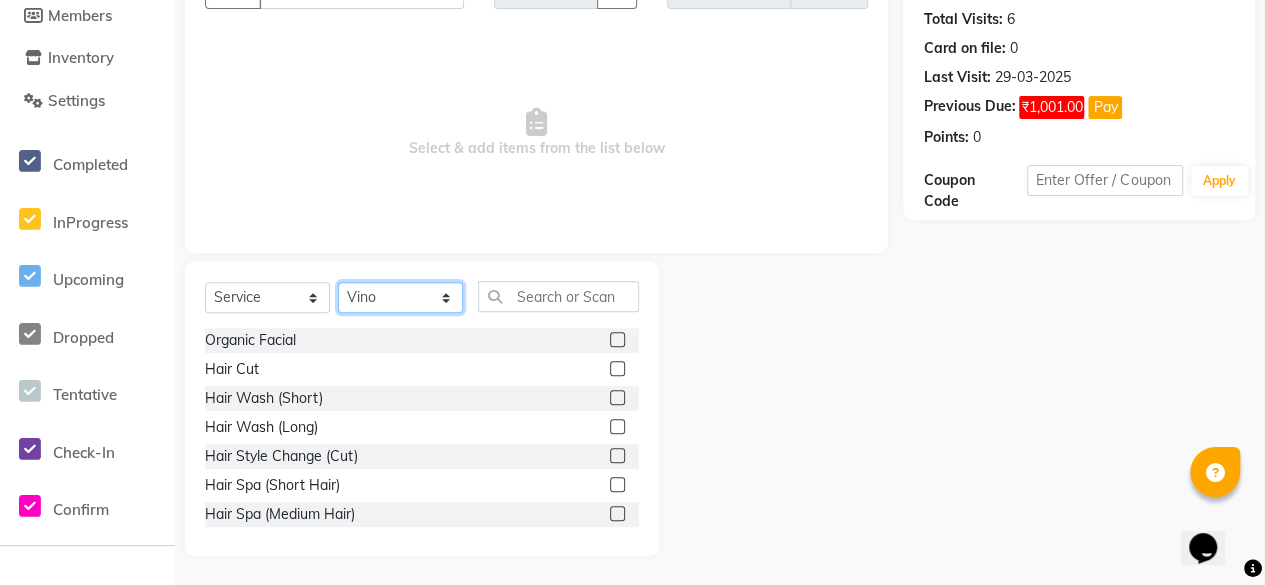 click on "Select Stylist Anuraj Asha Jitendra KAJAL tattoo Krishna Laxmi NILOKA shalu Shohe Toli Vino" 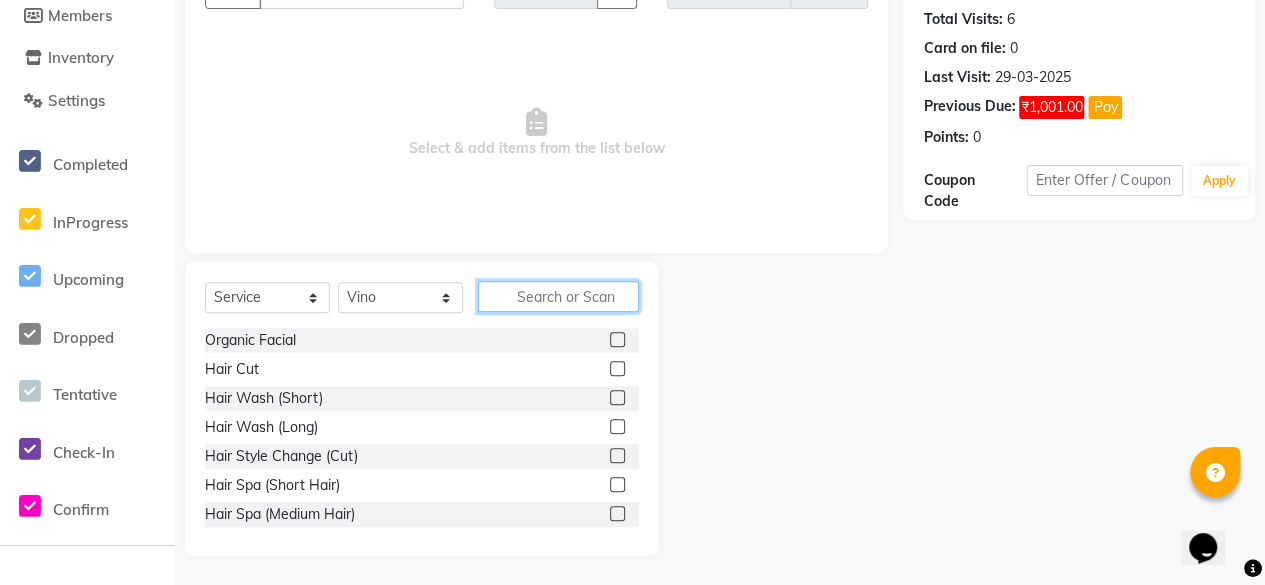 click 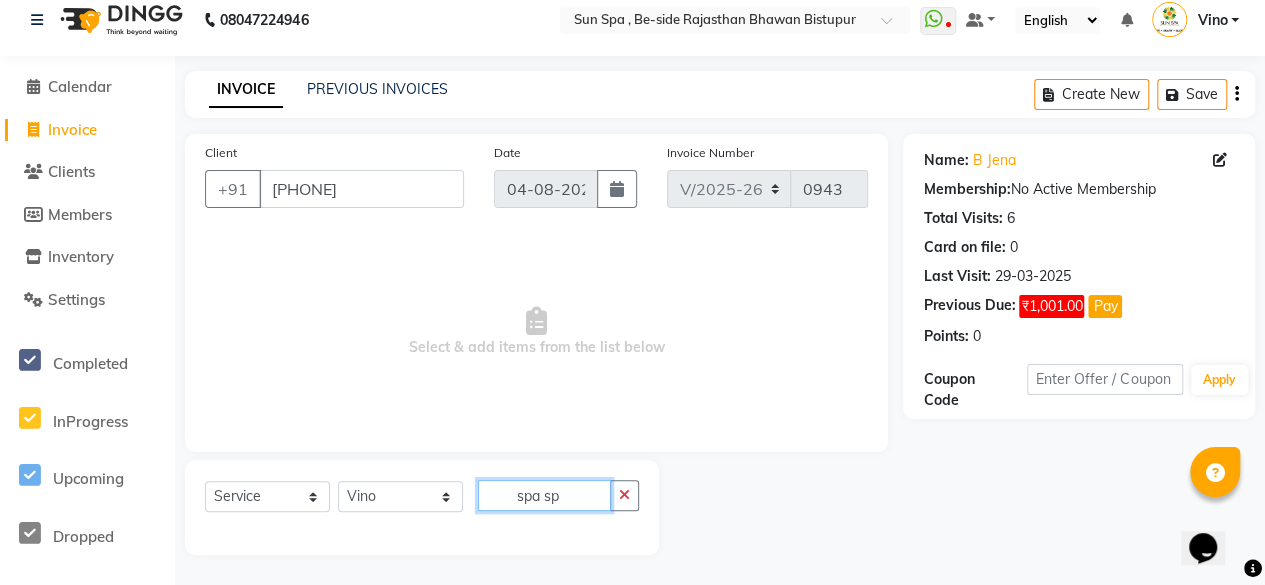 scroll, scrollTop: 15, scrollLeft: 0, axis: vertical 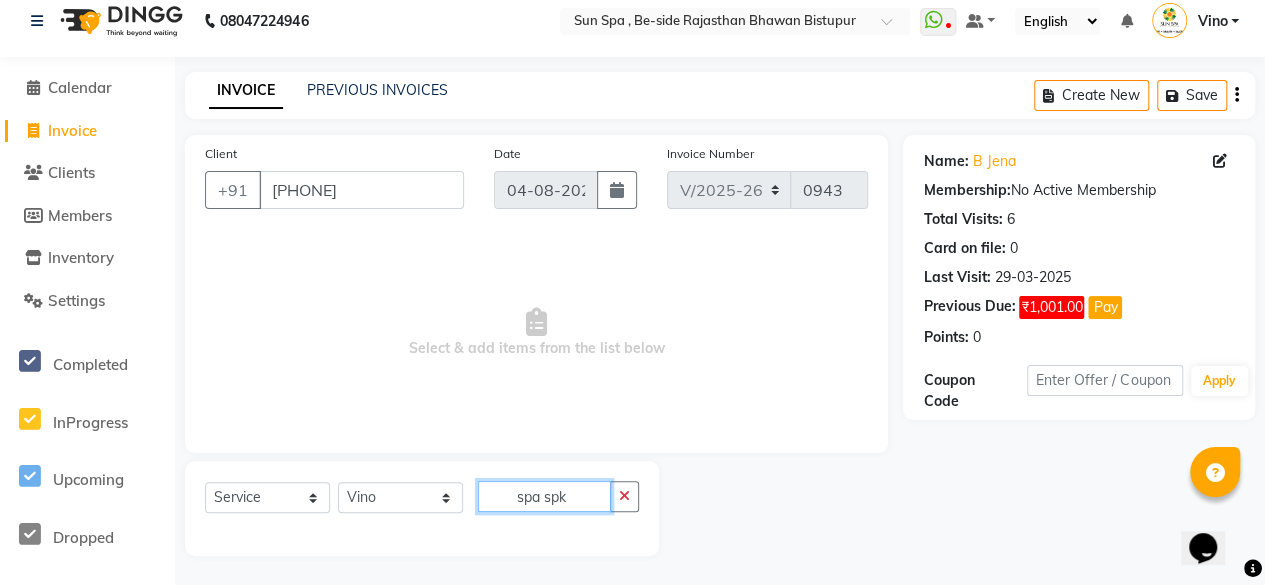 click on "spa spk" 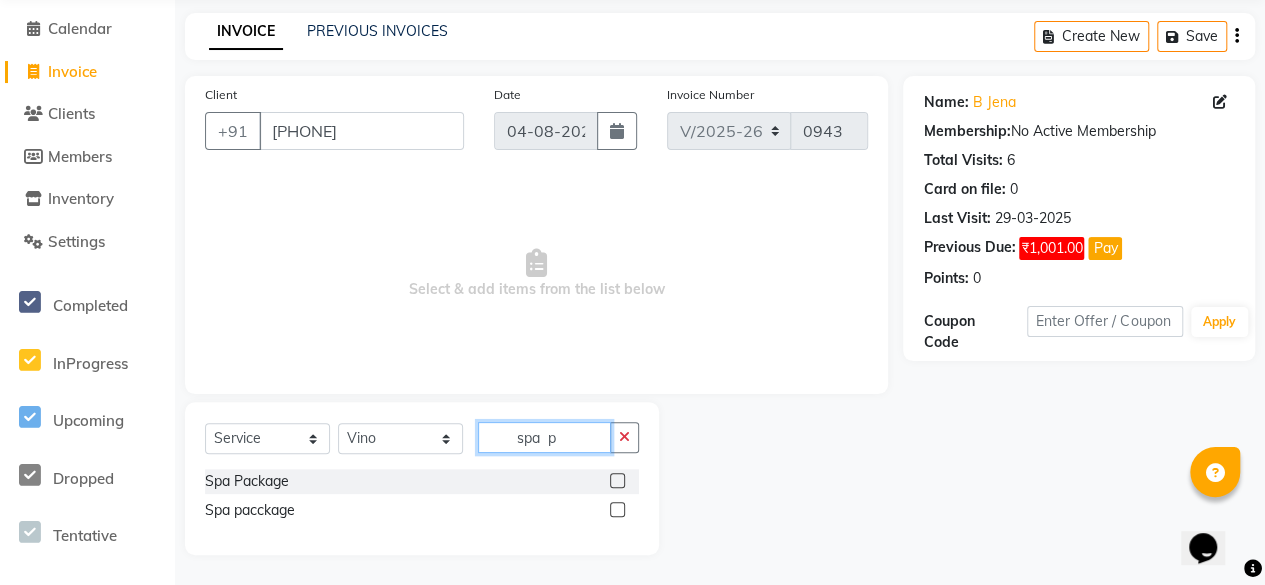 scroll, scrollTop: 73, scrollLeft: 0, axis: vertical 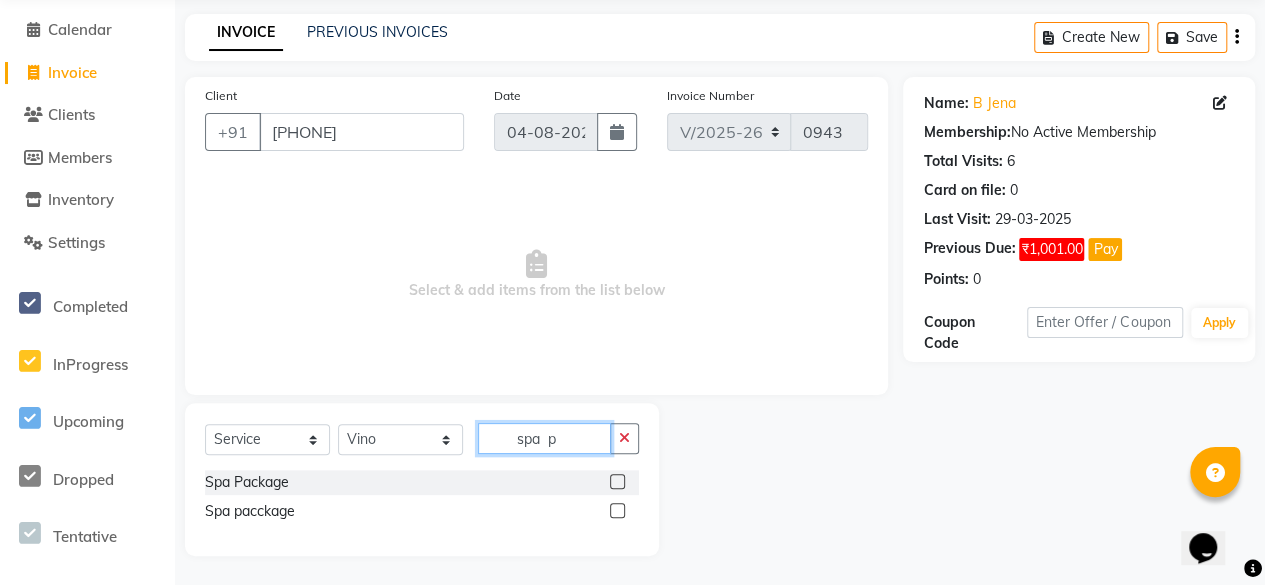 type on "spa  p" 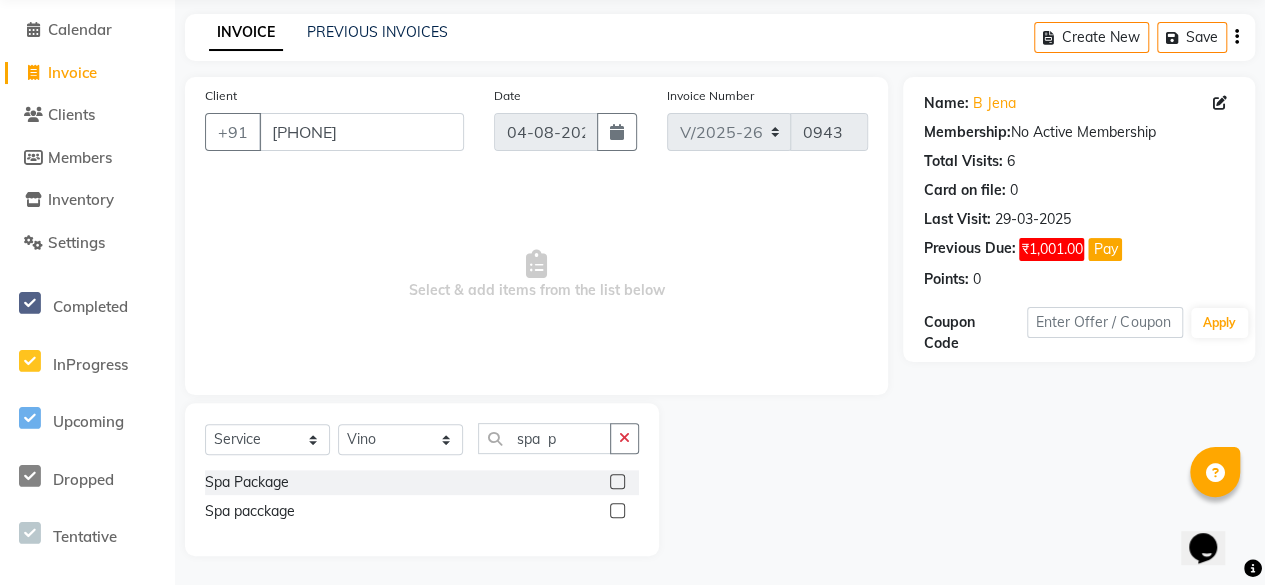 click 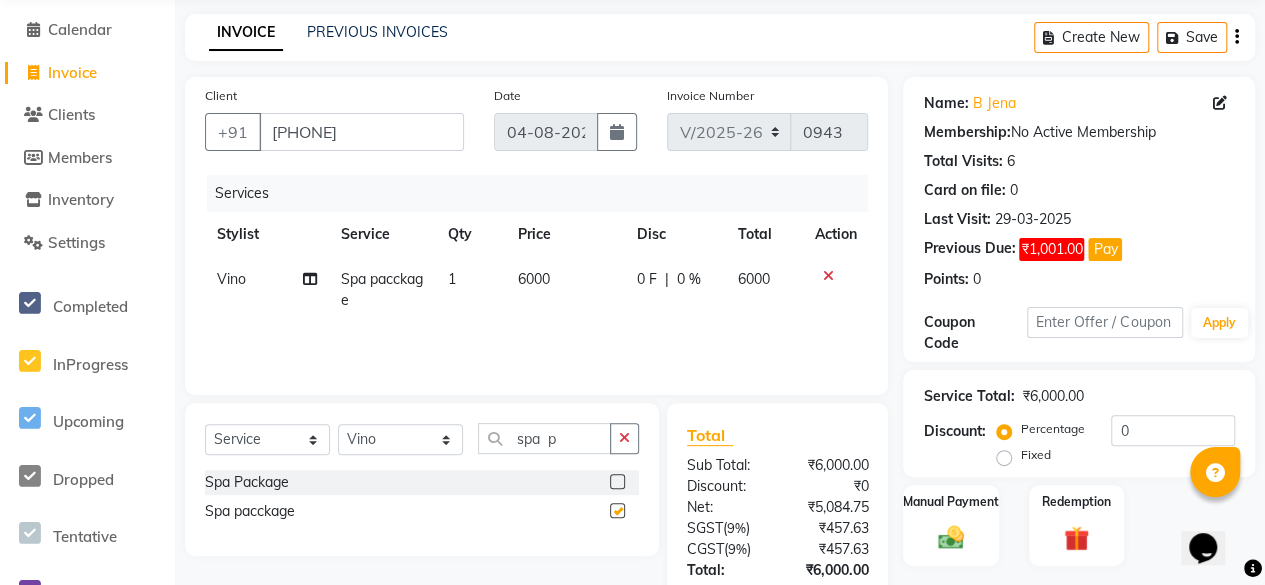 checkbox on "false" 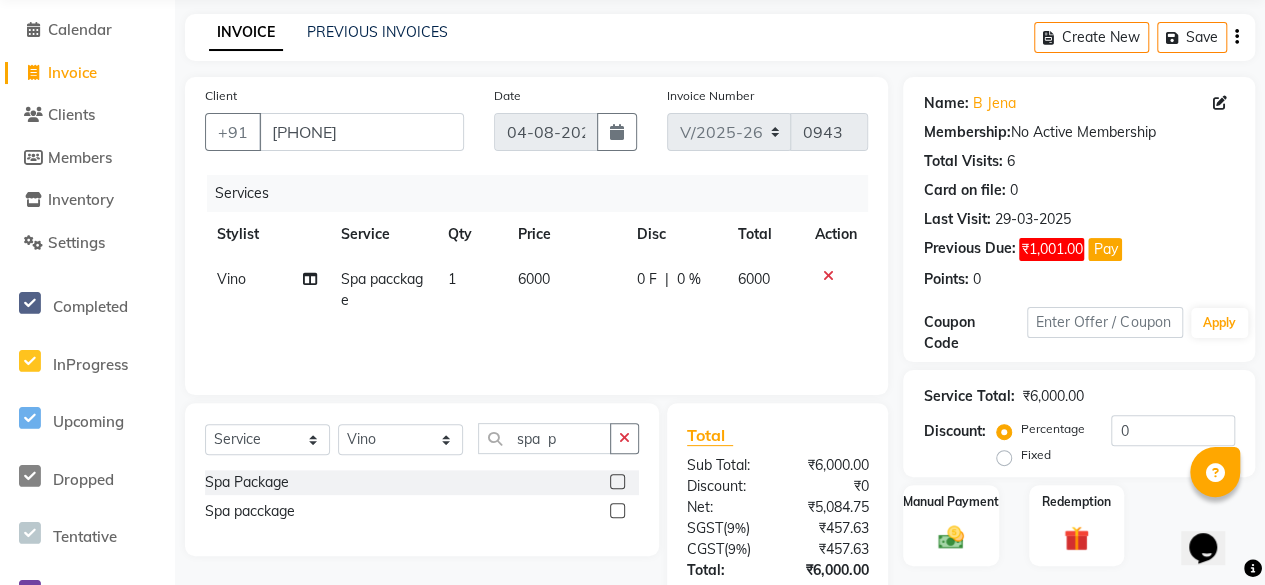 click 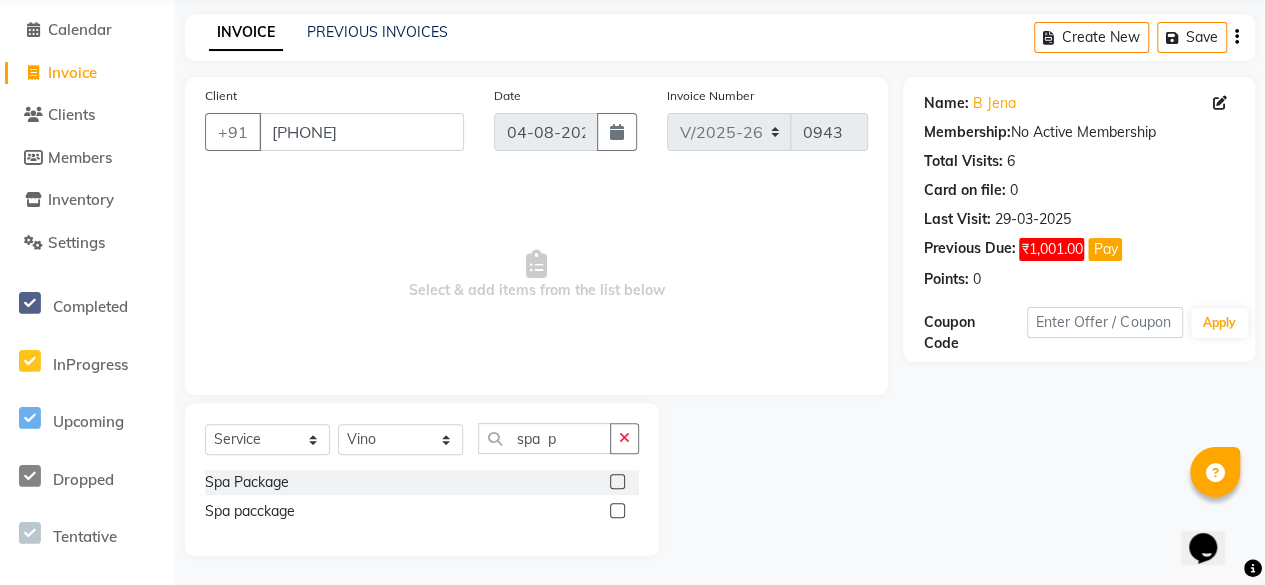 click 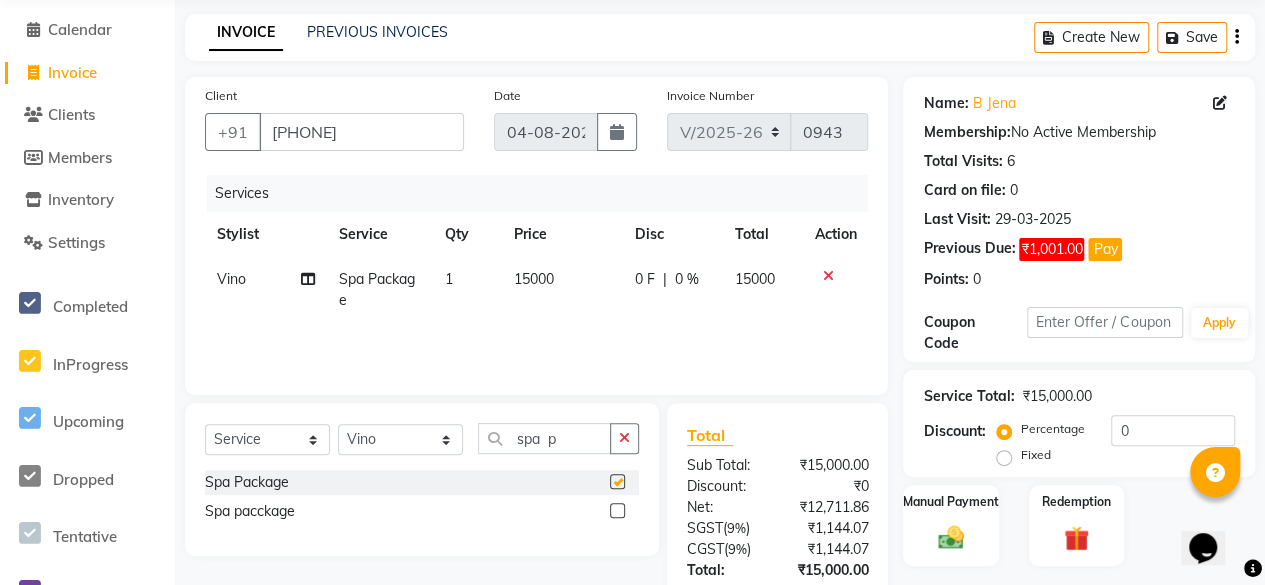 checkbox on "false" 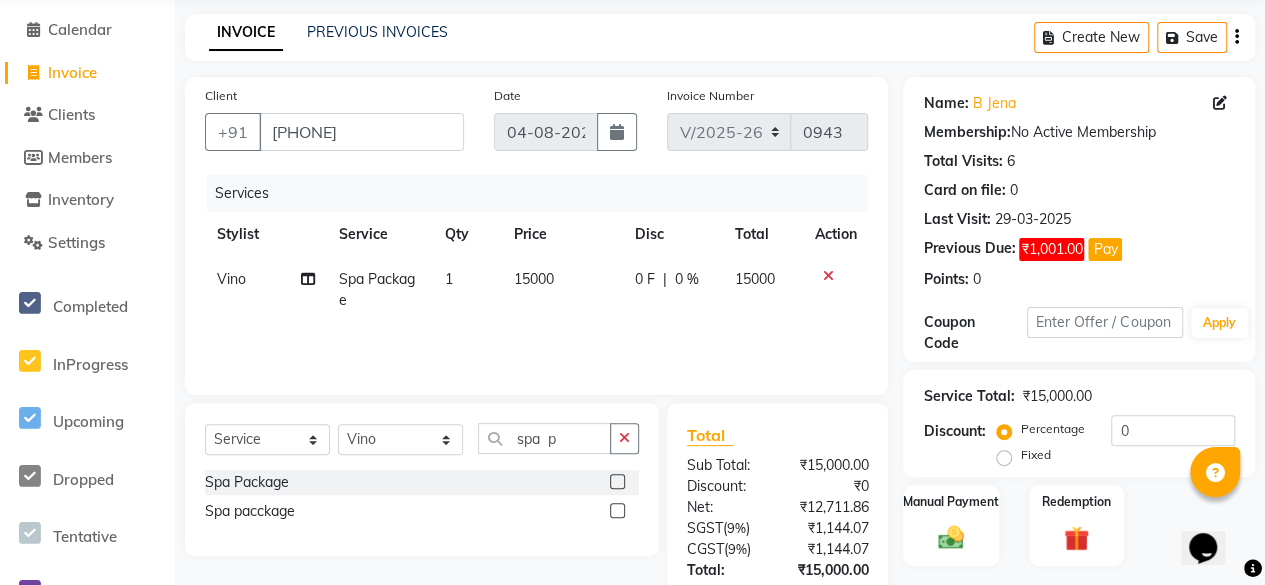 drag, startPoint x: 546, startPoint y: 285, endPoint x: 545, endPoint y: 275, distance: 10.049875 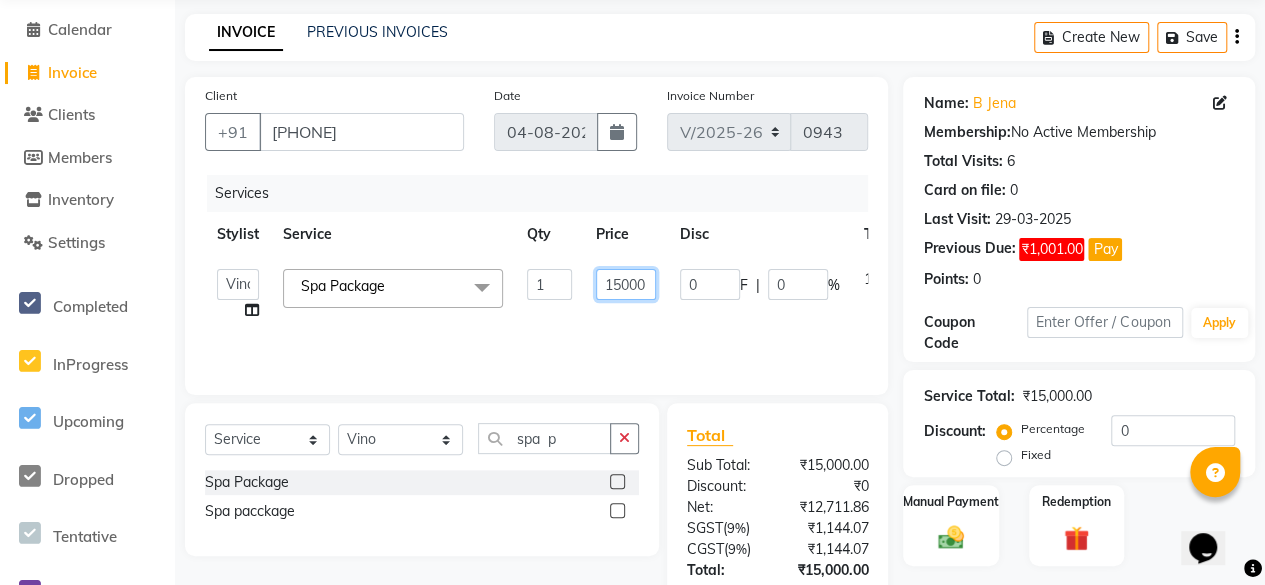 click on "15000" 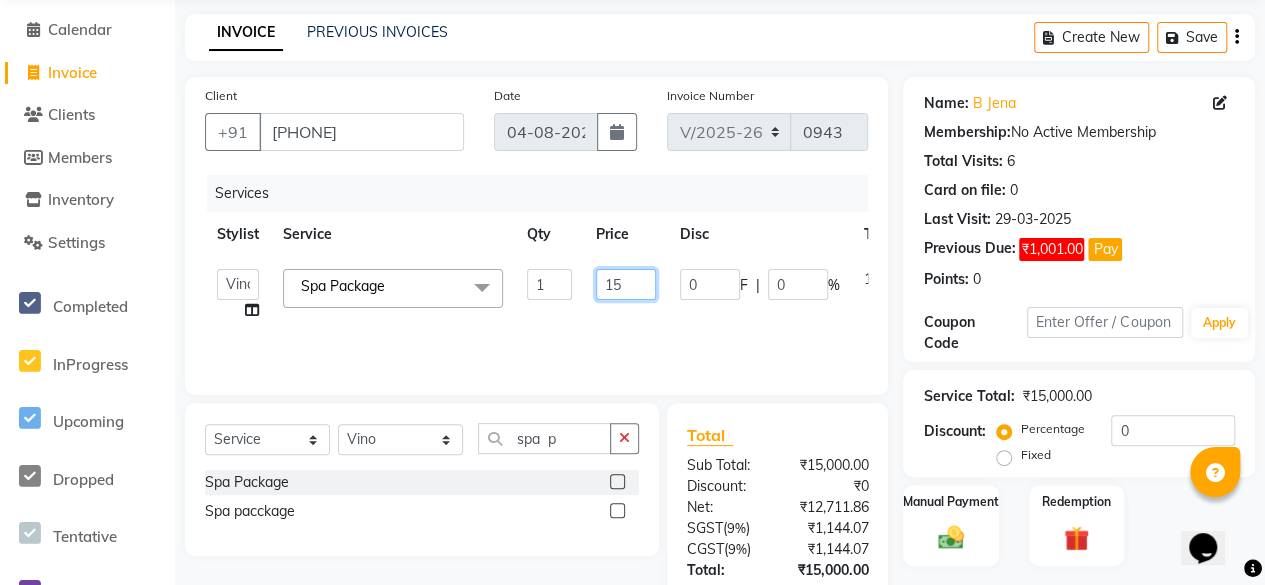 type on "1" 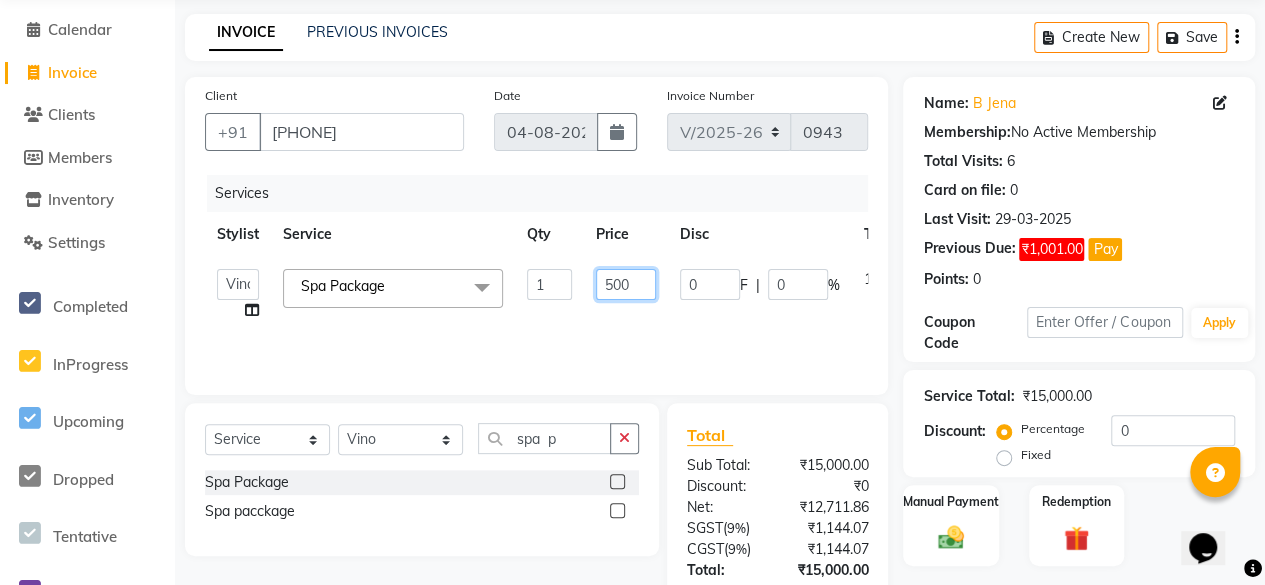 type on "5000" 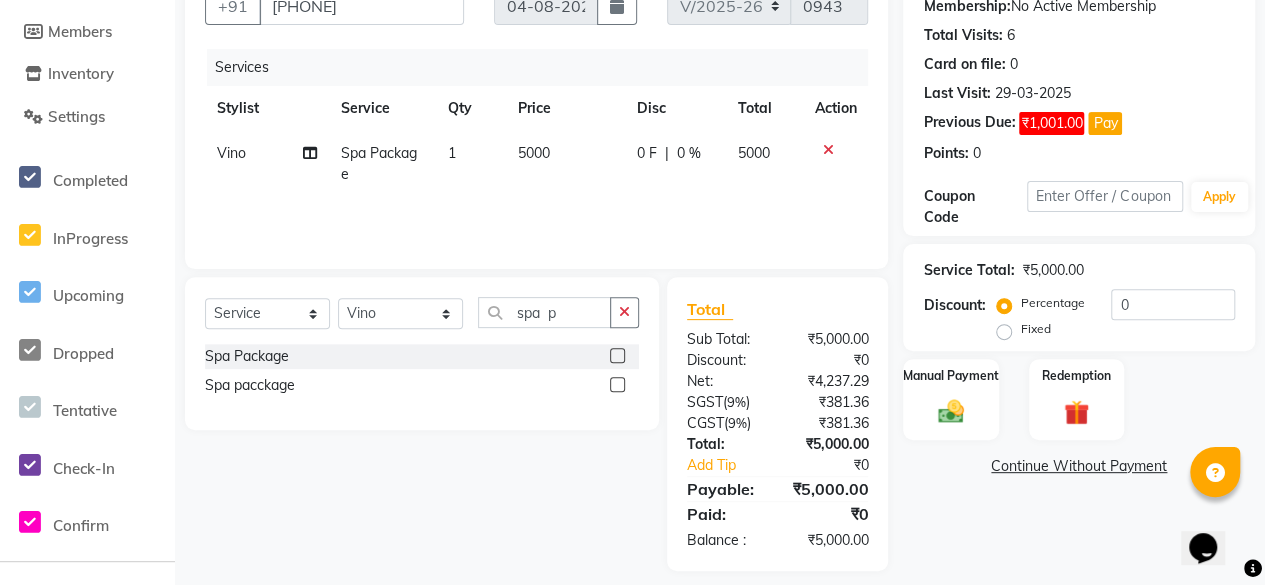 scroll, scrollTop: 213, scrollLeft: 0, axis: vertical 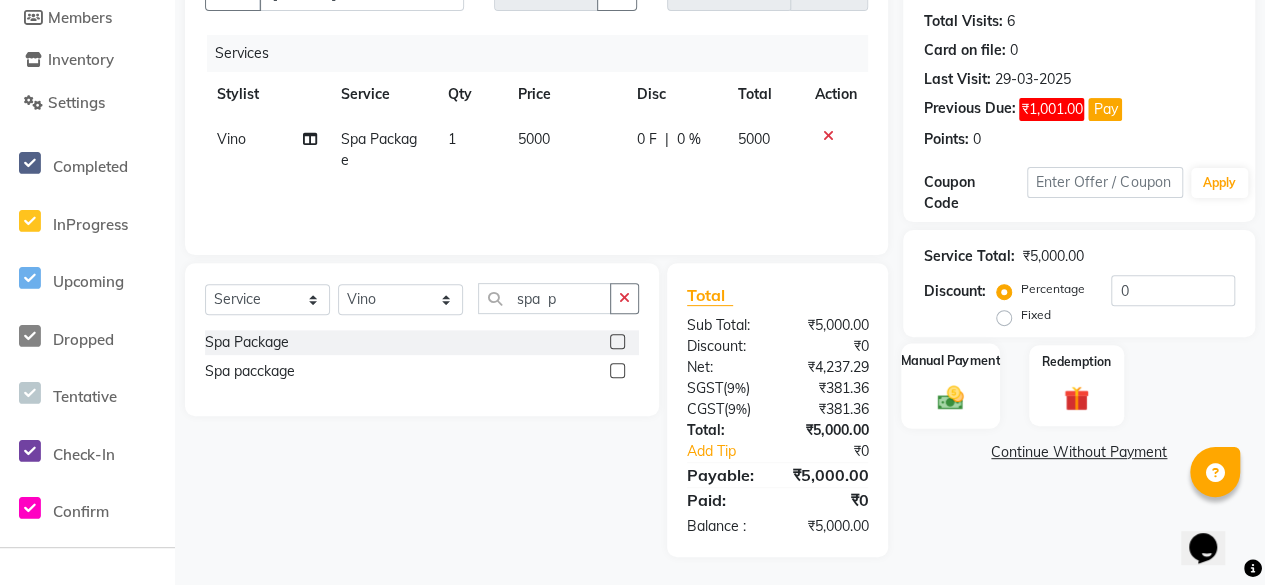 click 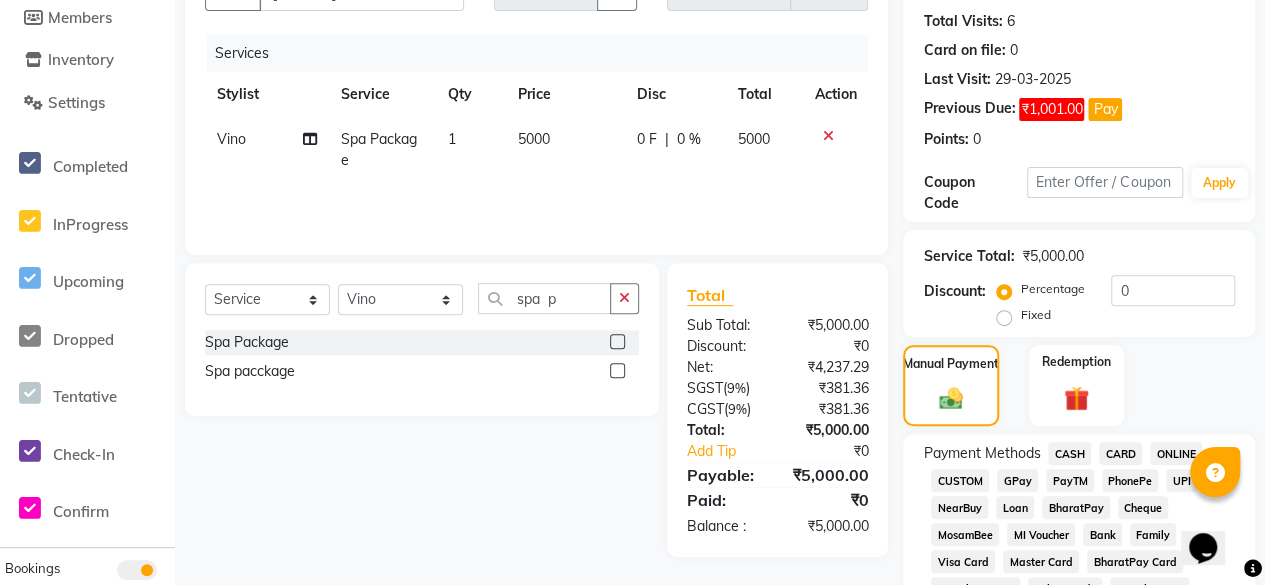 click on "CASH" 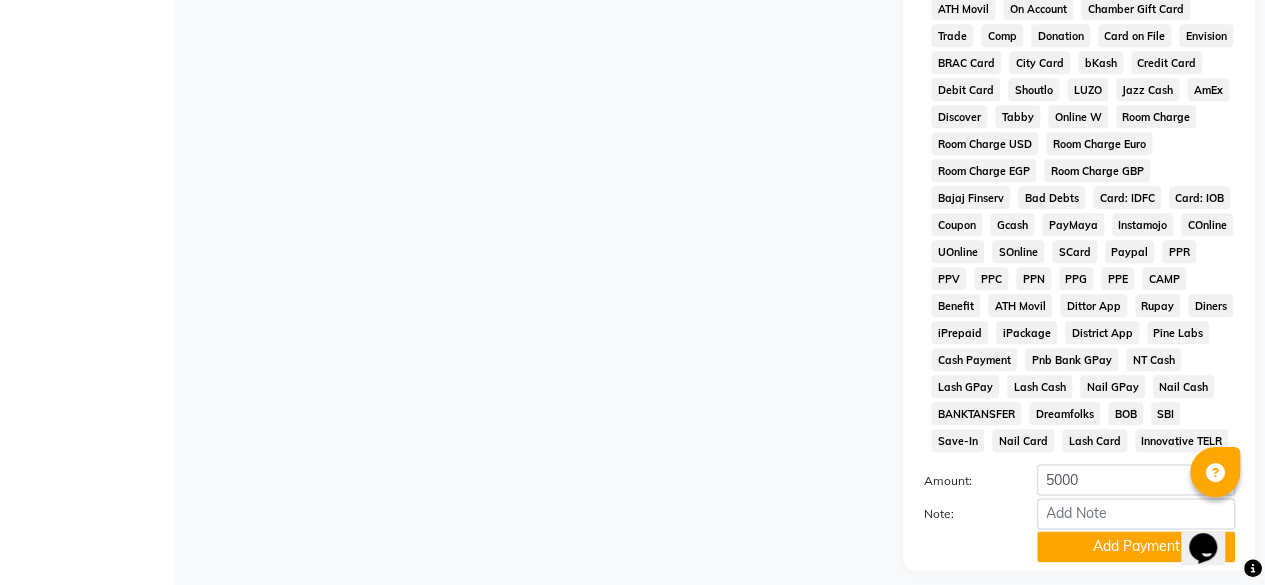 scroll, scrollTop: 1044, scrollLeft: 0, axis: vertical 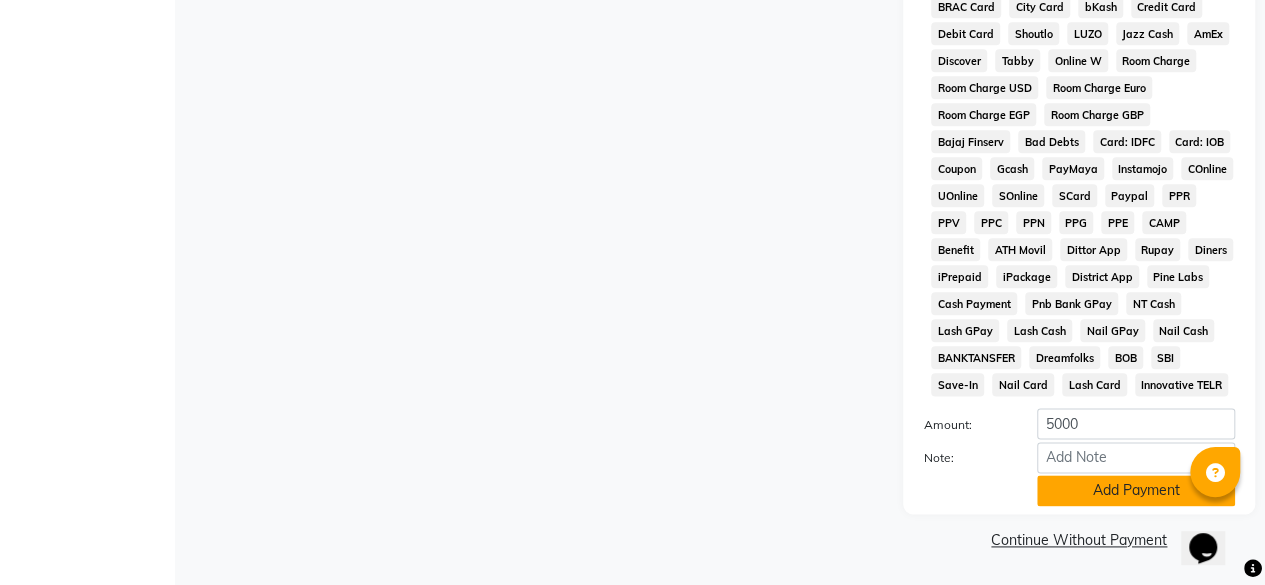click on "Add Payment" 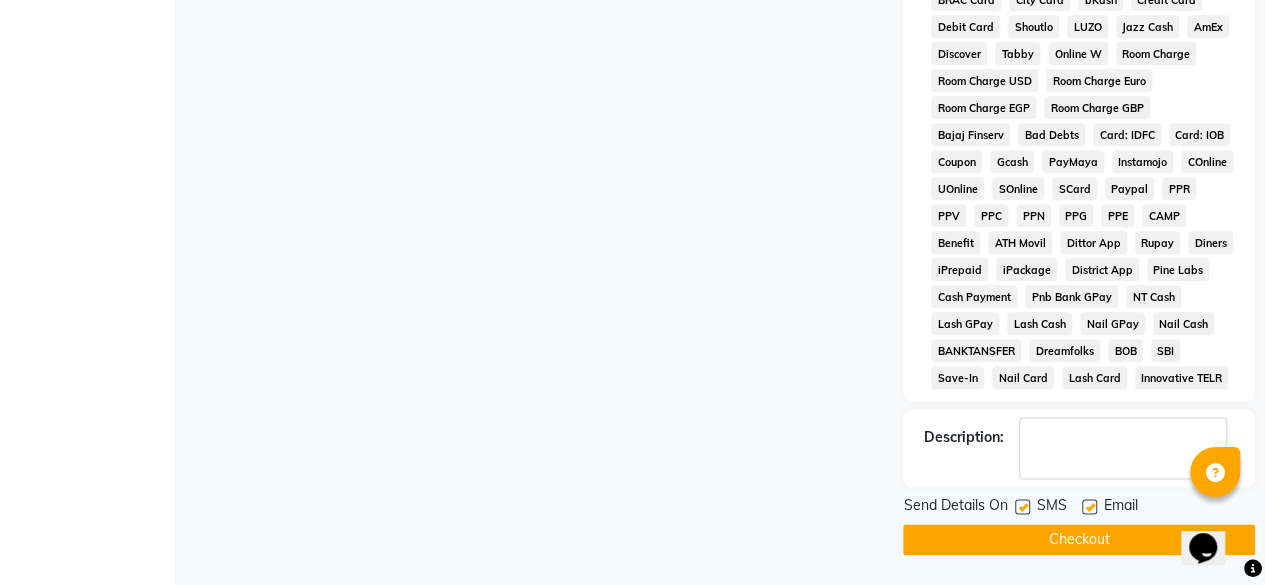 scroll, scrollTop: 1051, scrollLeft: 0, axis: vertical 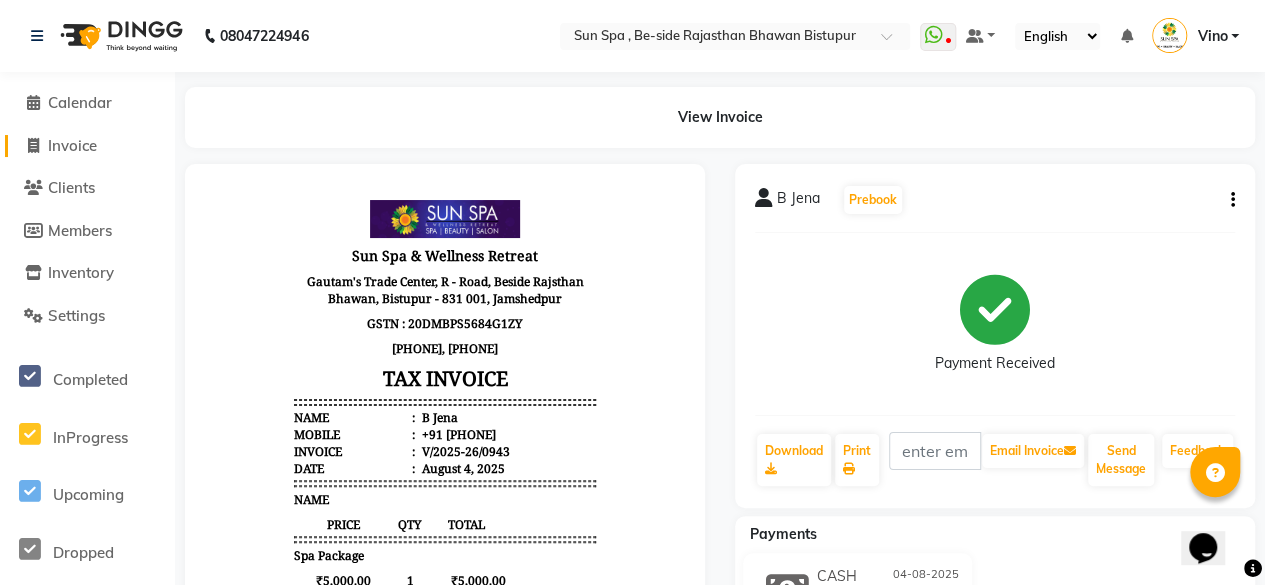 click on "Invoice" 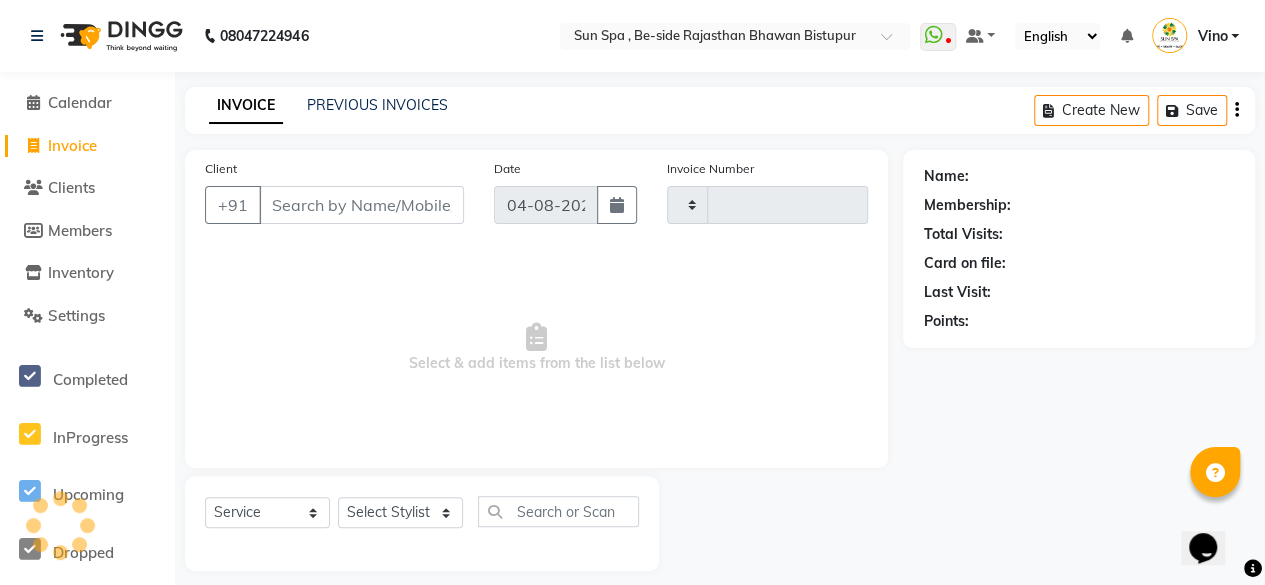 scroll, scrollTop: 15, scrollLeft: 0, axis: vertical 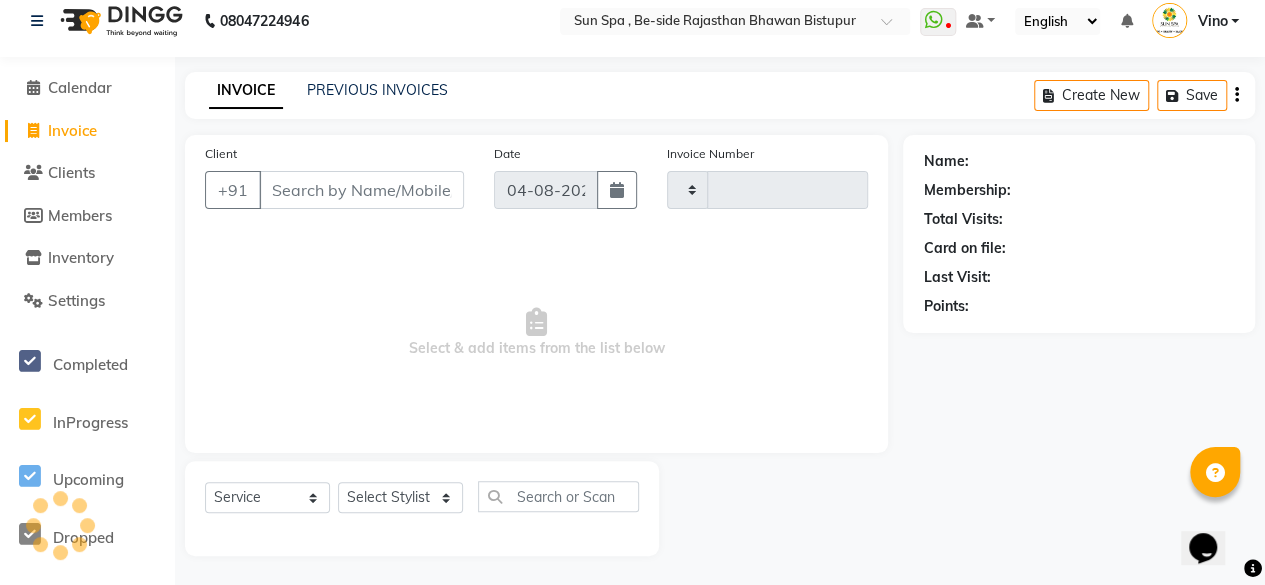 type on "0944" 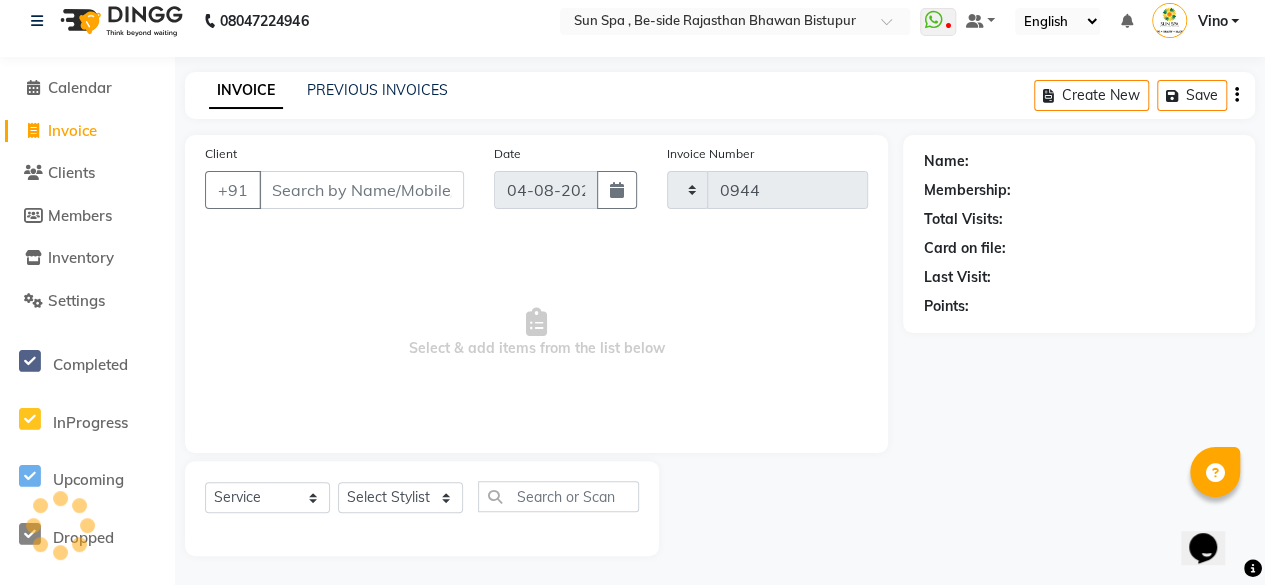select on "5782" 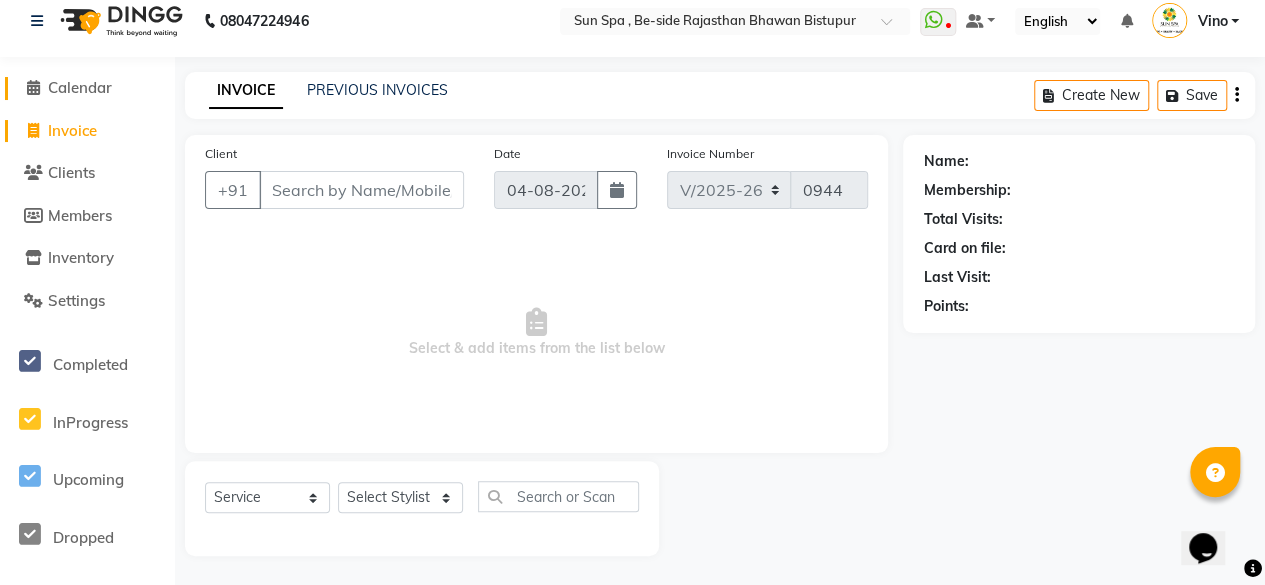 click on "Calendar" 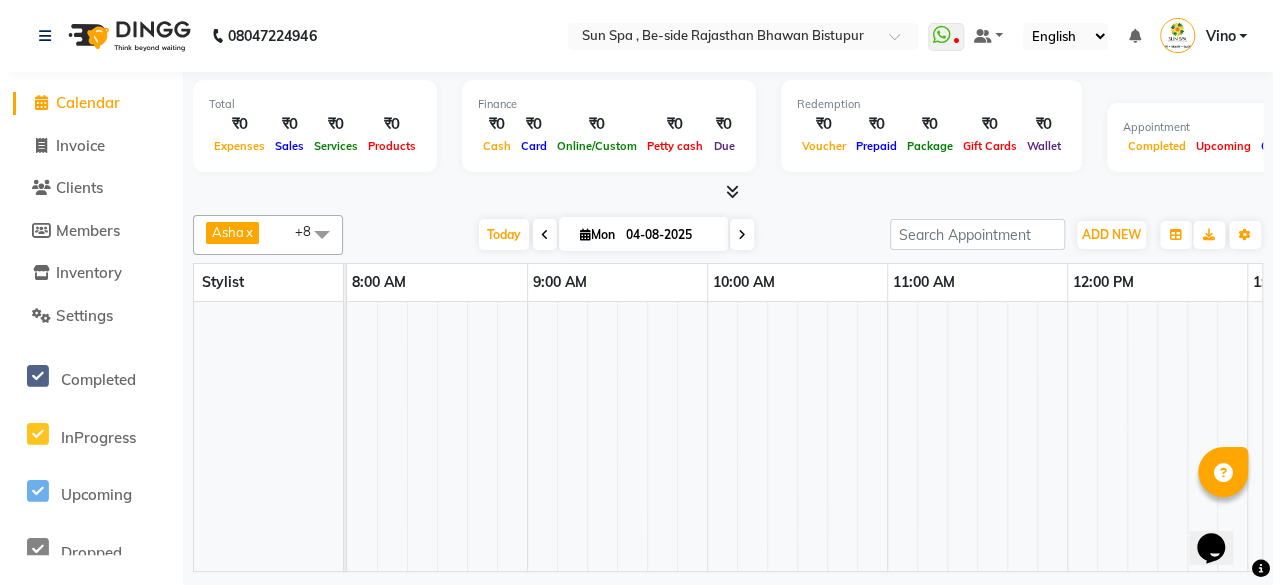 scroll, scrollTop: 0, scrollLeft: 0, axis: both 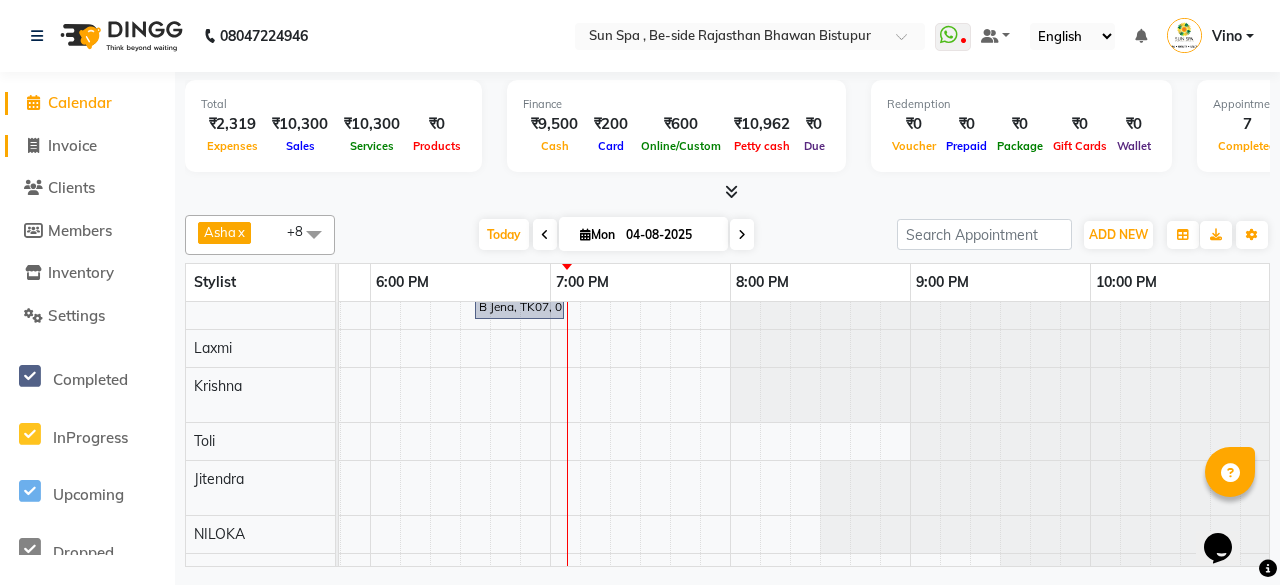 click on "Invoice" 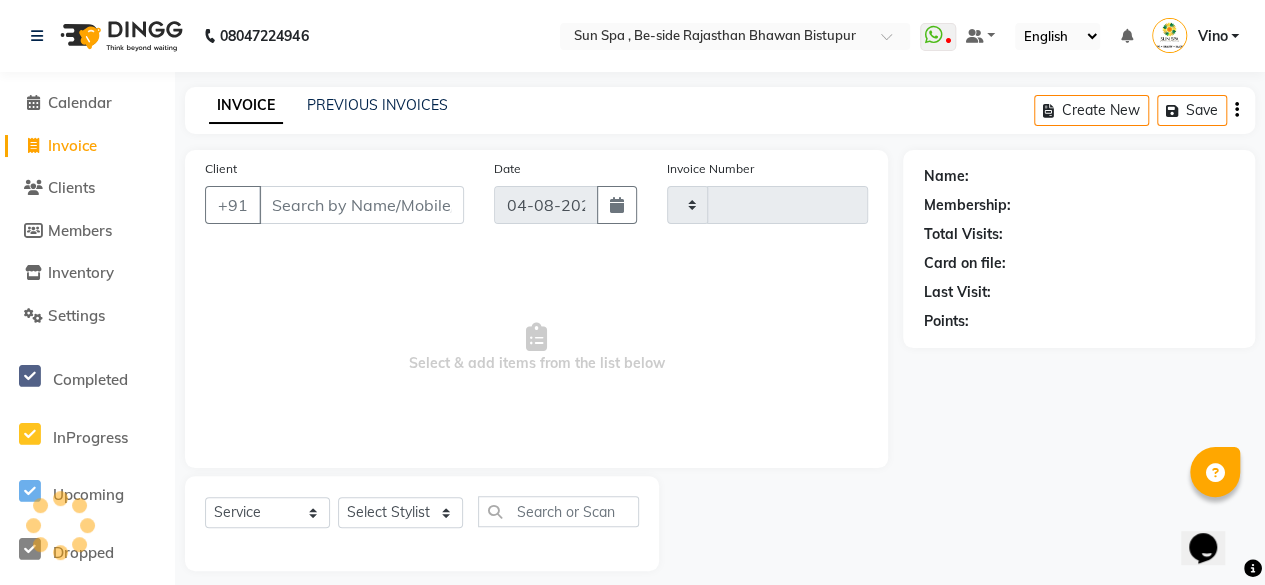 type on "0944" 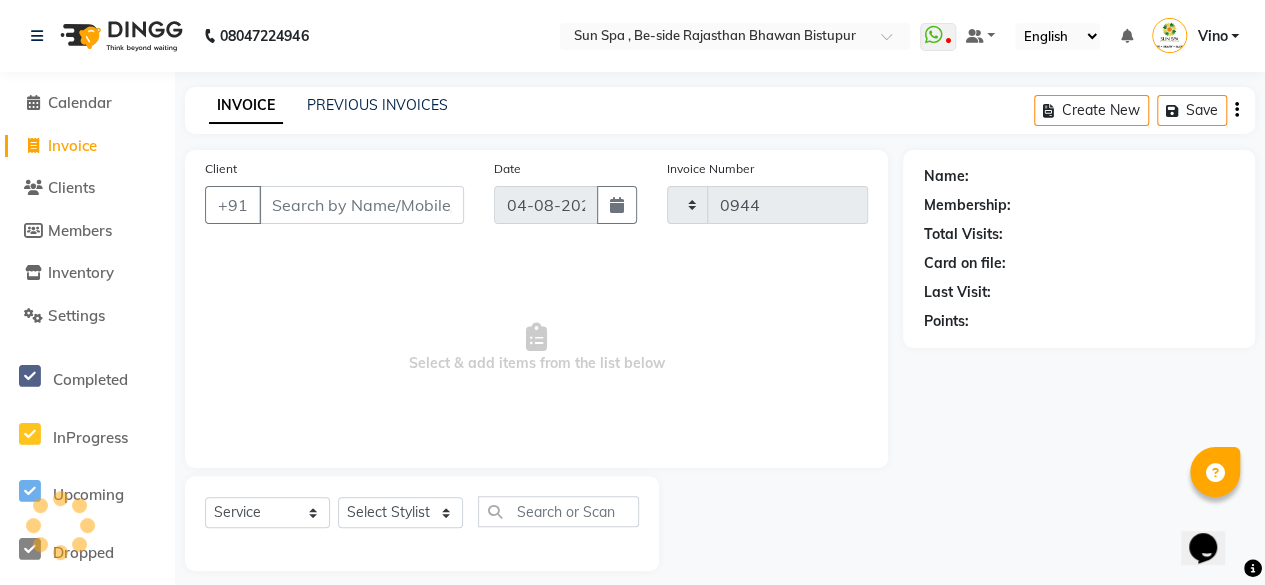 select on "5782" 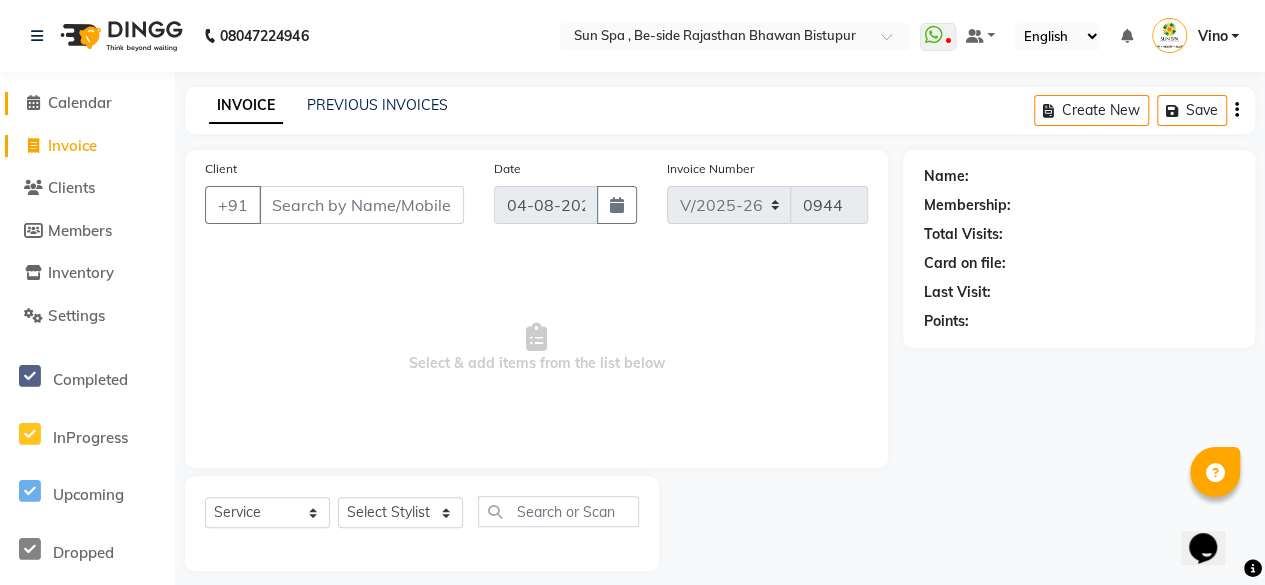 click on "Calendar" 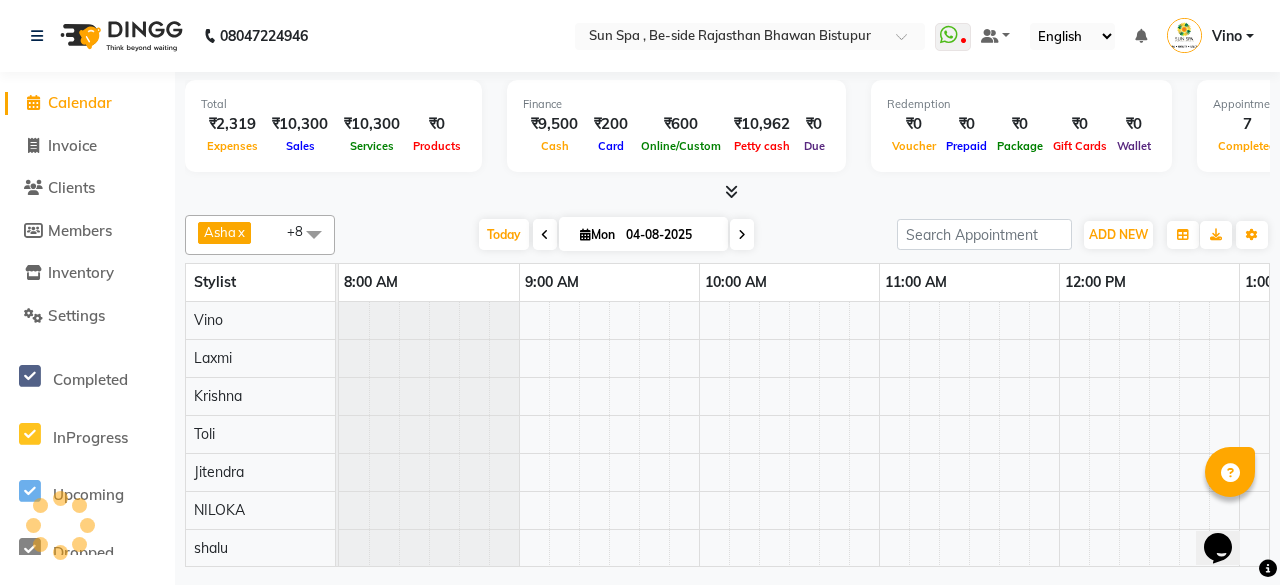 scroll, scrollTop: 0, scrollLeft: 0, axis: both 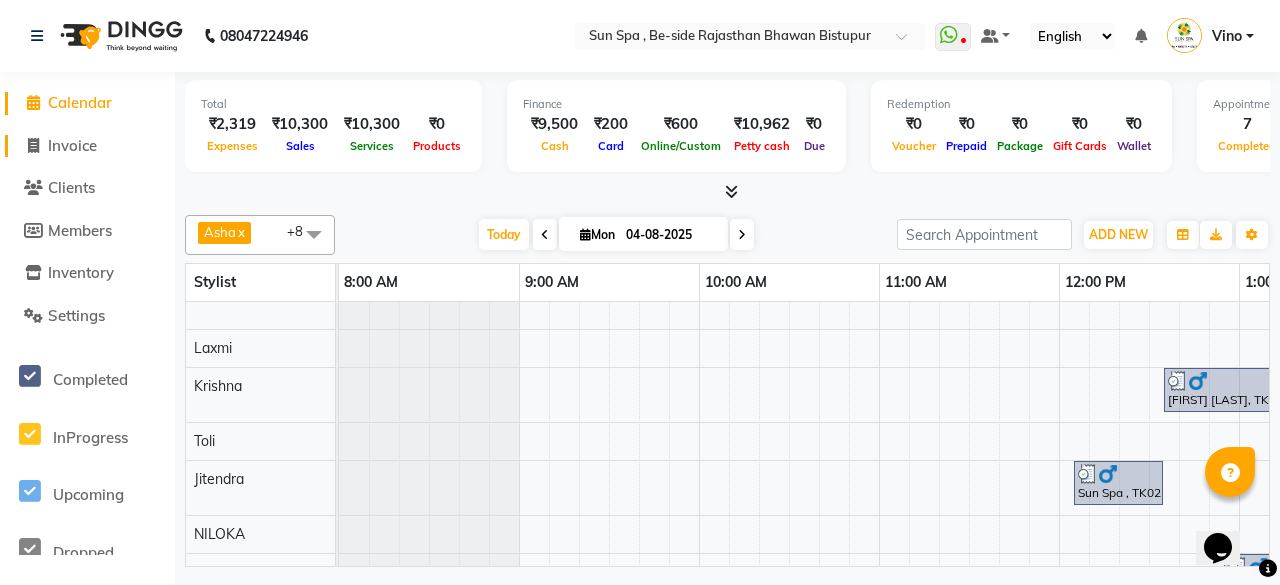 click on "Invoice" 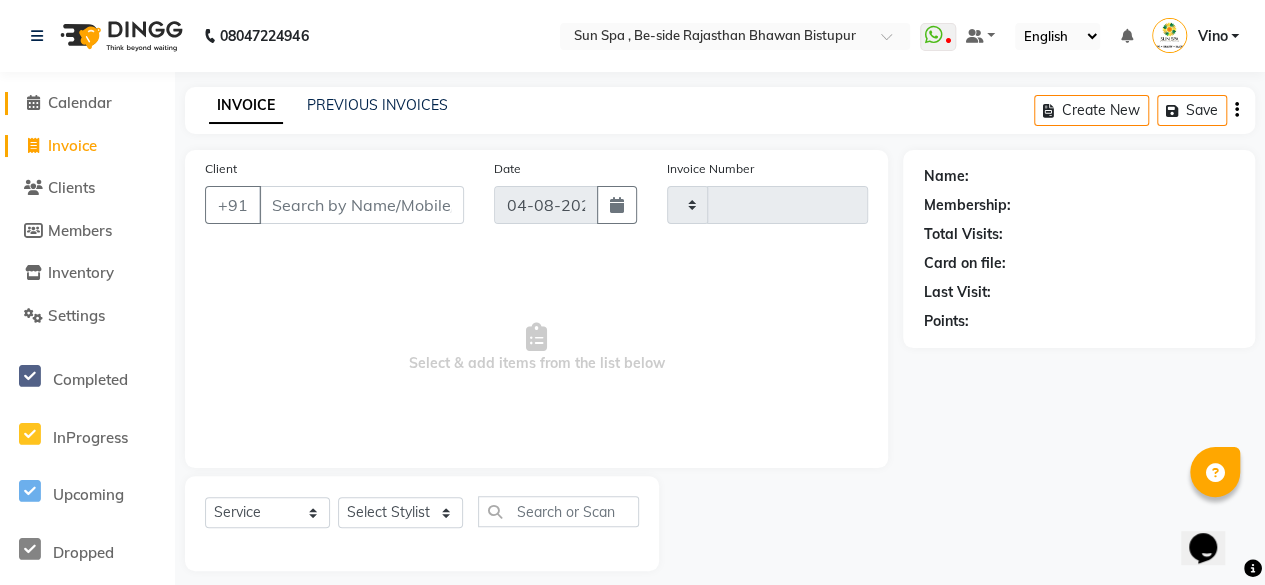 type on "0944" 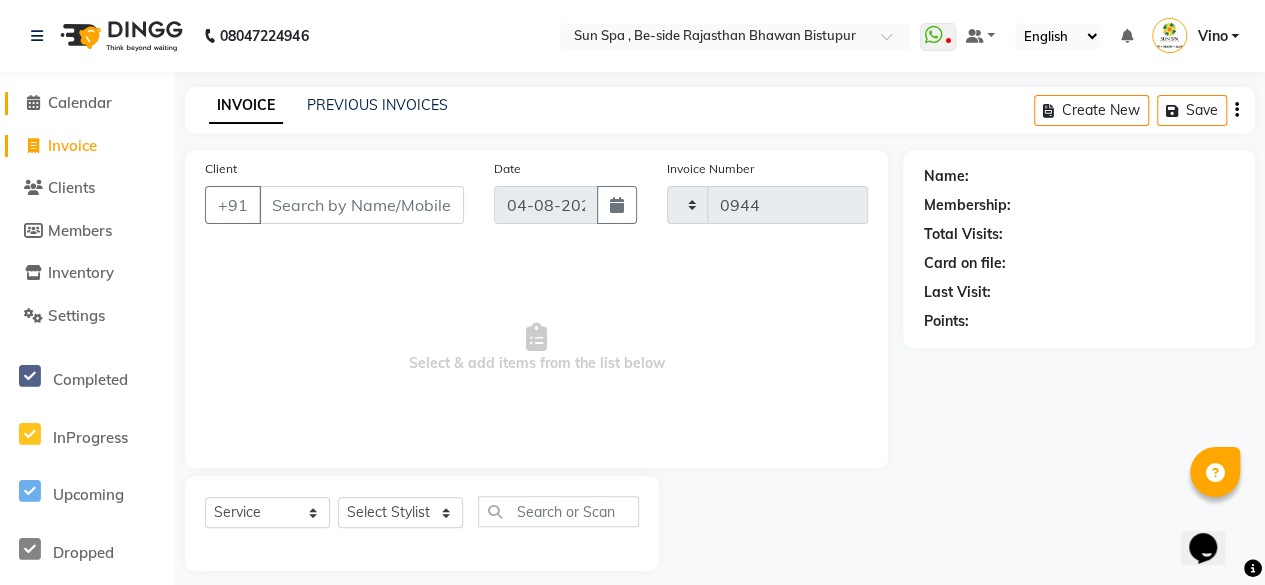 select on "5782" 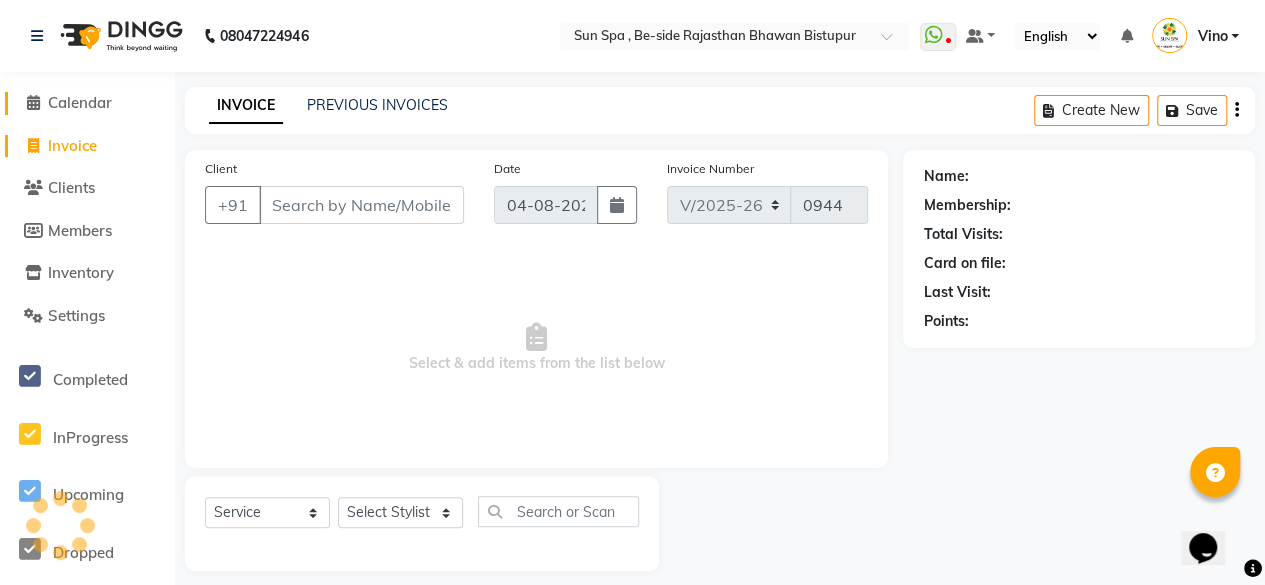 click on "Calendar" 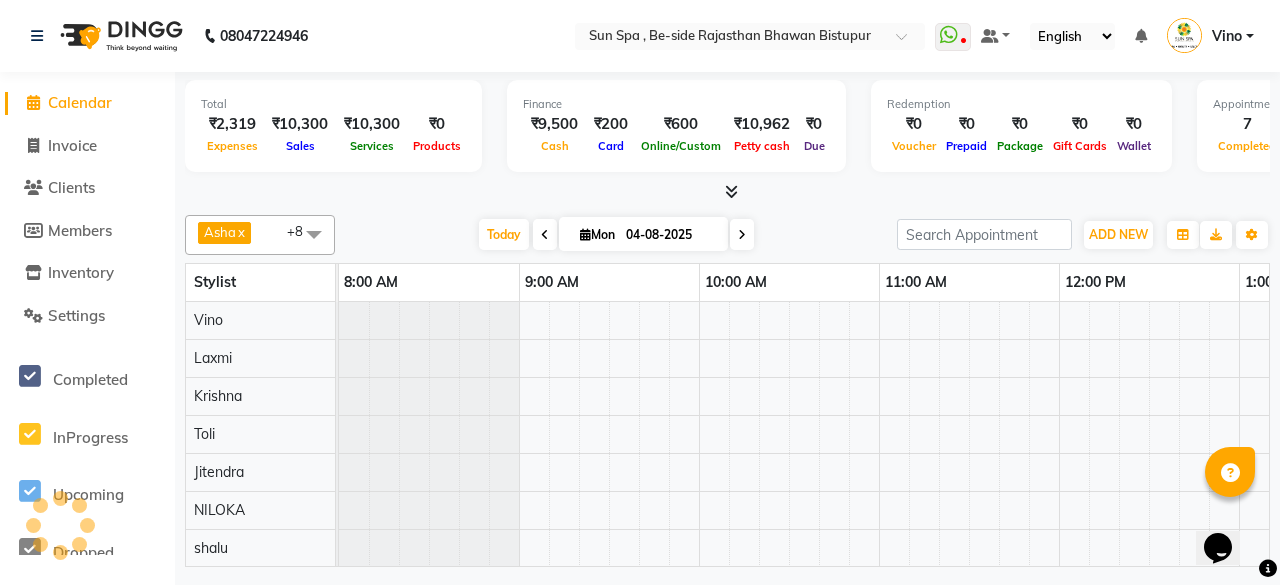 scroll, scrollTop: 0, scrollLeft: 0, axis: both 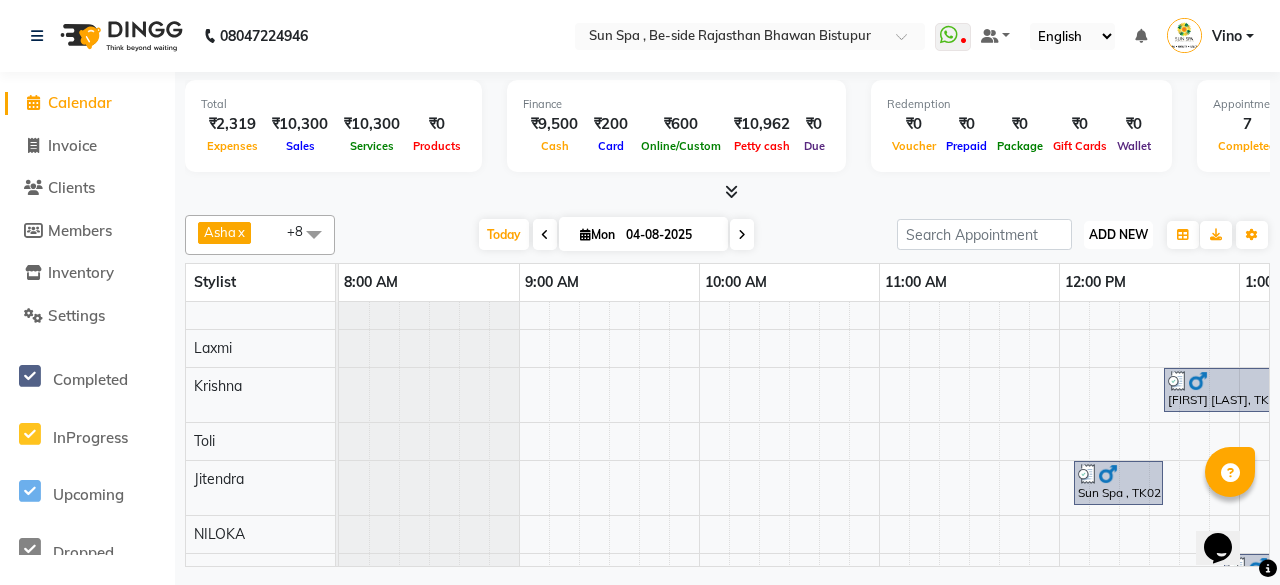 click on "ADD NEW" at bounding box center (1118, 234) 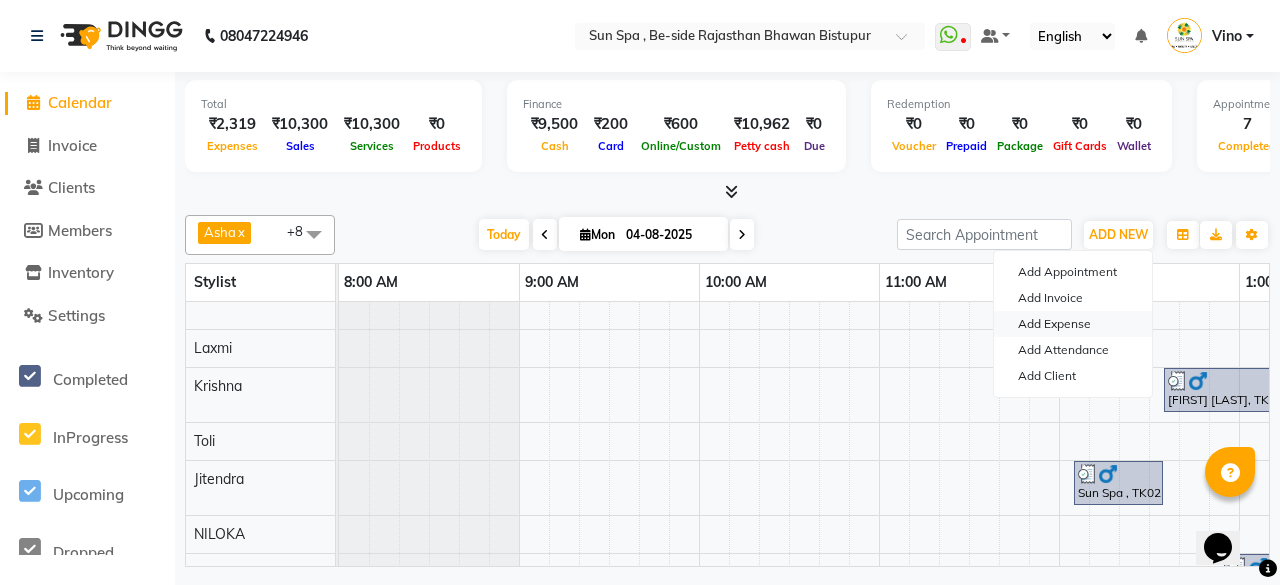 click on "Add Expense" at bounding box center [1073, 324] 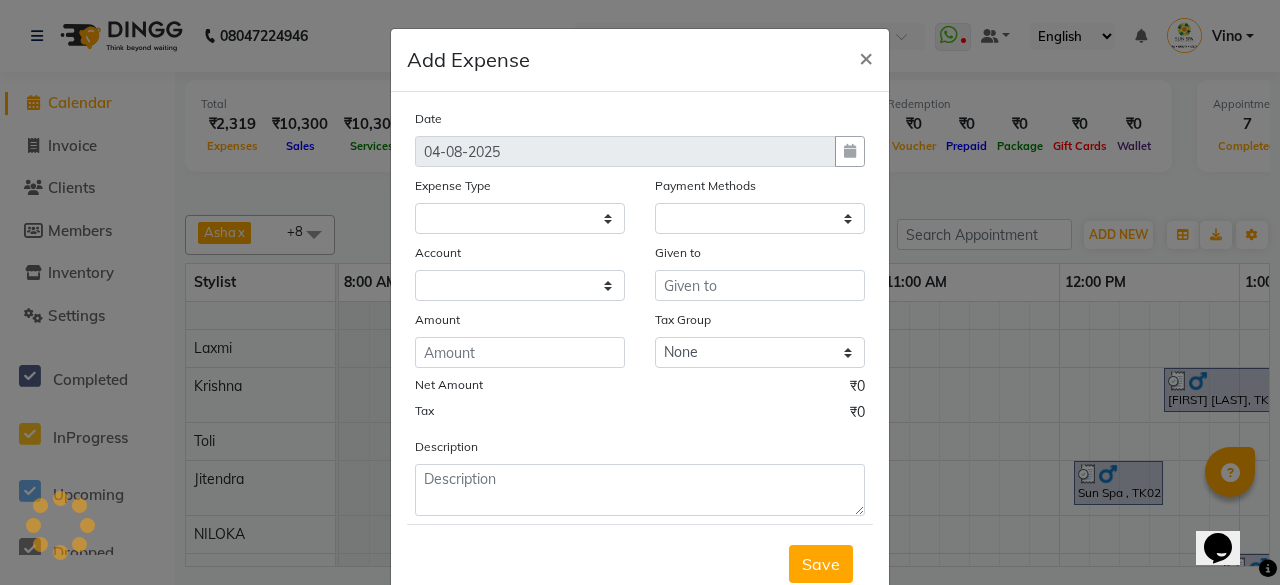 select on "1" 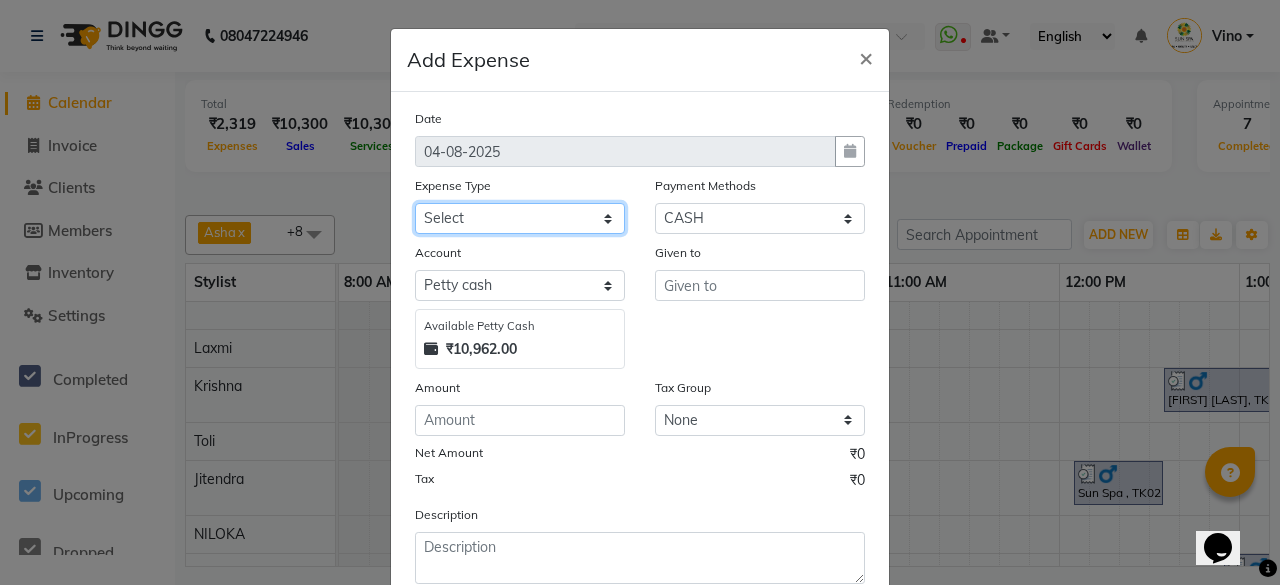 click on "Select Advance Salary Bank charges Car maintenance Cash transfer to bank Cash transfer to hub Client Snacks Events Expance Fuel Incentive JUSTDAIL Loan Repayment Maintenance Marketing Miscellaneous [FIRST] [LAST] Other Pantry Product Room Rent staff Salary Shop Rent Staff Snacks Tax Tea & Refreshment Utilities" 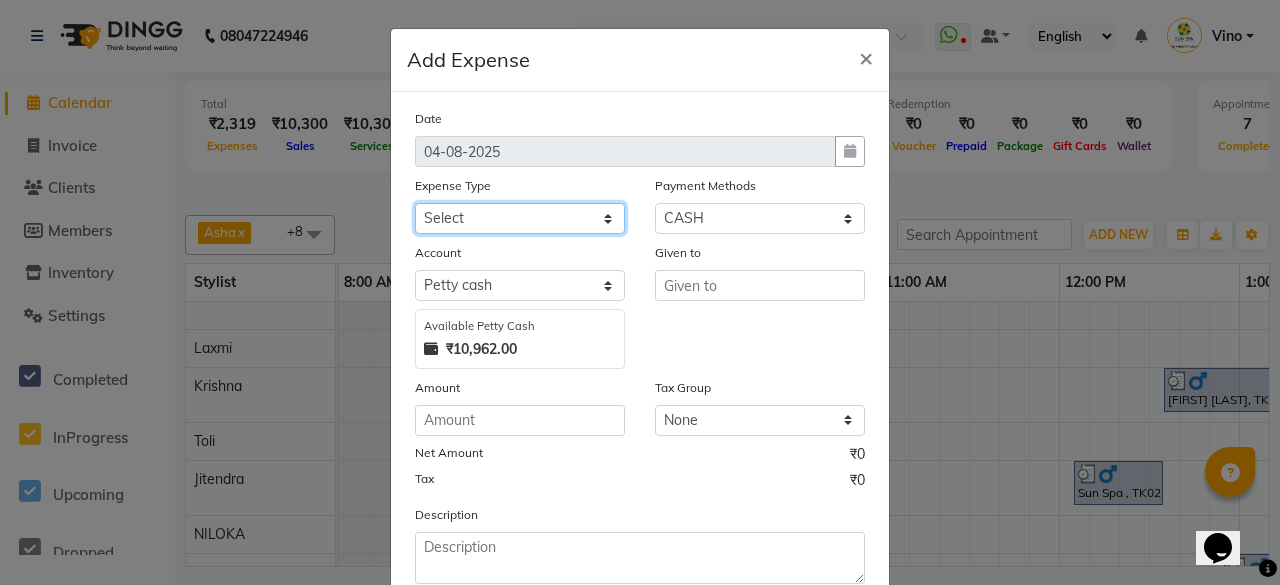 select on "12831" 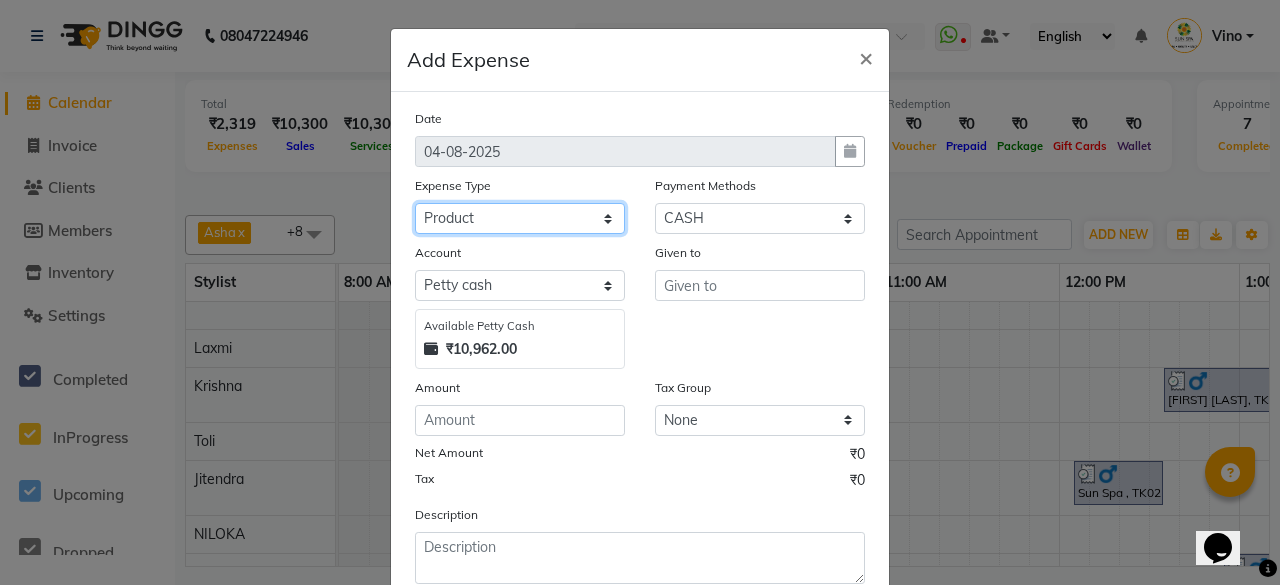 click on "Select Advance Salary Bank charges Car maintenance Cash transfer to bank Cash transfer to hub Client Snacks Events Expance Fuel Incentive JUSTDAIL Loan Repayment Maintenance Marketing Miscellaneous [FIRST] [LAST] Other Pantry Product Room Rent staff Salary Shop Rent Staff Snacks Tax Tea & Refreshment Utilities" 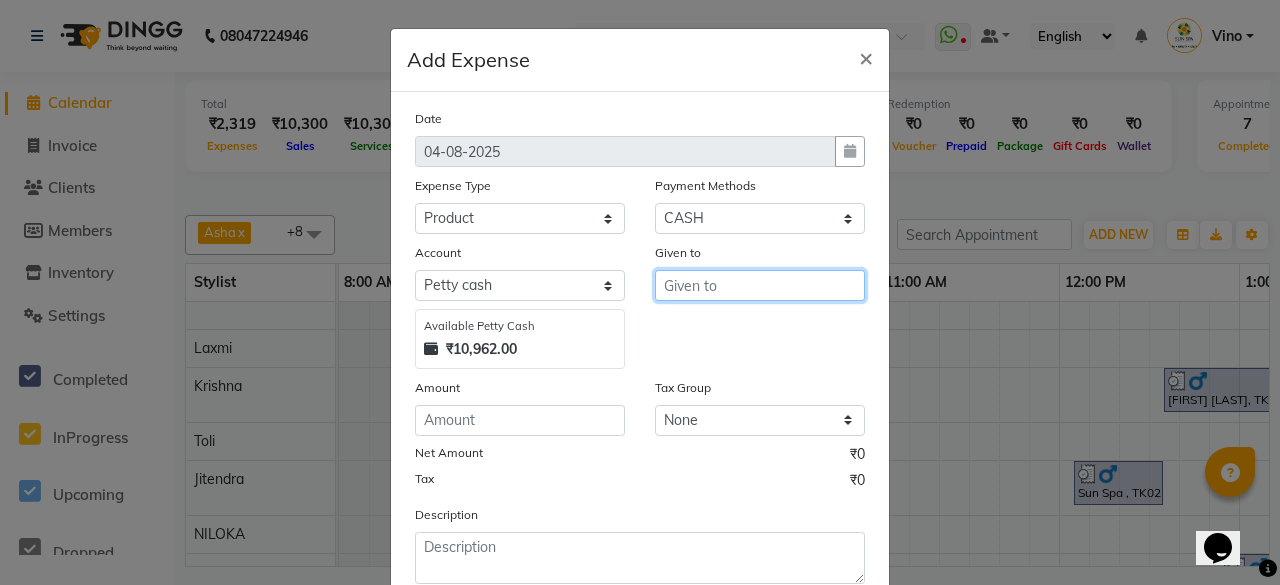 click at bounding box center [760, 285] 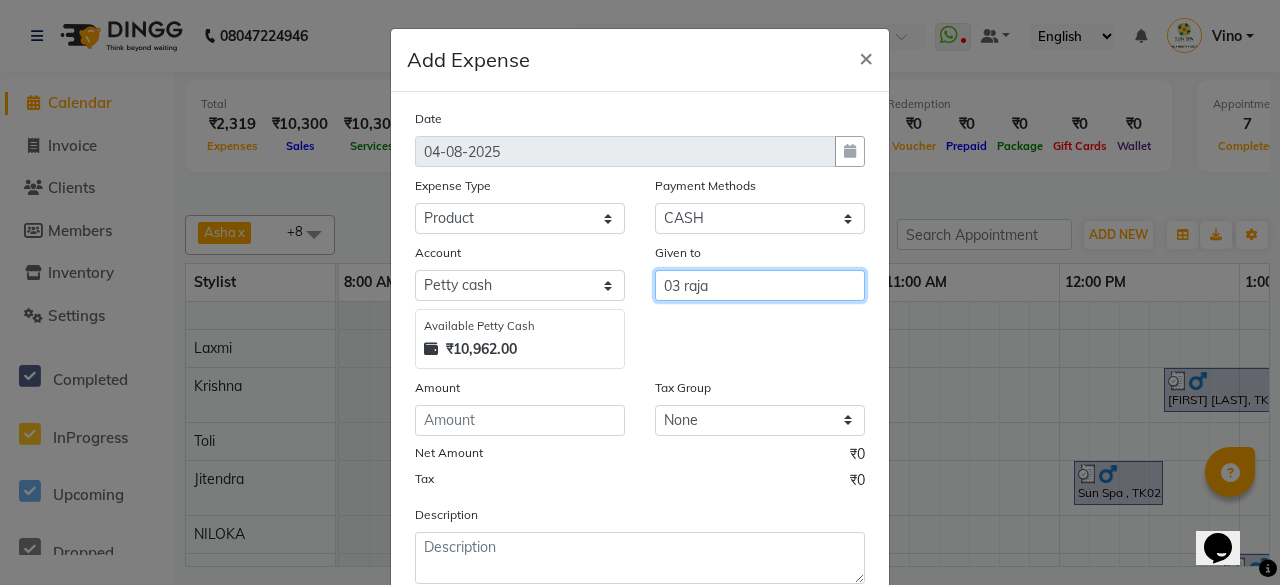 type on "03 raja" 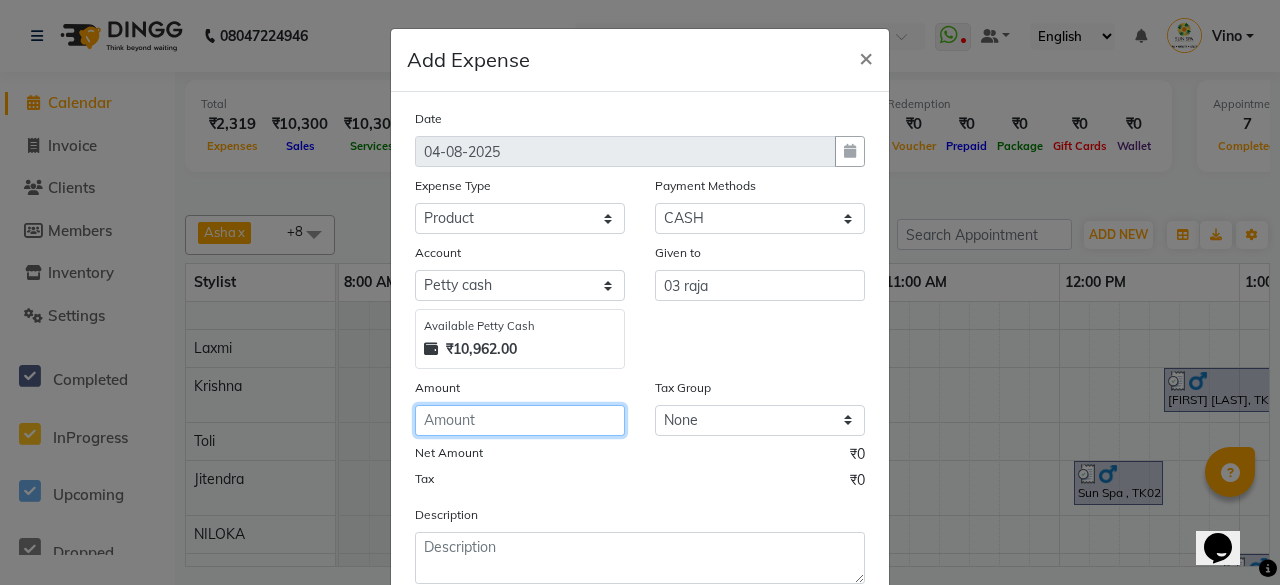 click 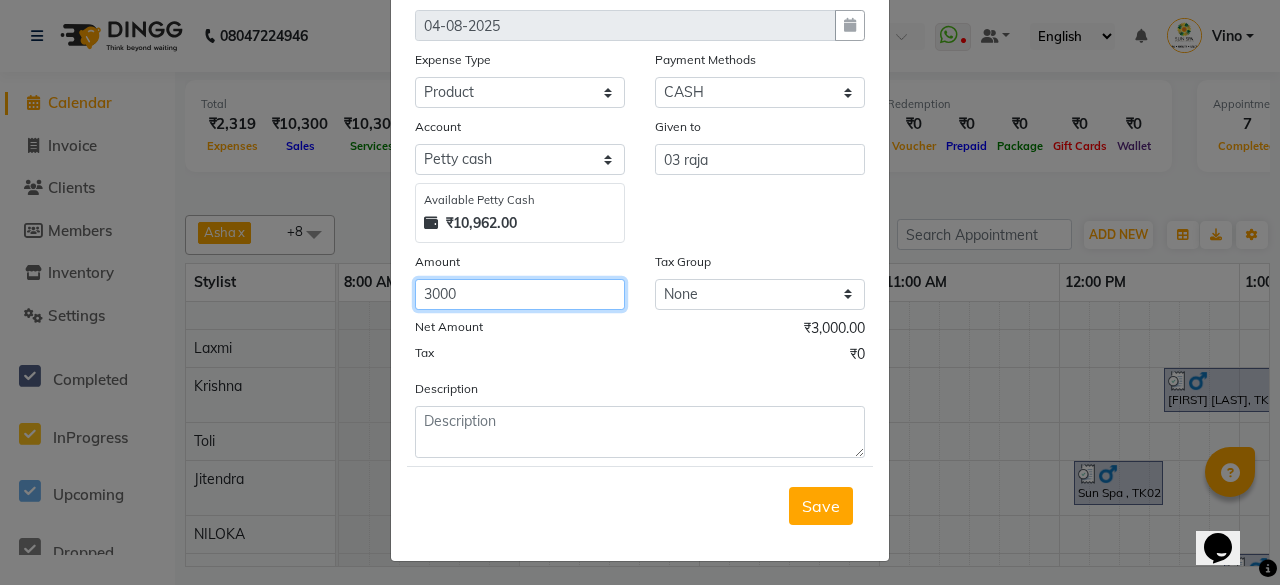 scroll, scrollTop: 127, scrollLeft: 0, axis: vertical 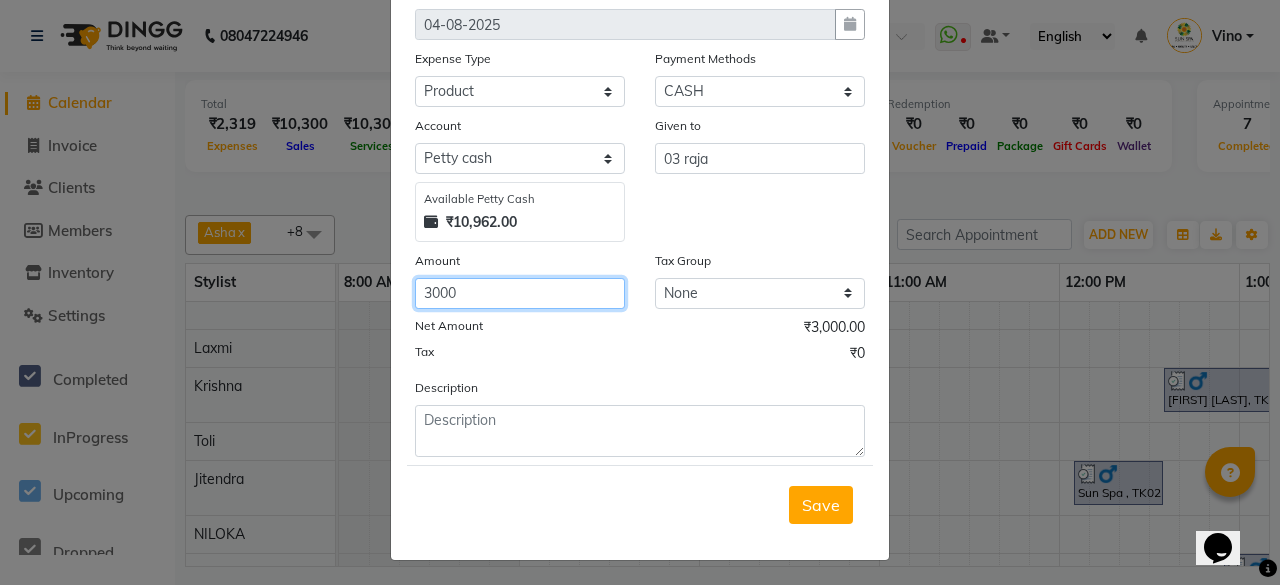 type on "3000" 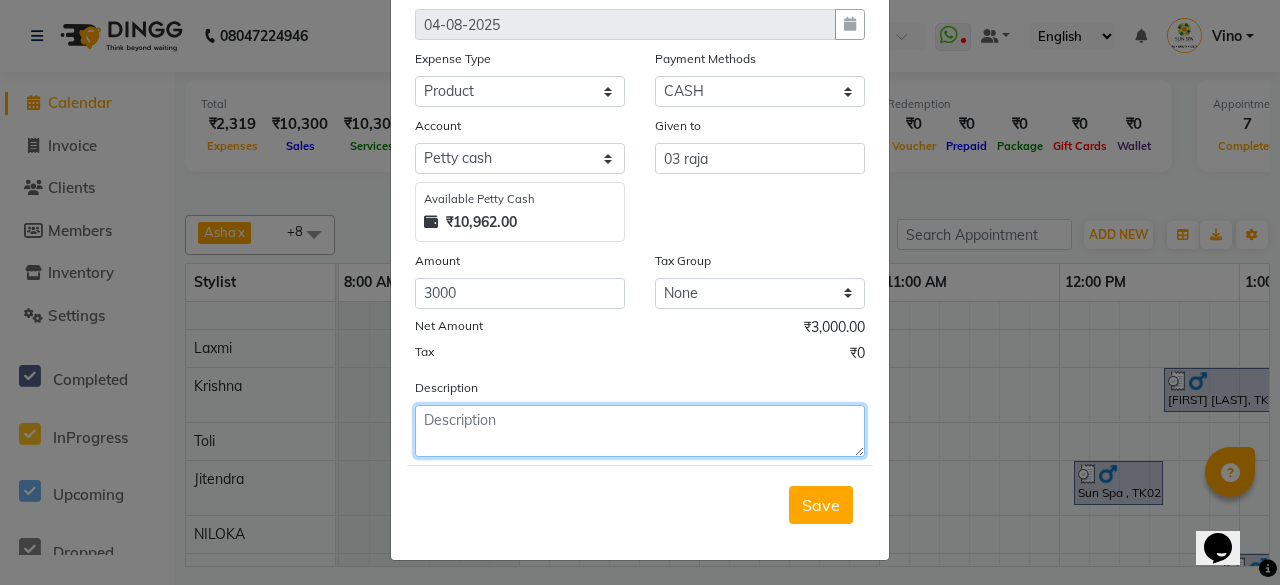 click 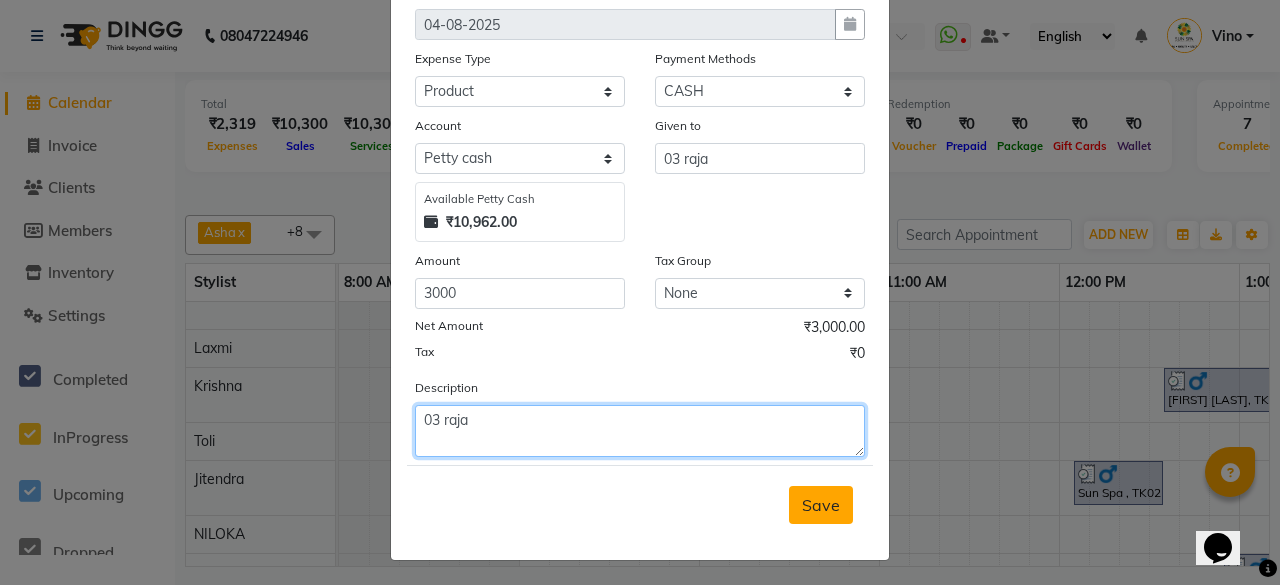 type on "03 raja" 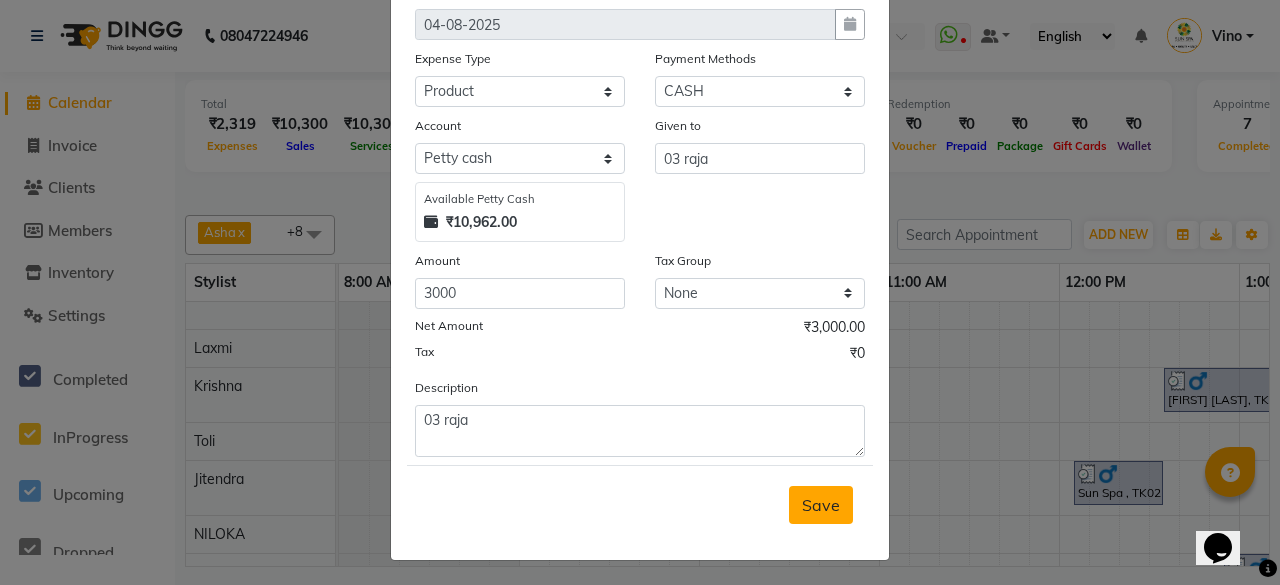 click on "Save" at bounding box center (821, 505) 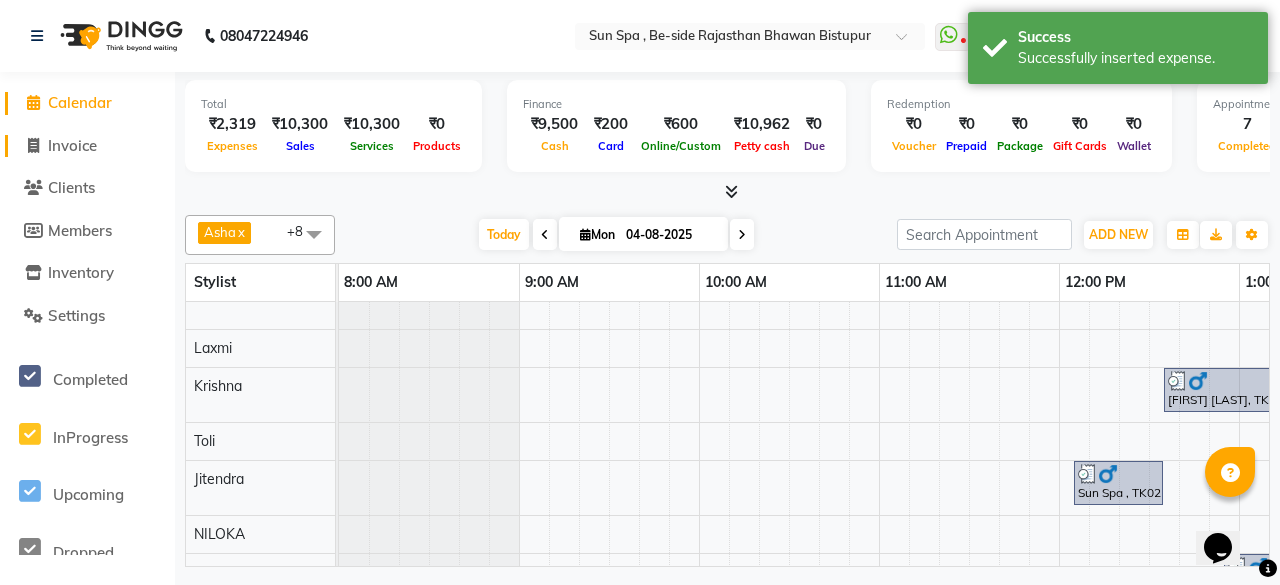 click on "Invoice" 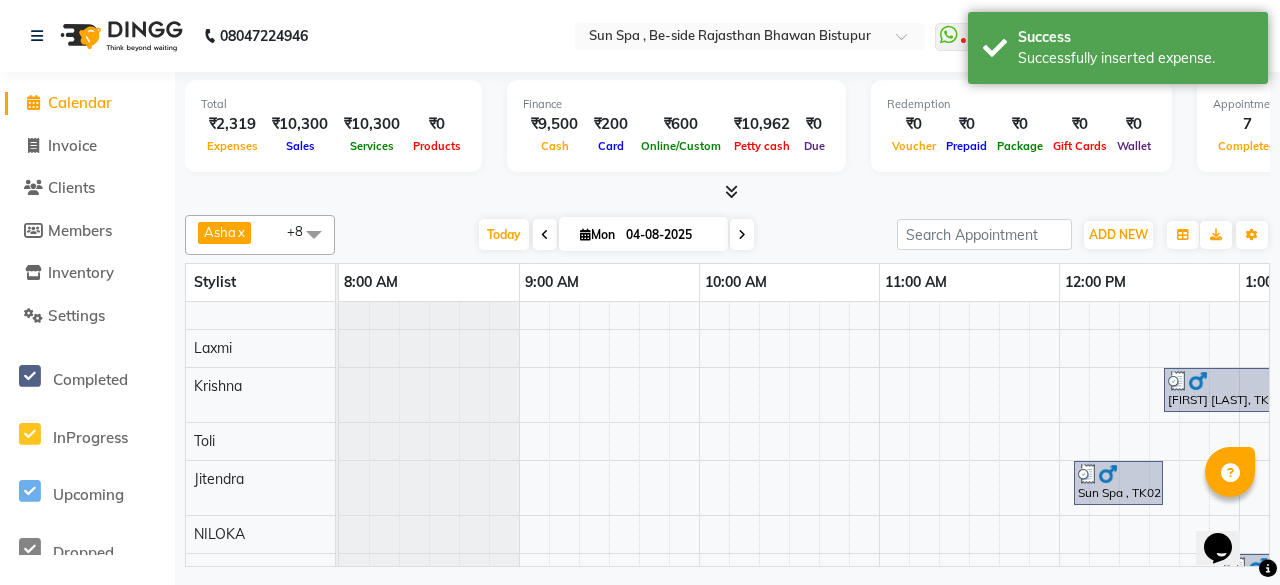 select on "service" 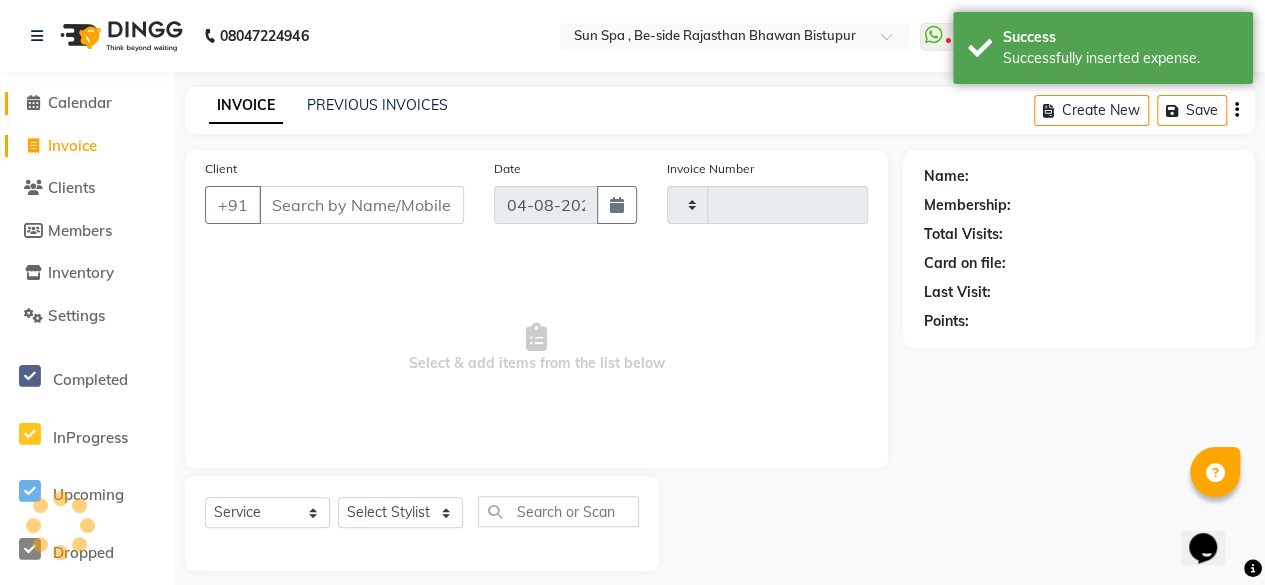 click on "Calendar" 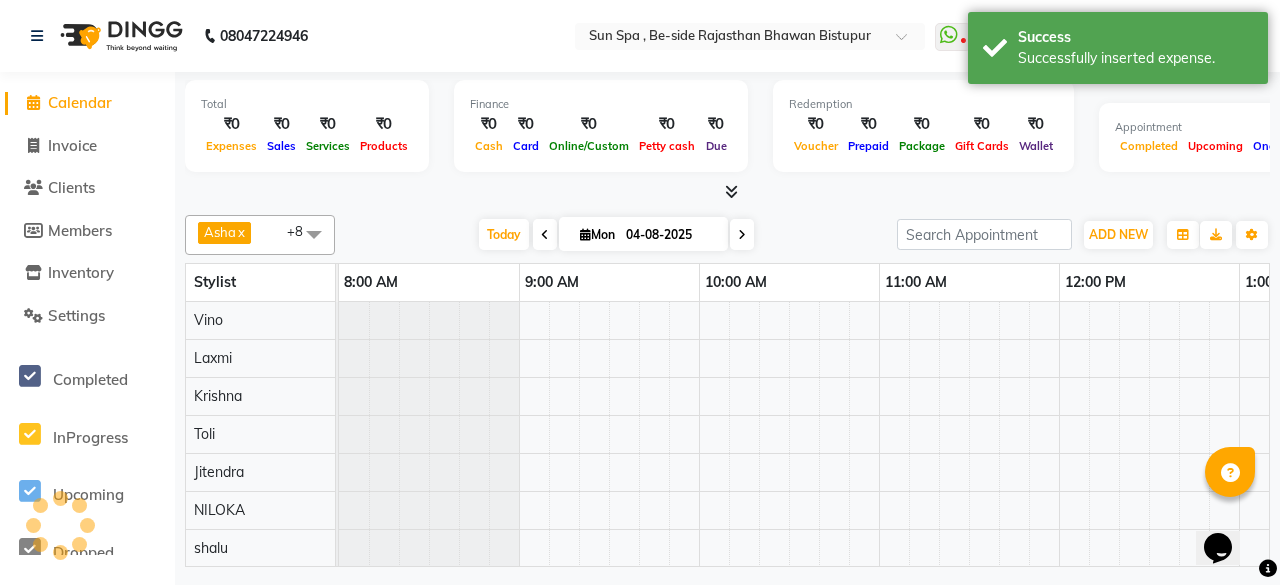 scroll, scrollTop: 0, scrollLeft: 0, axis: both 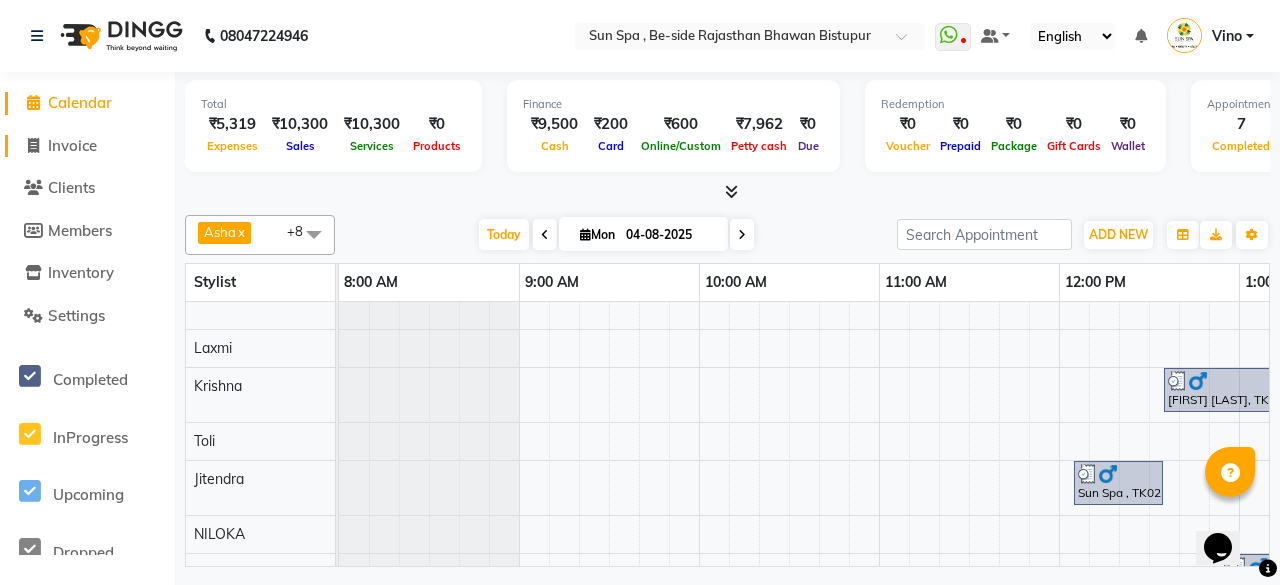 click on "Invoice" 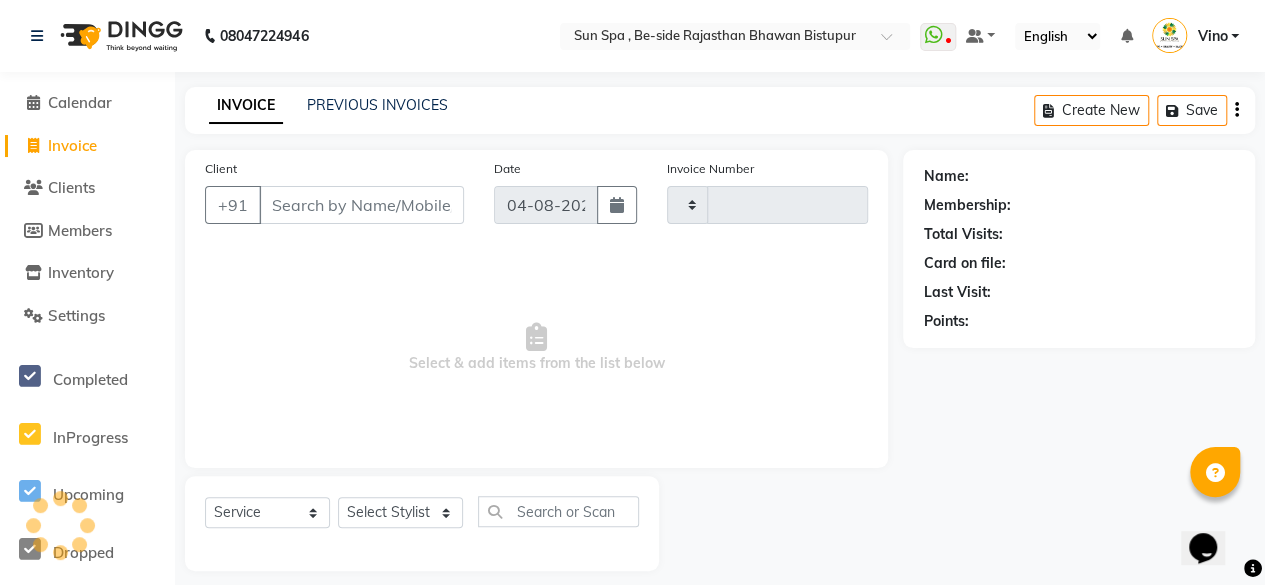 type on "0944" 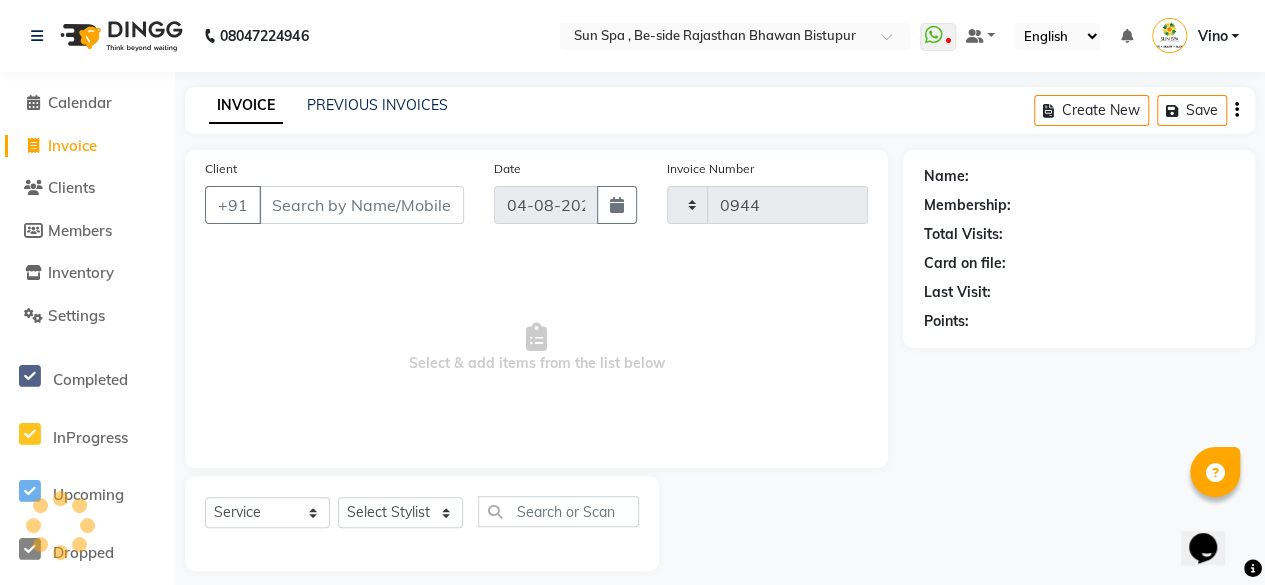 select on "5782" 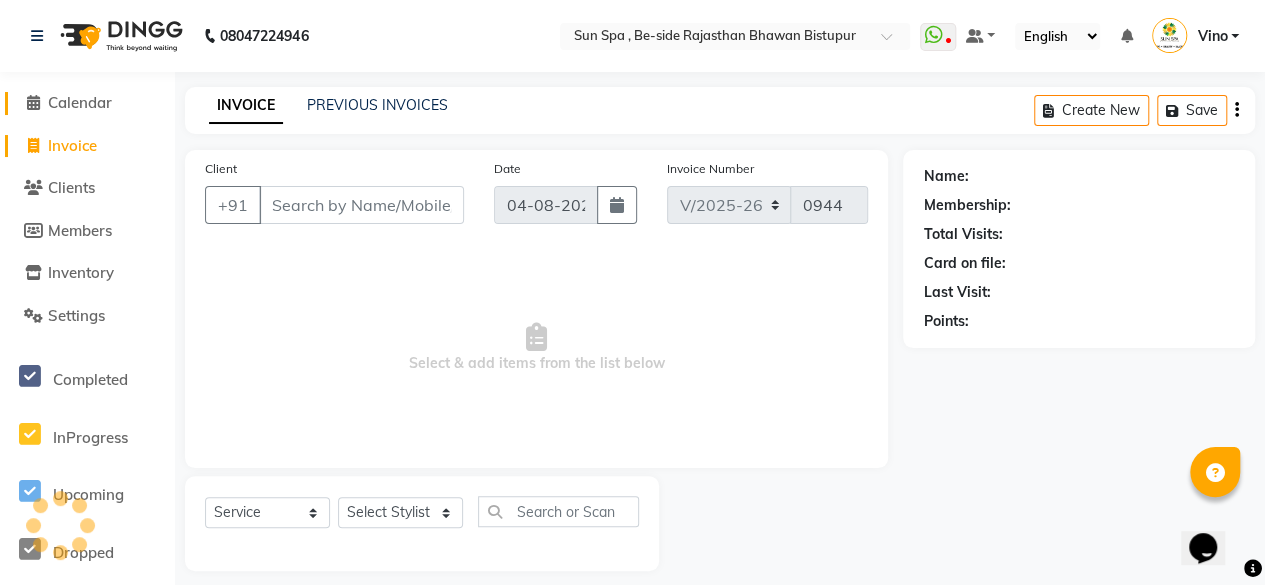 click on "Calendar" 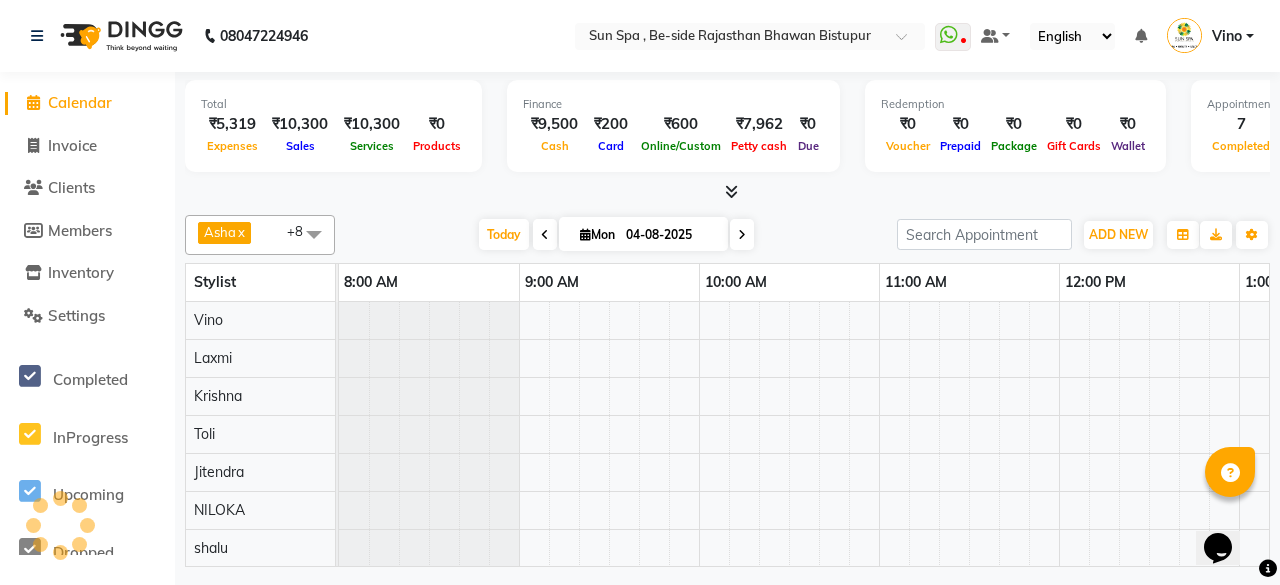 scroll, scrollTop: 0, scrollLeft: 0, axis: both 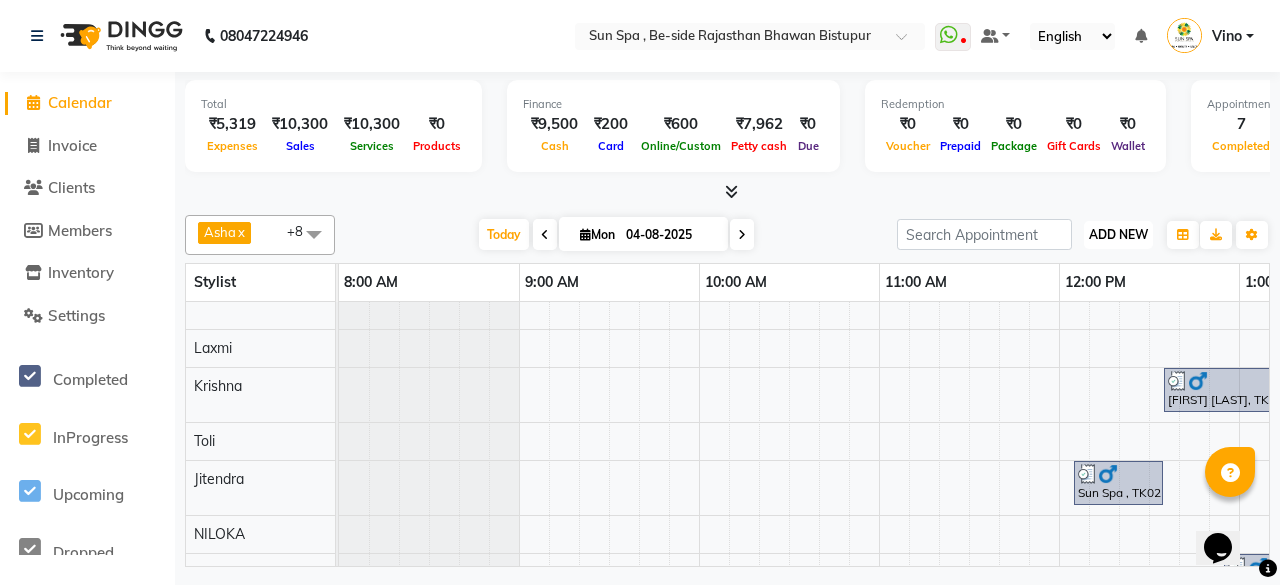 click on "ADD NEW" at bounding box center (1118, 234) 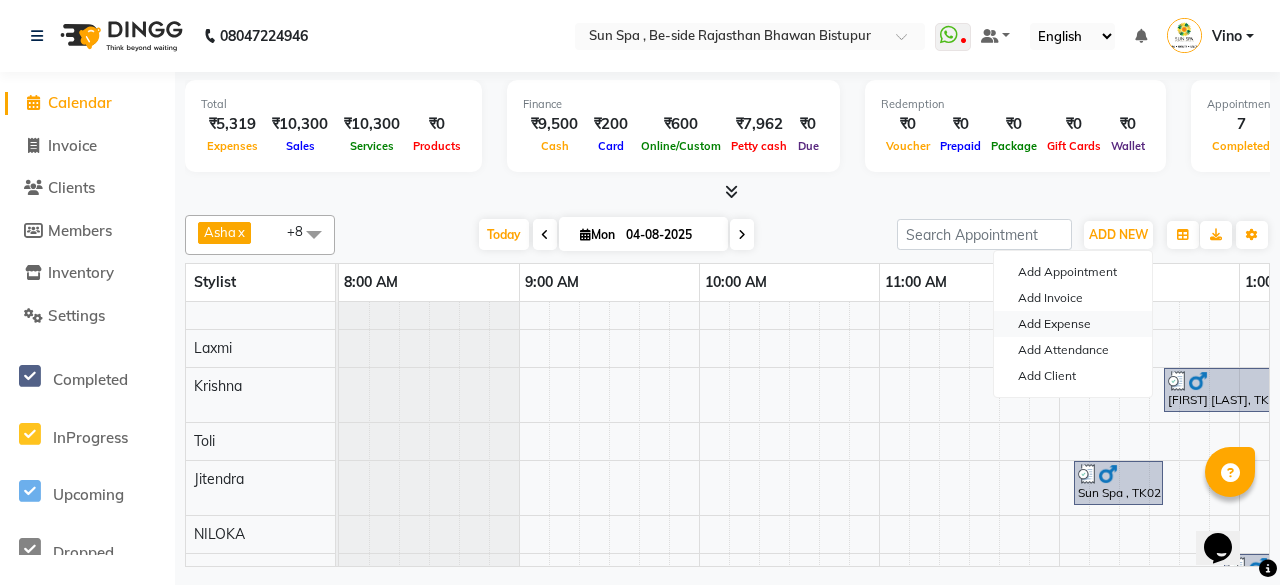 click on "Add Expense" at bounding box center (1073, 324) 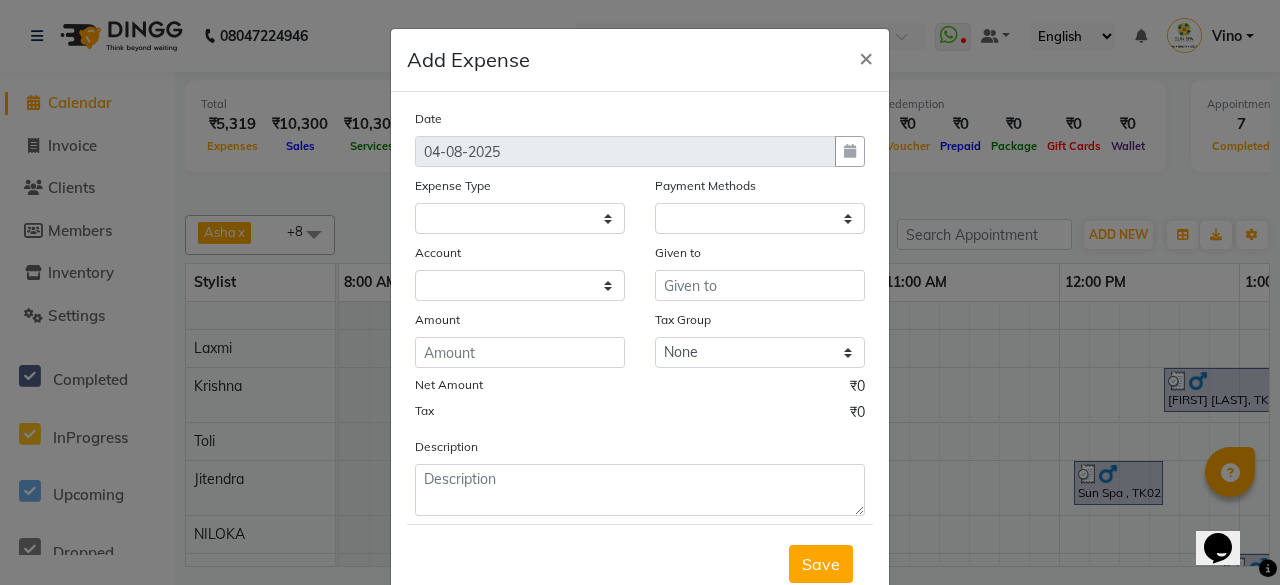 select 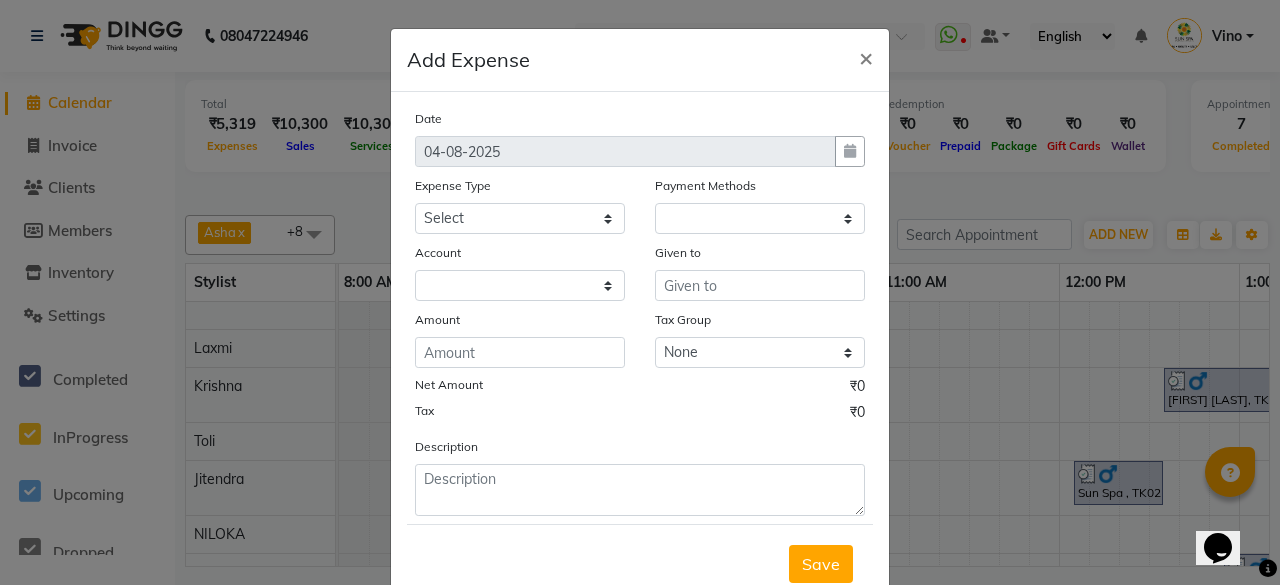 select on "1" 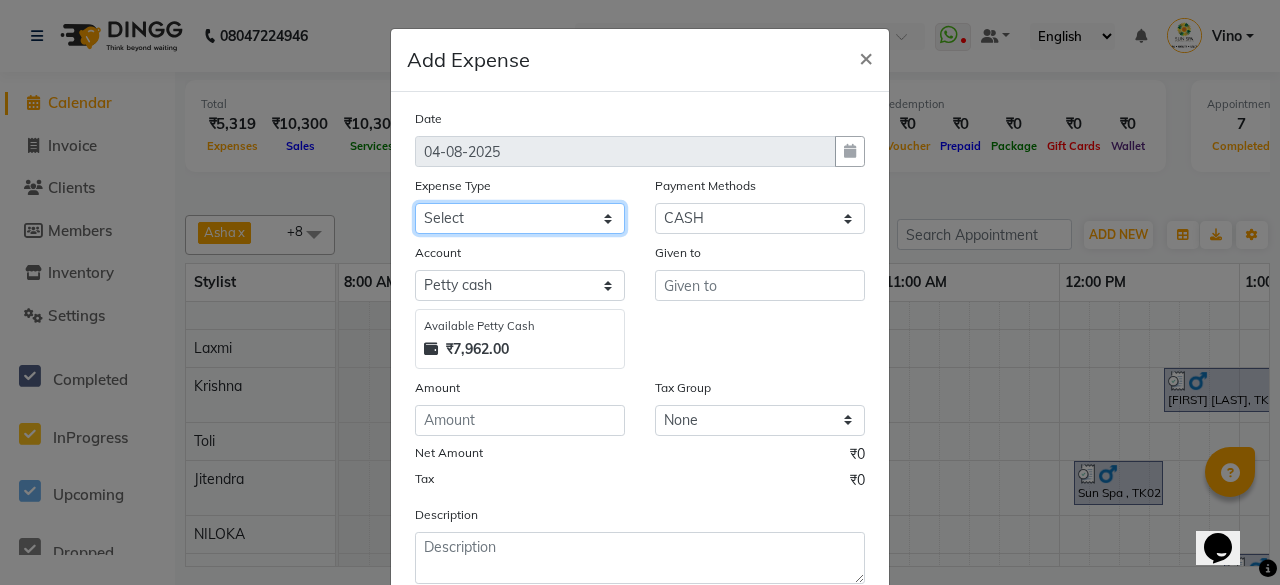 click on "Select Advance Salary Bank charges Car maintenance Cash transfer to bank Cash transfer to hub Client Snacks Events Expance Fuel Incentive JUSTDAIL Loan Repayment Maintenance Marketing Miscellaneous [FIRST] [LAST] Other Pantry Product Room Rent staff Salary Shop Rent Staff Snacks Tax Tea & Refreshment Utilities" 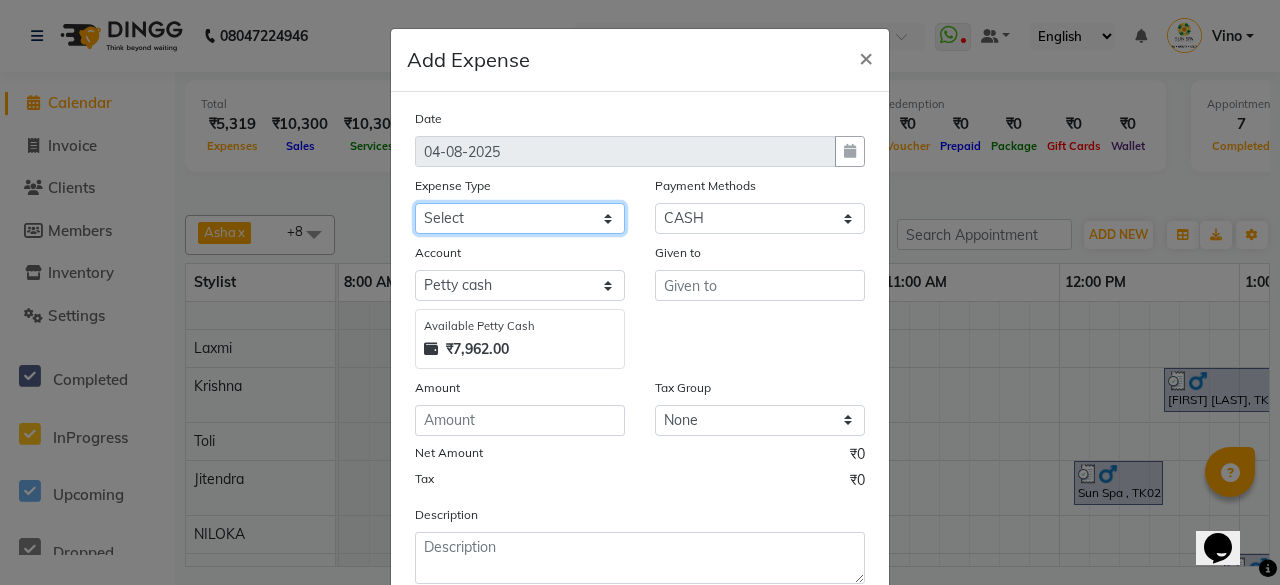 select on "12835" 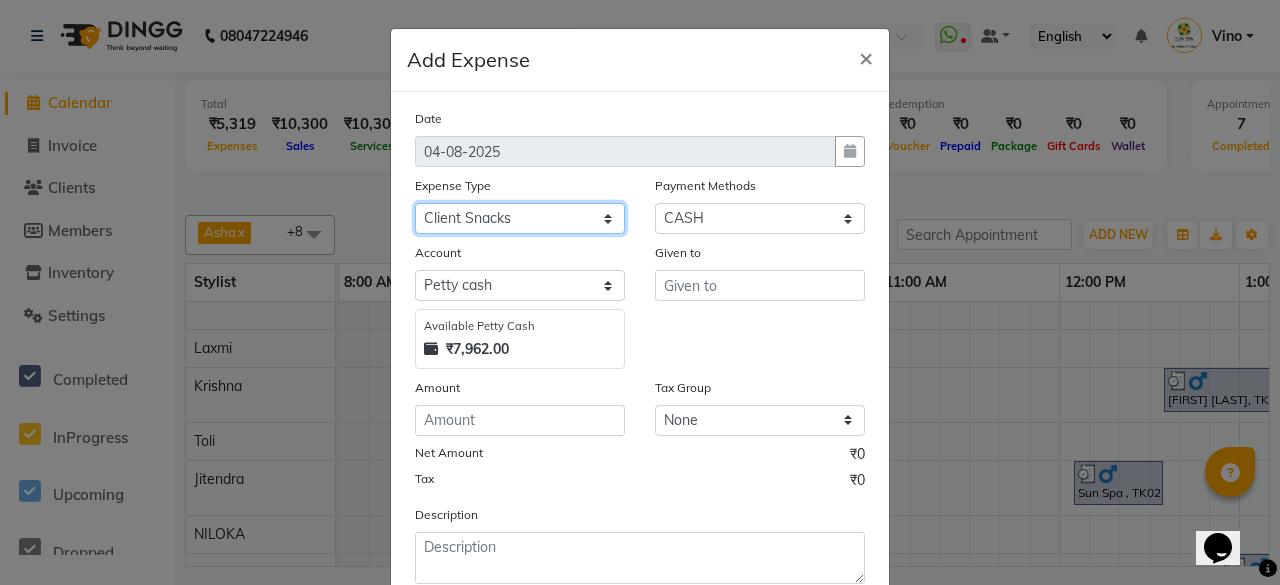 click on "Select Advance Salary Bank charges Car maintenance Cash transfer to bank Cash transfer to hub Client Snacks Events Expance Fuel Incentive JUSTDAIL Loan Repayment Maintenance Marketing Miscellaneous [FIRST] [LAST] Other Pantry Product Room Rent staff Salary Shop Rent Staff Snacks Tax Tea & Refreshment Utilities" 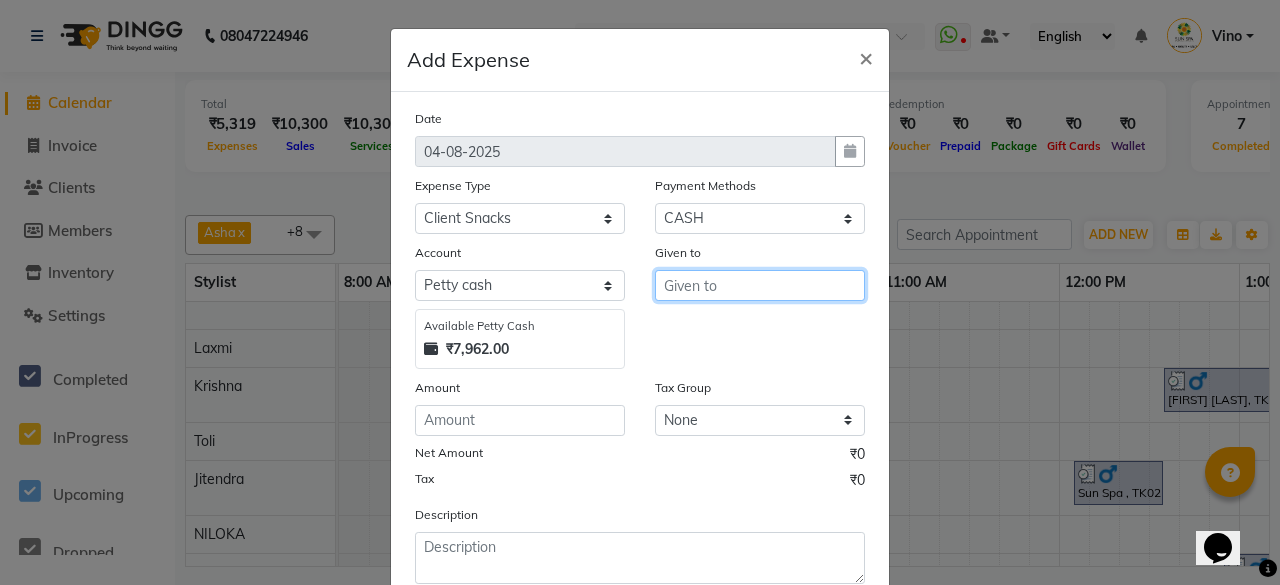 click at bounding box center (760, 285) 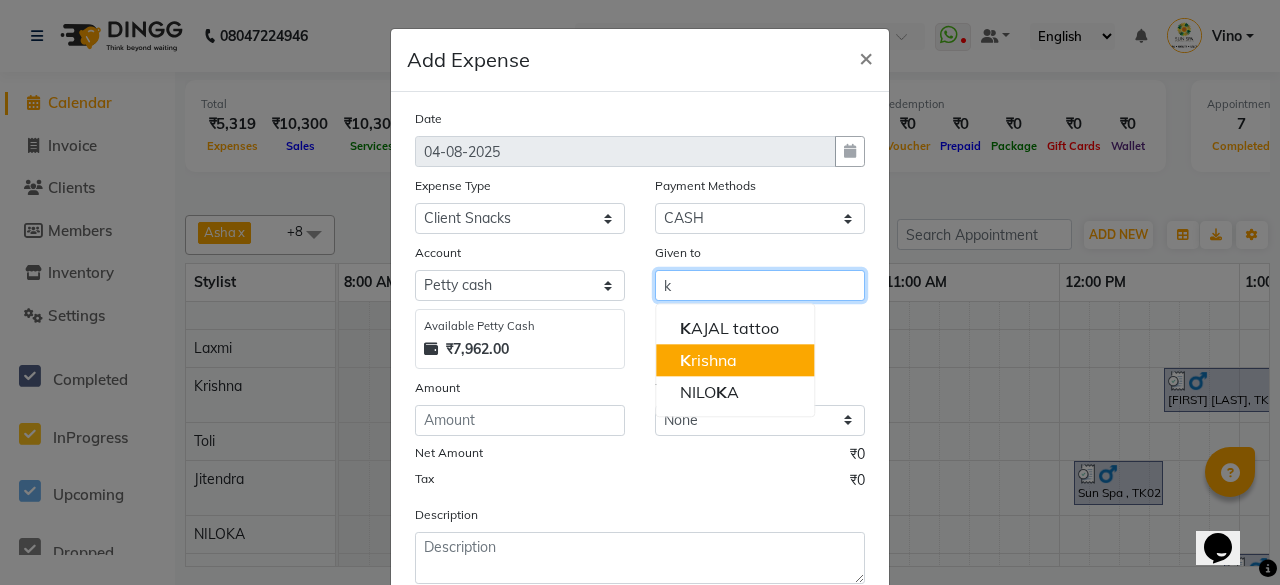 click on "[FIRST]" at bounding box center (708, 360) 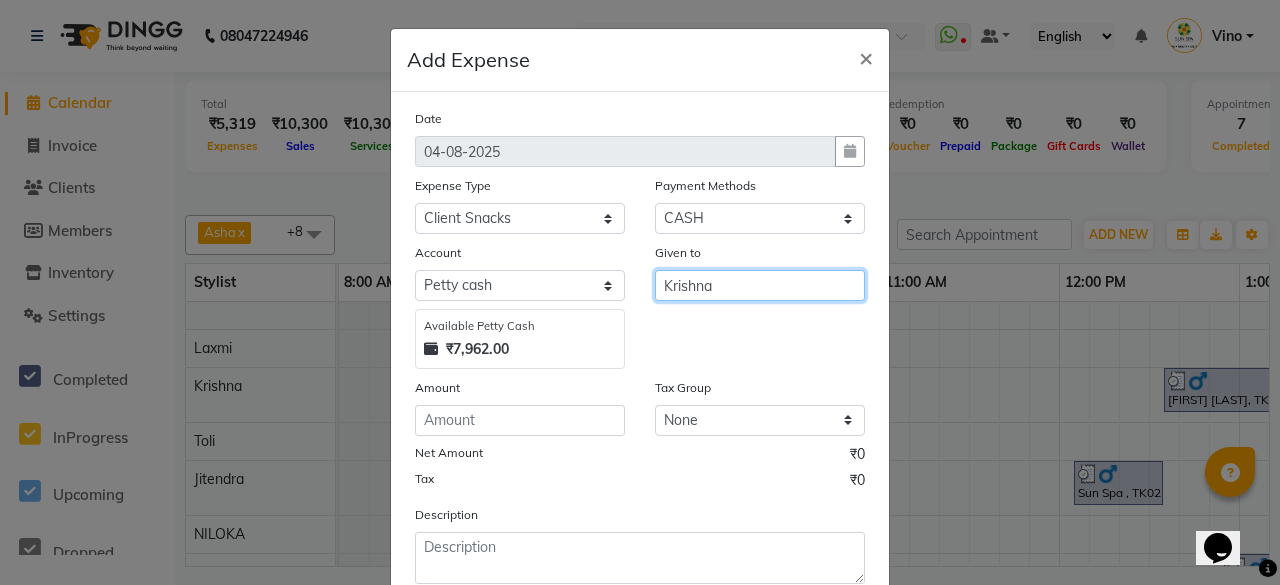 type on "Krishna" 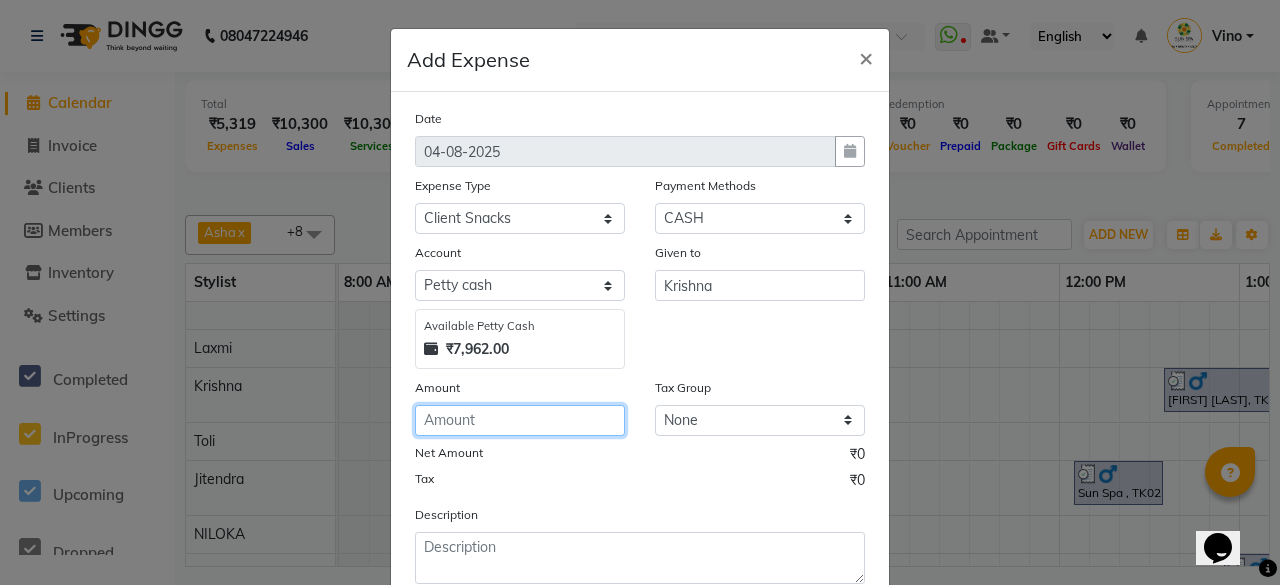 click 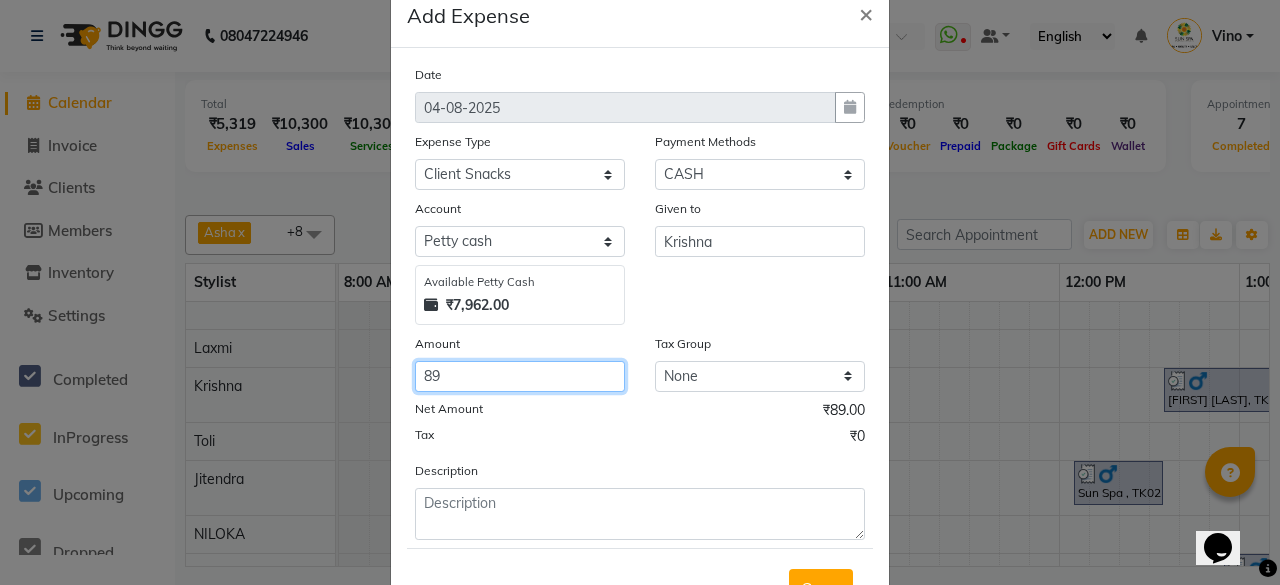scroll, scrollTop: 100, scrollLeft: 0, axis: vertical 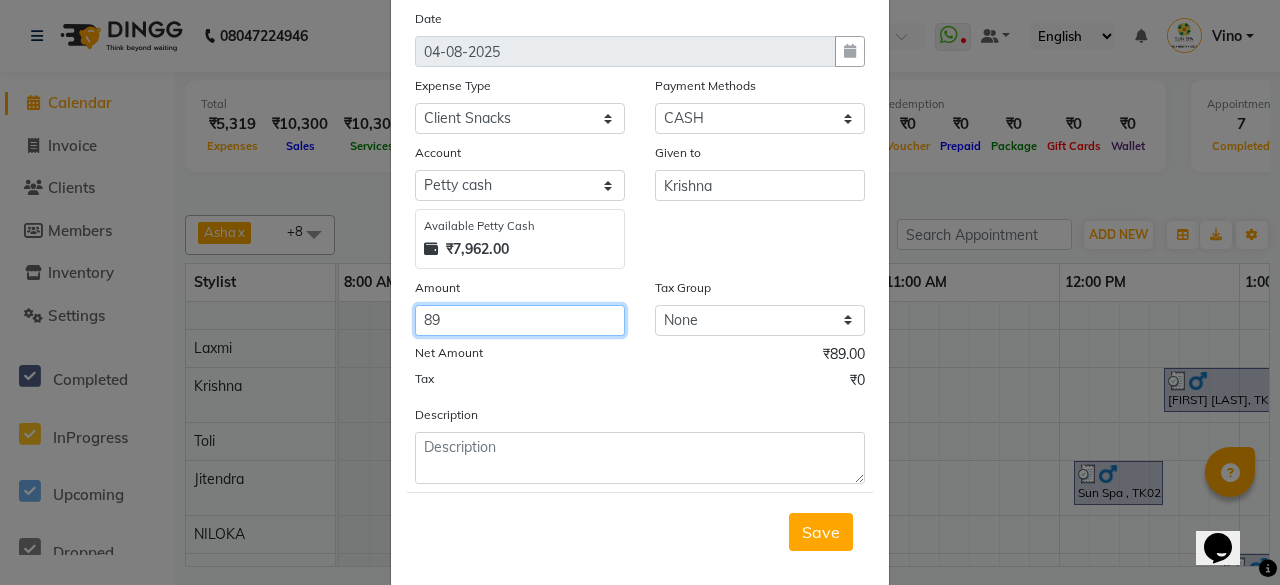 click on "89" 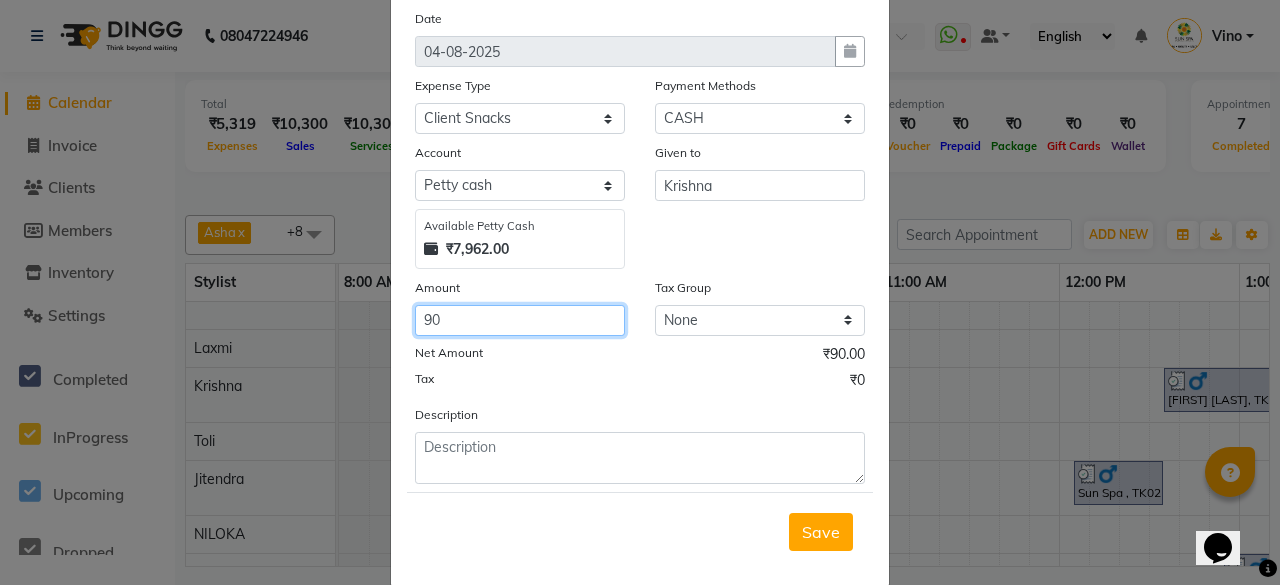 type on "90" 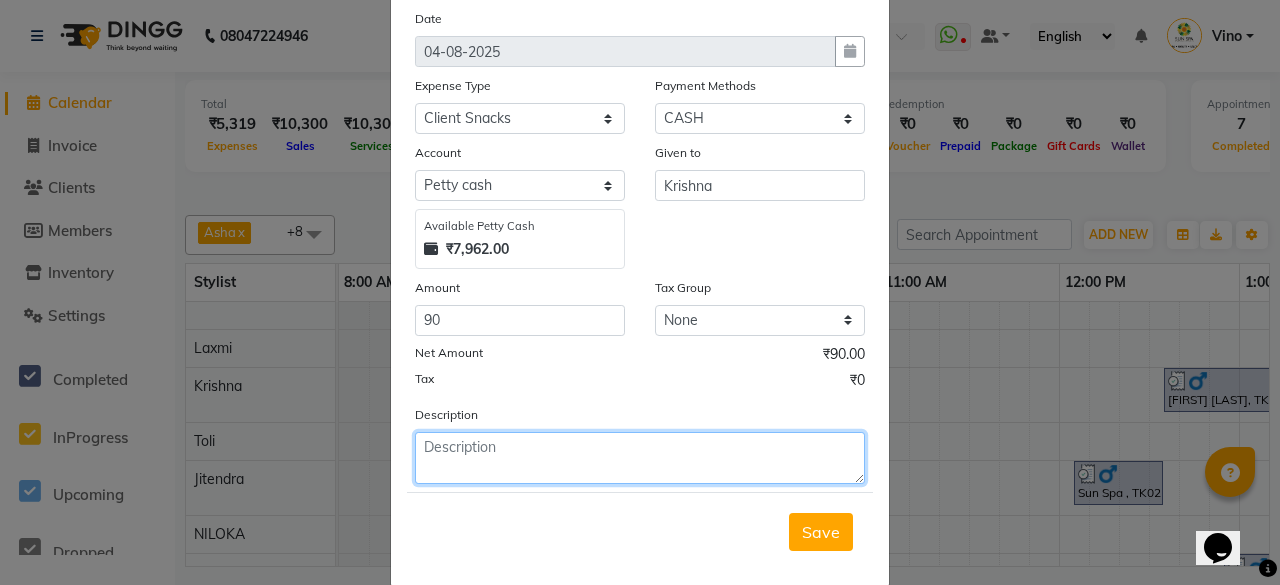 click 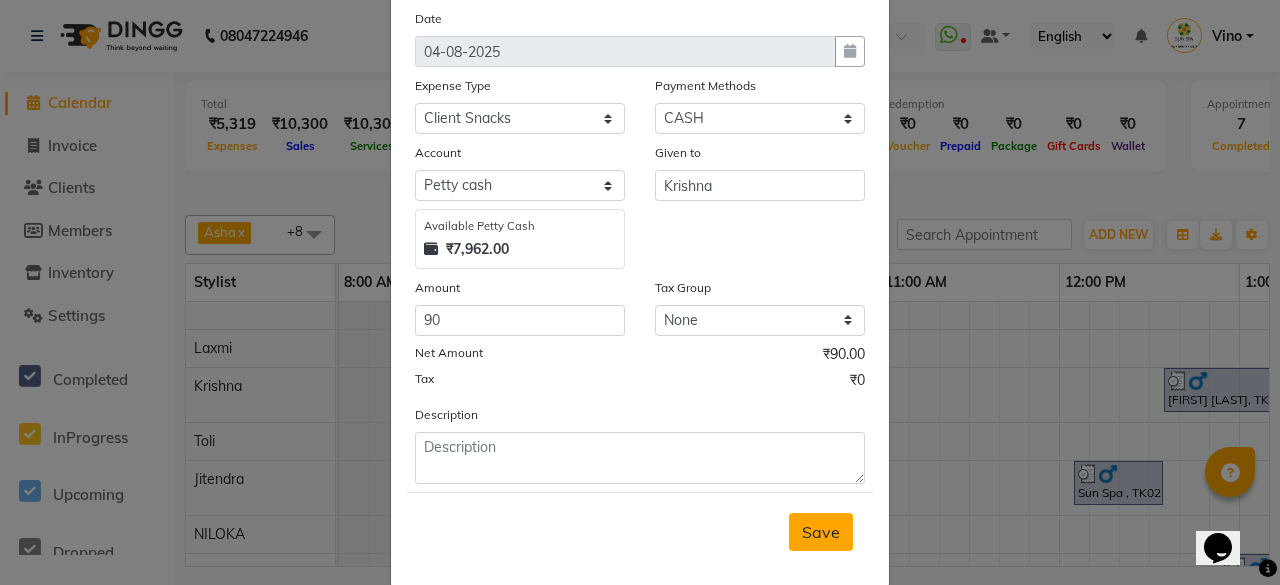 click on "Save" at bounding box center (821, 532) 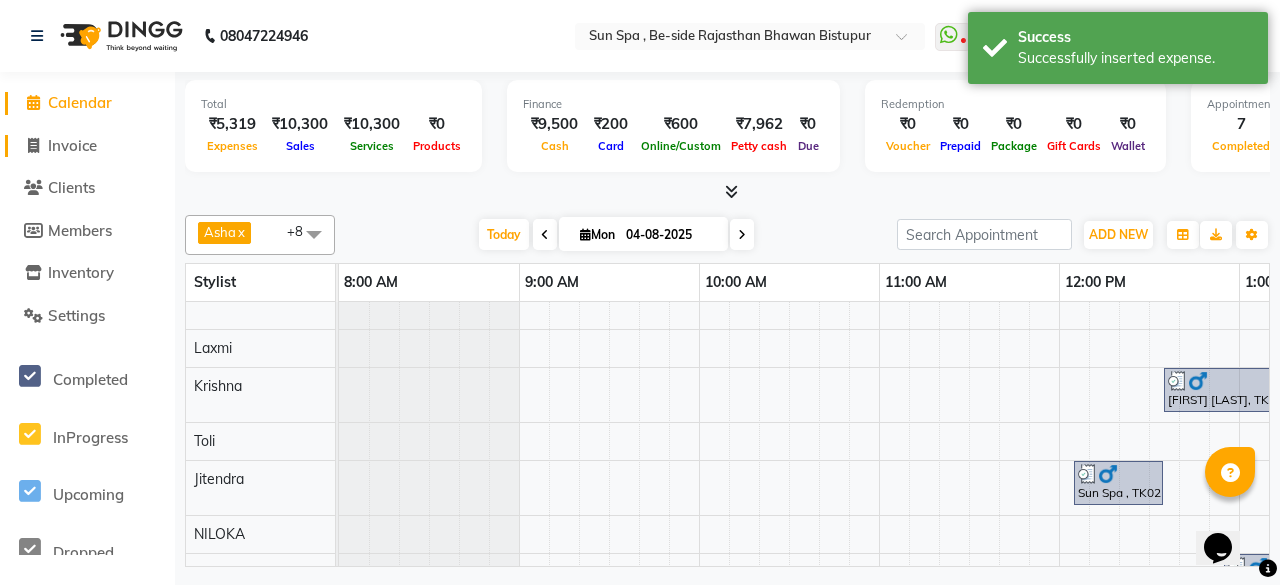 click on "Invoice" 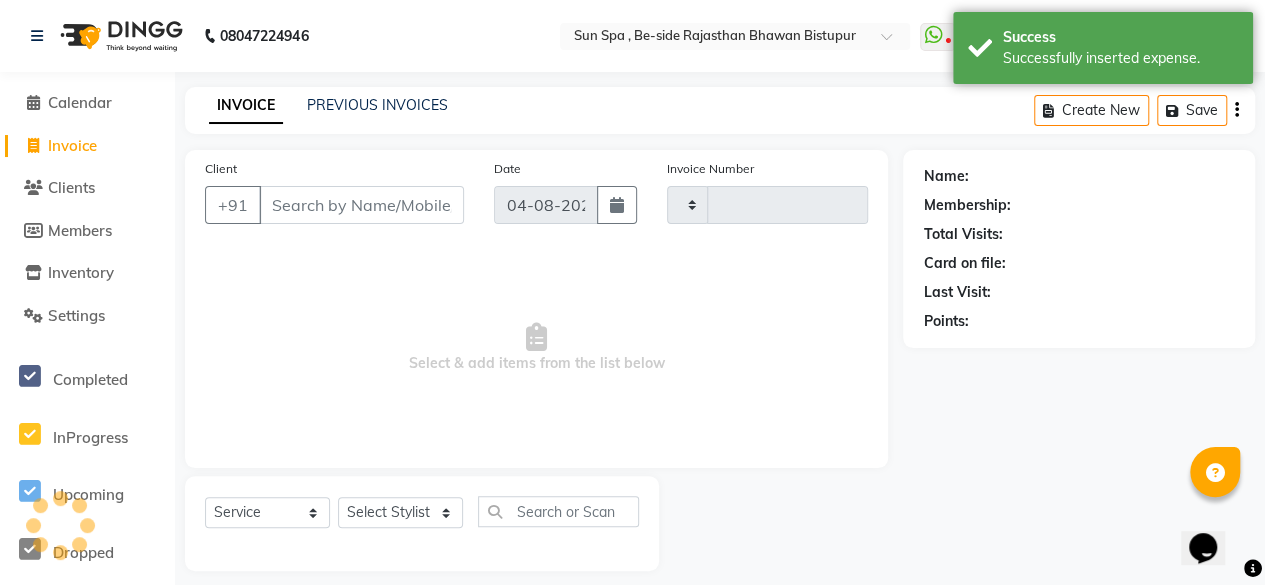 type on "0944" 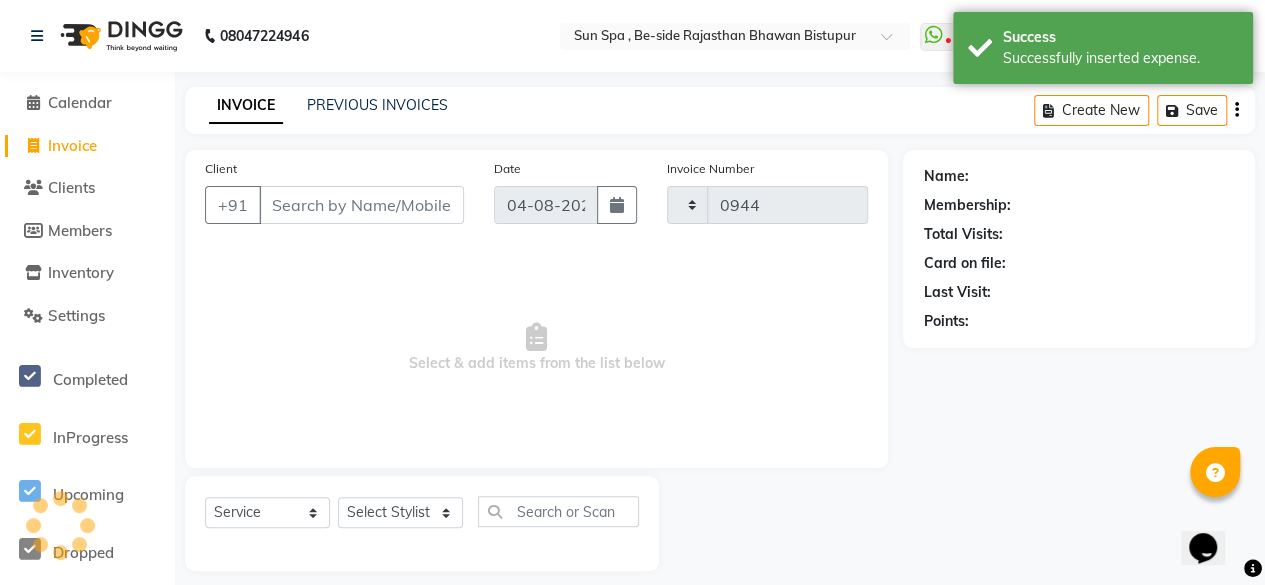 select on "5782" 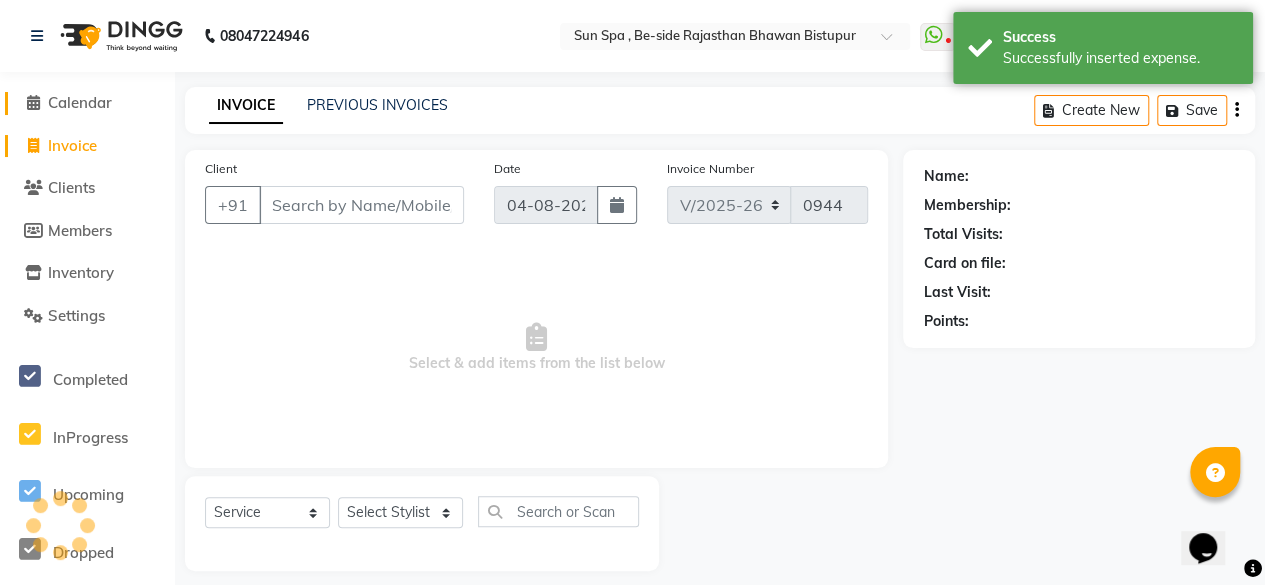 click on "Calendar" 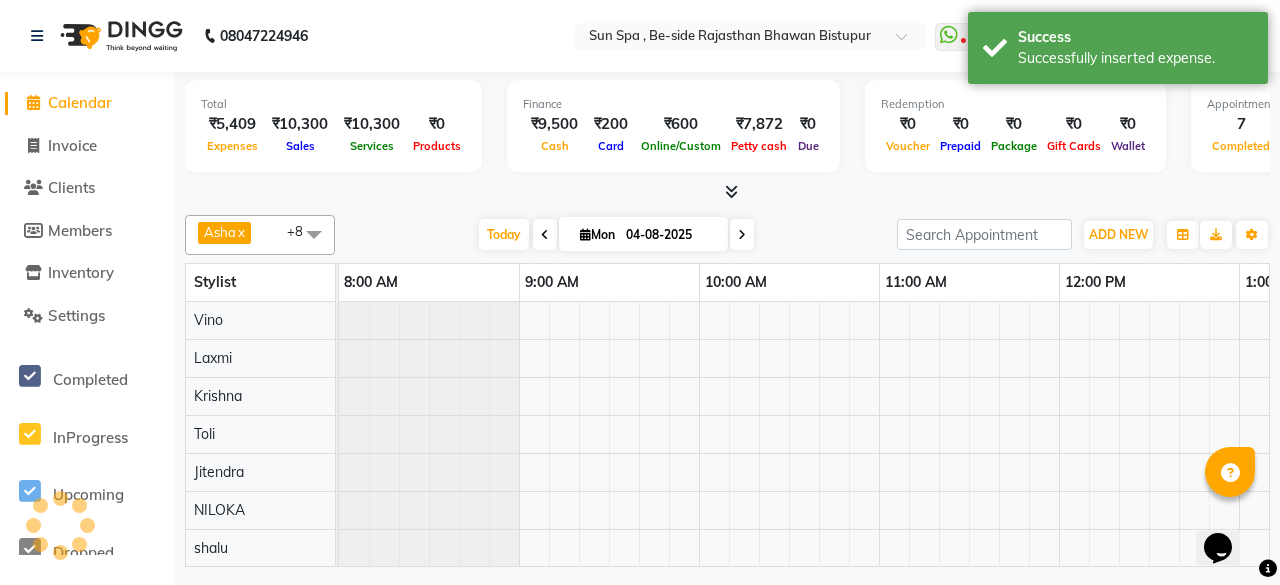 scroll, scrollTop: 0, scrollLeft: 1769, axis: horizontal 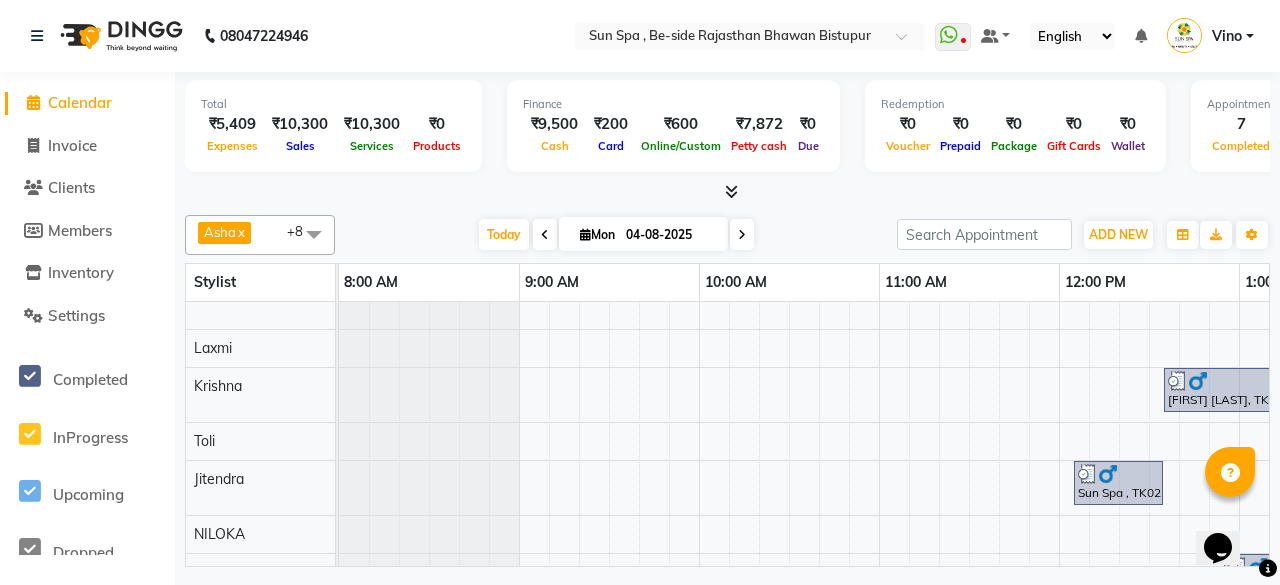 click at bounding box center [731, 191] 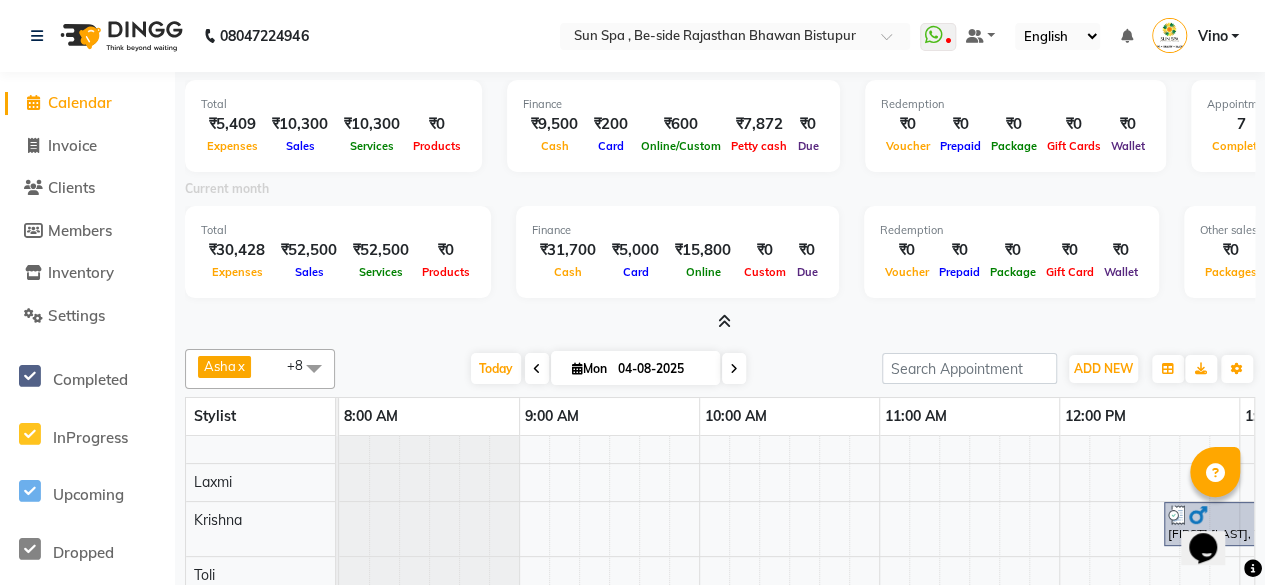 click at bounding box center [724, 321] 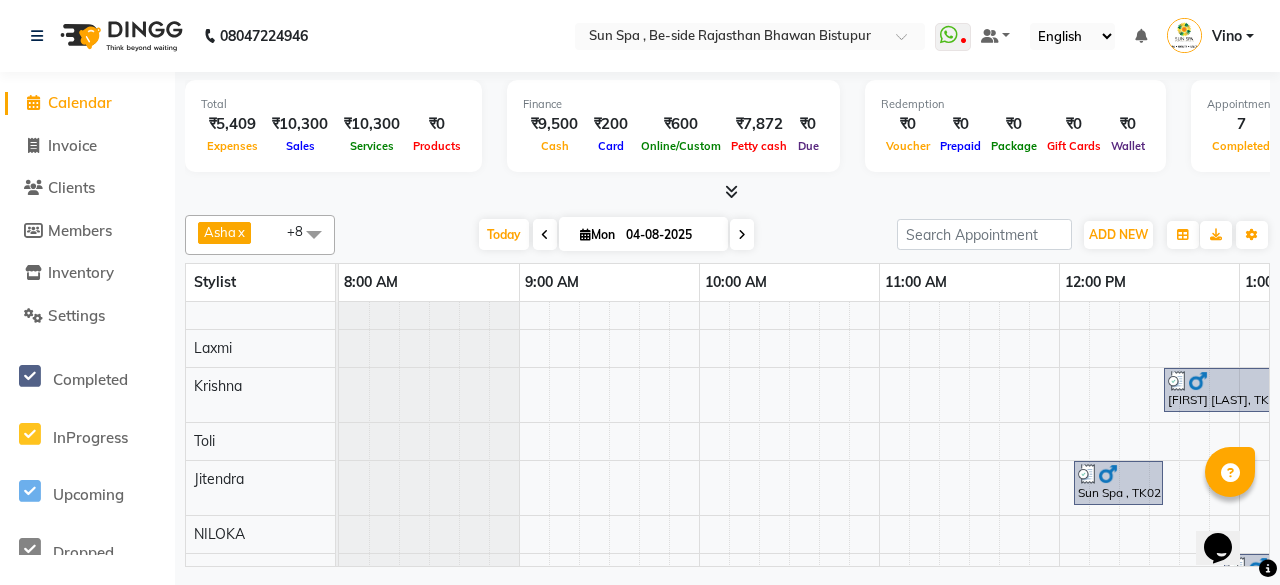 click at bounding box center [731, 191] 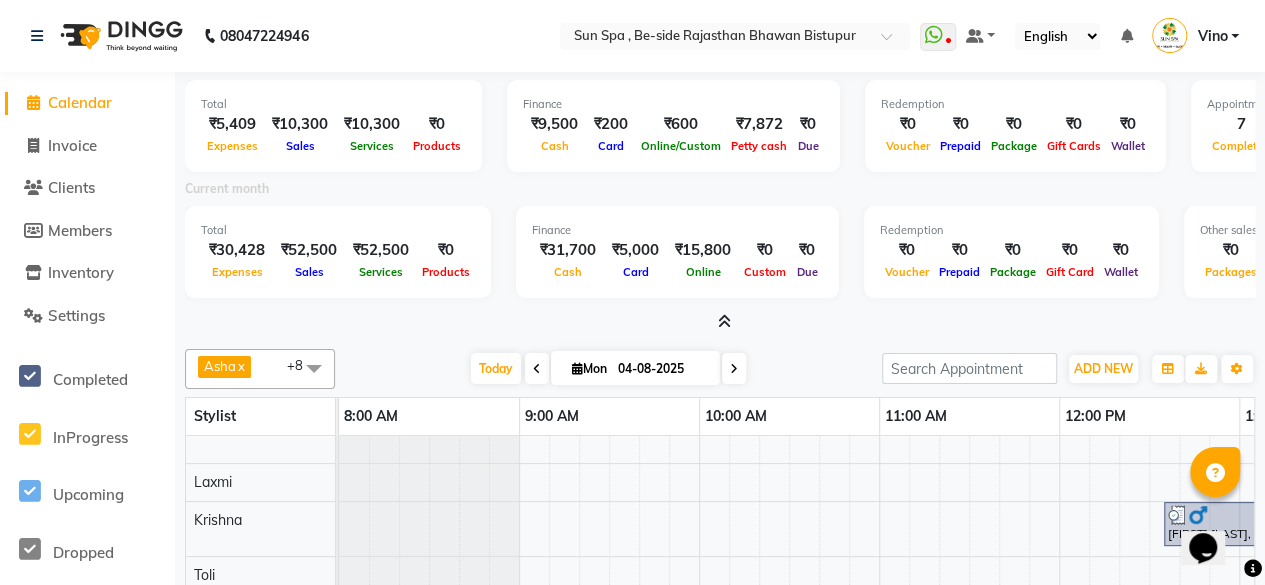 click at bounding box center [720, 322] 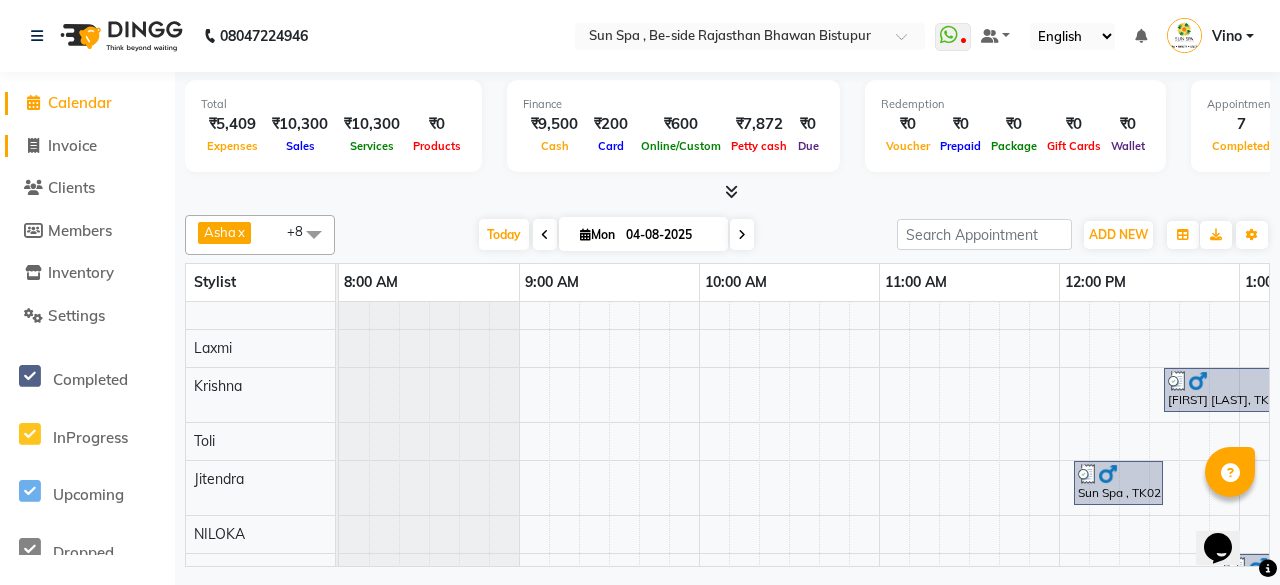 click on "Invoice" 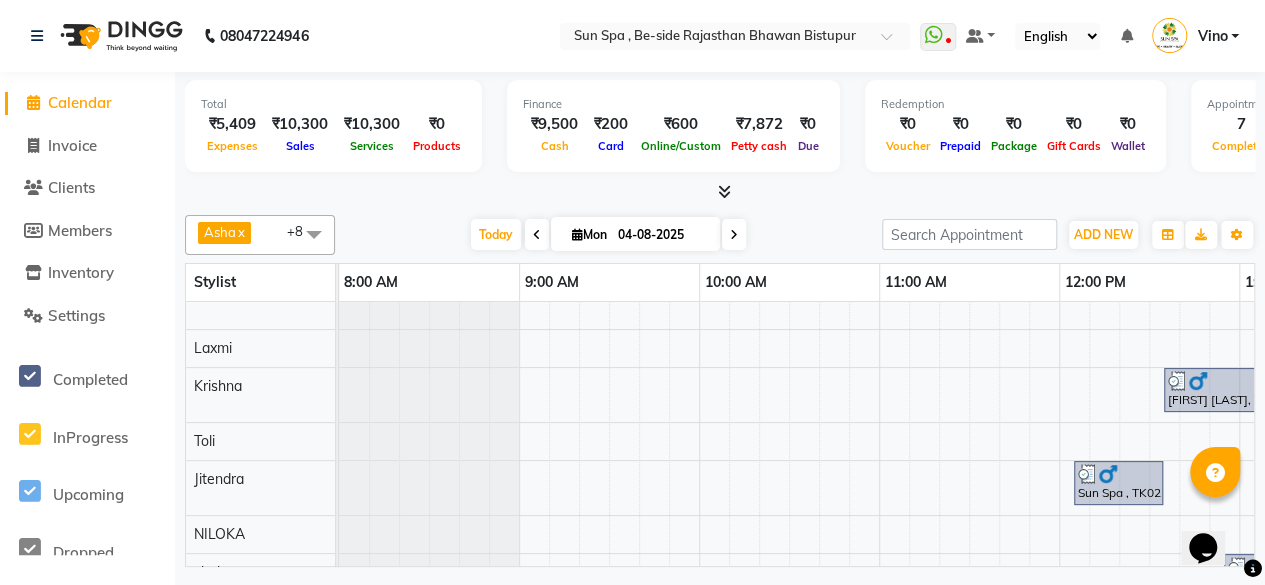 select on "5782" 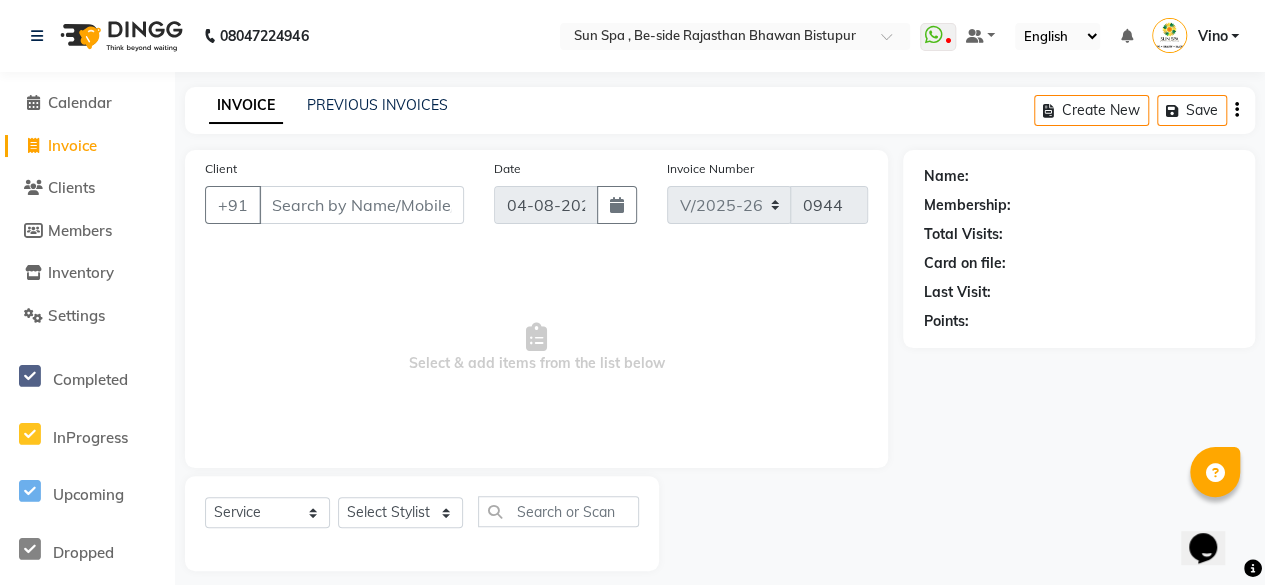 click on "Client" at bounding box center (361, 205) 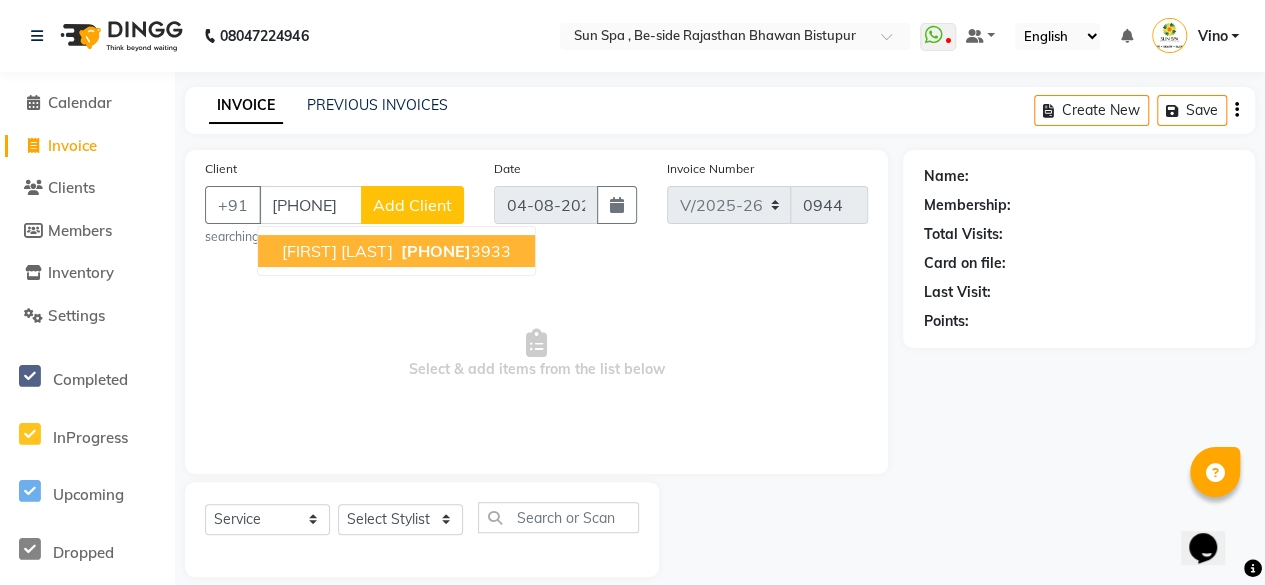 click on "[PHONE]" at bounding box center [436, 251] 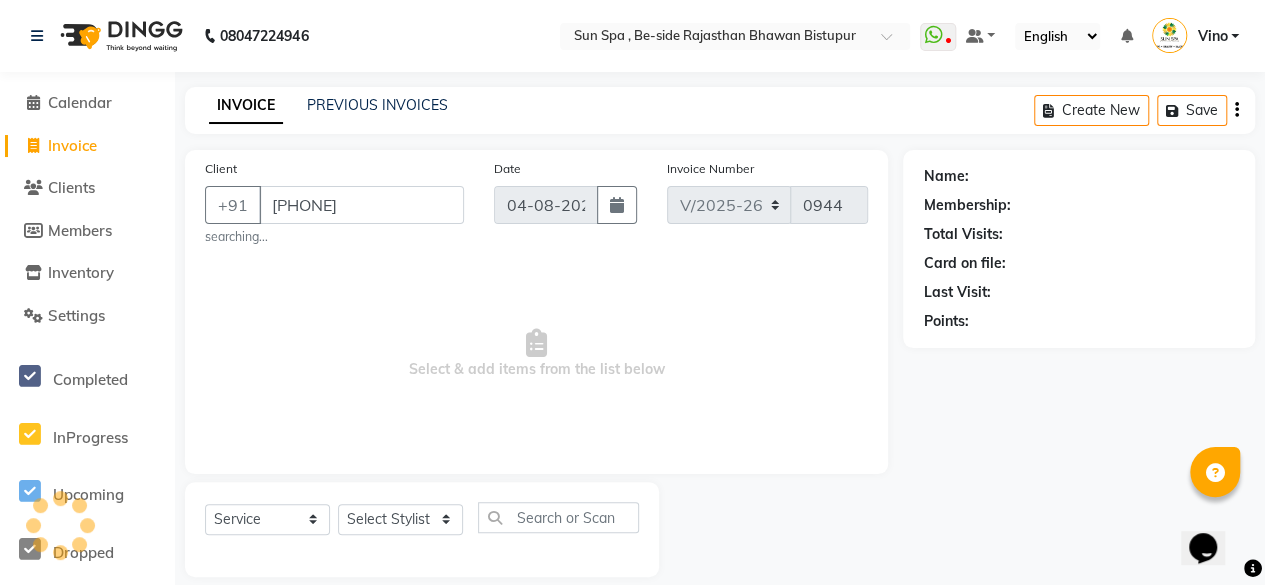 type on "[PHONE]" 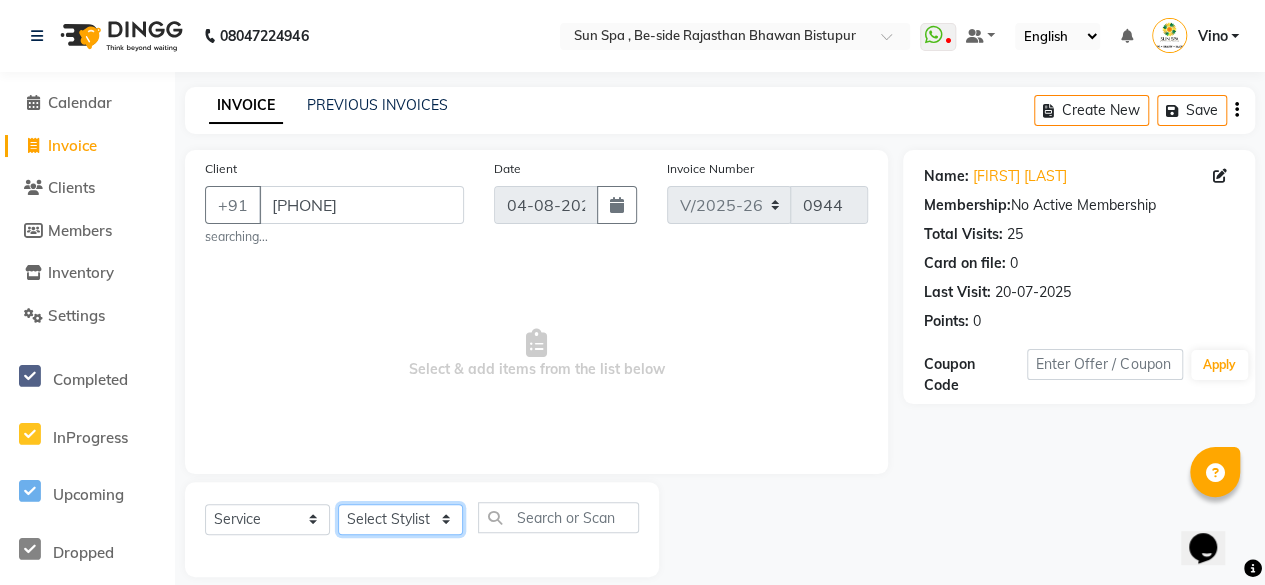 click on "Select Stylist Anuraj Asha Jitendra KAJAL tattoo Krishna Laxmi NILOKA shalu Shohe Toli Vino" 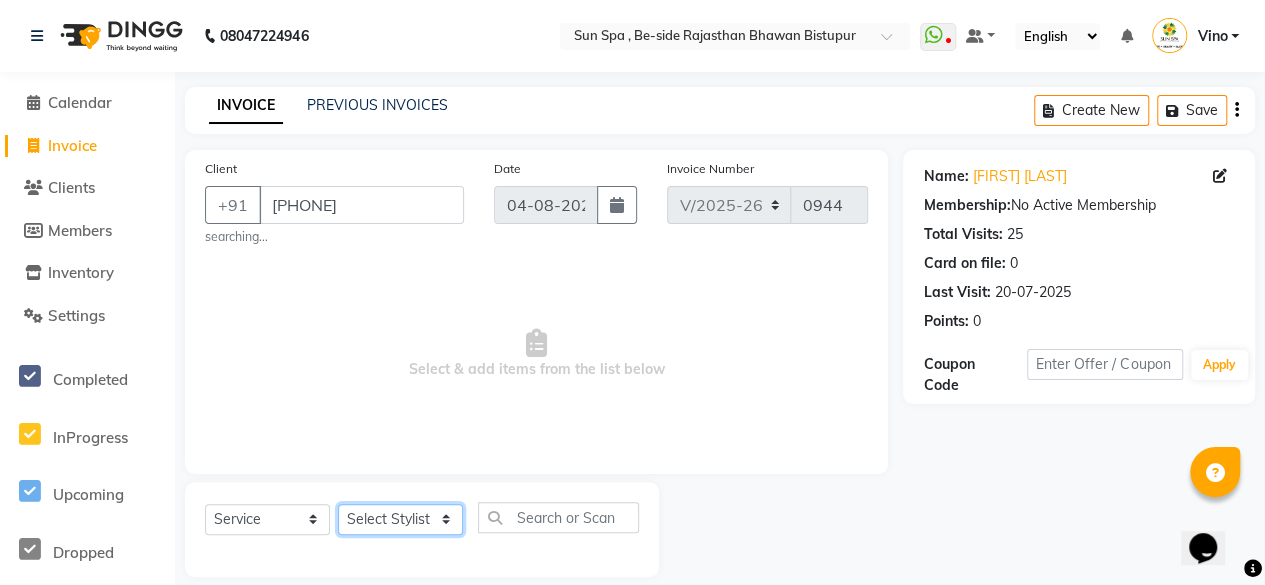 select on "70317" 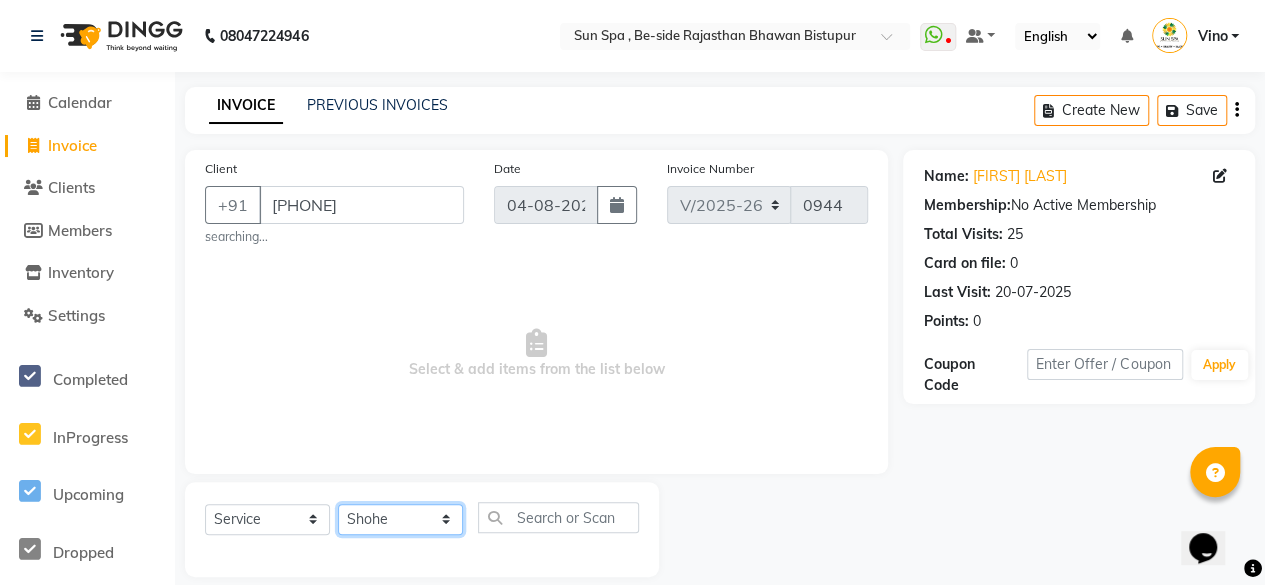 click on "Select Stylist Anuraj Asha Jitendra KAJAL tattoo Krishna Laxmi NILOKA shalu Shohe Toli Vino" 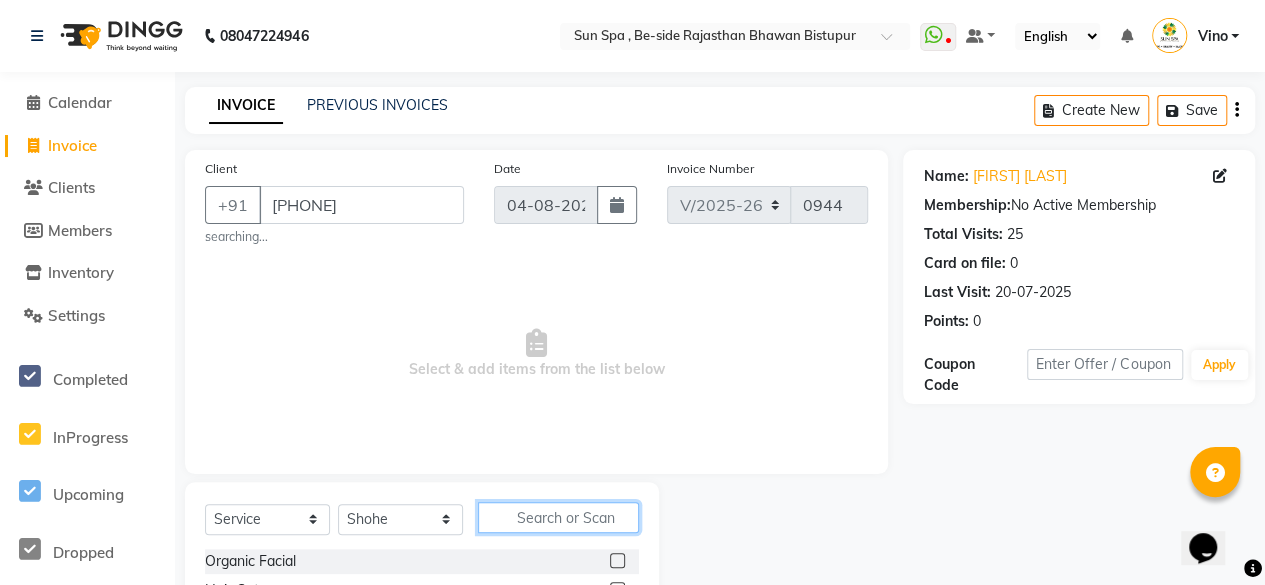 click 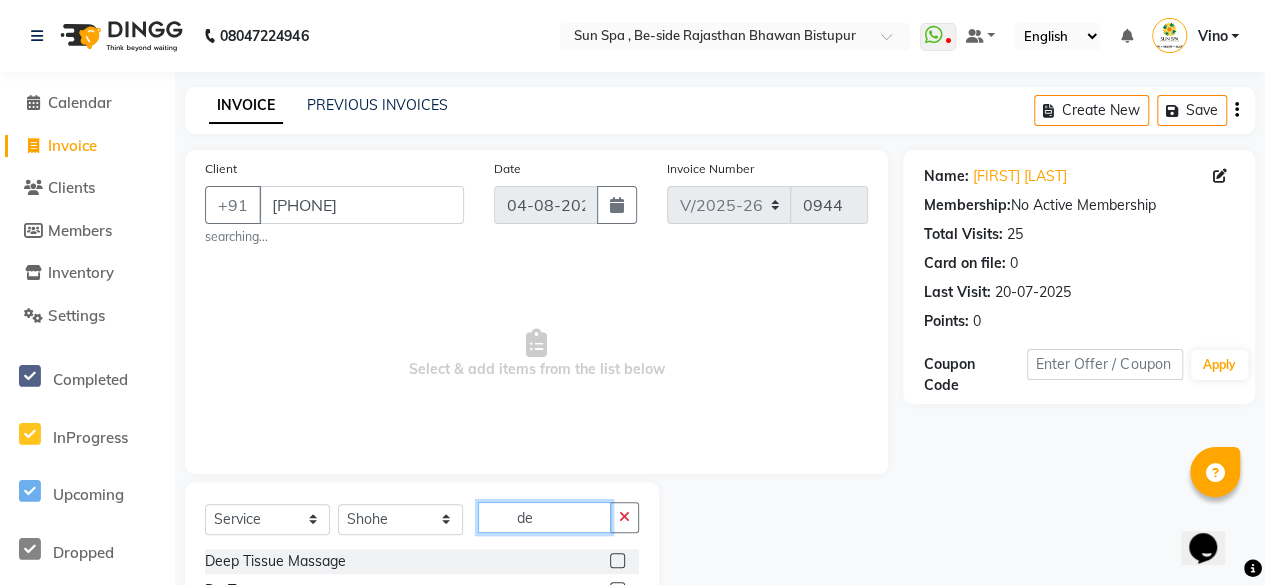 type on "de" 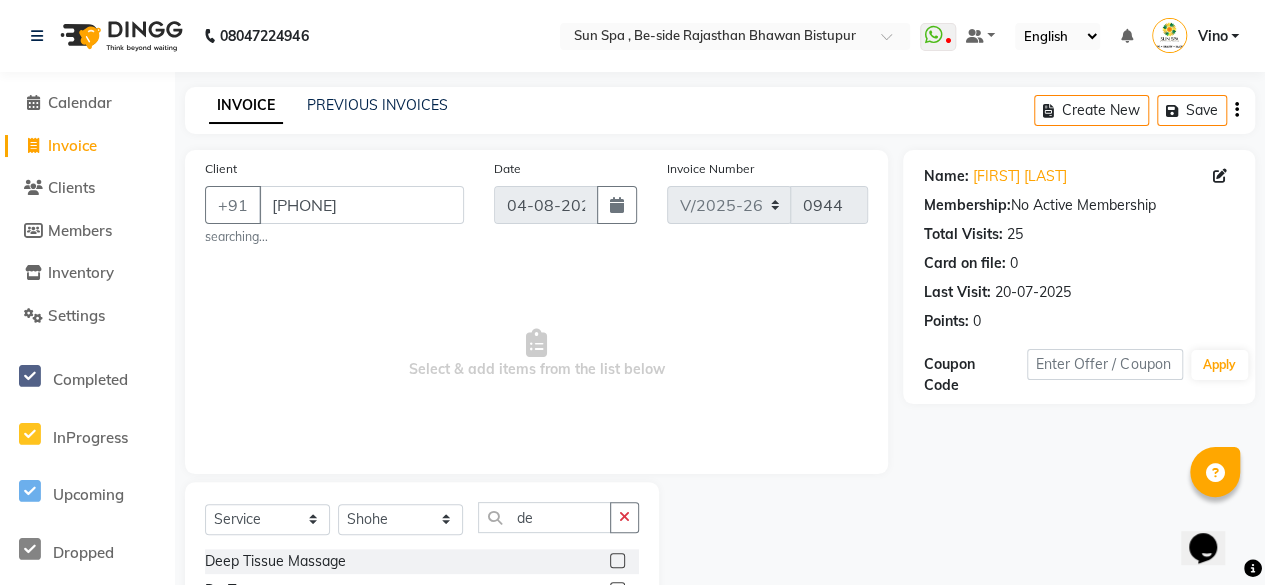 click 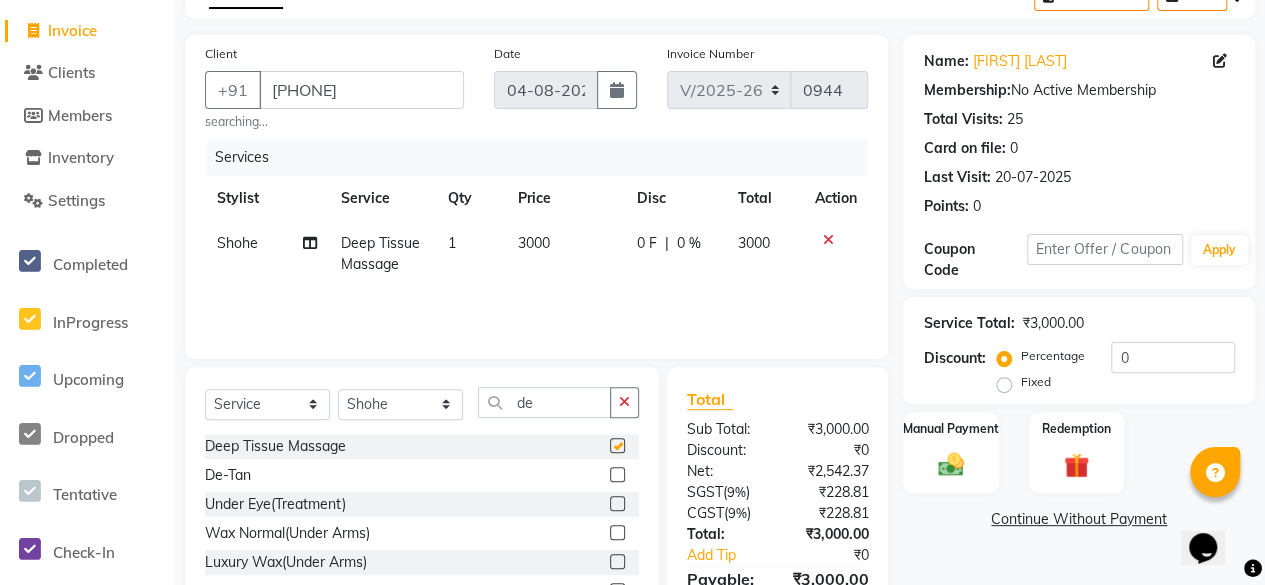 checkbox on "false" 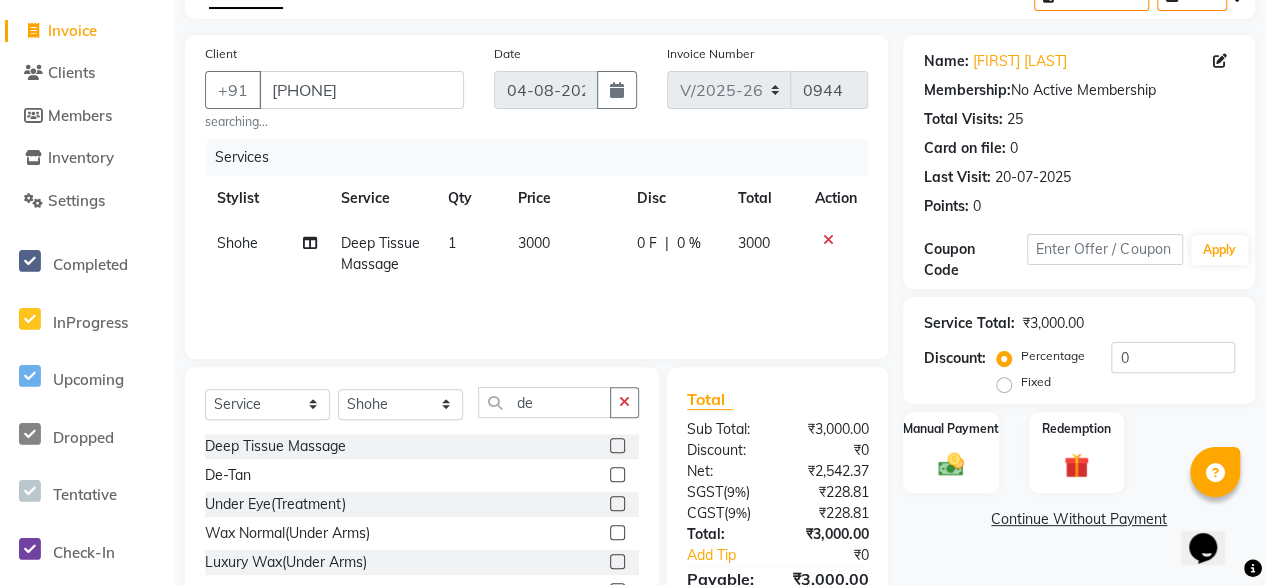 scroll, scrollTop: 221, scrollLeft: 0, axis: vertical 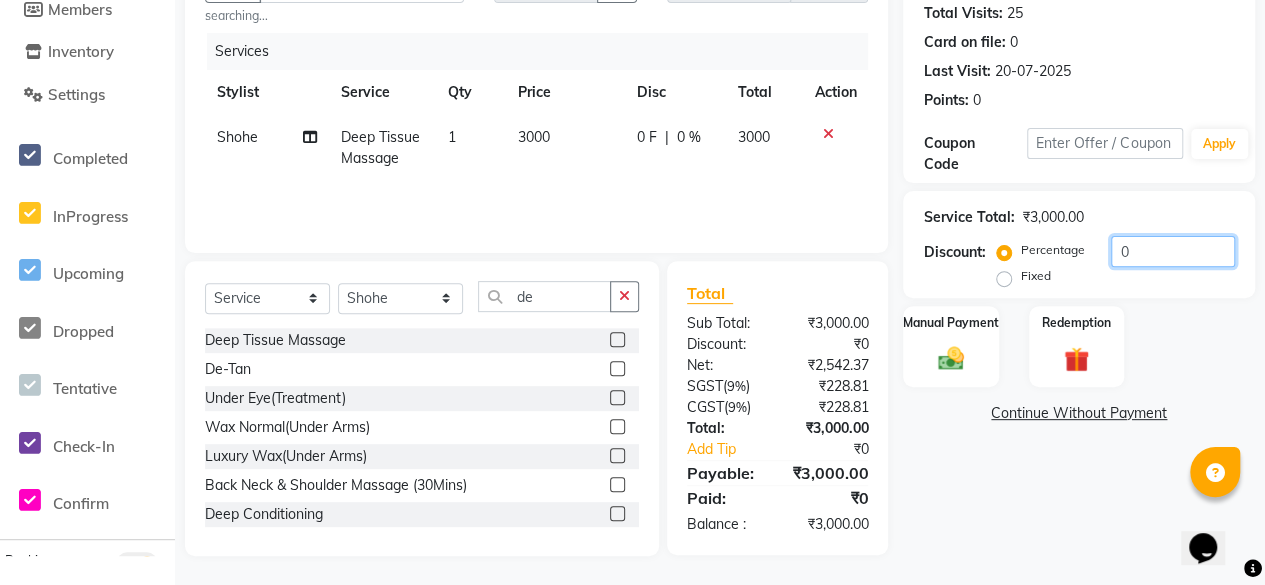 click on "0" 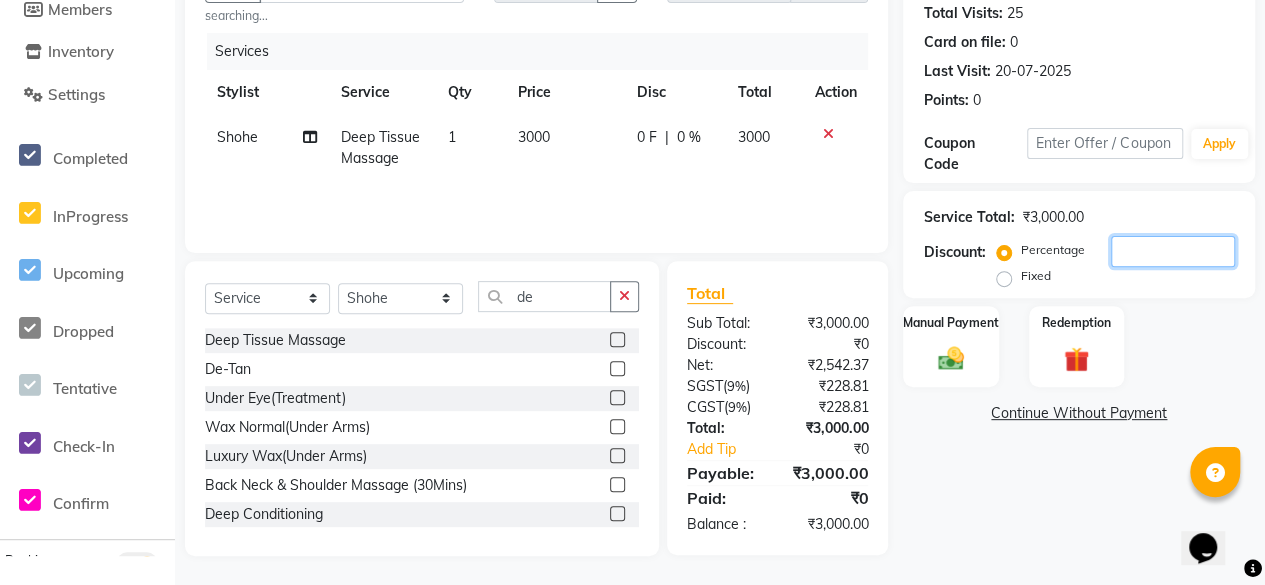 type 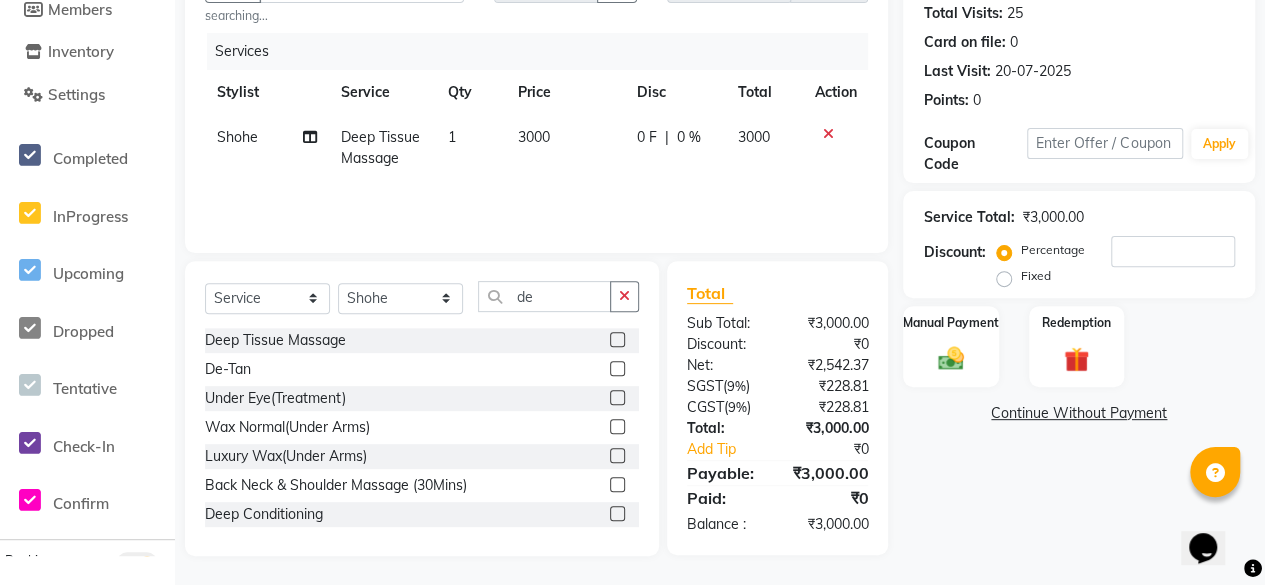 click on "Fixed" 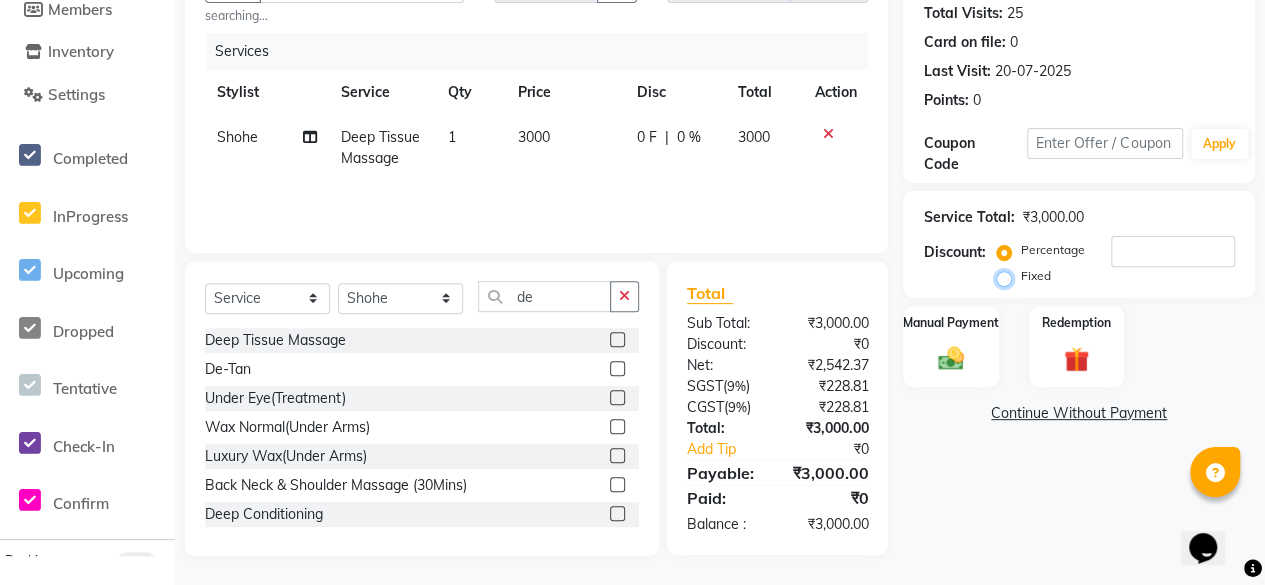 click on "Fixed" at bounding box center [1008, 276] 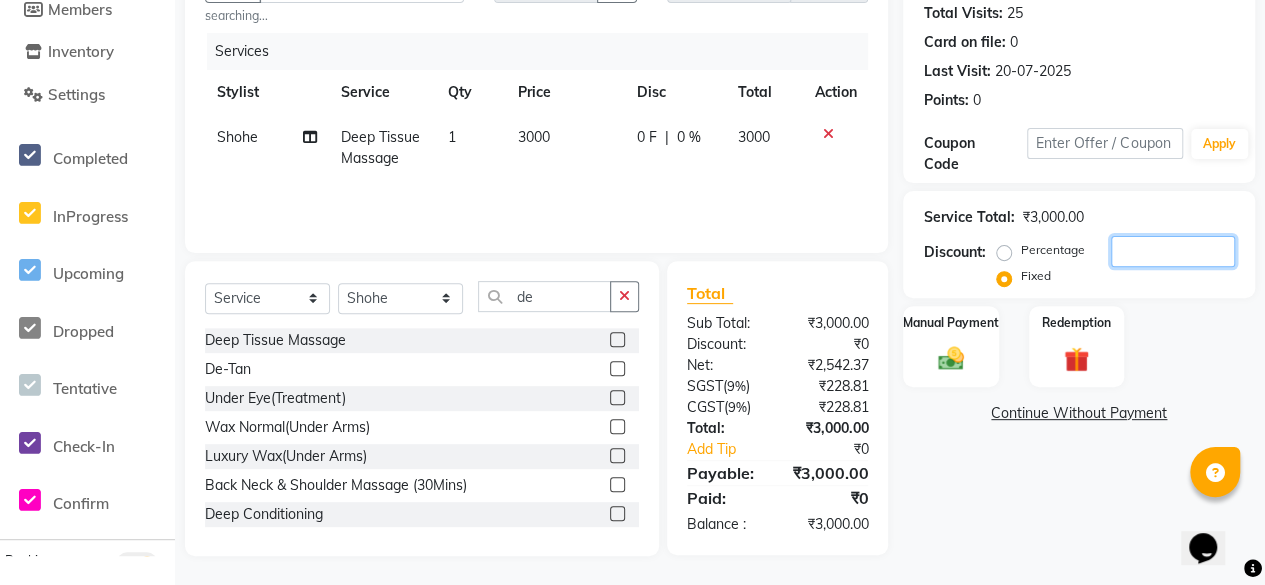 click 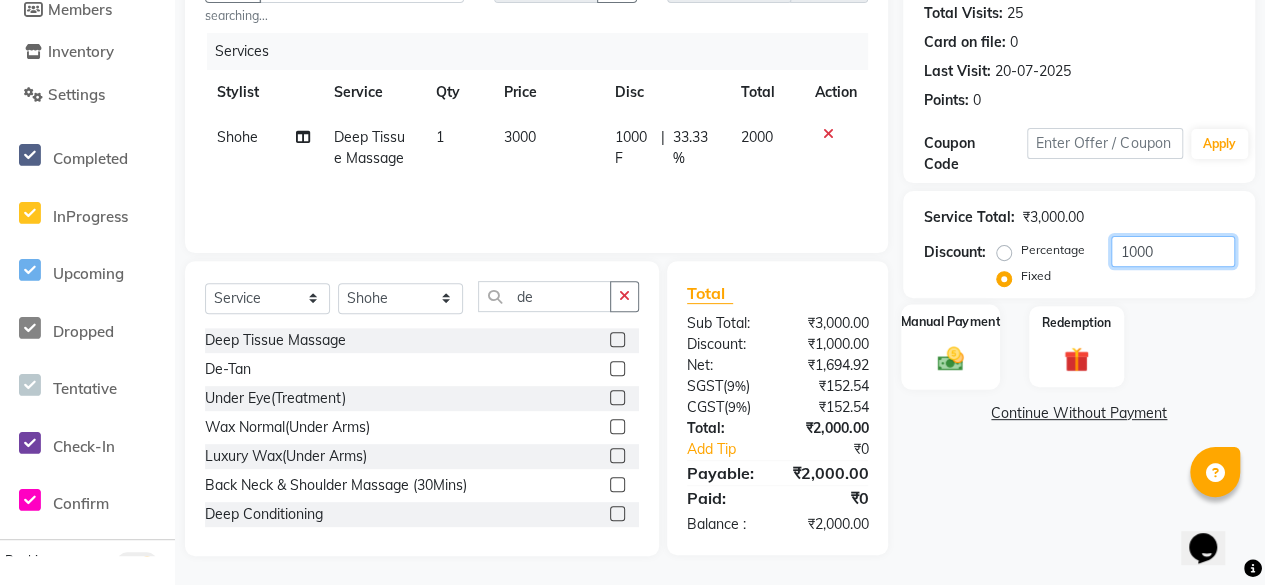 type on "1000" 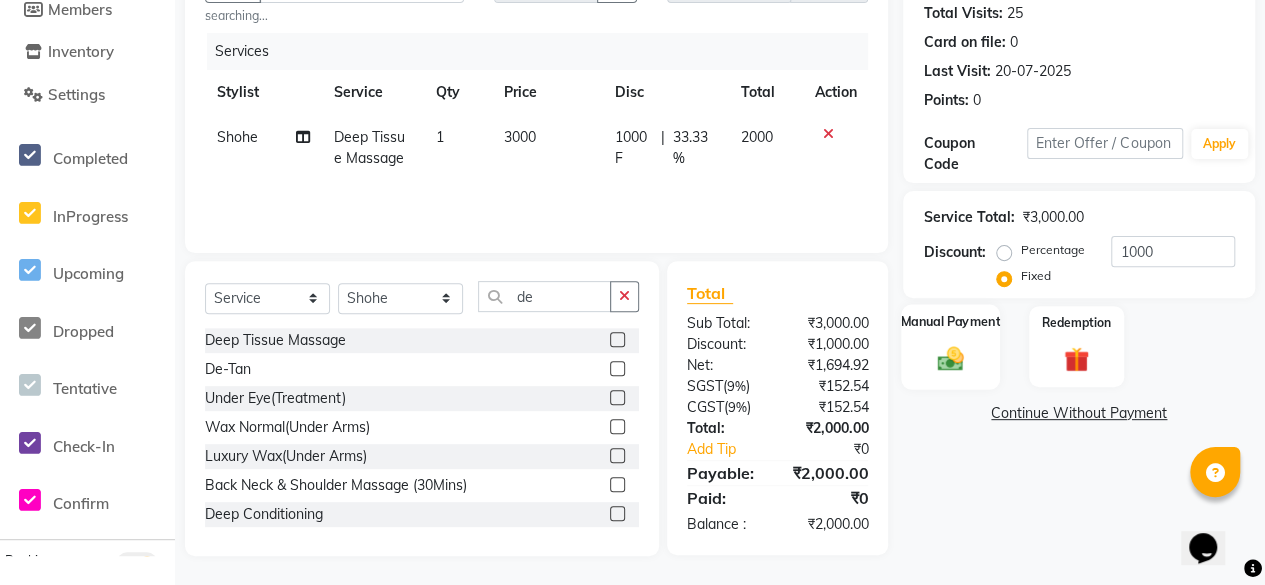 click on "Manual Payment" 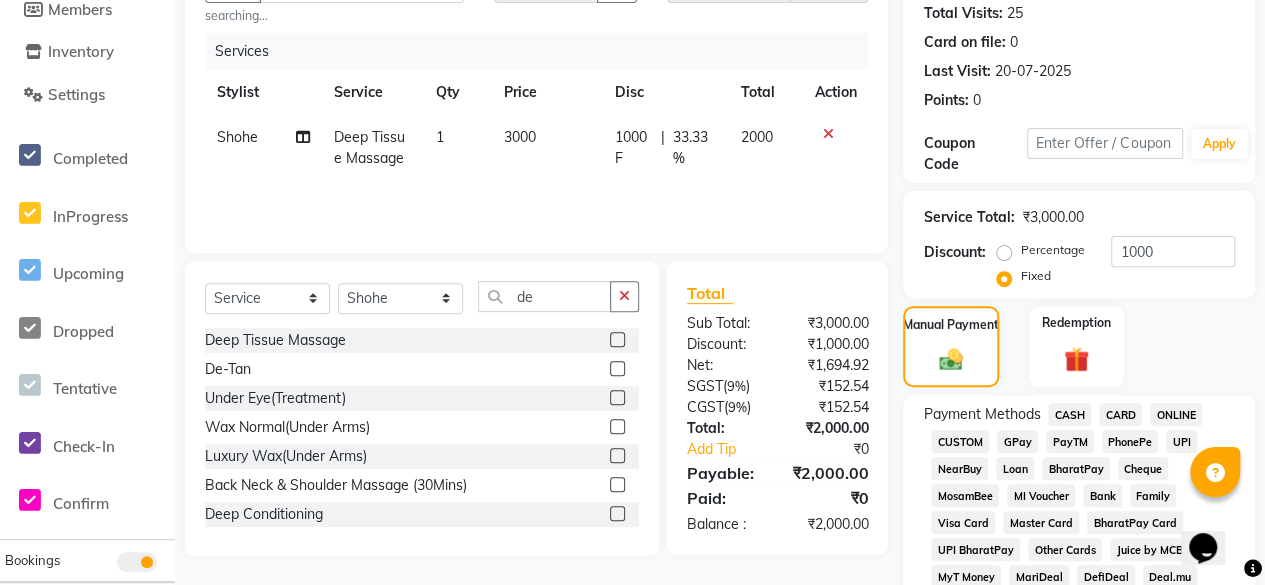 click on "CASH" 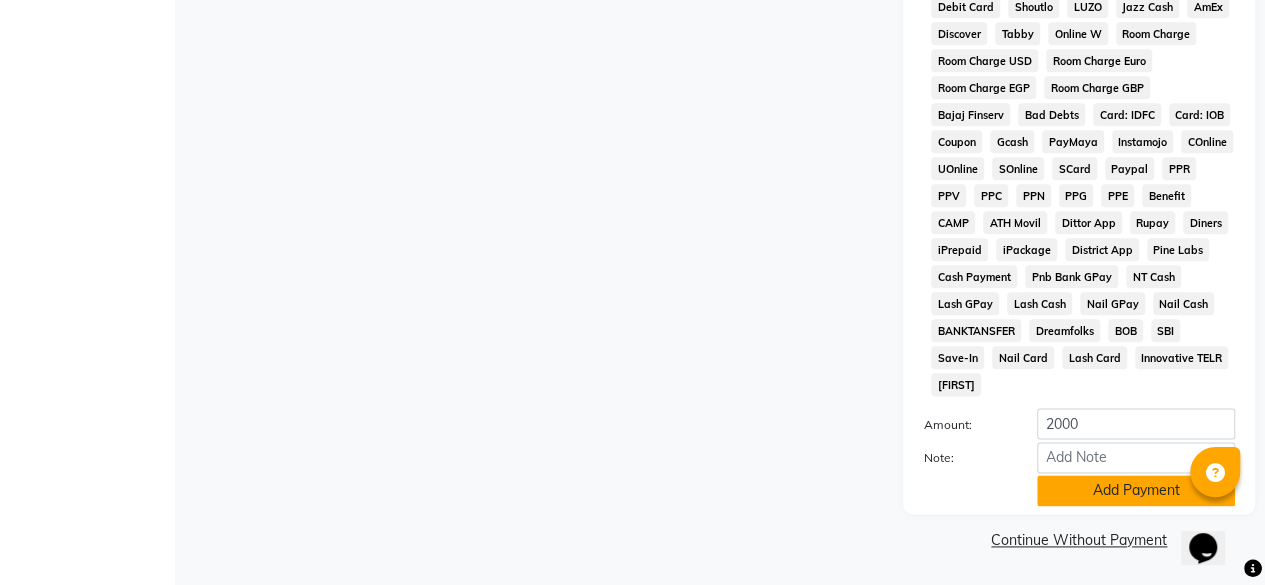 click on "Add Payment" 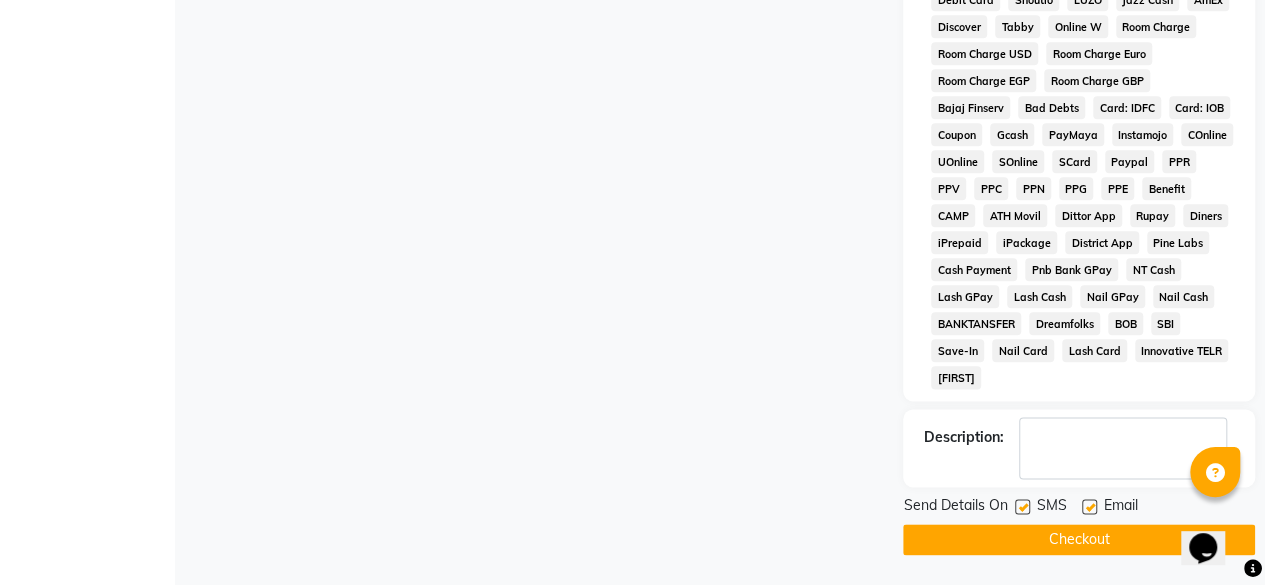 scroll, scrollTop: 1047, scrollLeft: 0, axis: vertical 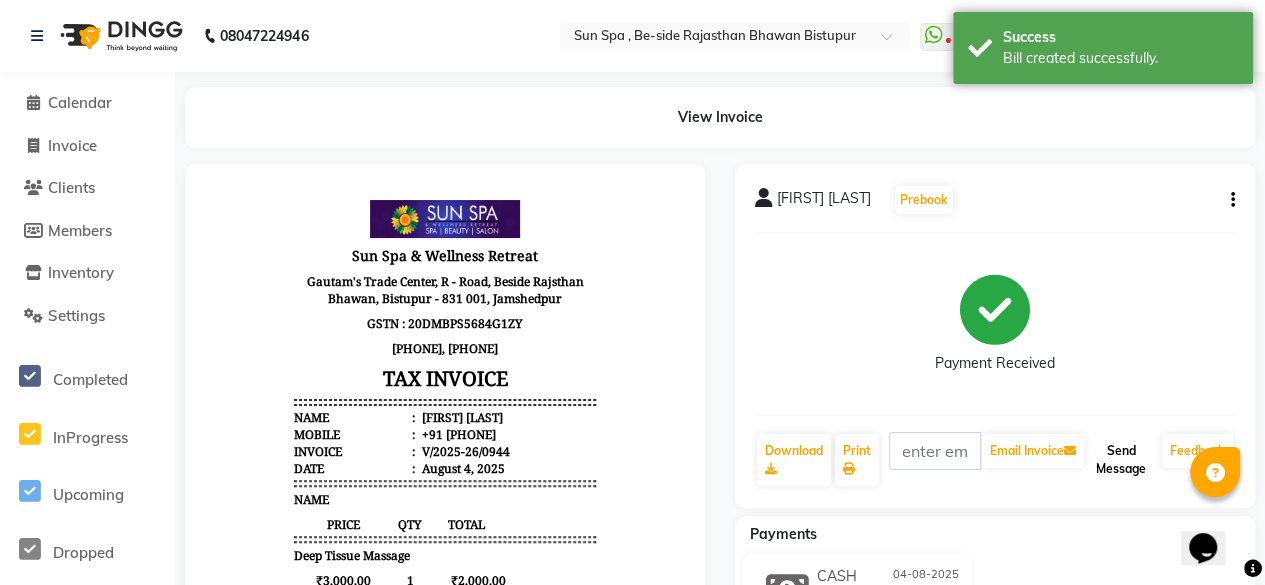 click on "Send Message" 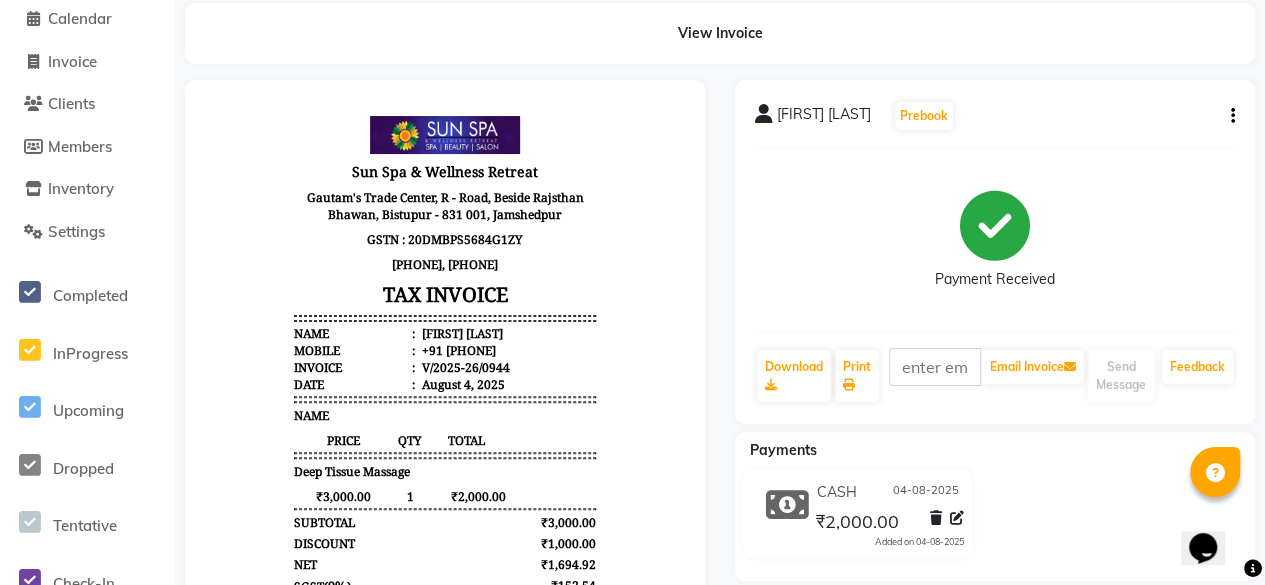 scroll, scrollTop: 100, scrollLeft: 0, axis: vertical 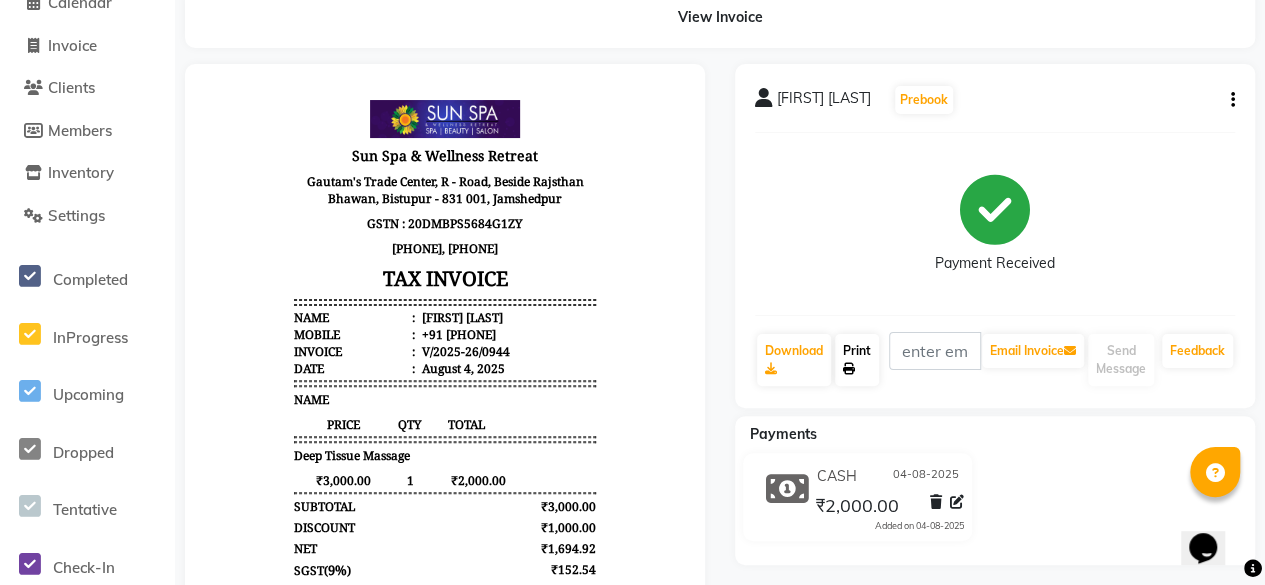 click on "Print" 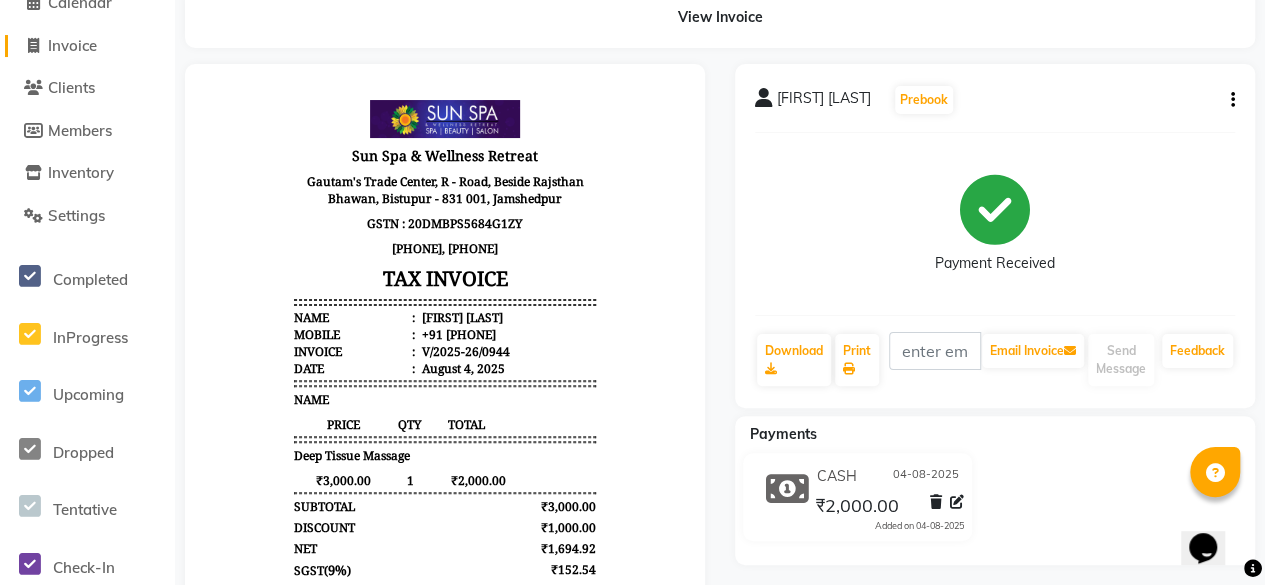 click on "Invoice" 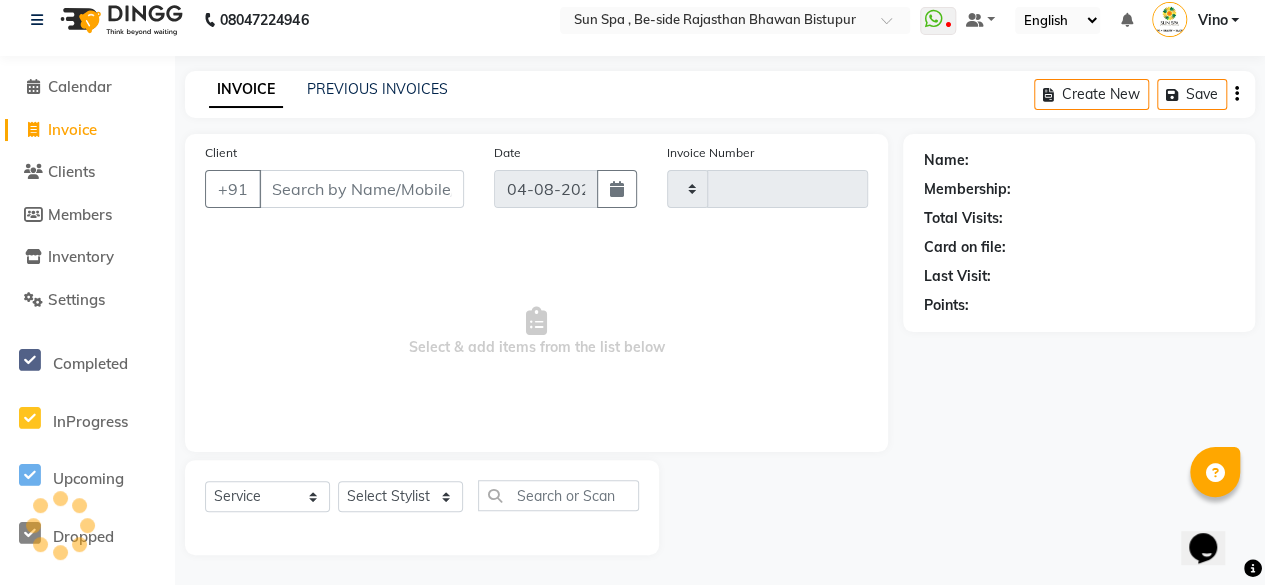 scroll, scrollTop: 15, scrollLeft: 0, axis: vertical 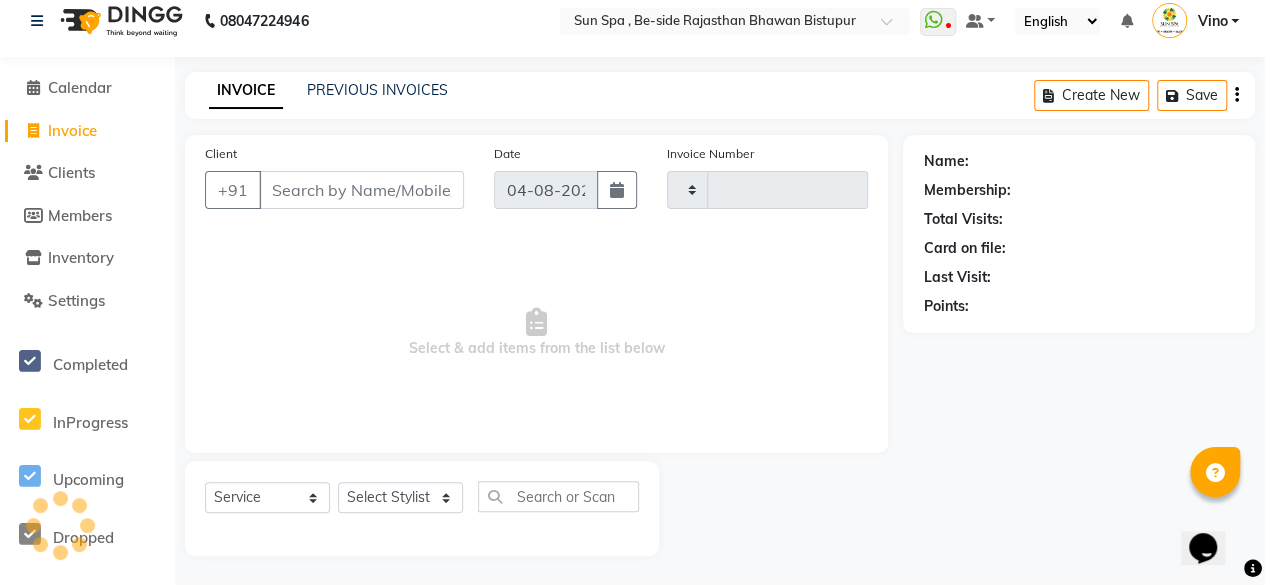 type on "0945" 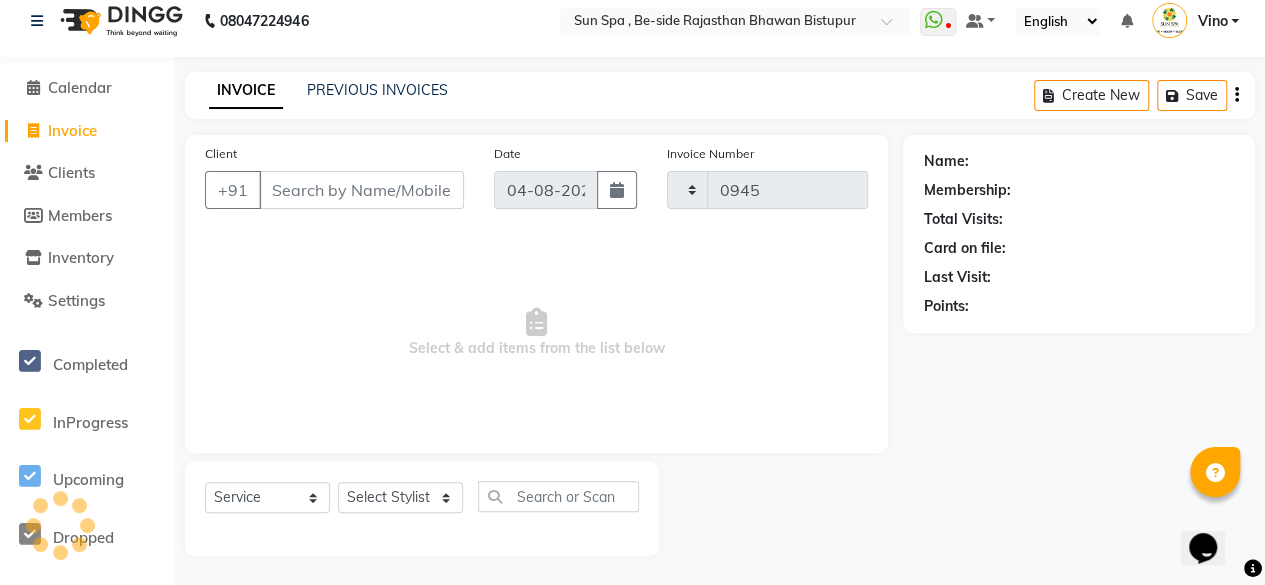 select on "5782" 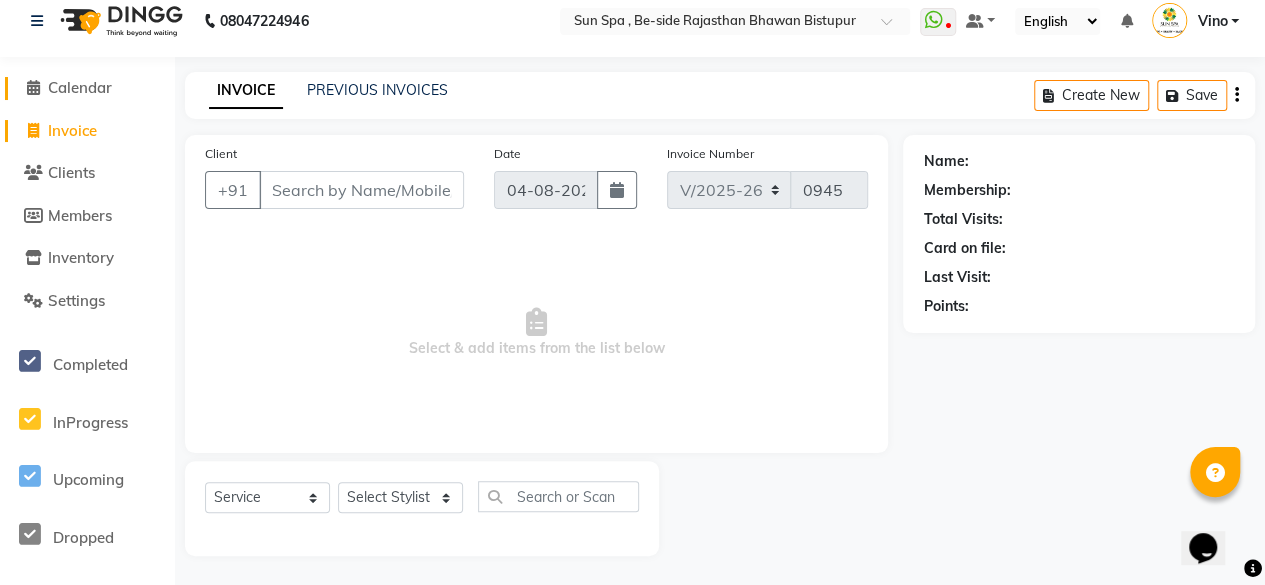 click on "Calendar" 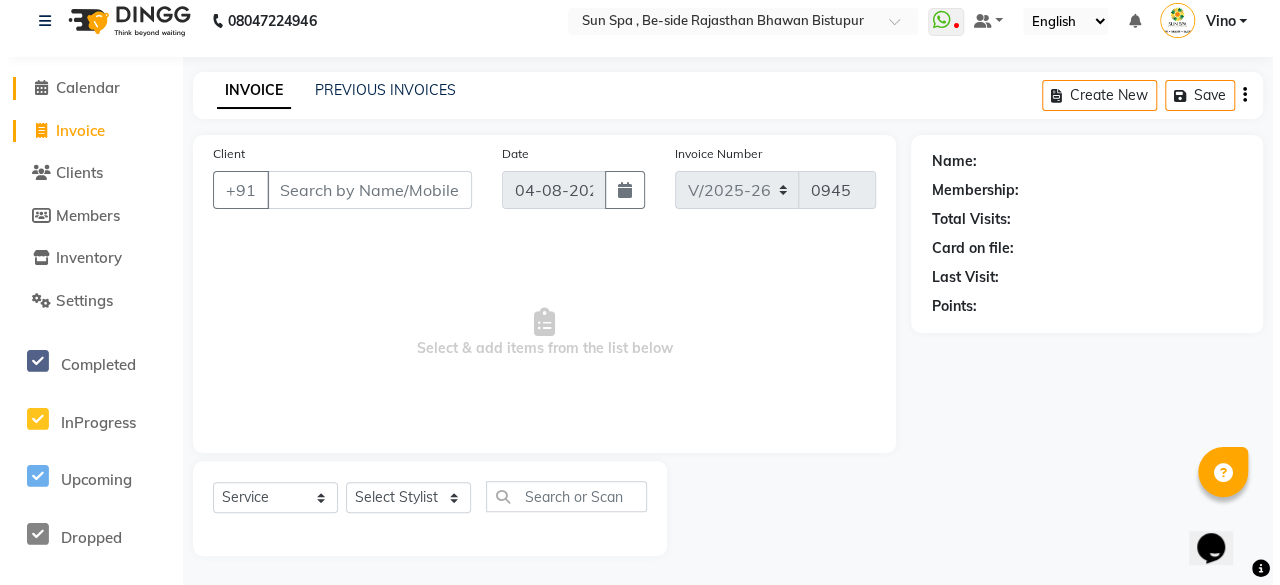 scroll, scrollTop: 0, scrollLeft: 0, axis: both 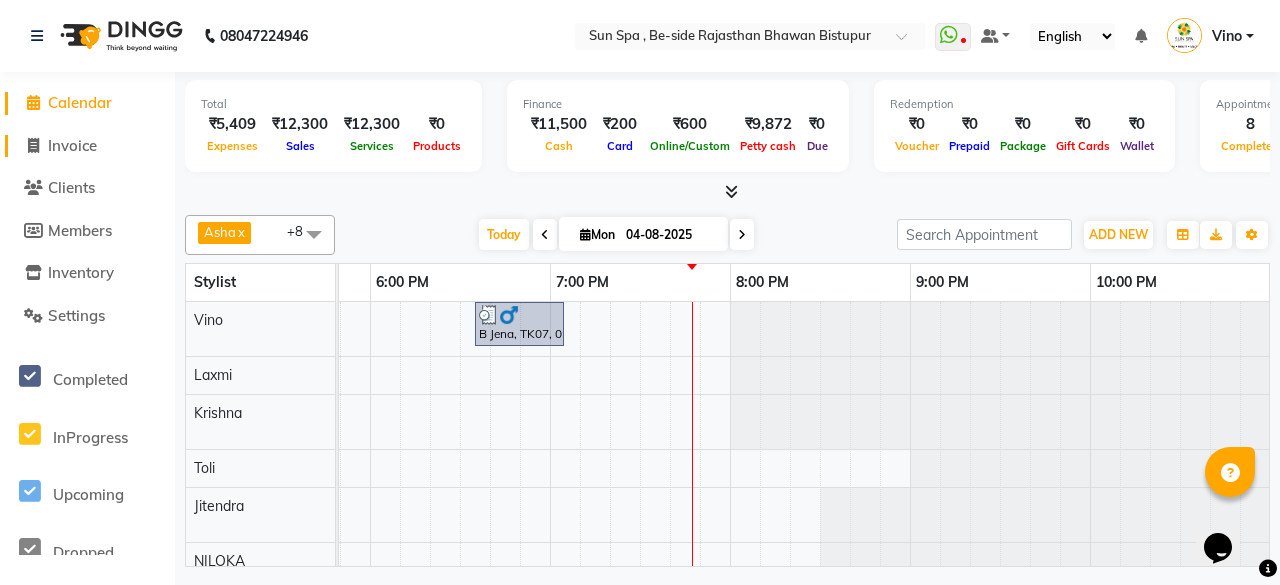 click on "Invoice" 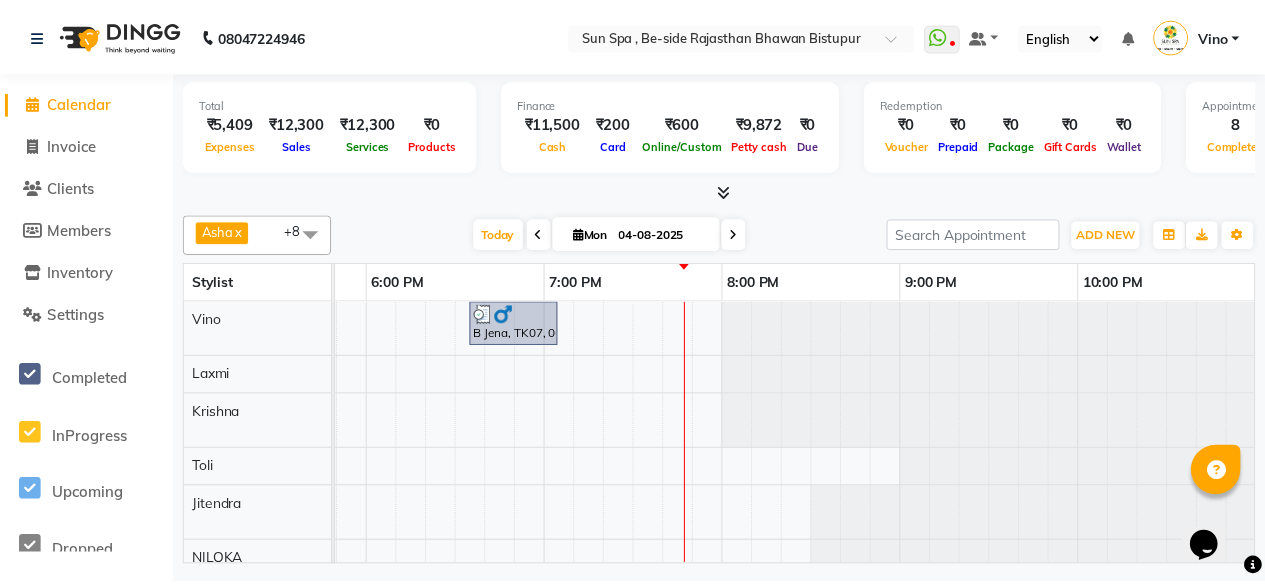 select on "service" 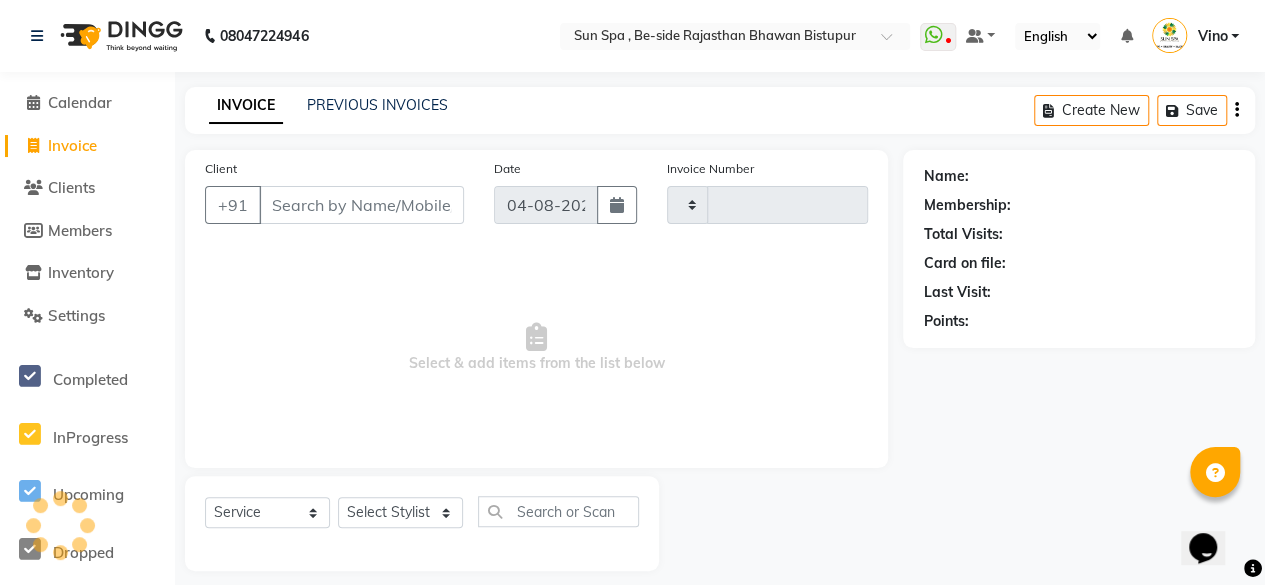 type on "0945" 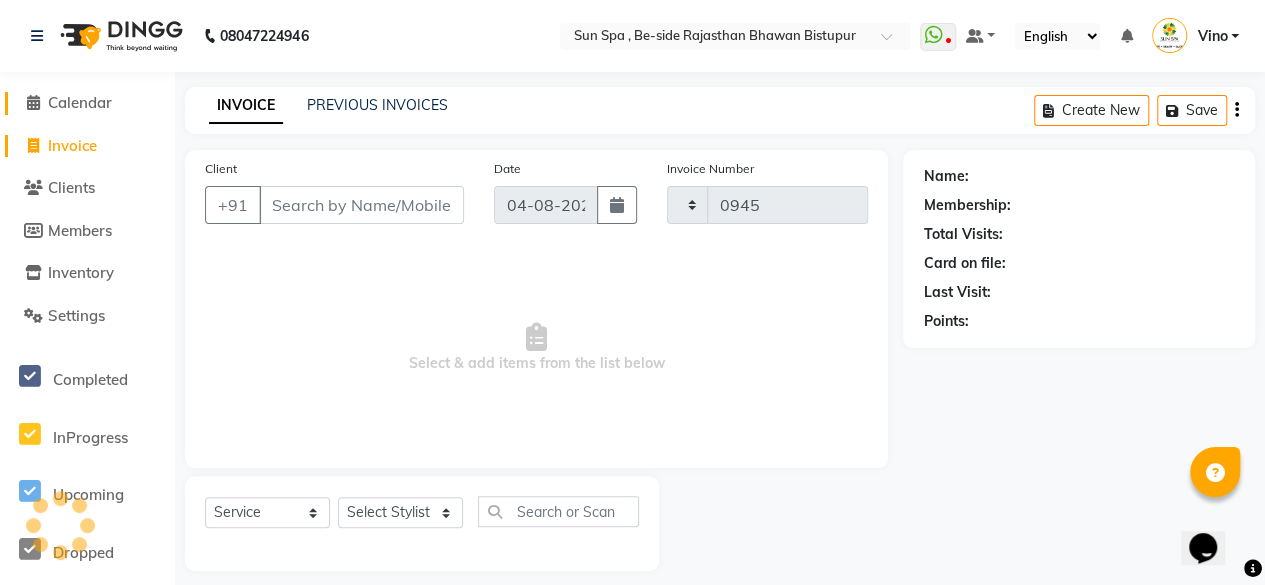 select on "5782" 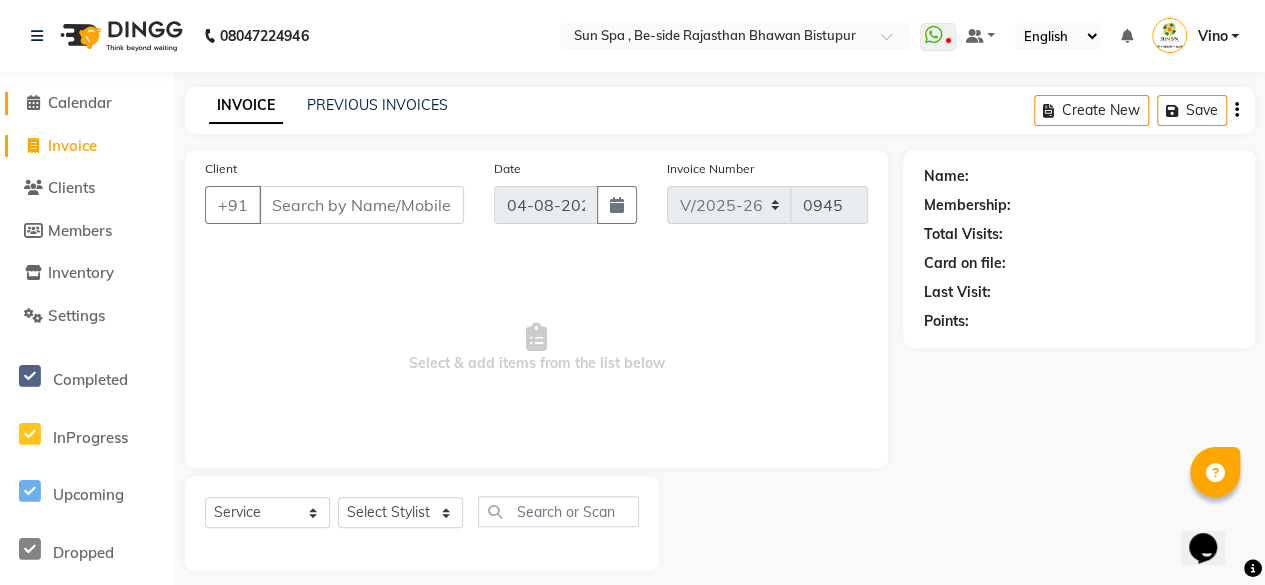click on "Calendar" 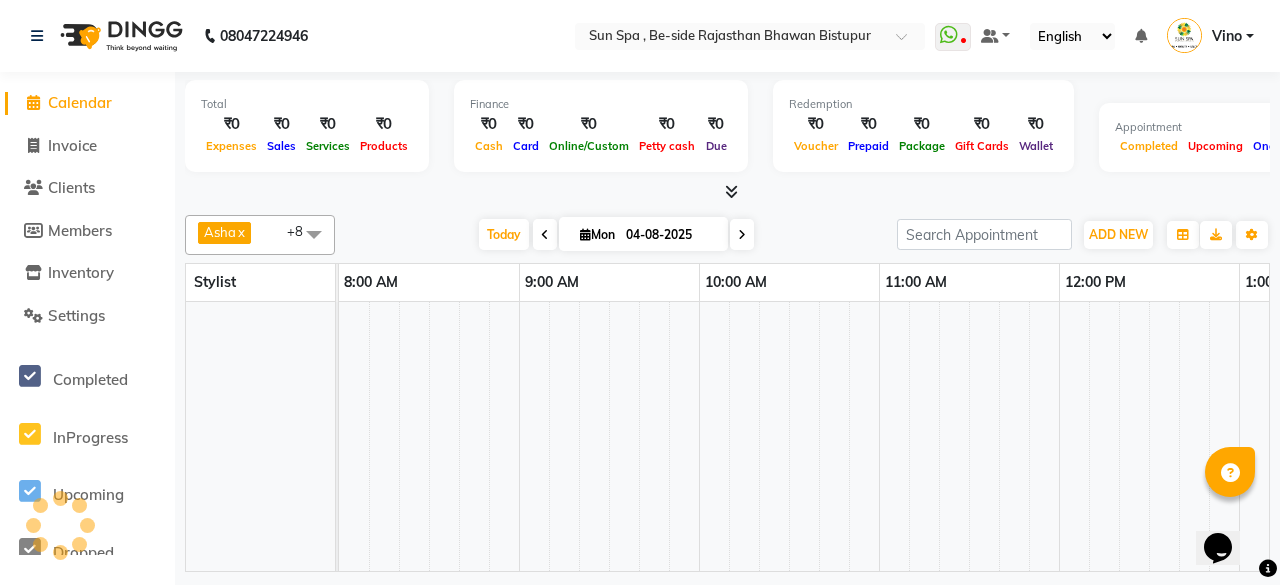 scroll, scrollTop: 0, scrollLeft: 0, axis: both 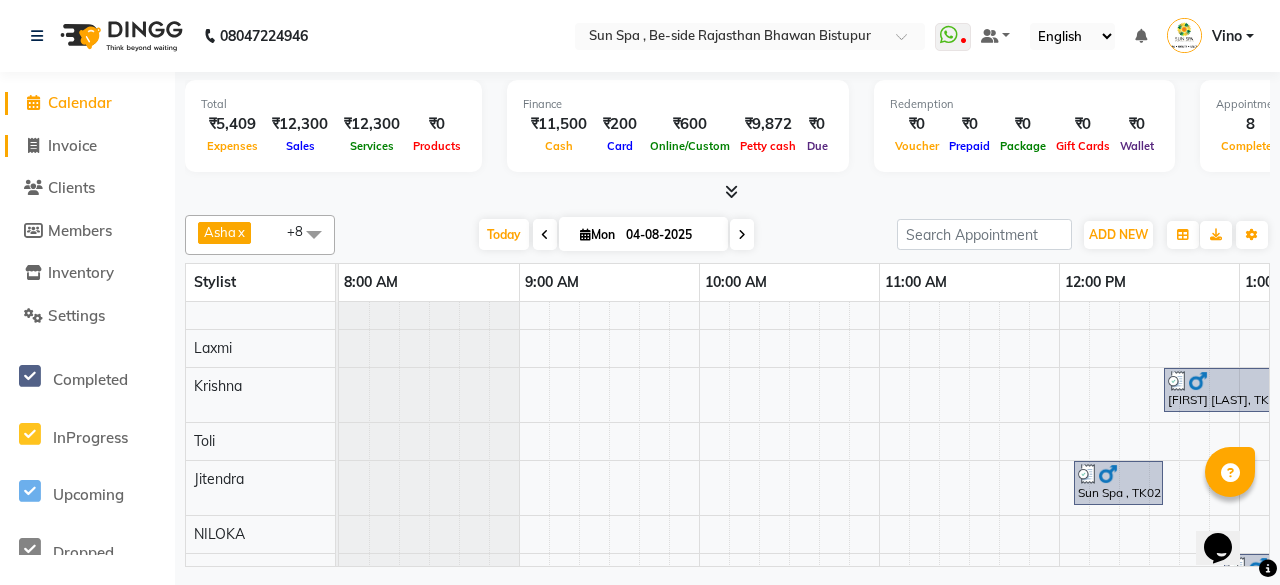 click on "Invoice" 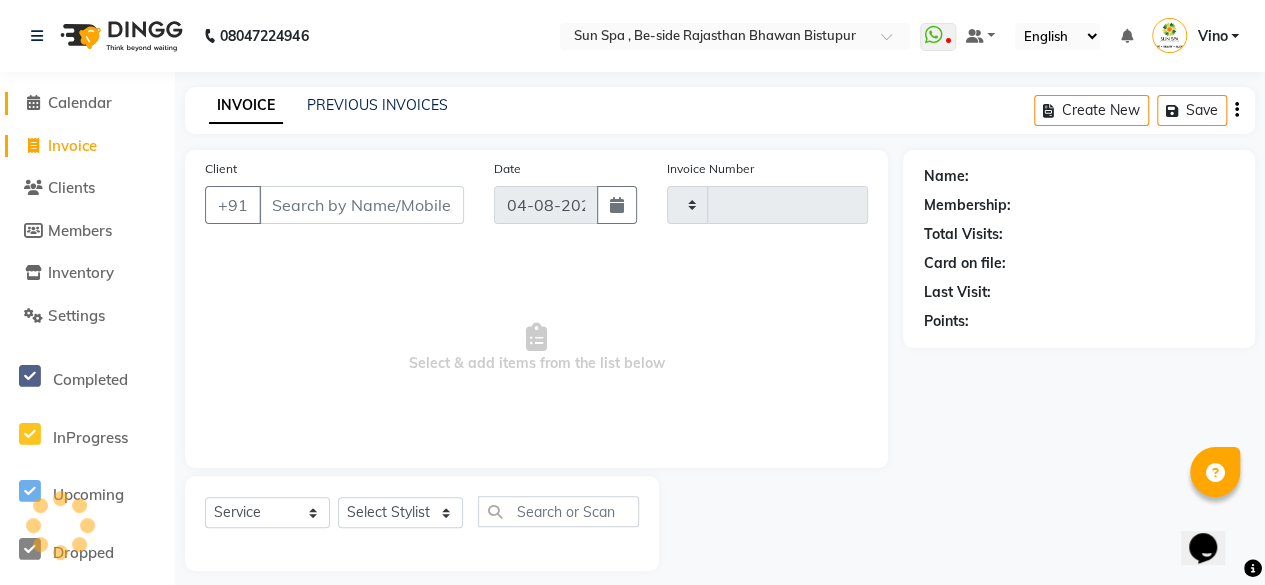 click on "Calendar" 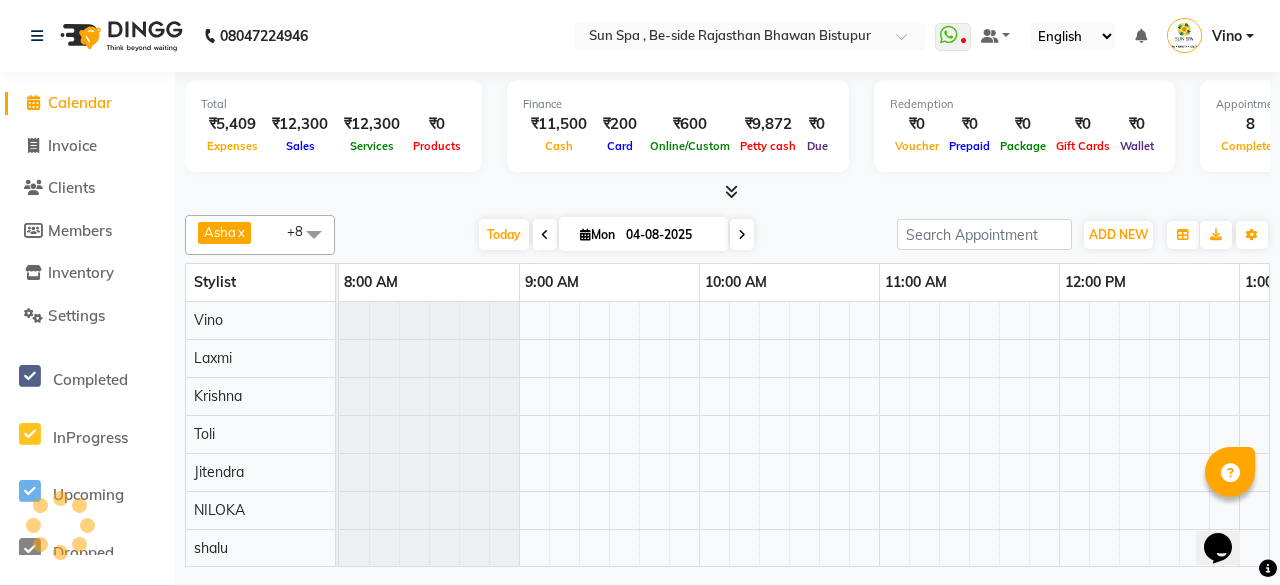 scroll, scrollTop: 27, scrollLeft: 0, axis: vertical 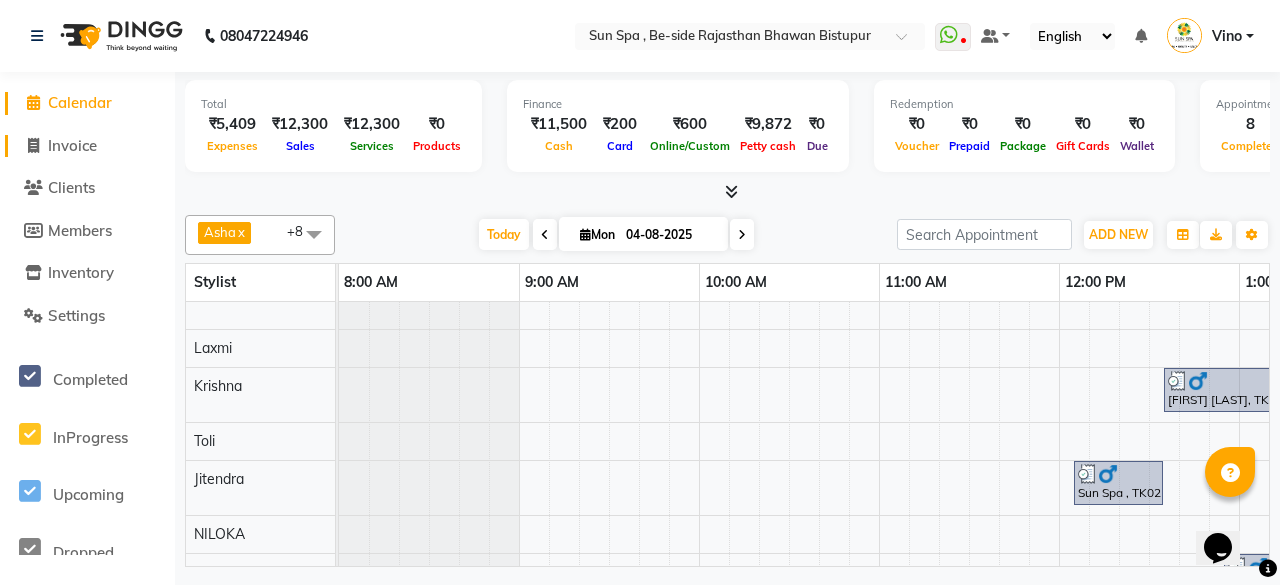 click on "Invoice" 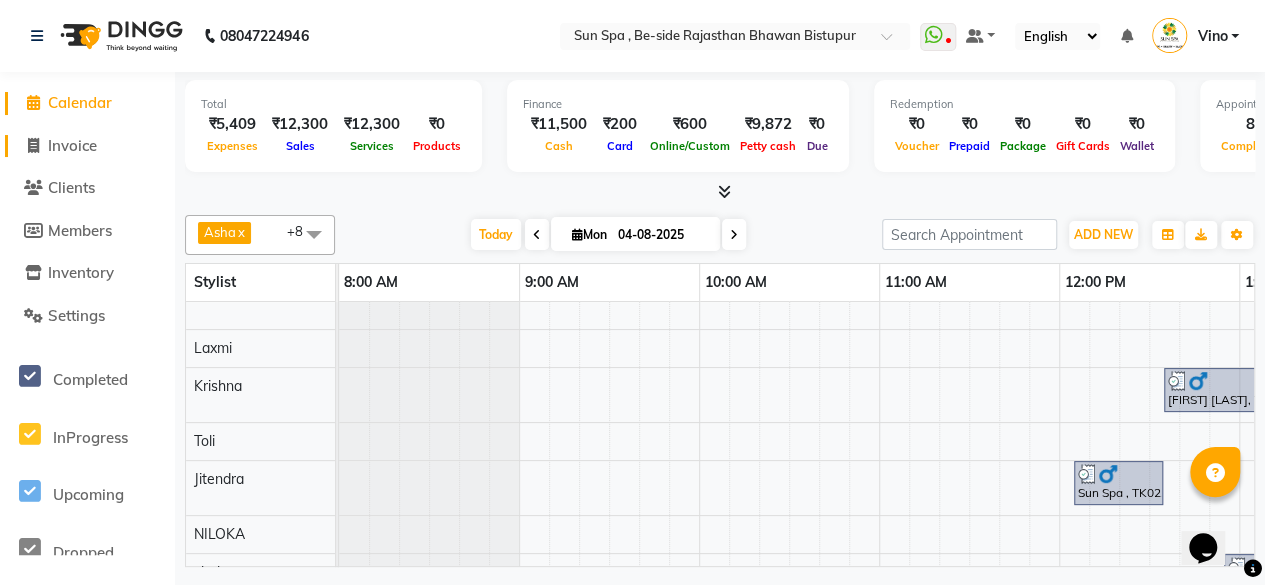 select on "5782" 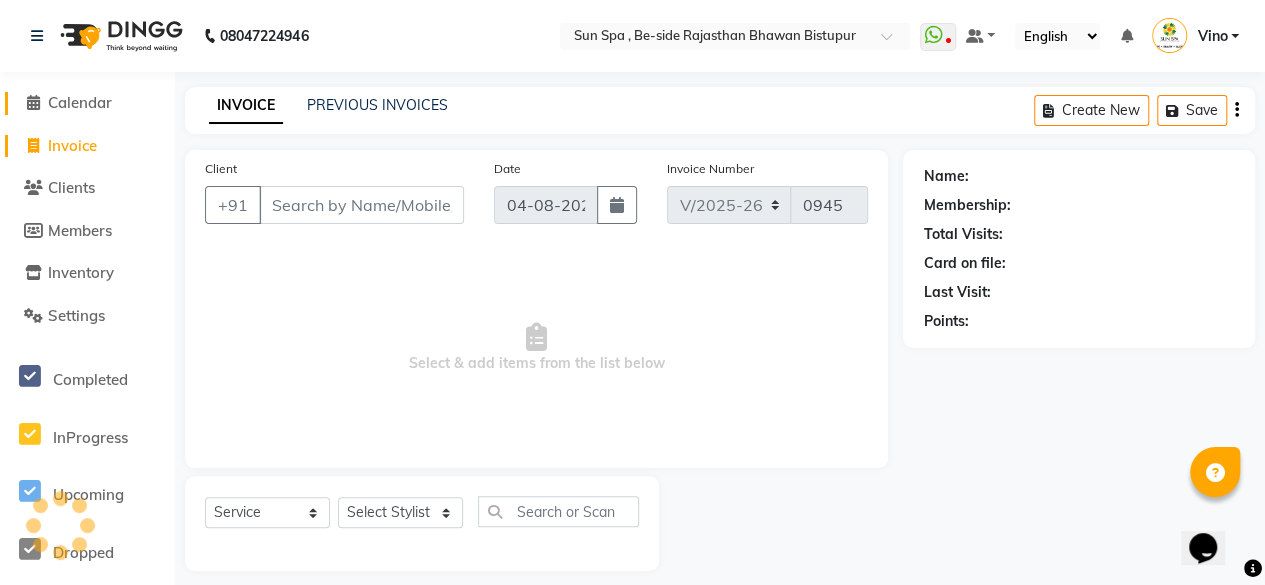 click on "Calendar" 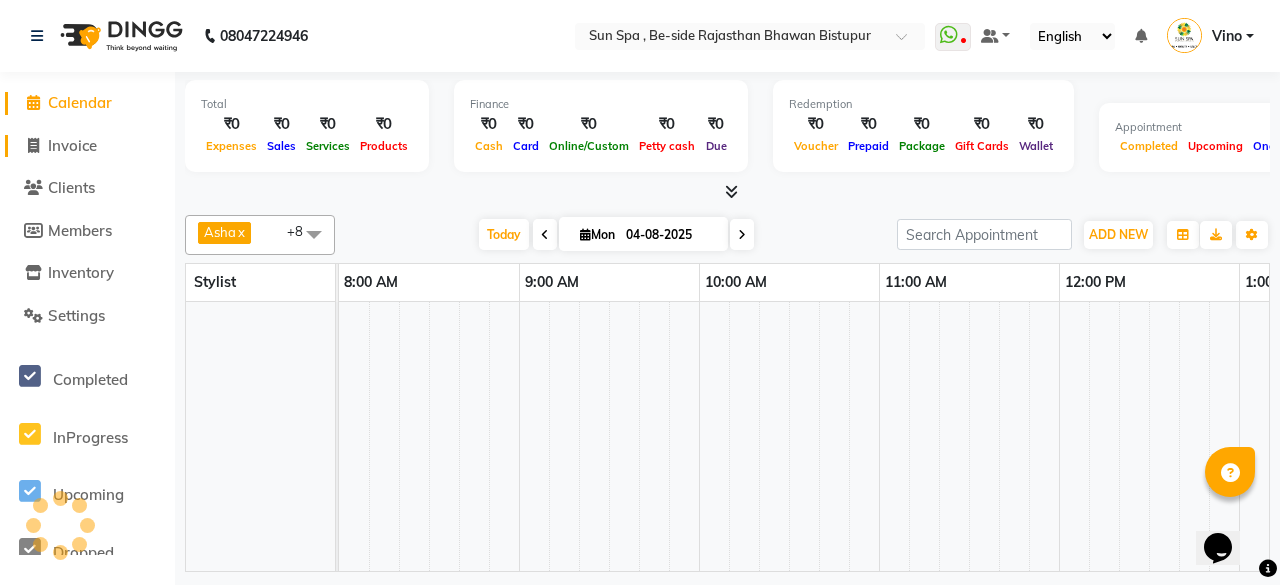 scroll, scrollTop: 0, scrollLeft: 1769, axis: horizontal 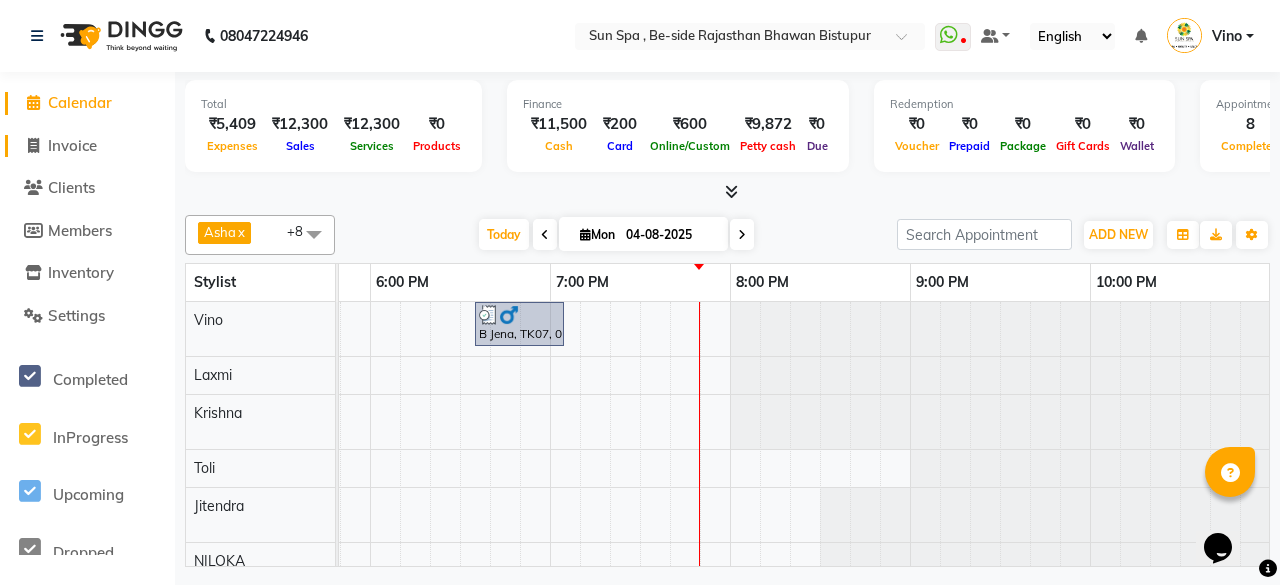 click on "Invoice" 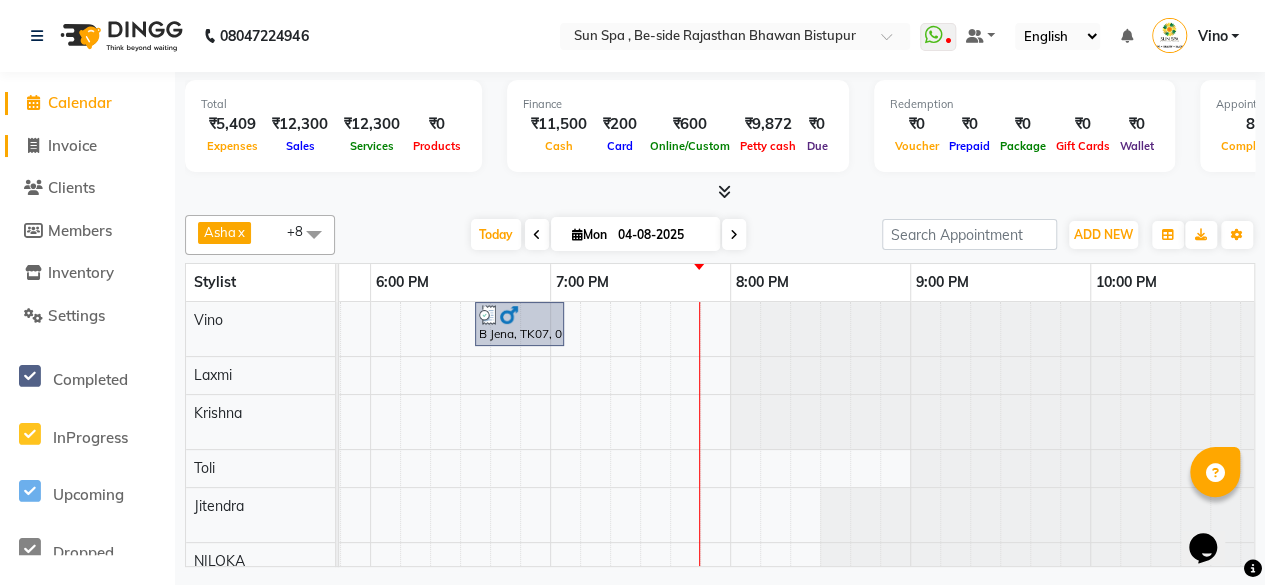 select on "5782" 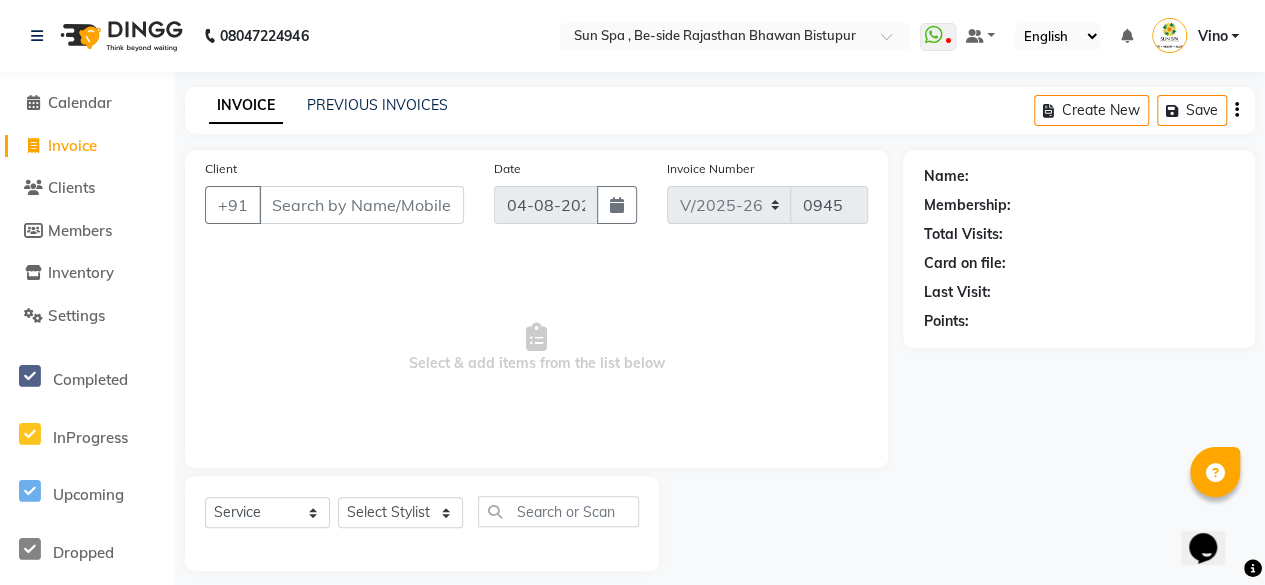 click on "Client" at bounding box center (361, 205) 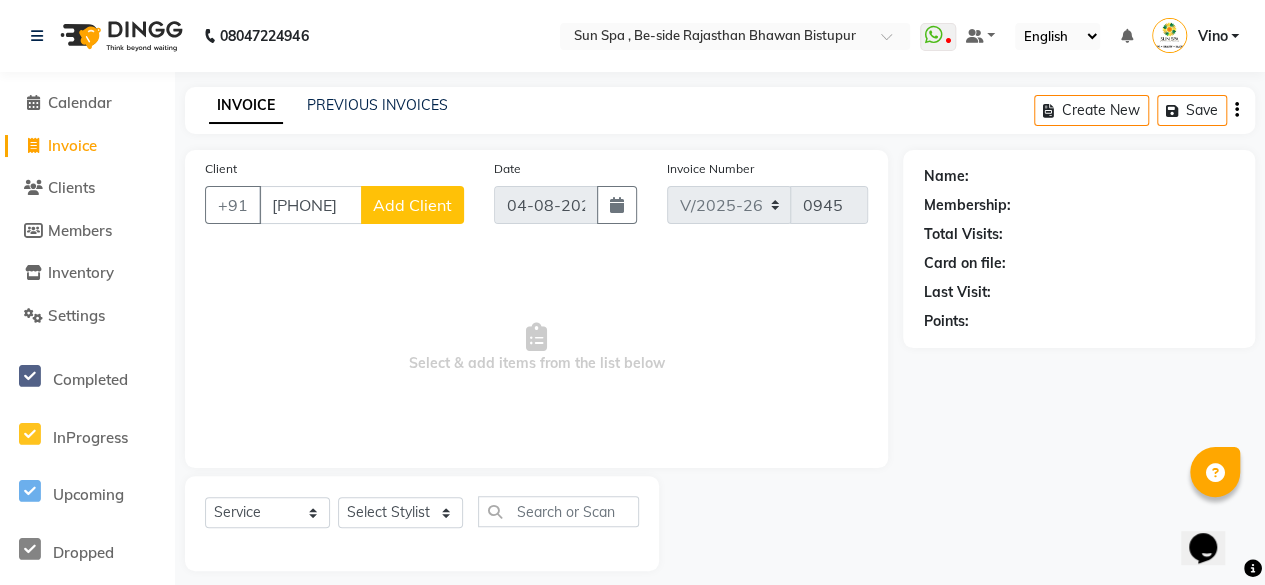 type on "[PHONE]" 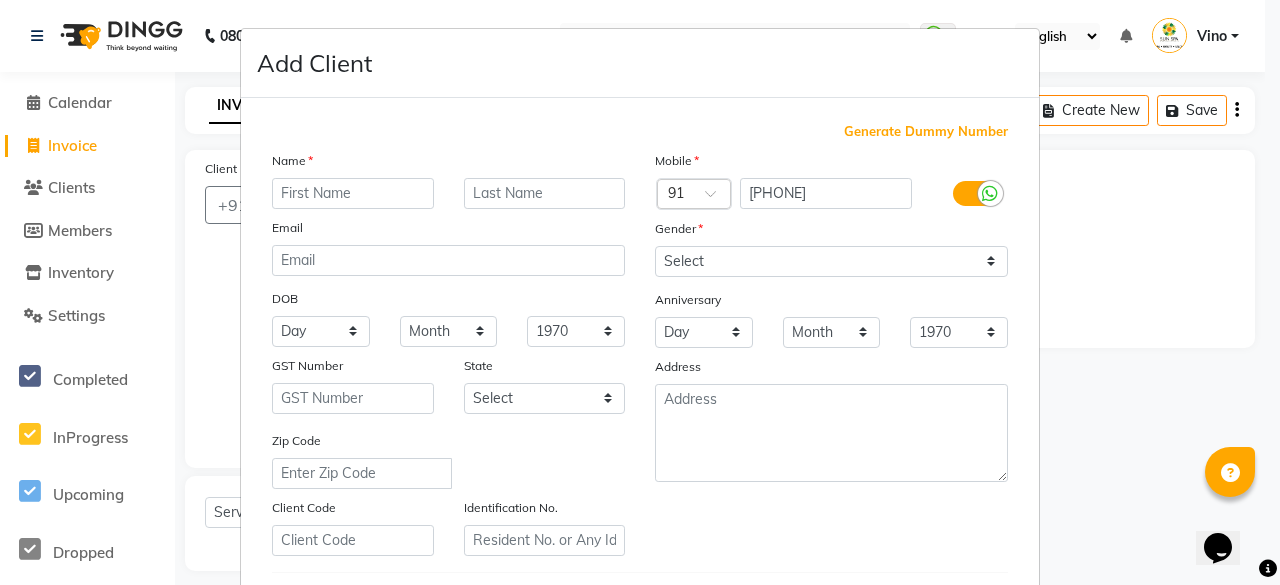 click at bounding box center (353, 193) 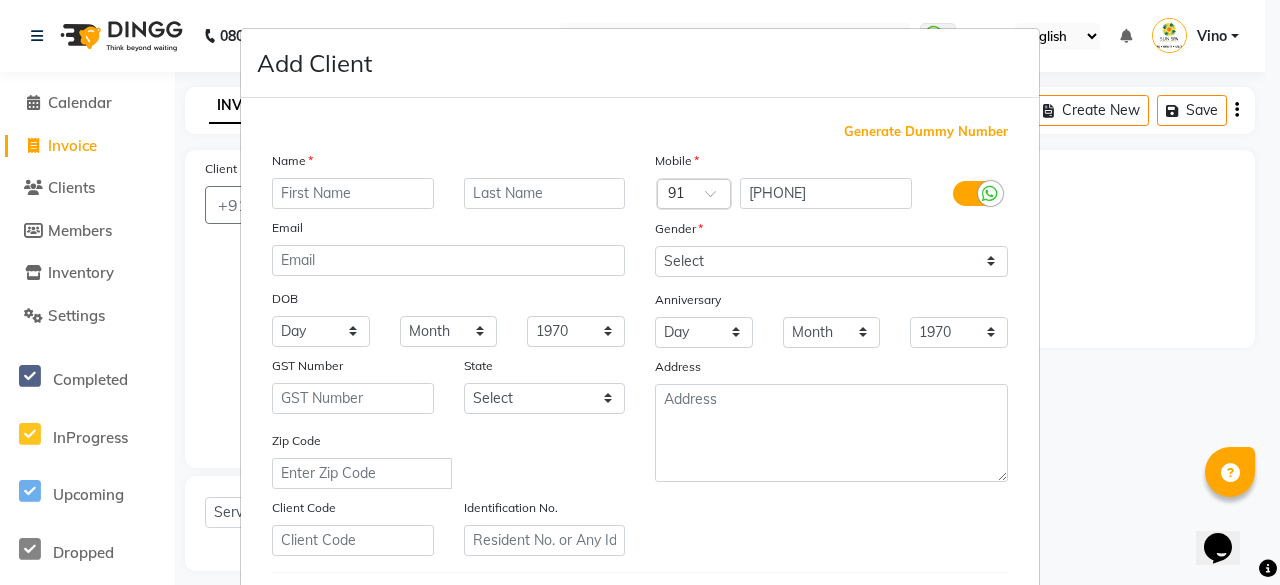 click at bounding box center [353, 193] 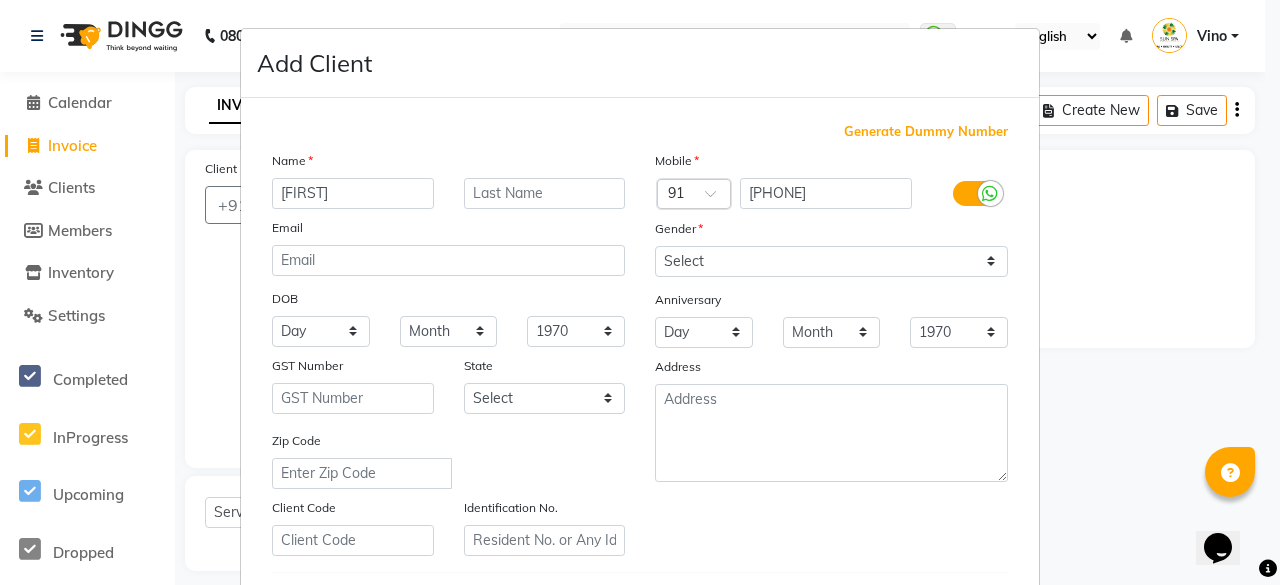 type on "[FIRST]" 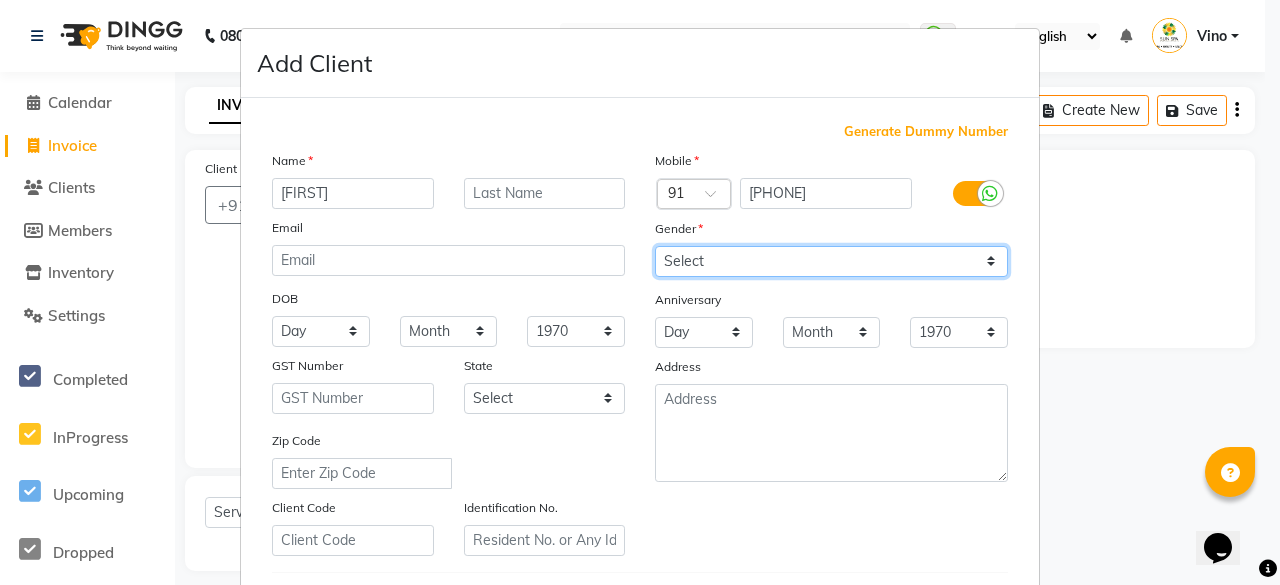 click on "Select Male Female Other Prefer Not To Say" at bounding box center (831, 261) 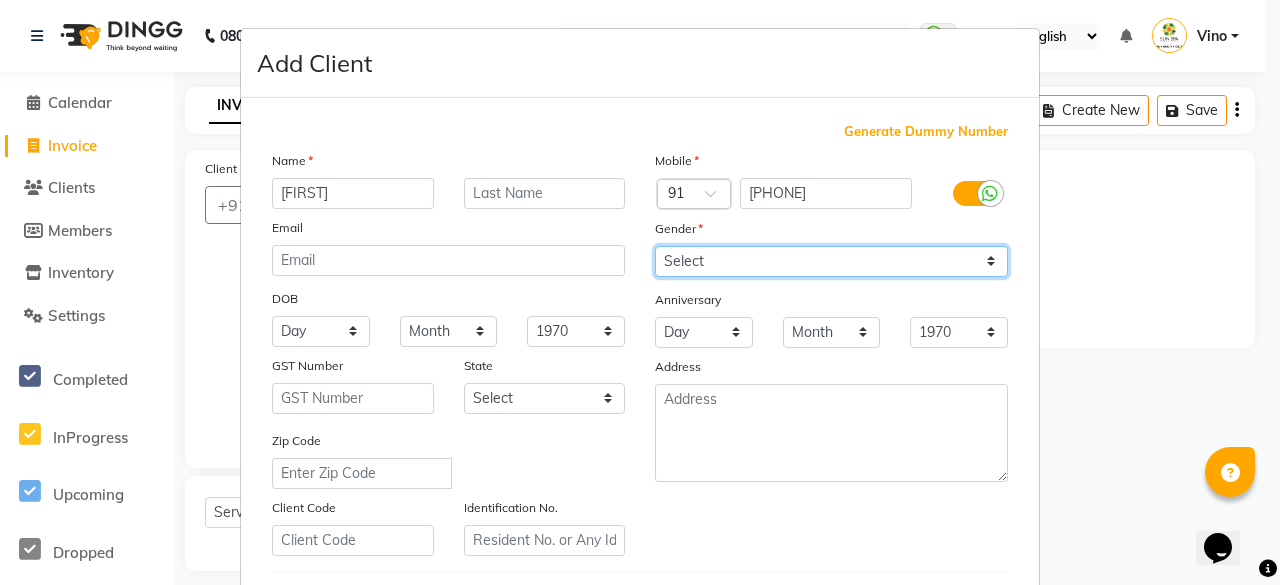 select on "male" 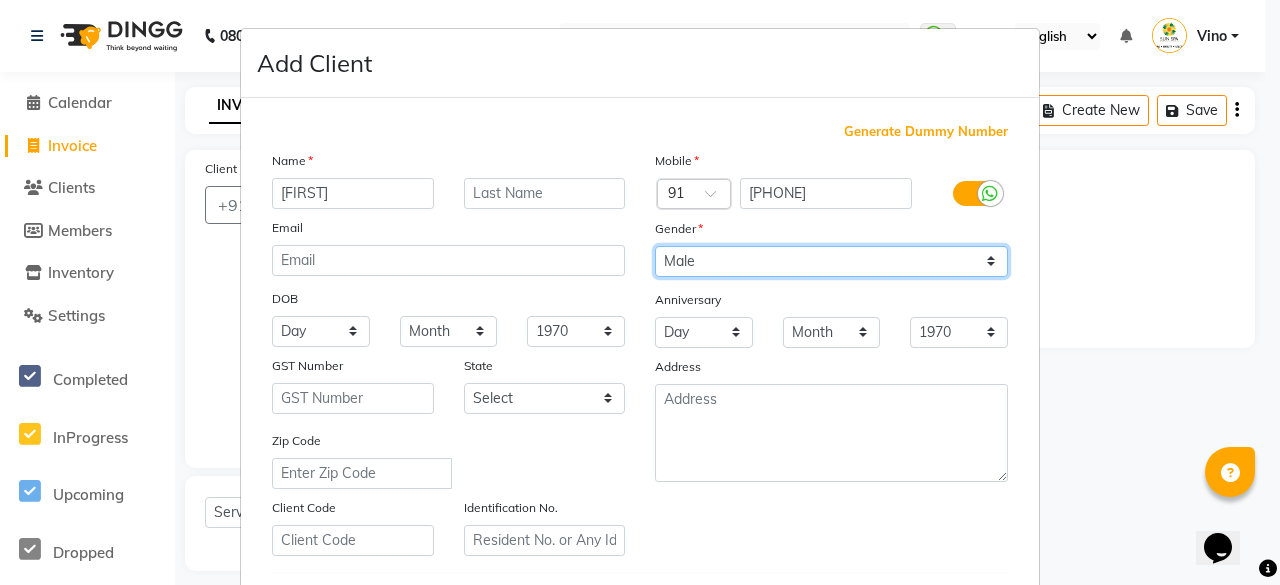 click on "Select Male Female Other Prefer Not To Say" at bounding box center (831, 261) 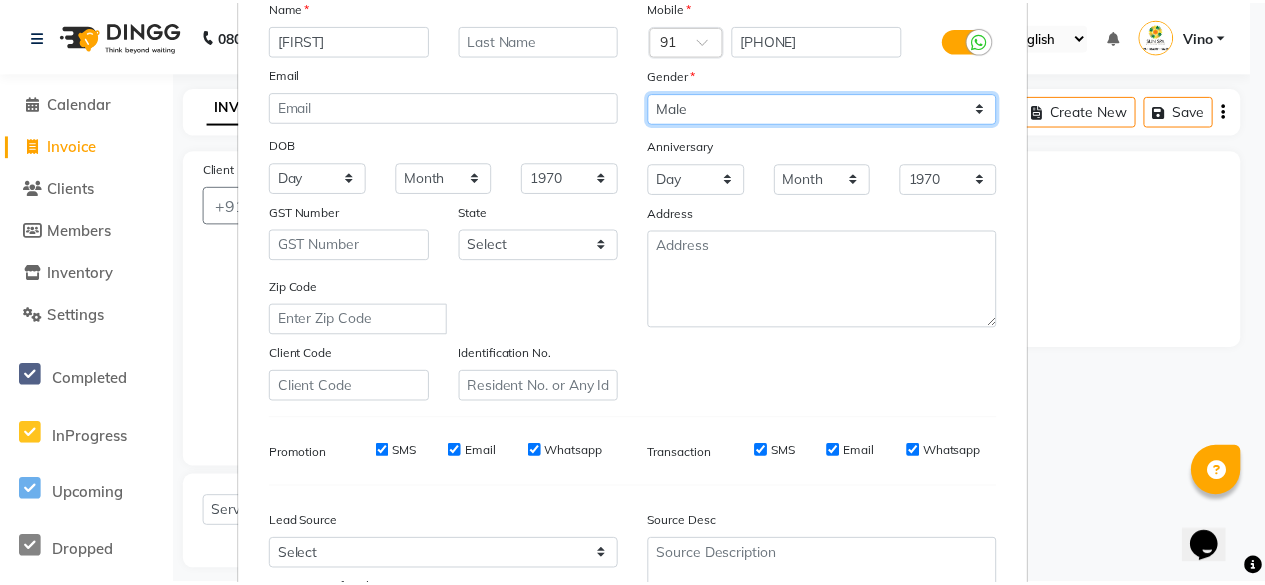 scroll, scrollTop: 334, scrollLeft: 0, axis: vertical 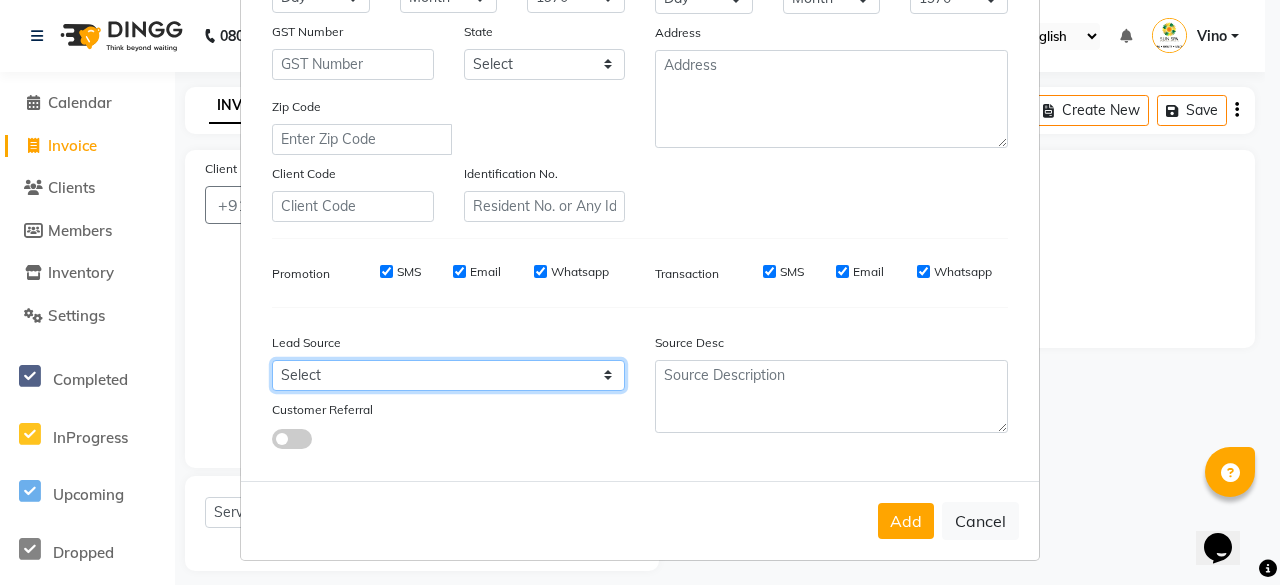 click on "Select Walk-in Referral Internet Friend Word of Mouth Advertisement Facebook JustDial Google Other Instagram  YouTube  WhatsApp" at bounding box center (448, 375) 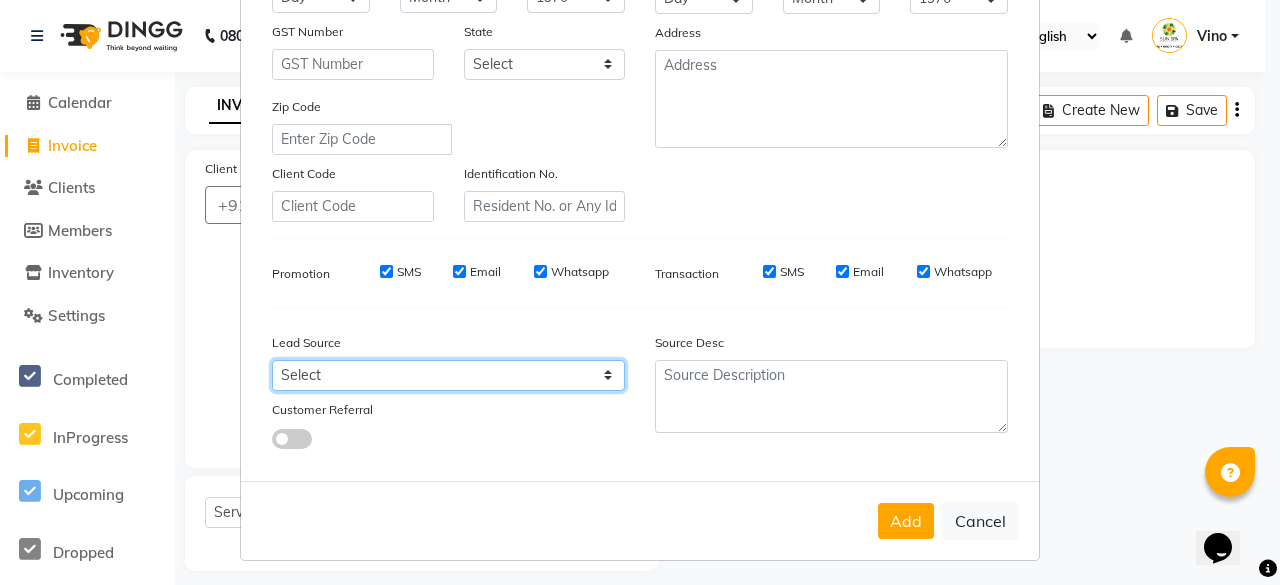 select on "36938" 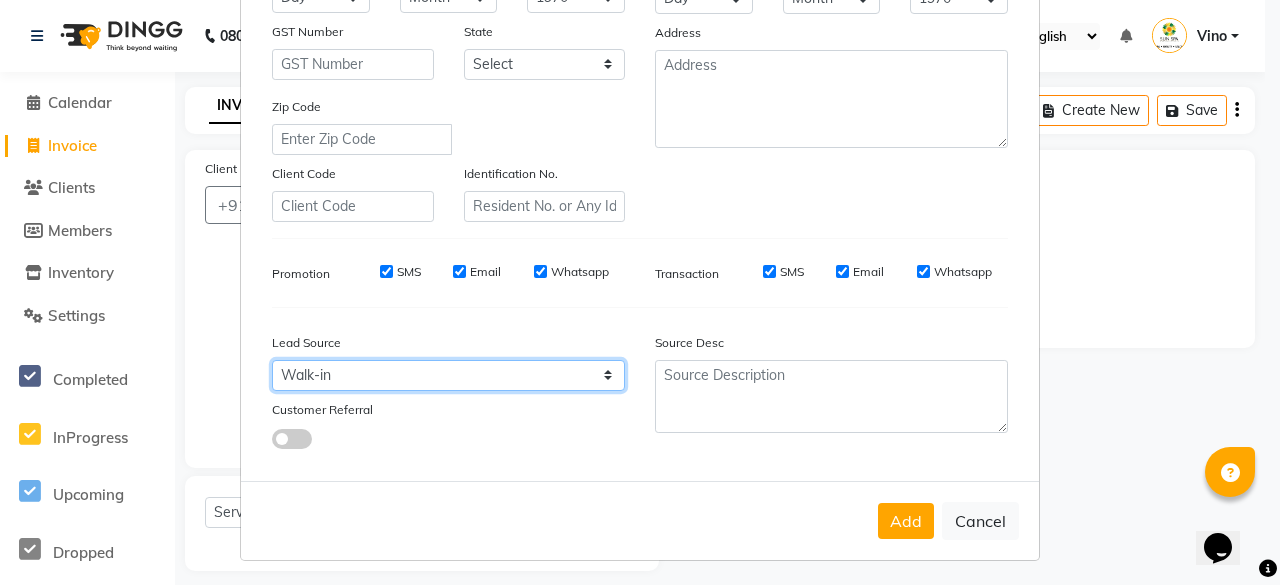 click on "Select Walk-in Referral Internet Friend Word of Mouth Advertisement Facebook JustDial Google Other Instagram  YouTube  WhatsApp" at bounding box center [448, 375] 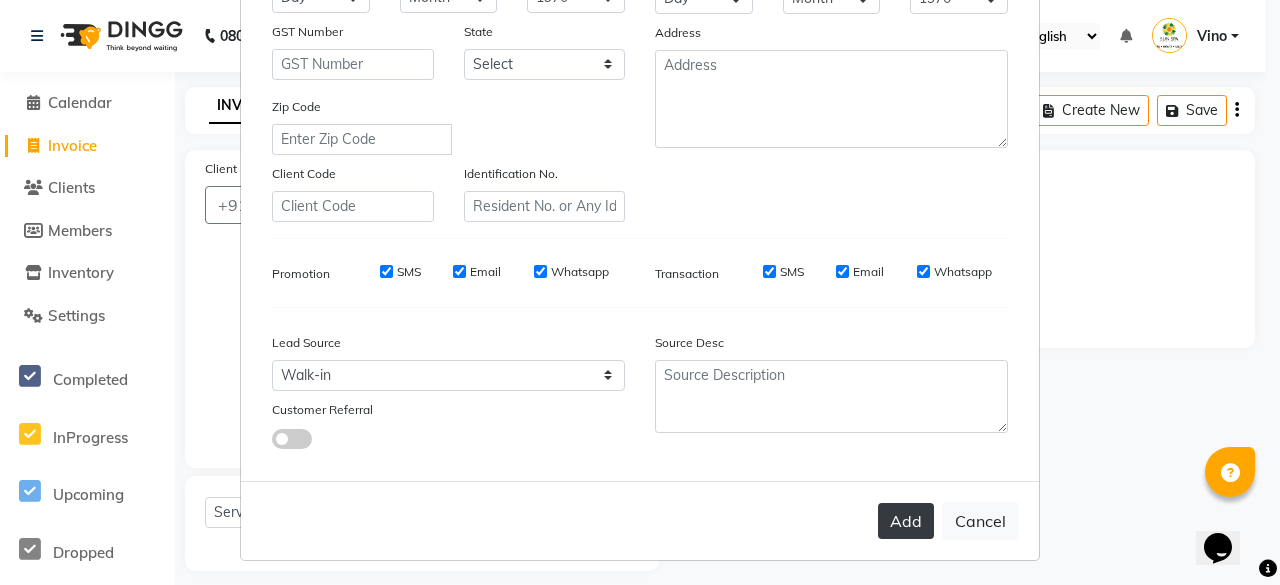 click on "Add" at bounding box center (906, 521) 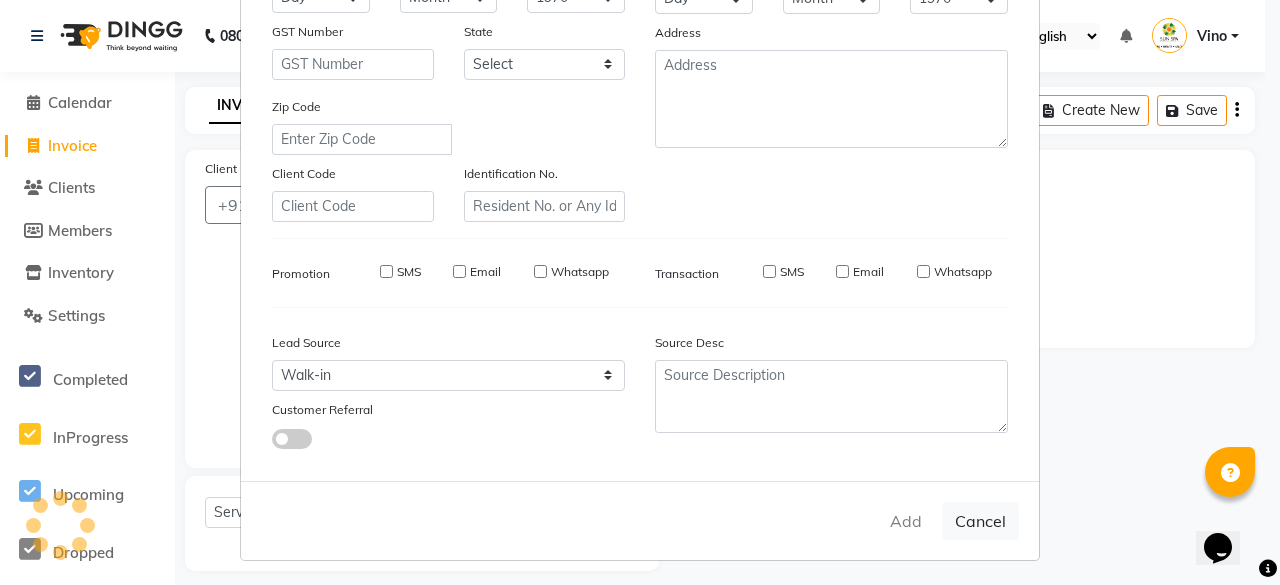 type 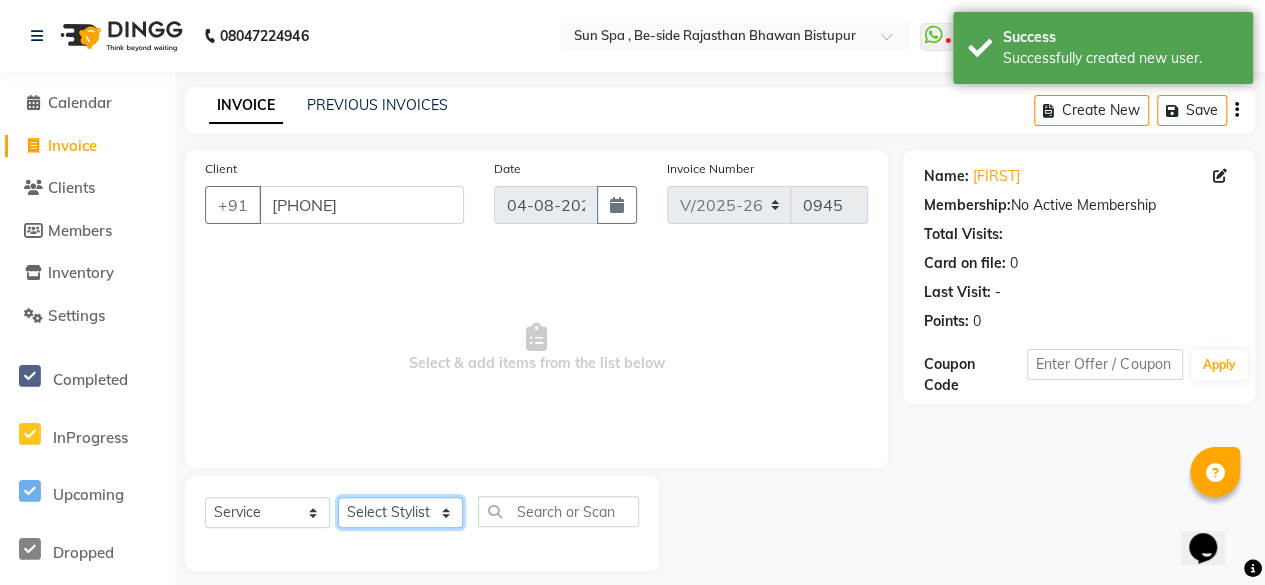 click on "Select Stylist Anuraj Asha Jitendra KAJAL tattoo Krishna Laxmi NILOKA shalu Shohe Toli Vino" 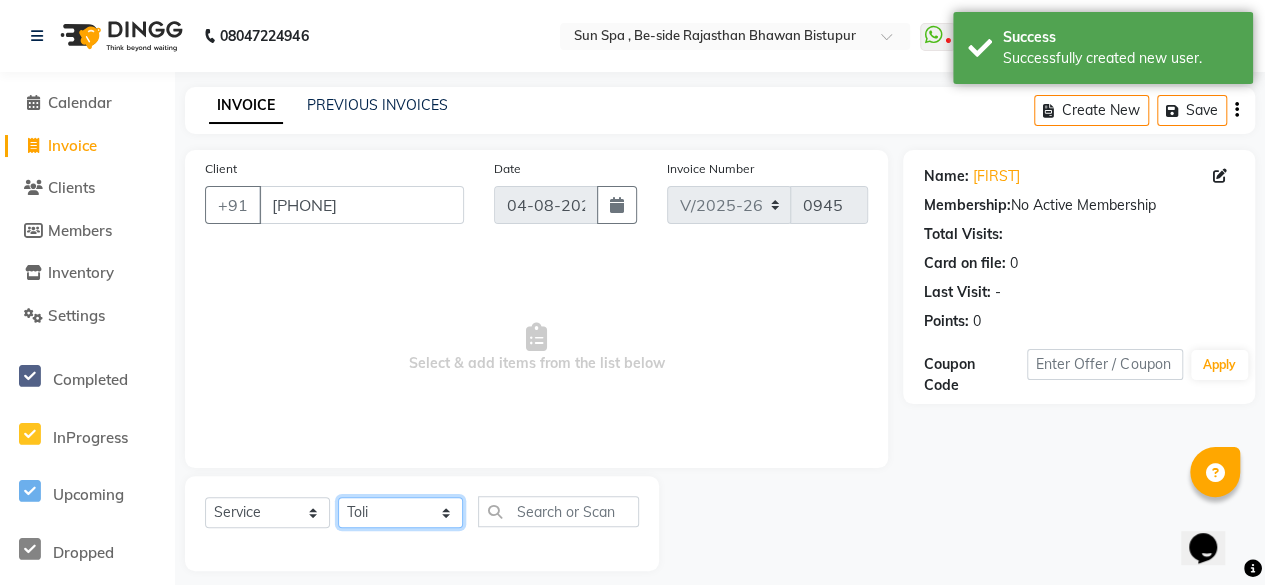 click on "Select Stylist Anuraj Asha Jitendra KAJAL tattoo Krishna Laxmi NILOKA shalu Shohe Toli Vino" 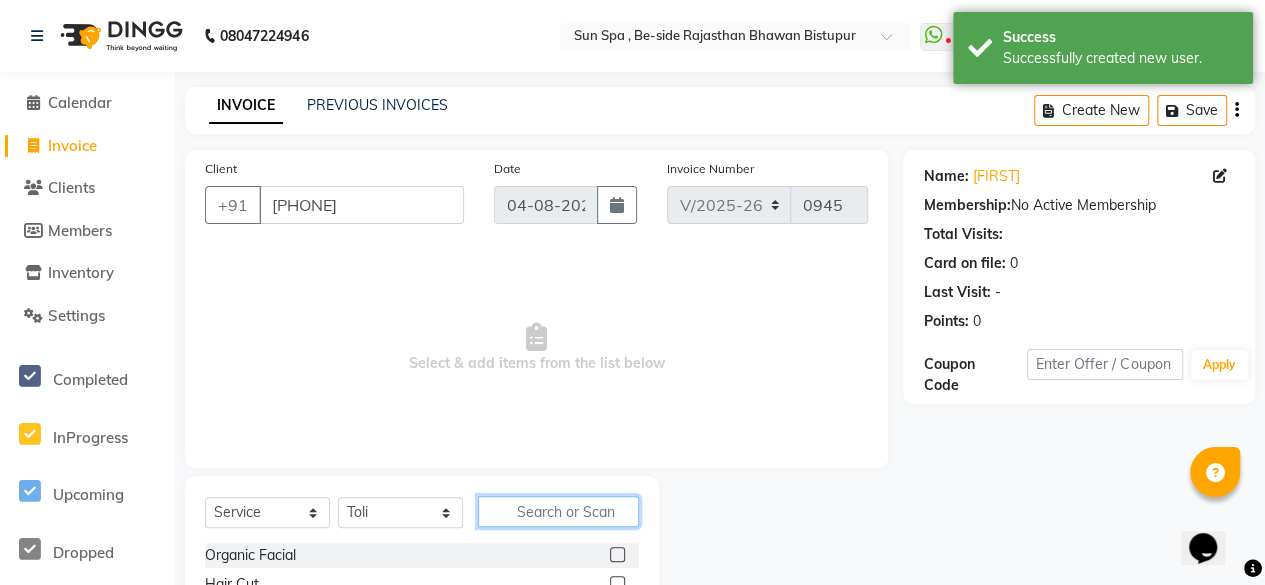 click 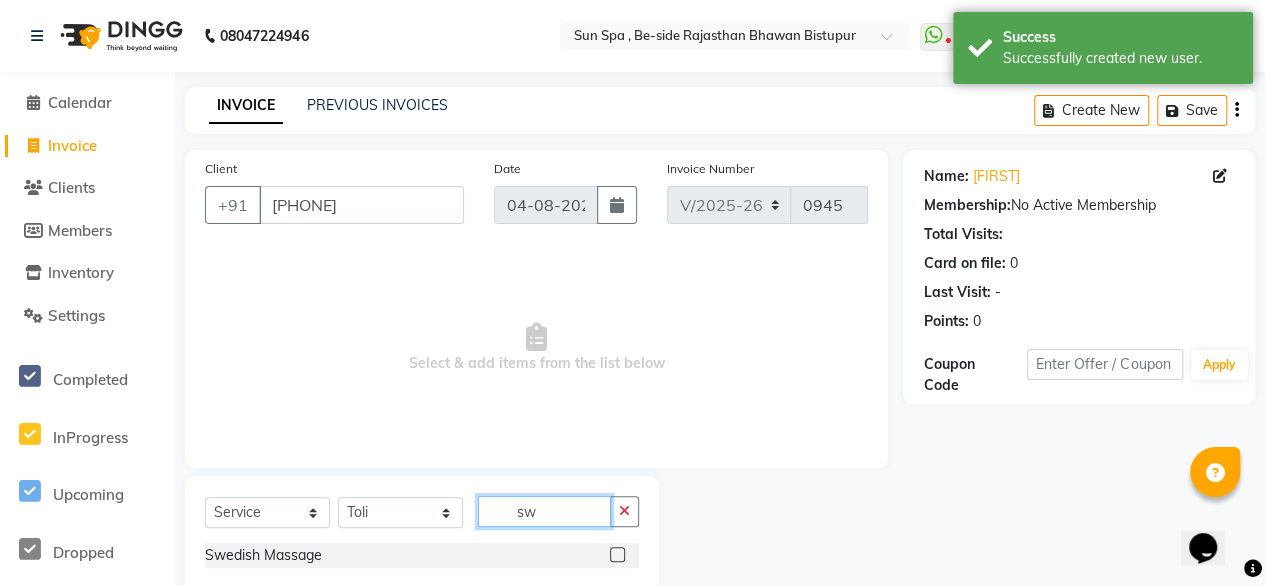 type on "sw" 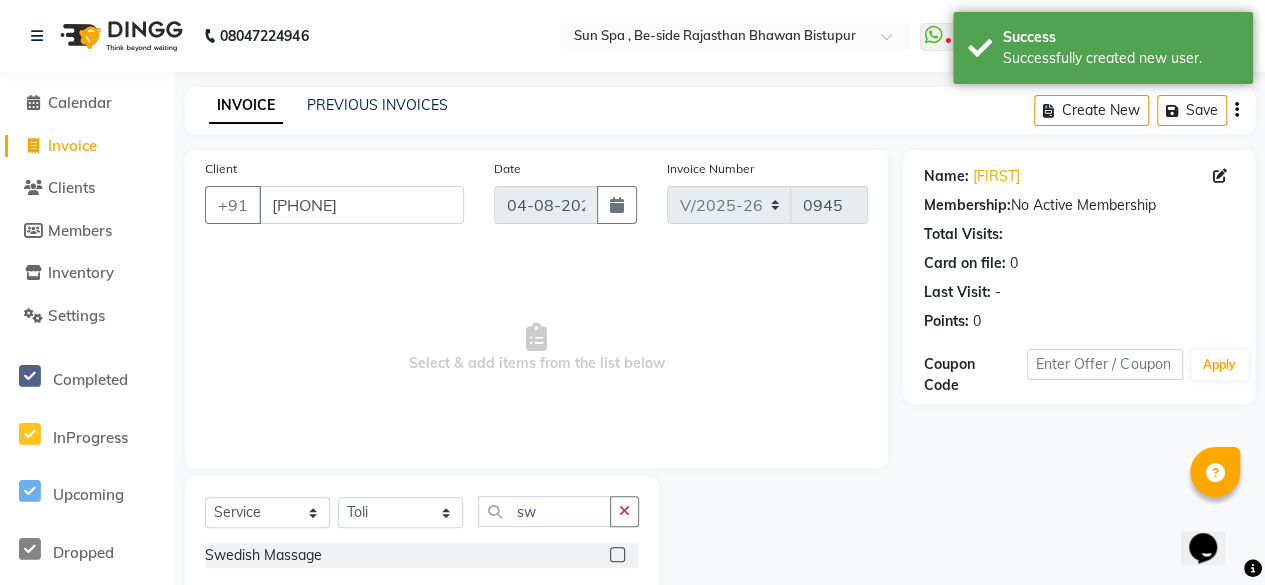 click 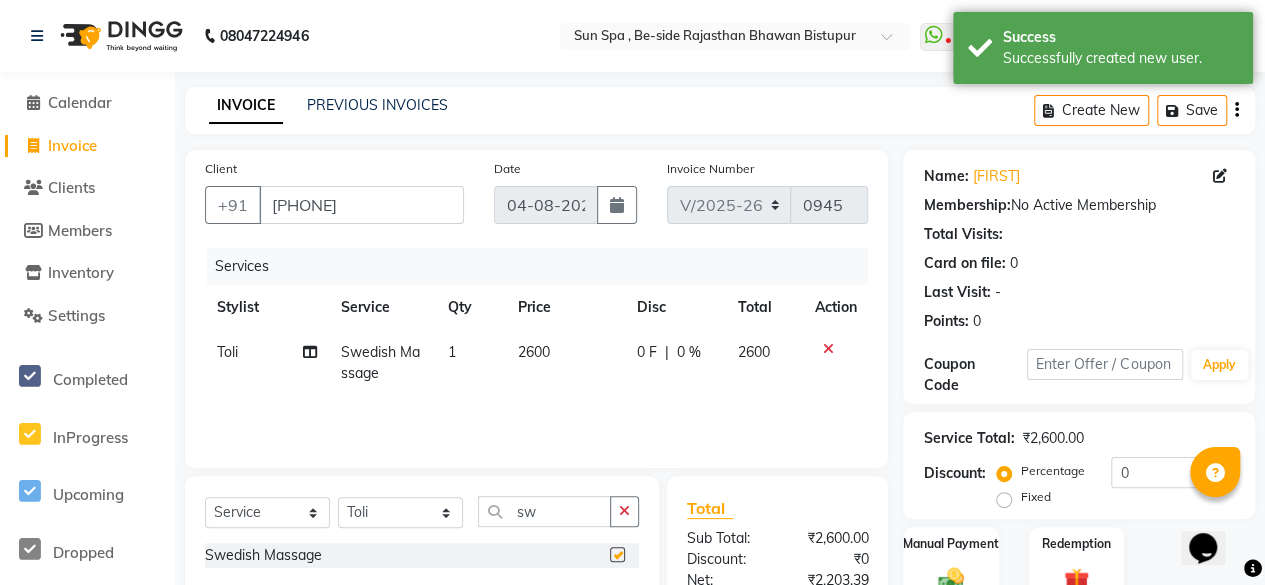 checkbox on "false" 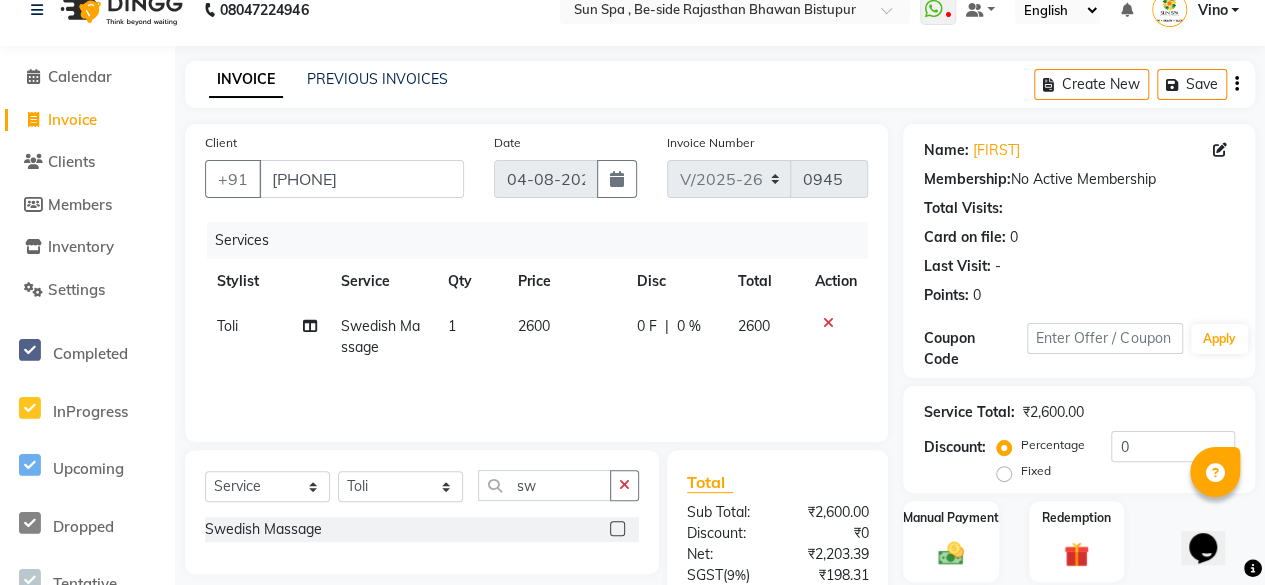 scroll, scrollTop: 100, scrollLeft: 0, axis: vertical 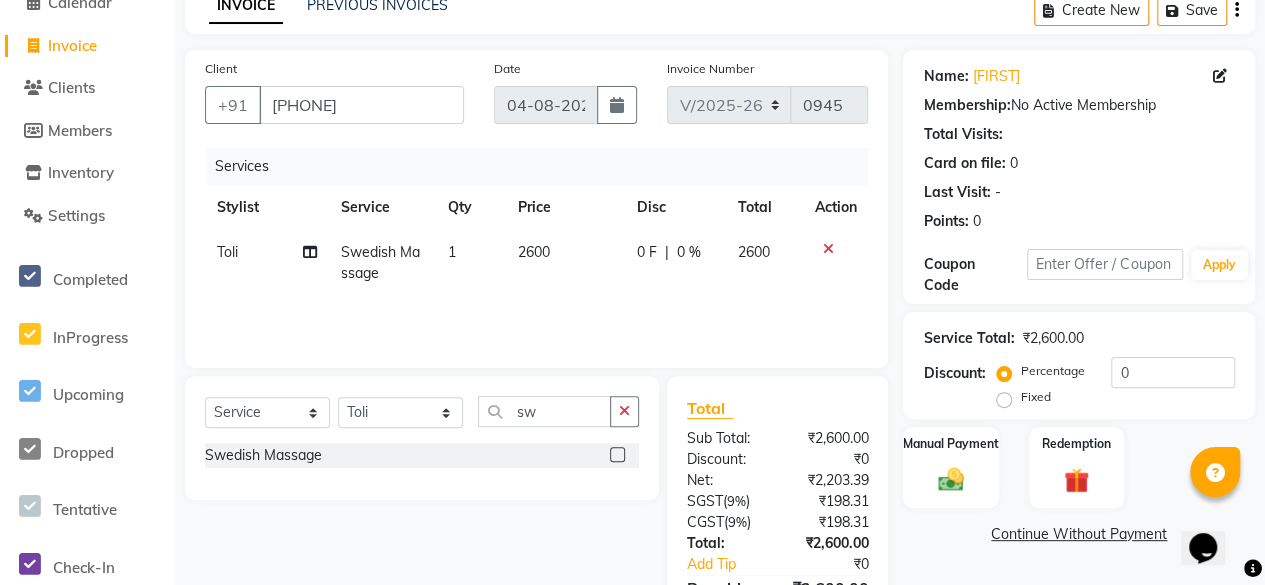 click on "2600" 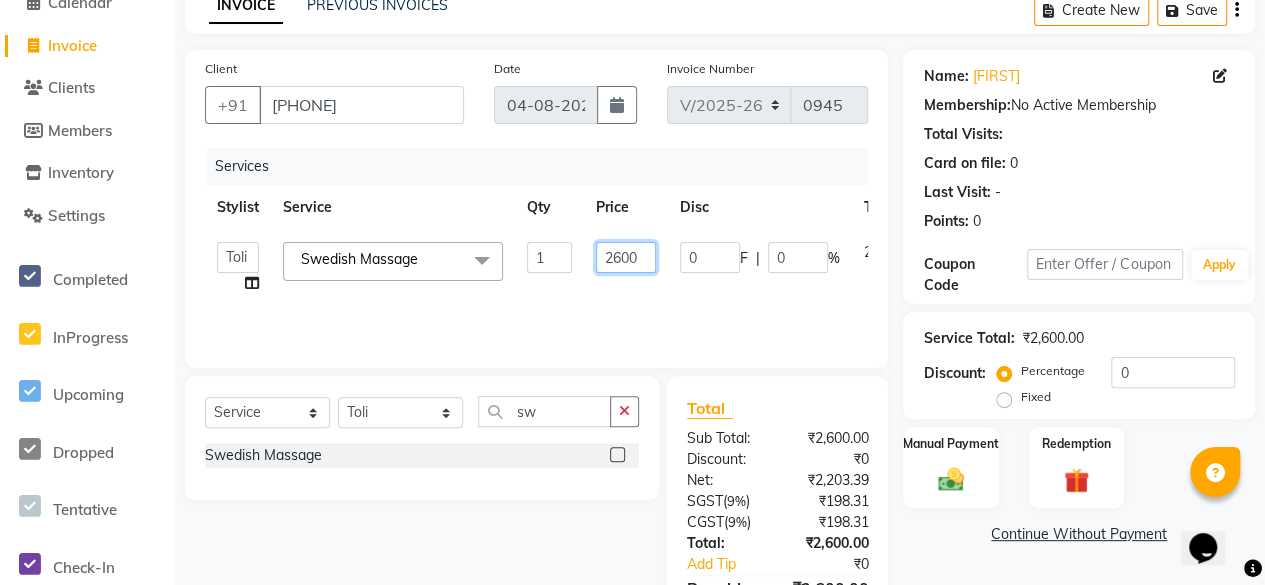 click on "2600" 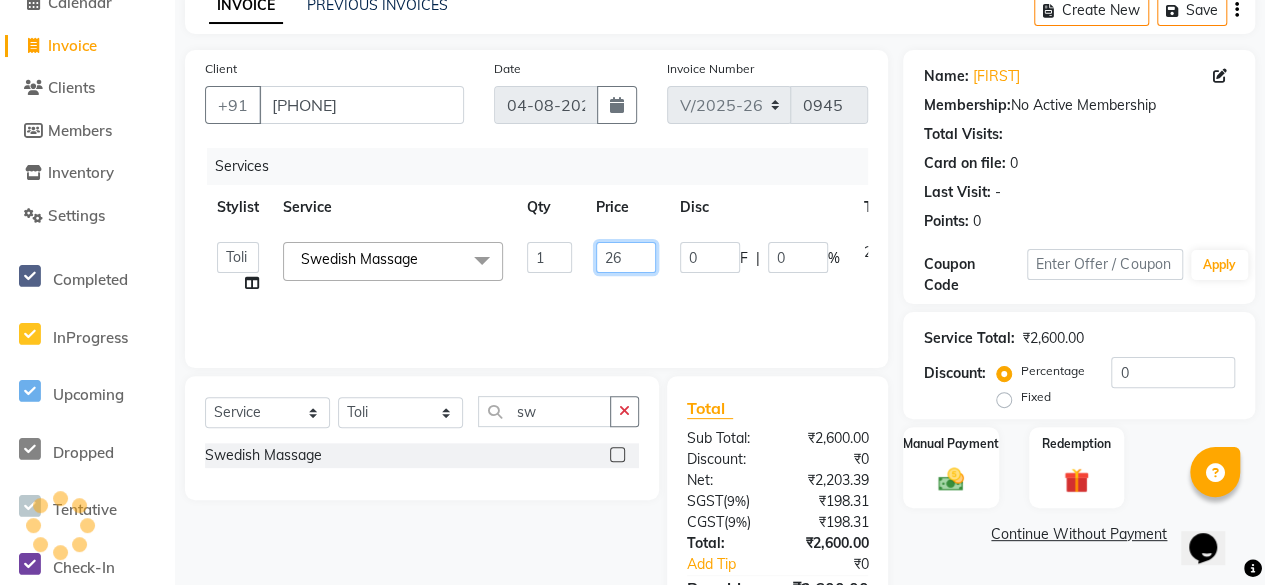 type on "2" 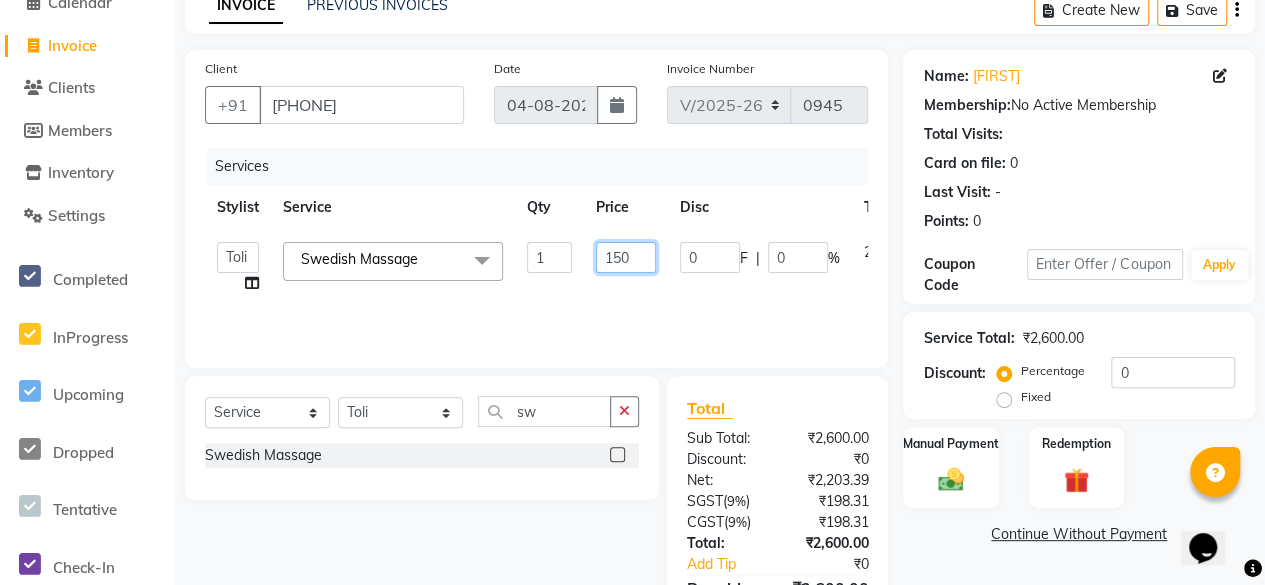 type on "1500" 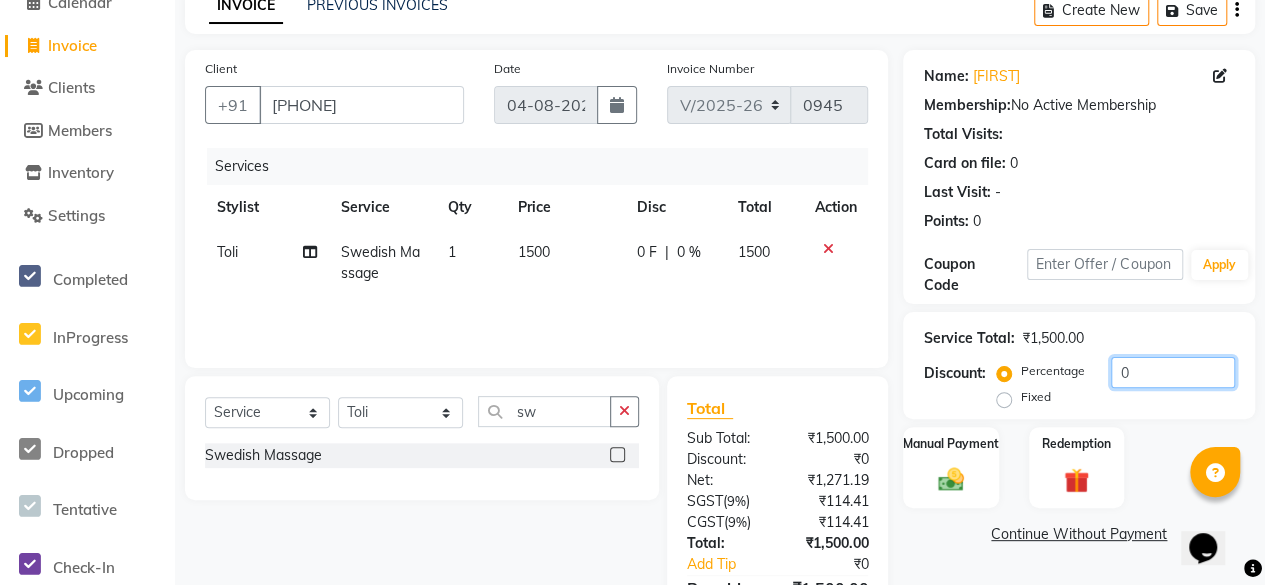 click on "0" 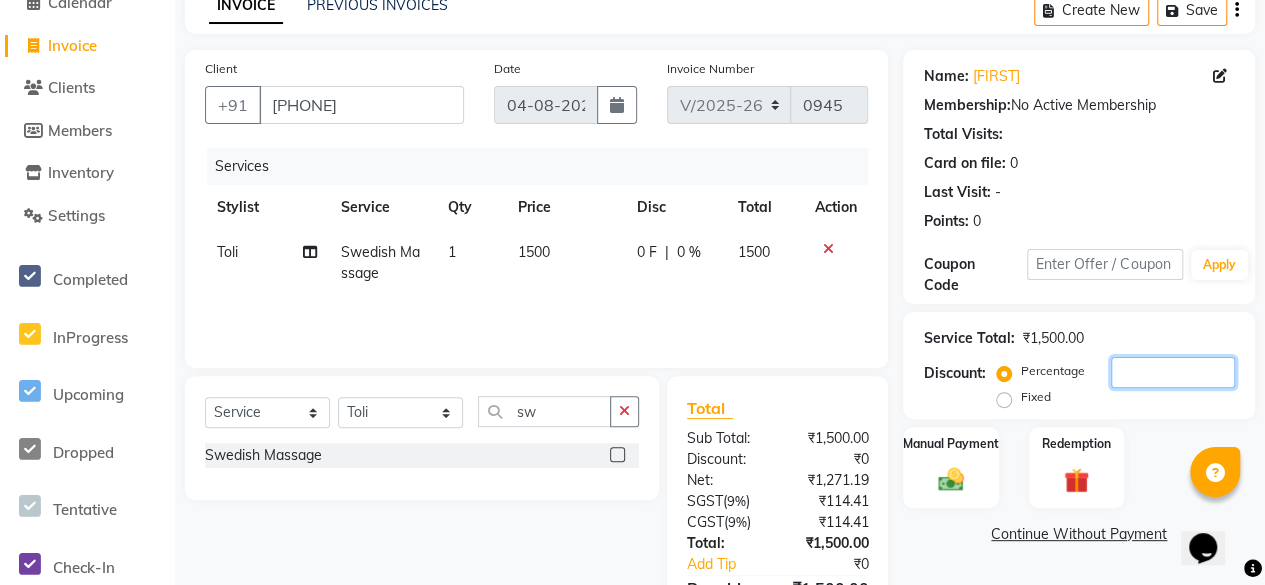 type 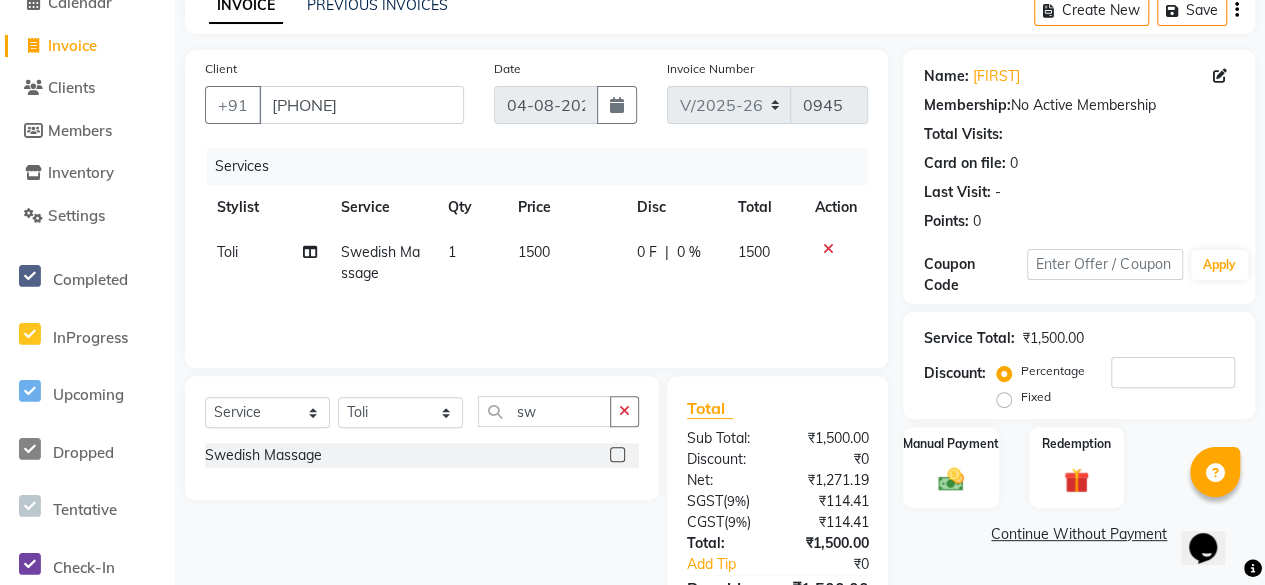 click on "Fixed" 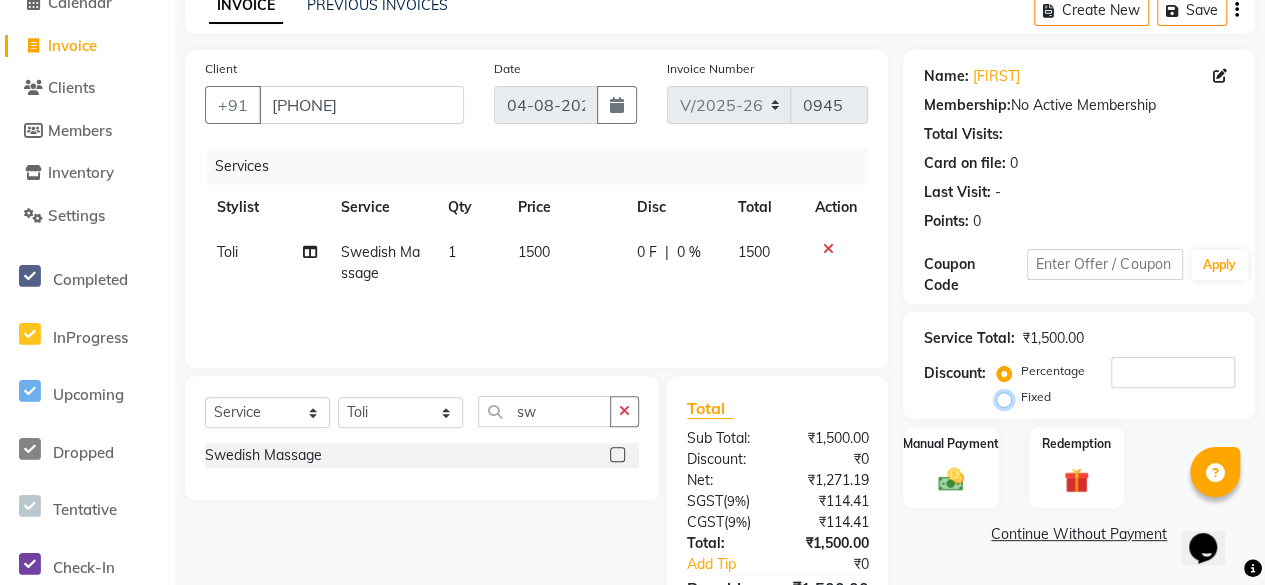 click on "Fixed" at bounding box center (1008, 397) 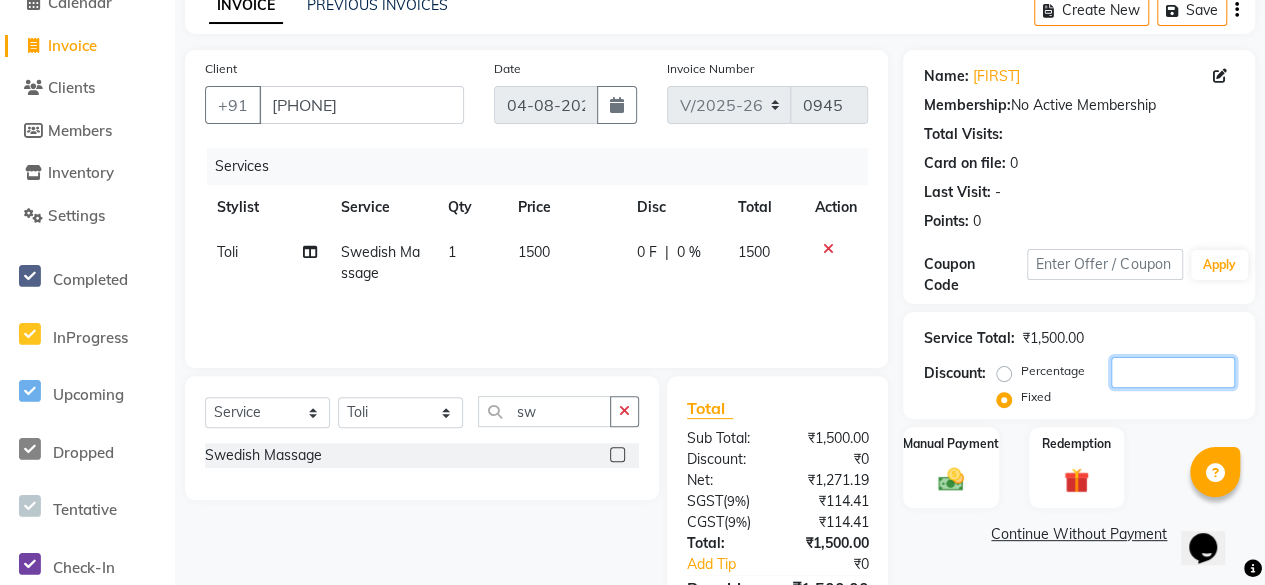 click 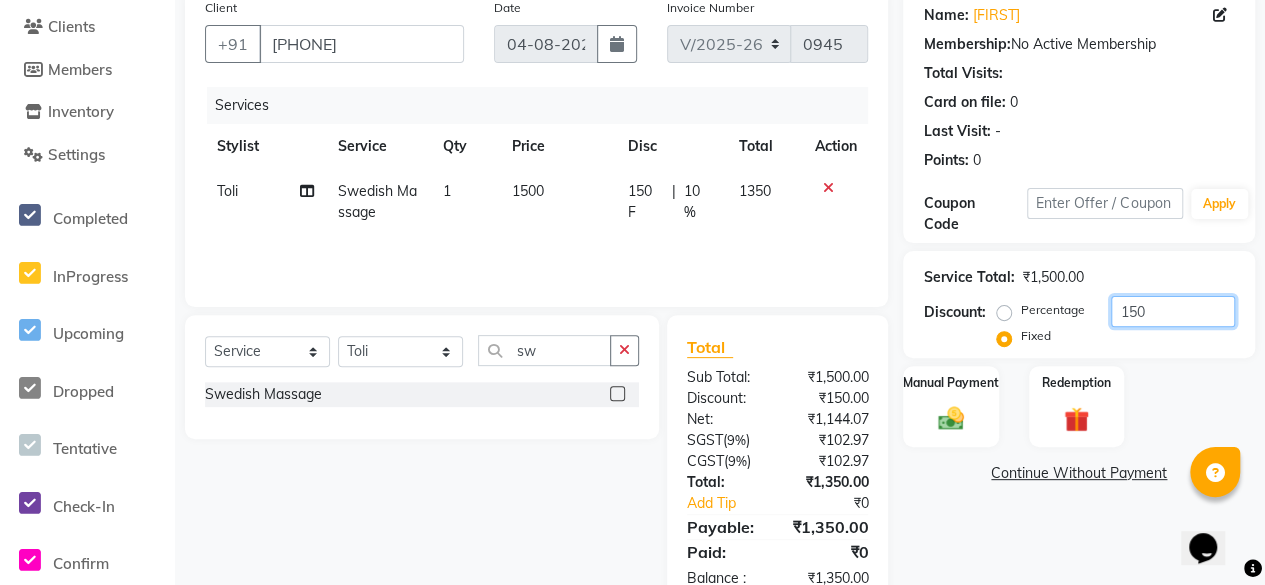 scroll, scrollTop: 213, scrollLeft: 0, axis: vertical 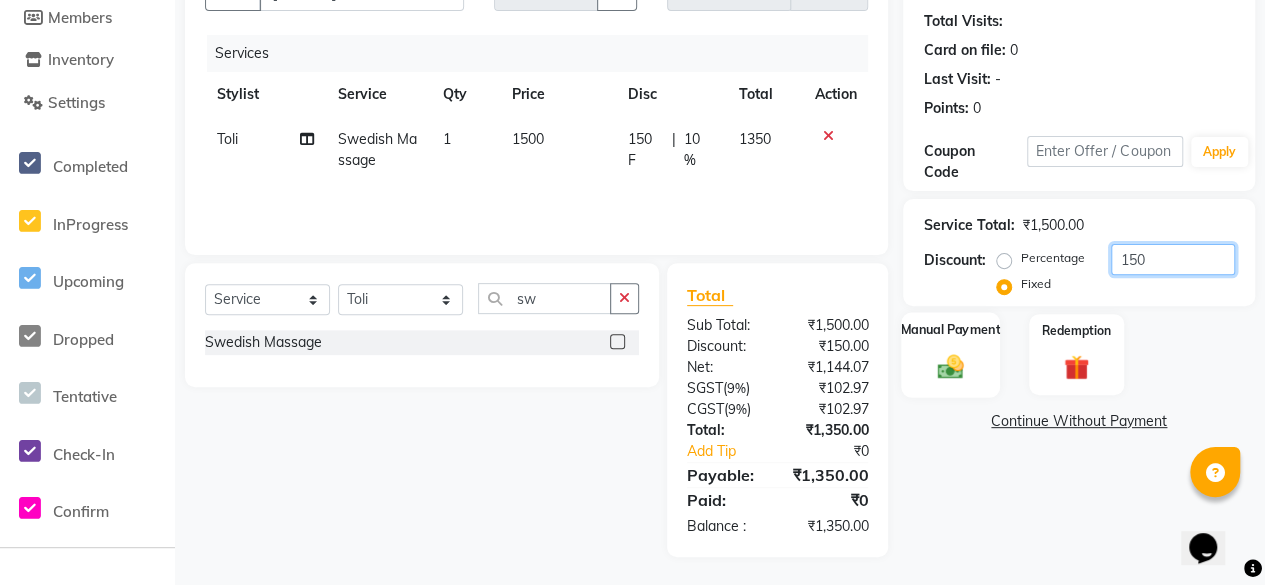 type on "150" 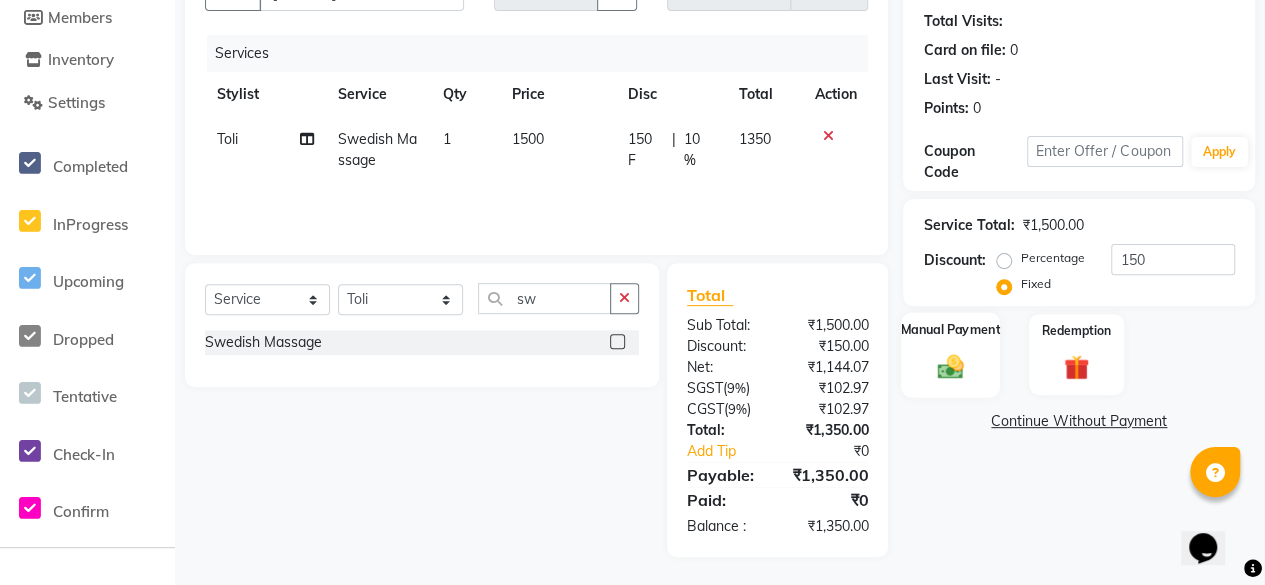 click 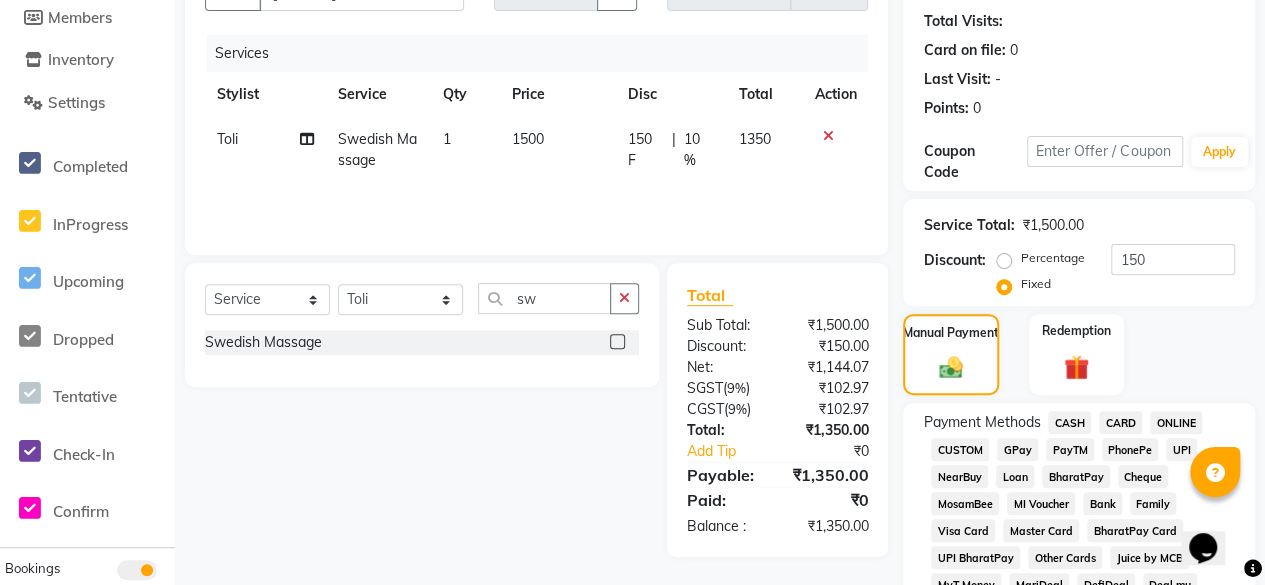 click on "GPay" 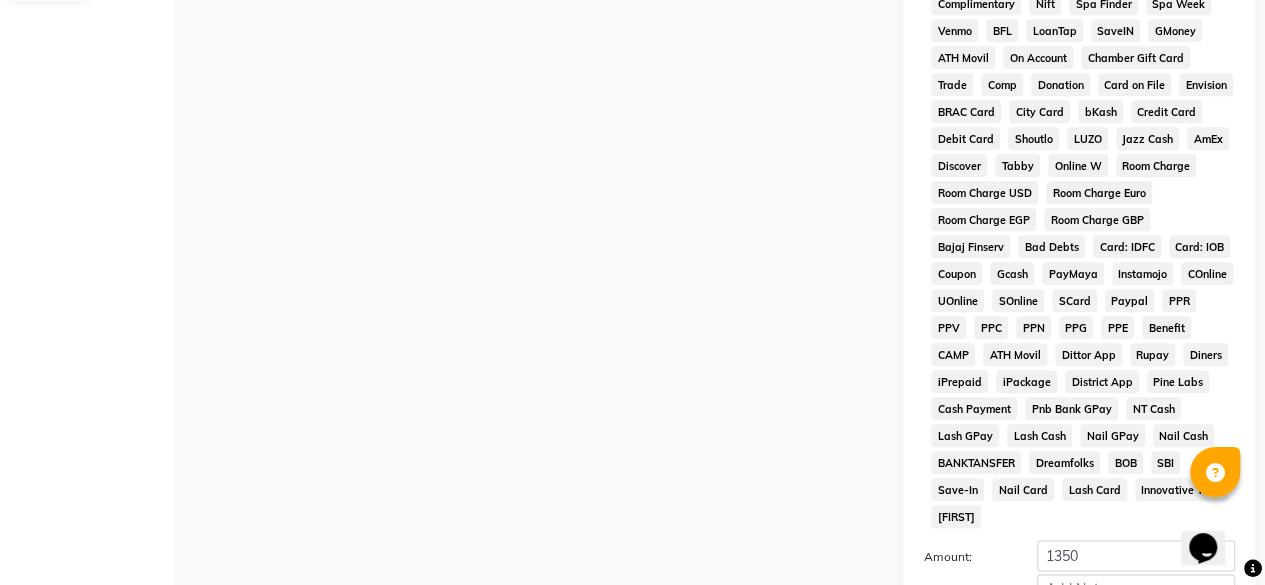 scroll, scrollTop: 1041, scrollLeft: 0, axis: vertical 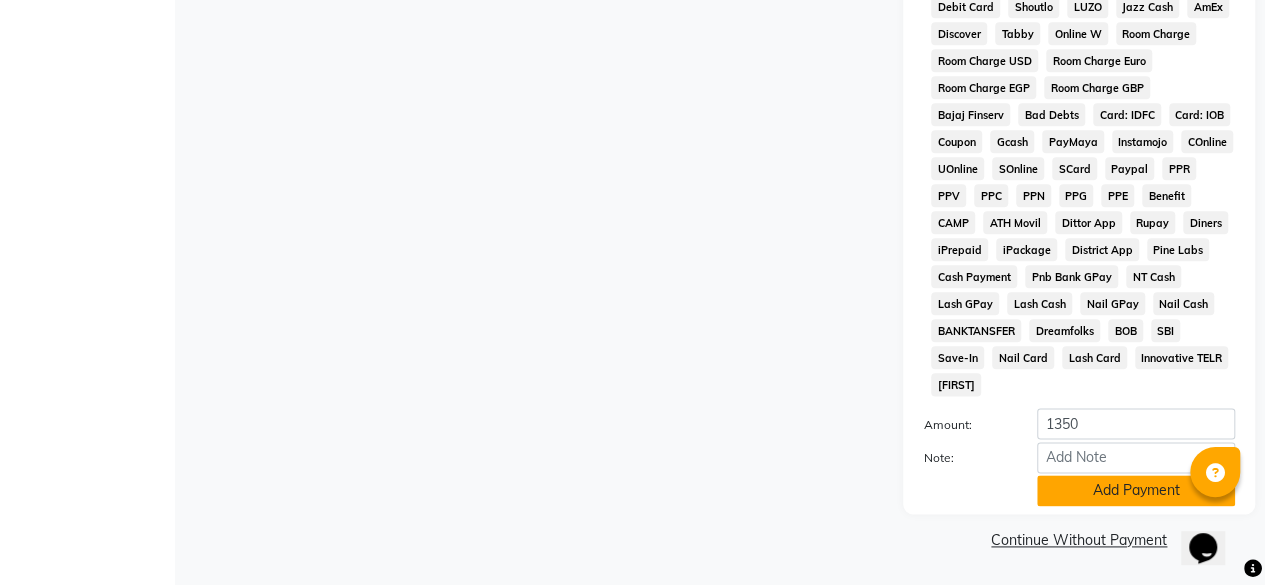 click on "Add Payment" 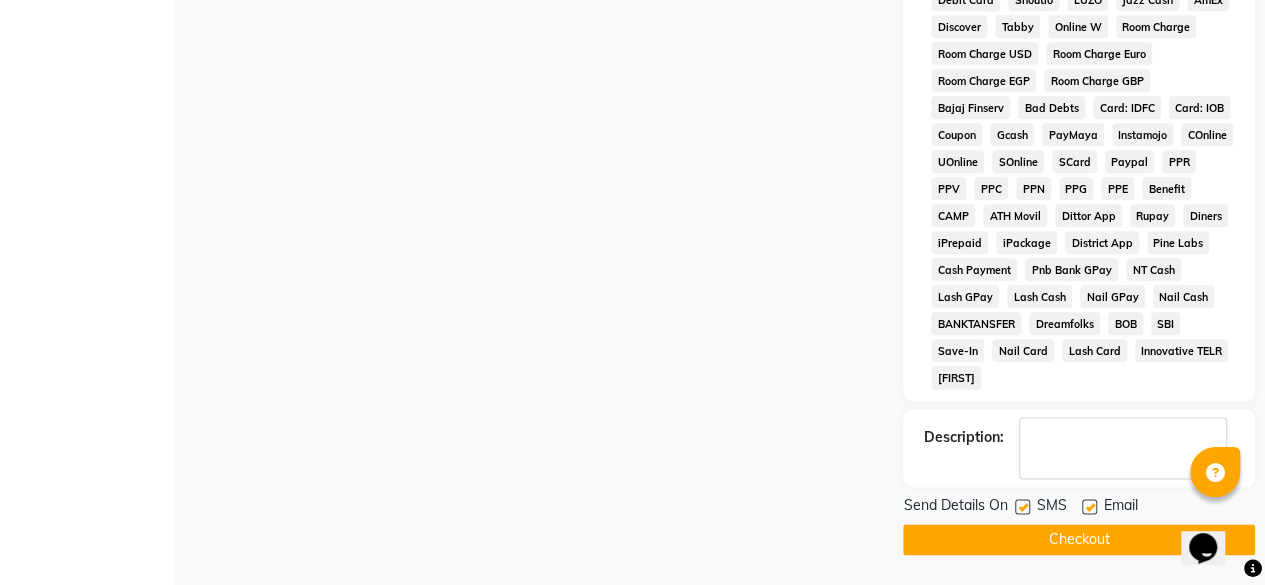 click on "Checkout" 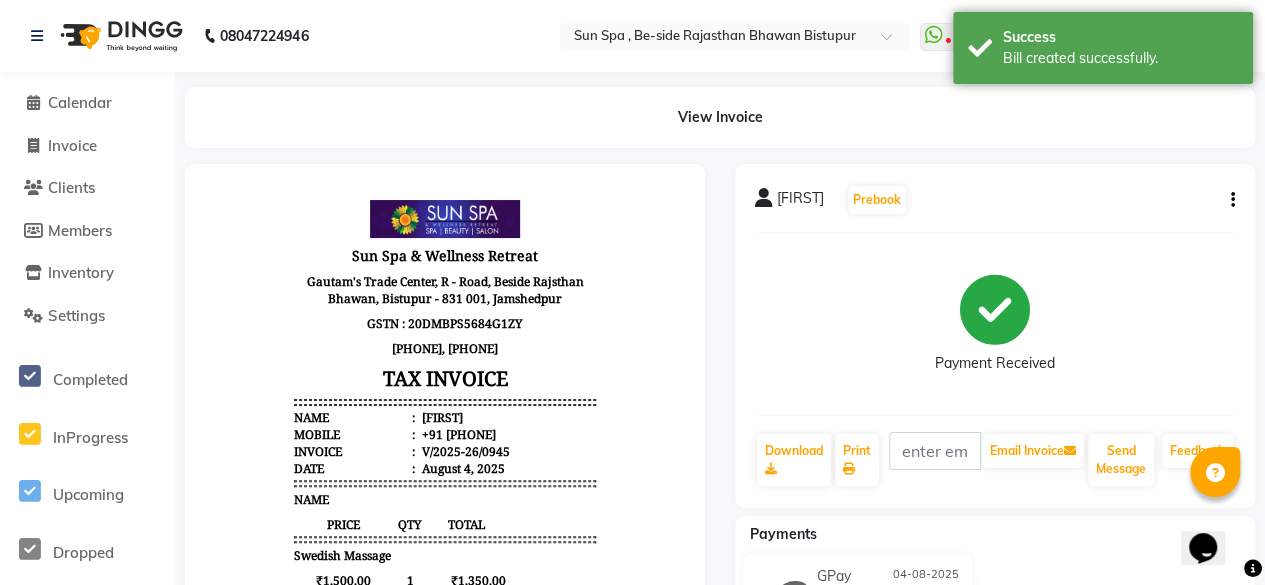 scroll, scrollTop: 0, scrollLeft: 0, axis: both 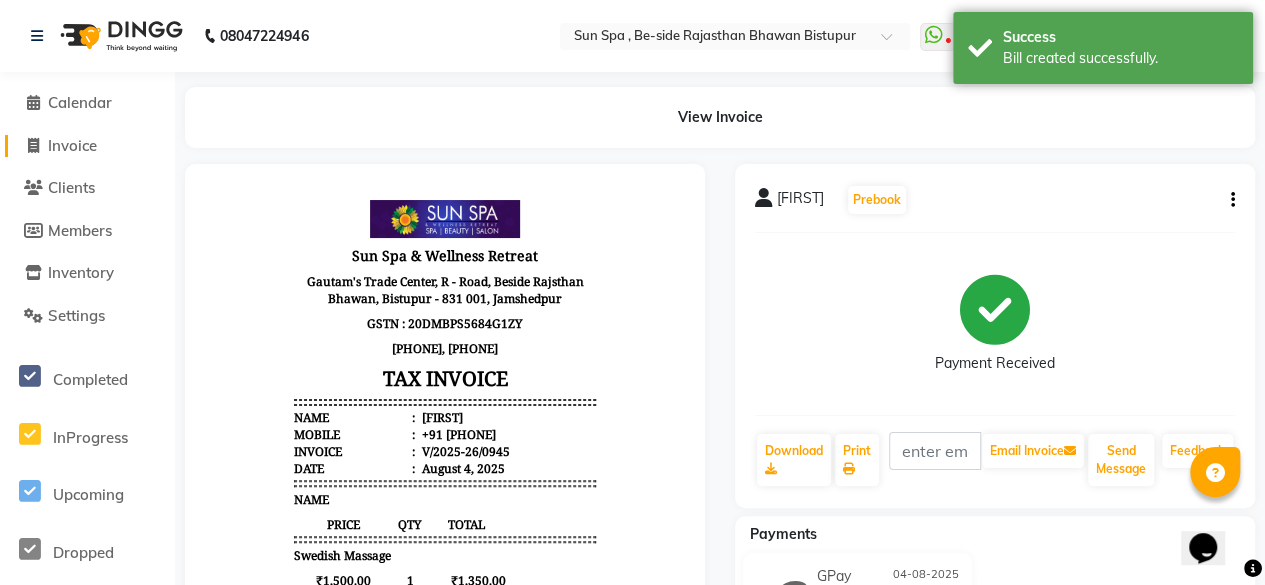 click on "Invoice" 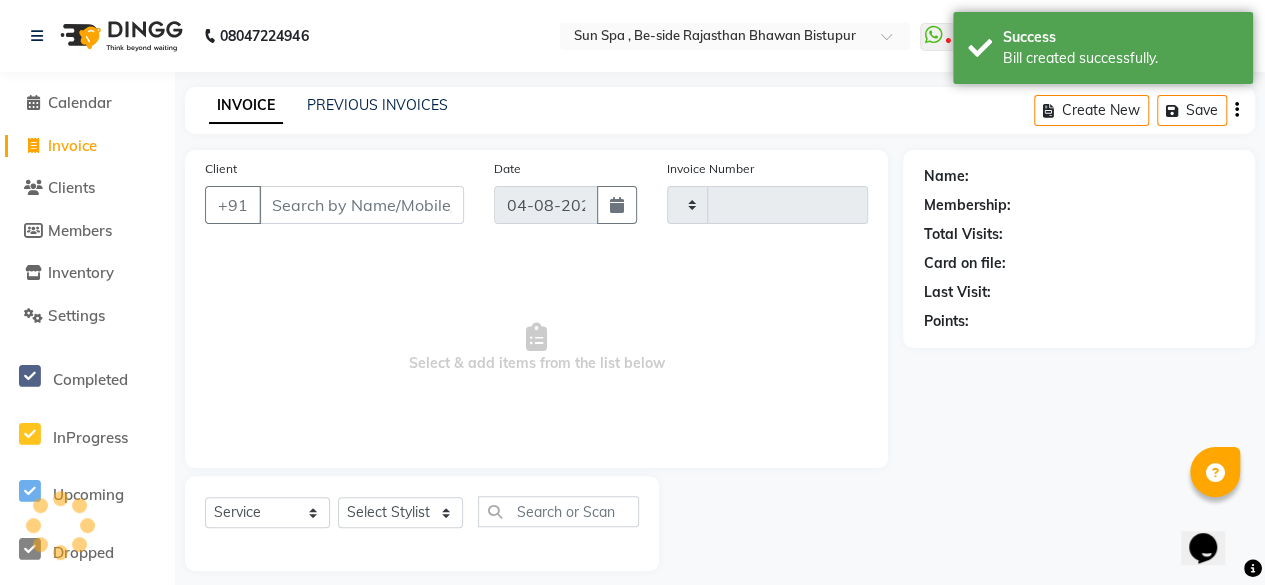 scroll, scrollTop: 15, scrollLeft: 0, axis: vertical 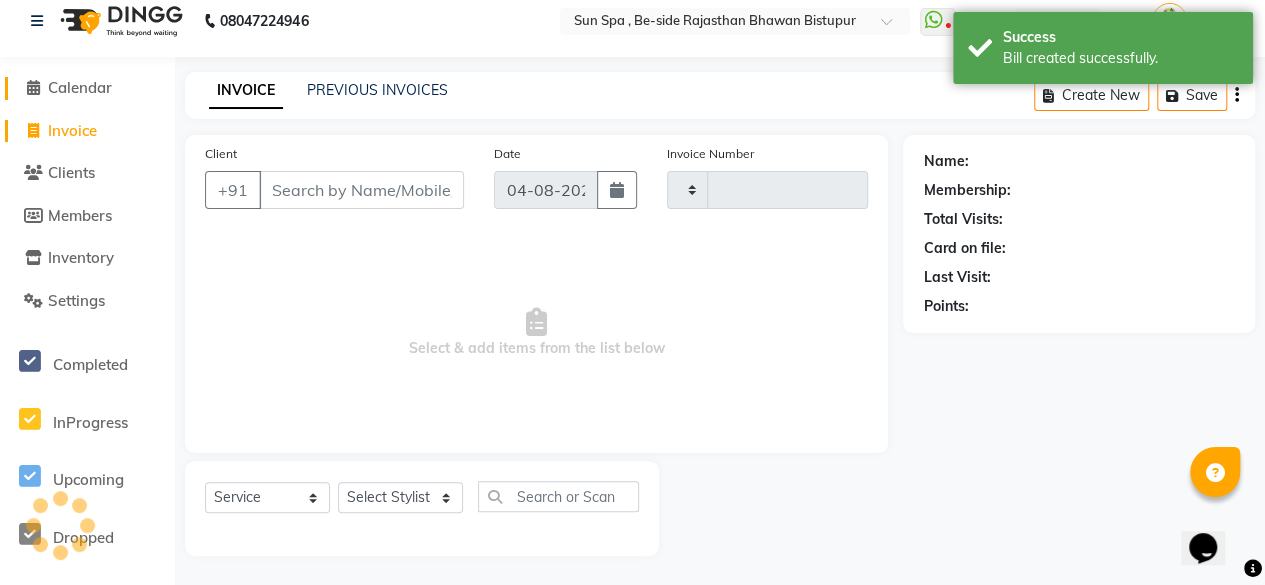 click on "Calendar" 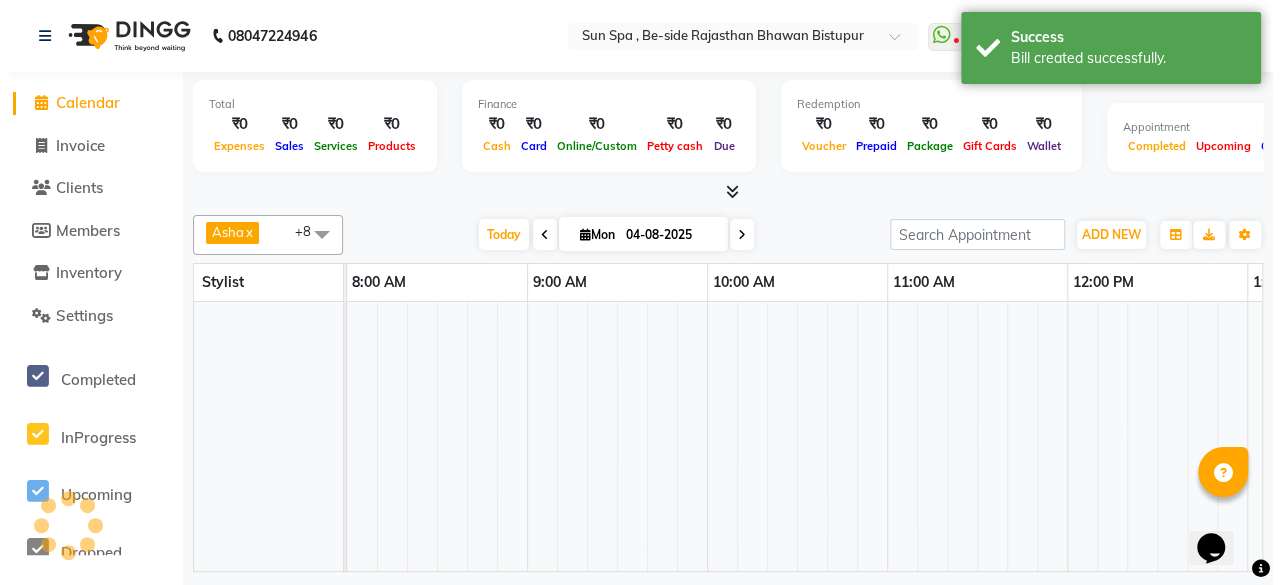 scroll, scrollTop: 0, scrollLeft: 0, axis: both 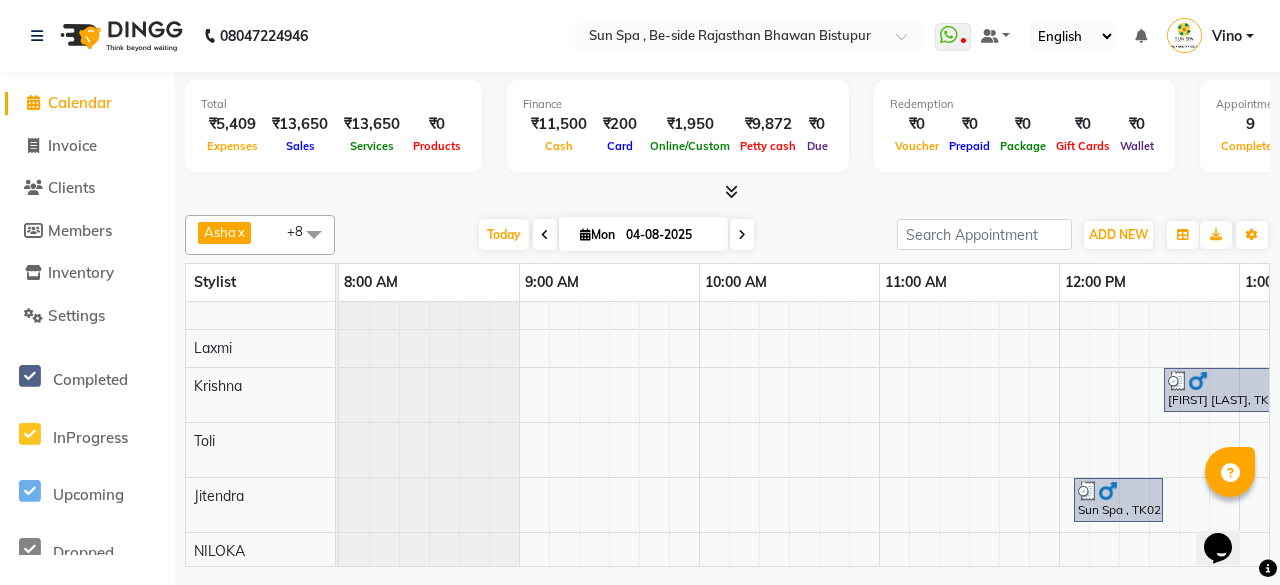 click at bounding box center (731, 191) 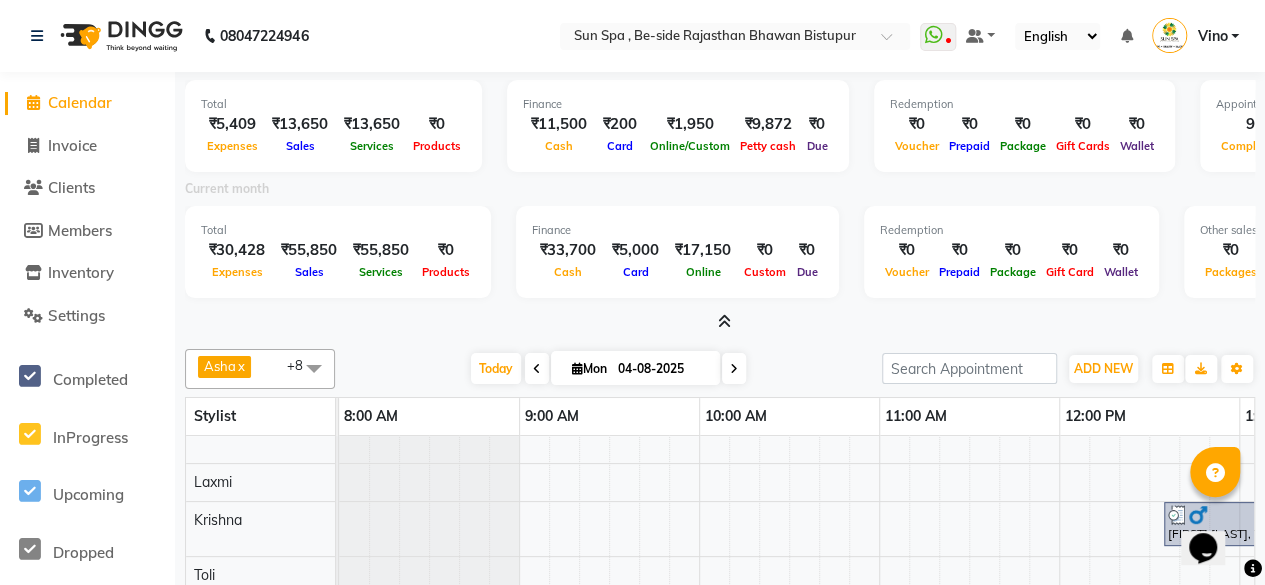 click at bounding box center (724, 321) 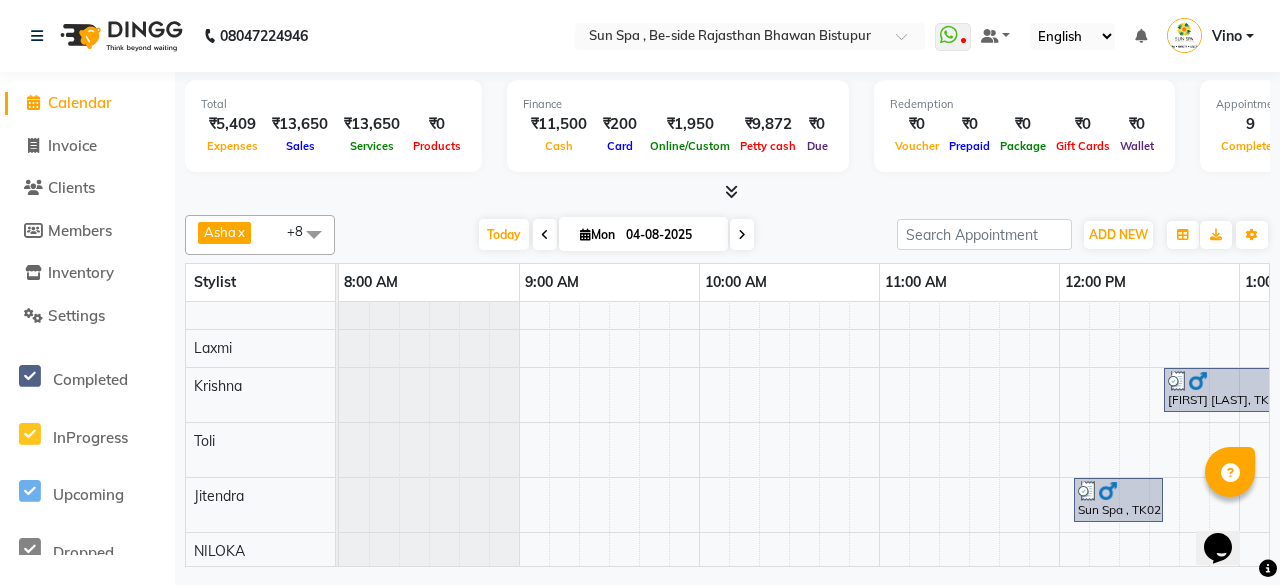 click at bounding box center [731, 191] 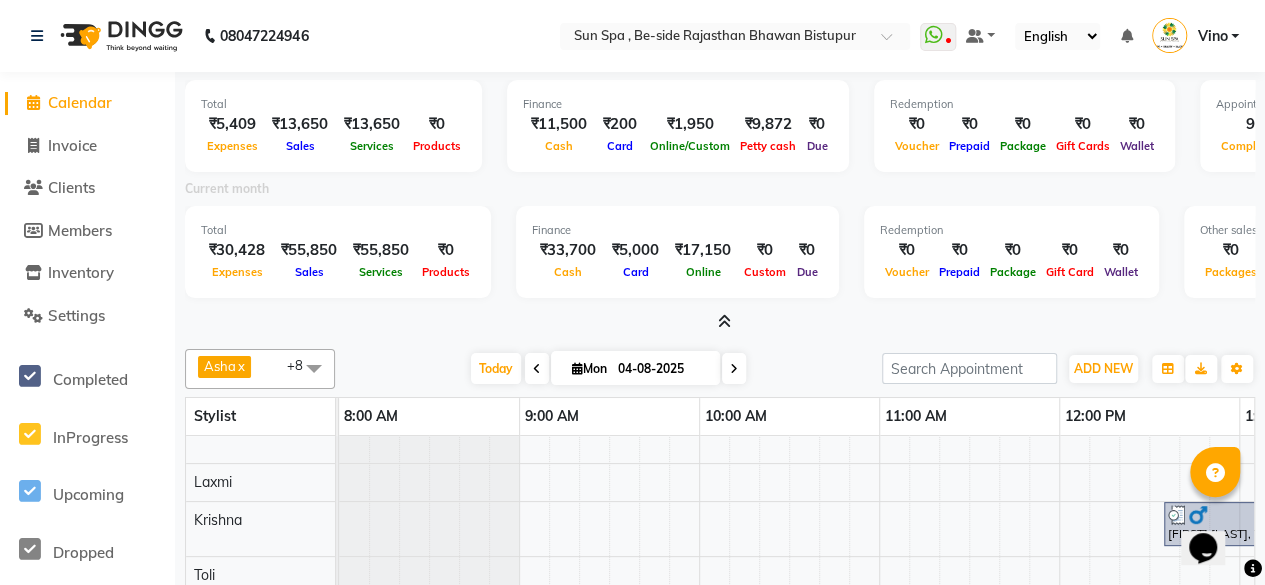 click at bounding box center [724, 321] 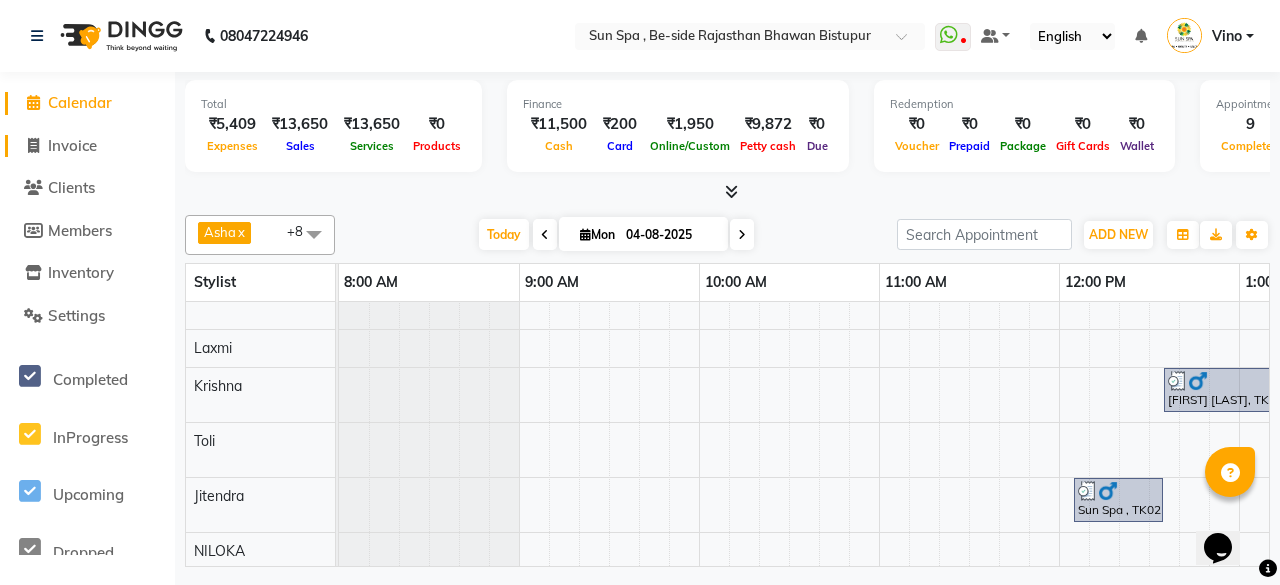 click on "Invoice" 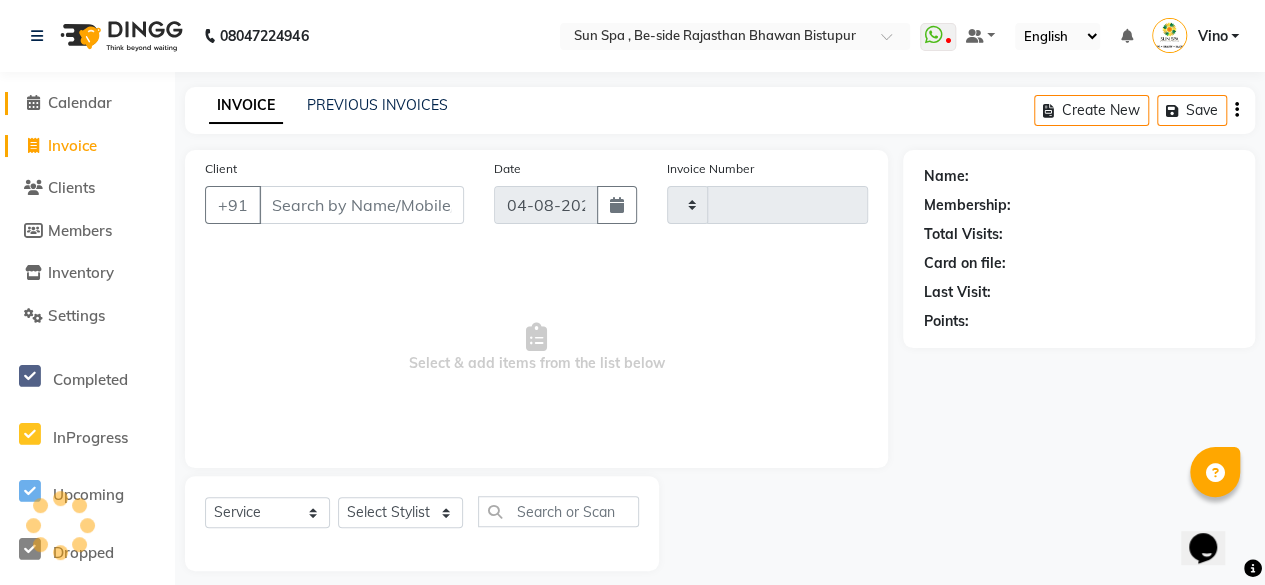 type on "0946" 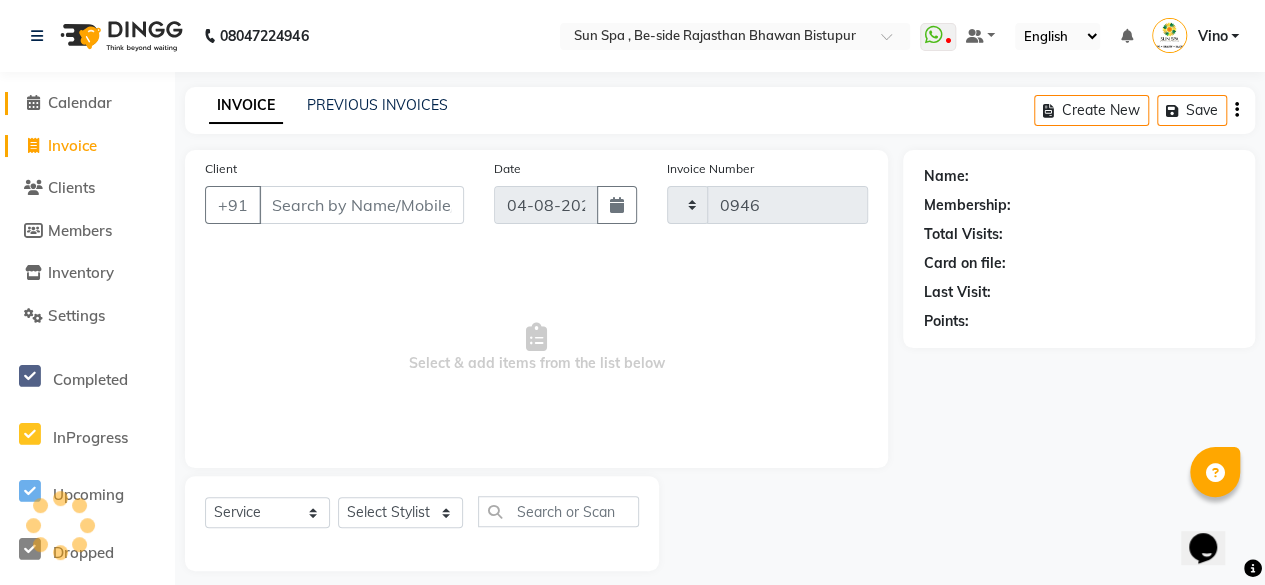 select on "5782" 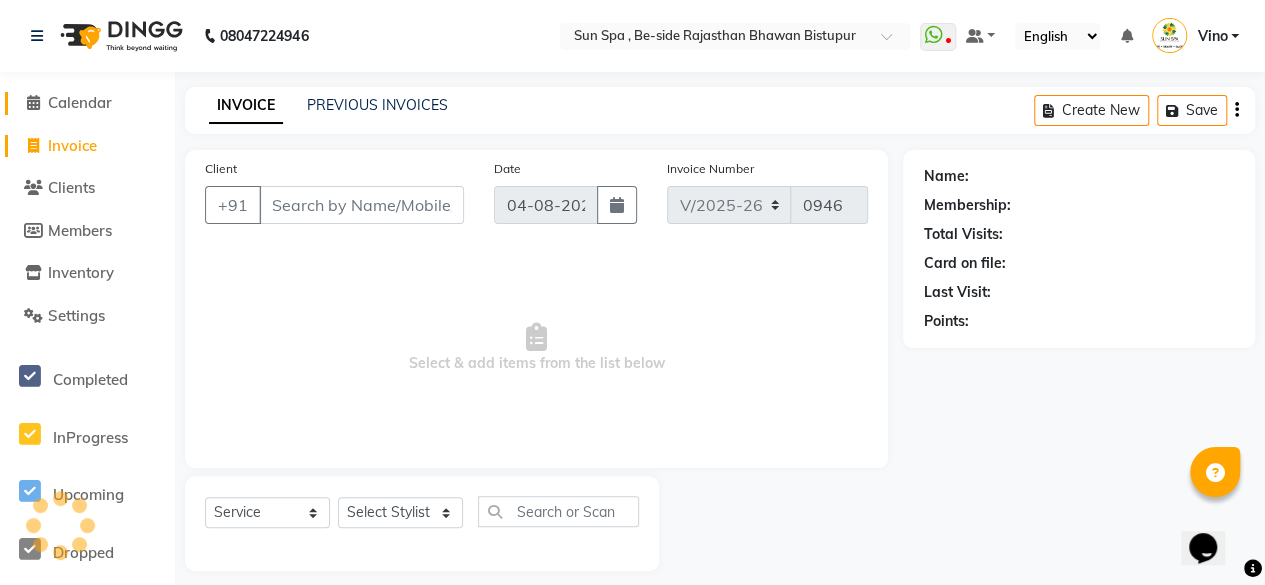 click on "Calendar" 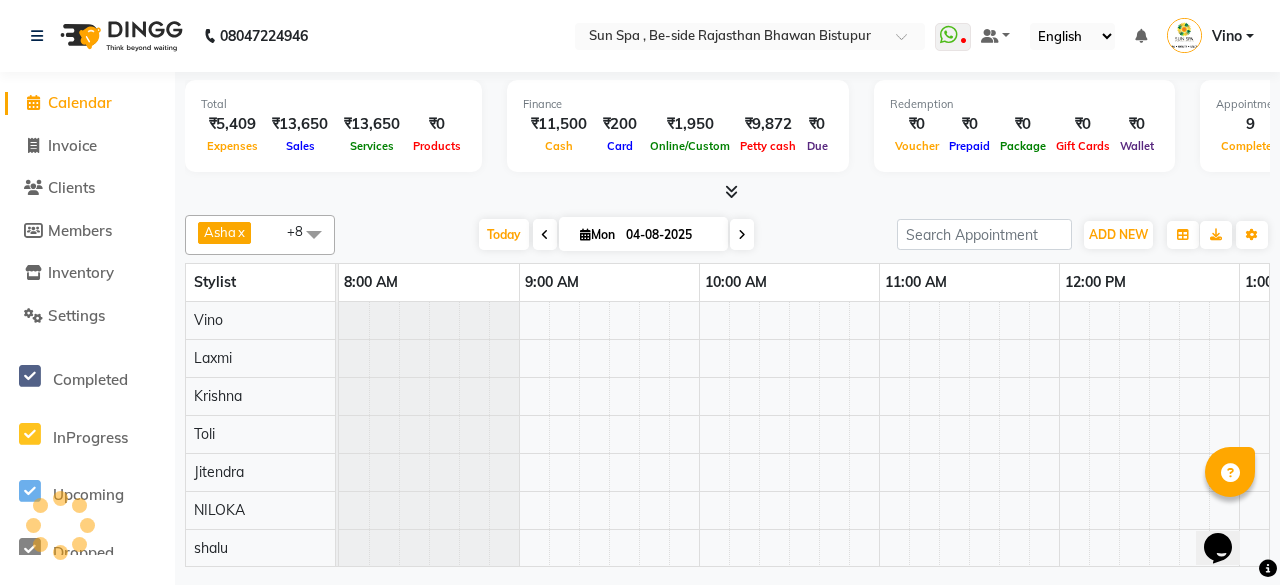 scroll, scrollTop: 0, scrollLeft: 0, axis: both 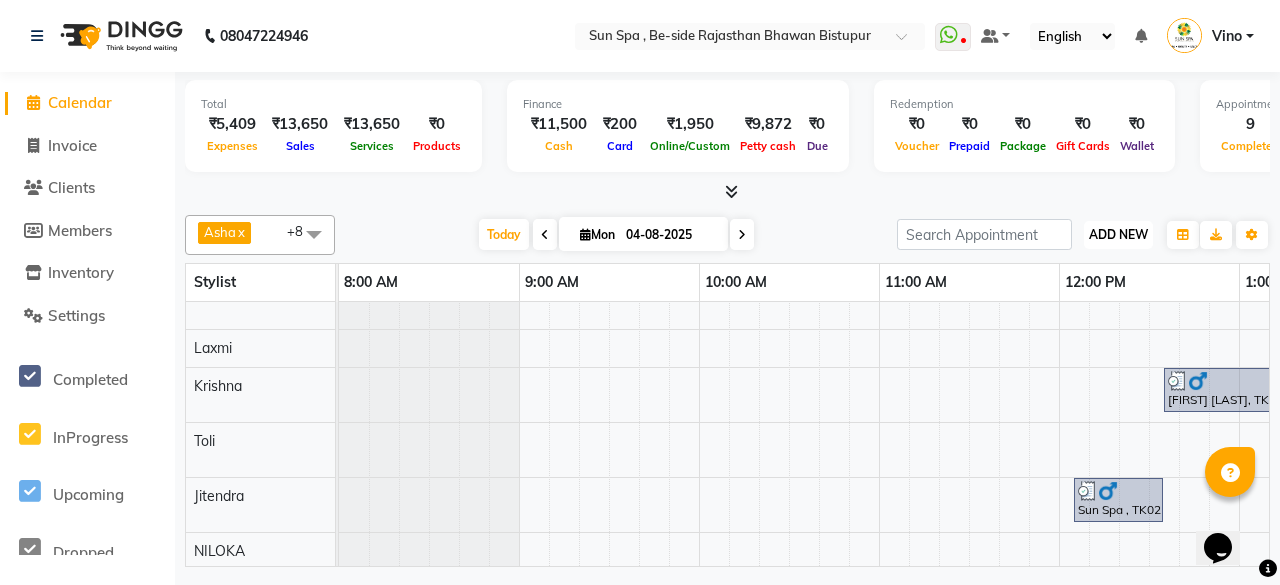 click on "ADD NEW" at bounding box center [1118, 234] 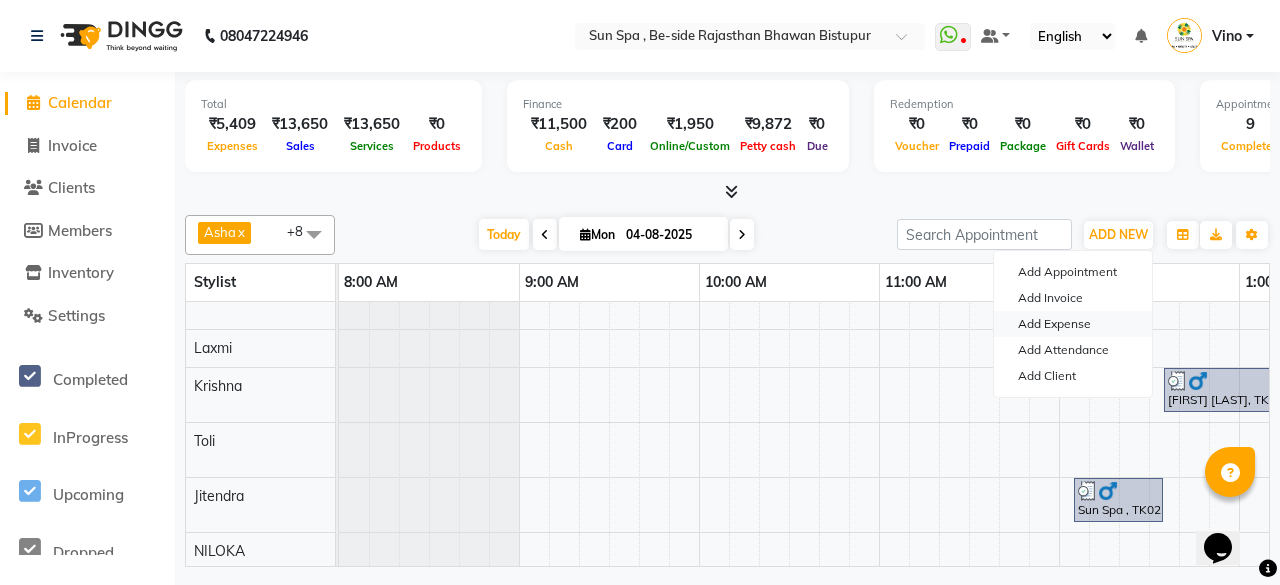 click on "Add Expense" at bounding box center (1073, 324) 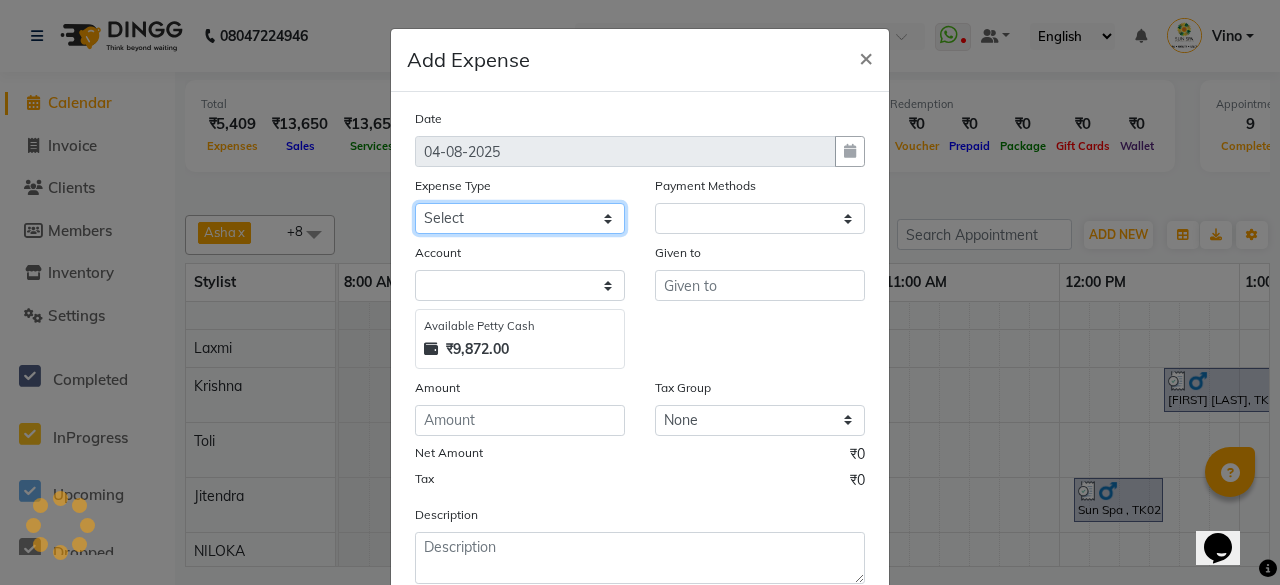 click on "Select Advance Salary Bank charges Car maintenance Cash transfer to bank Cash transfer to hub Client Snacks Events Expance Fuel Incentive JUSTDAIL Loan Repayment Maintenance Marketing Miscellaneous [FIRST] [LAST] Other Pantry Product Room Rent staff Salary Shop Rent Staff Snacks Tax Tea & Refreshment Utilities" 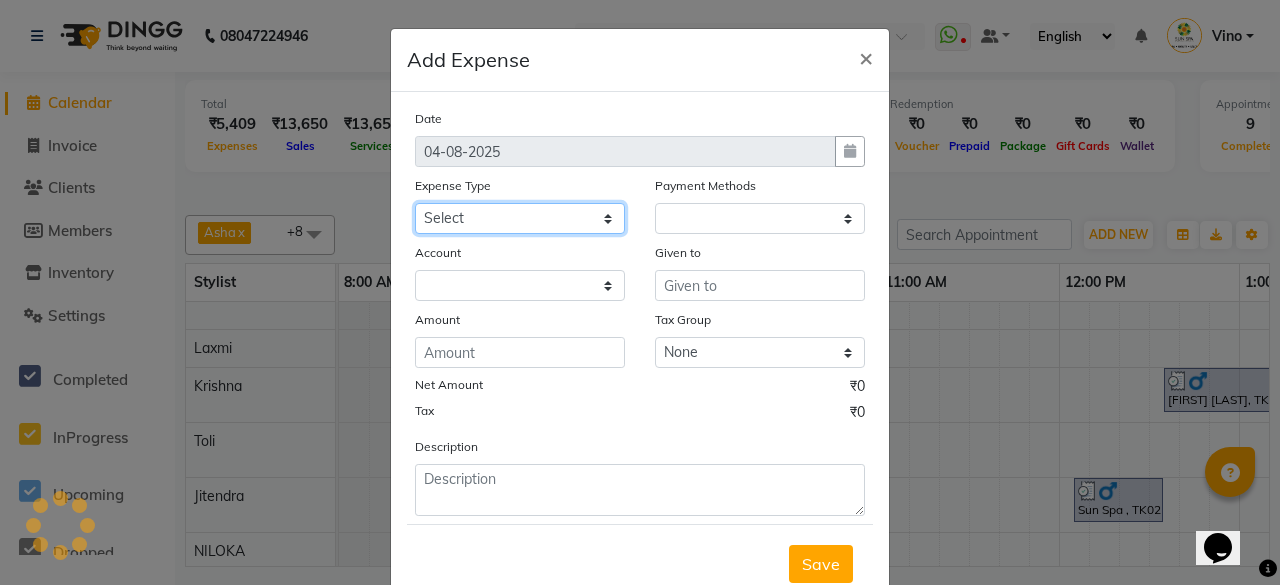 select on "1" 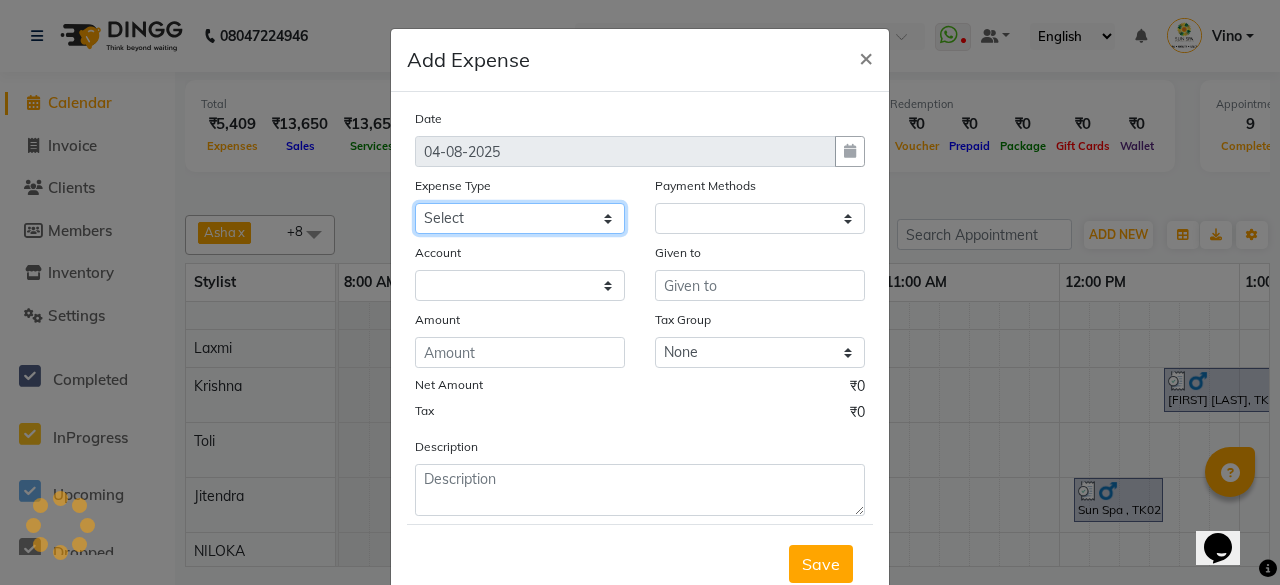 select on "4733" 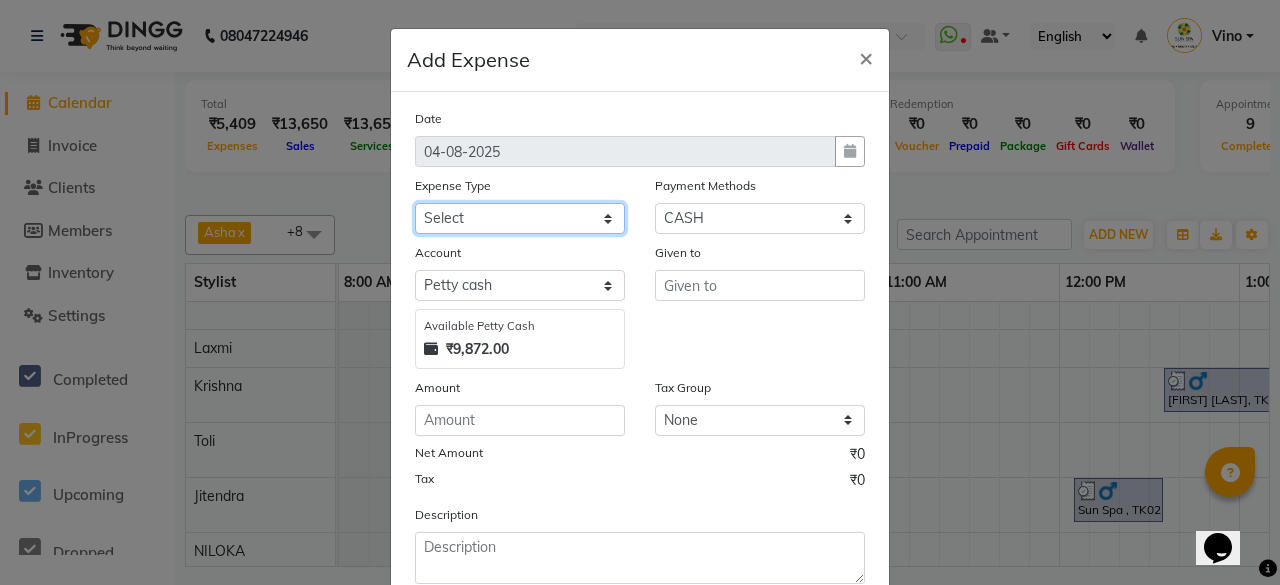 select on "12825" 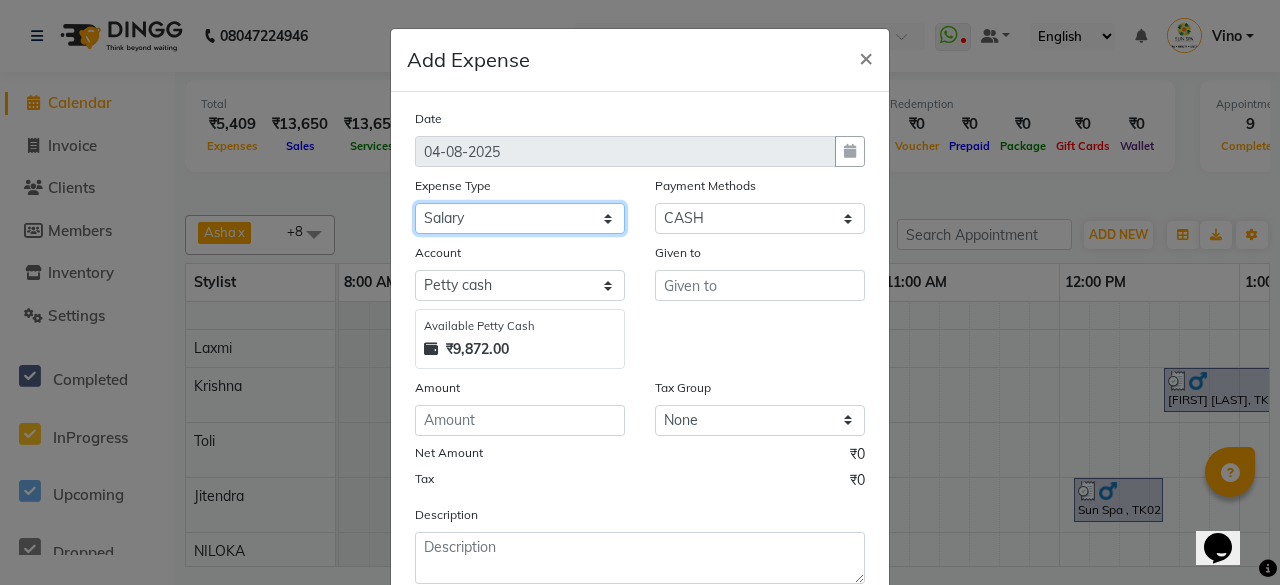 click on "Select Advance Salary Bank charges Car maintenance Cash transfer to bank Cash transfer to hub Client Snacks Events Expance Fuel Incentive JUSTDAIL Loan Repayment Maintenance Marketing Miscellaneous [FIRST] [LAST] Other Pantry Product Room Rent staff Salary Shop Rent Staff Snacks Tax Tea & Refreshment Utilities" 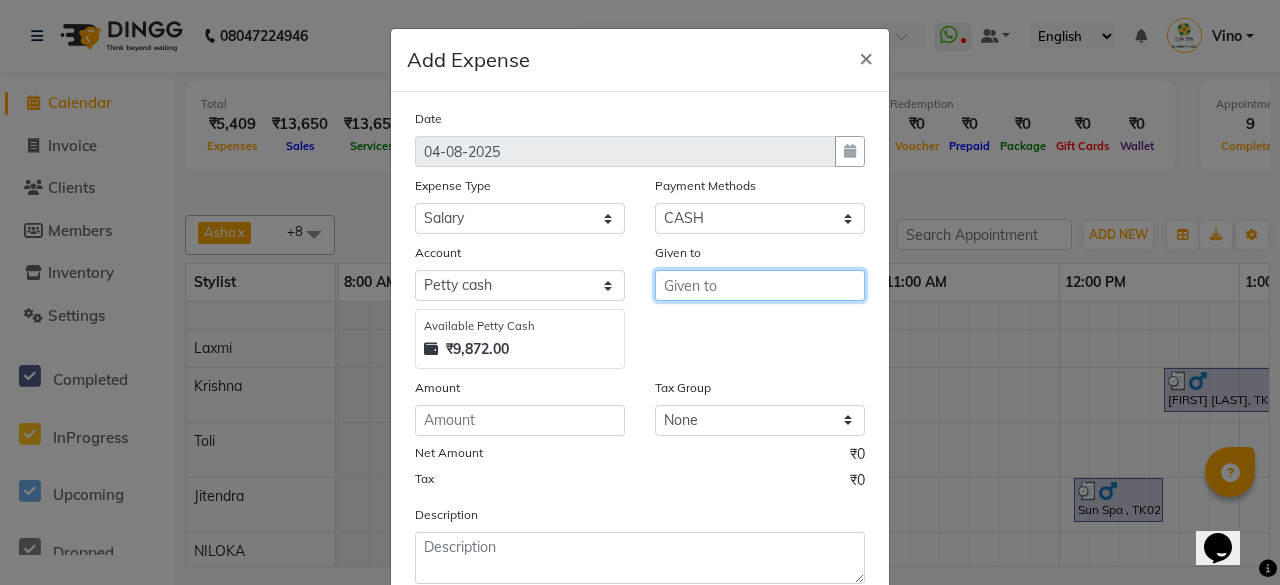 click at bounding box center (760, 285) 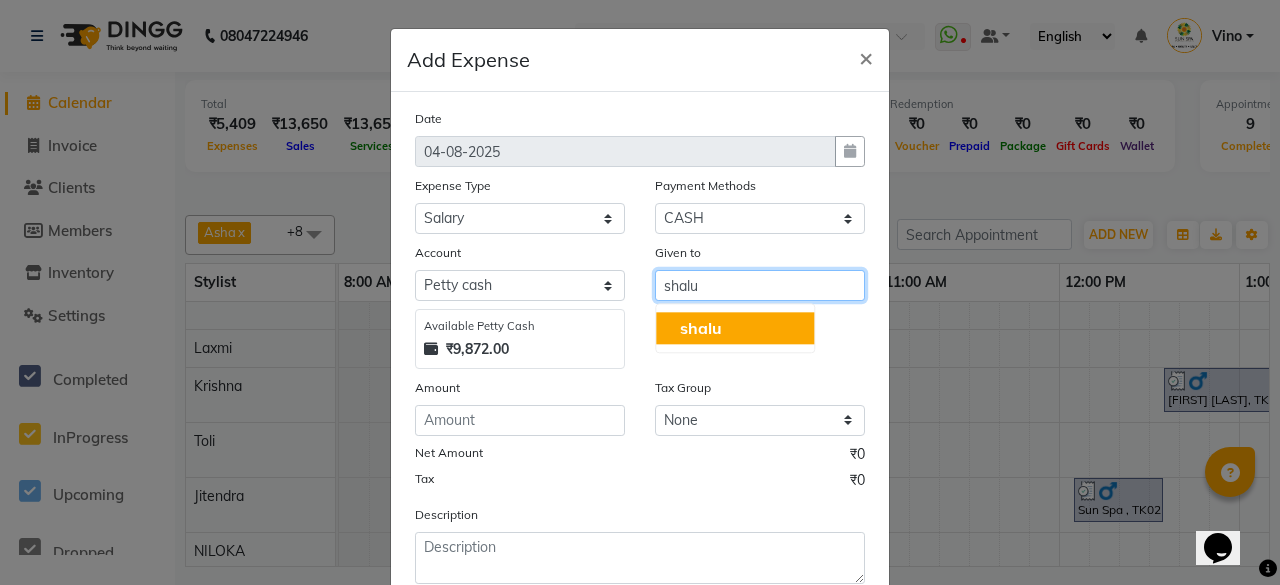 click on "shalu" 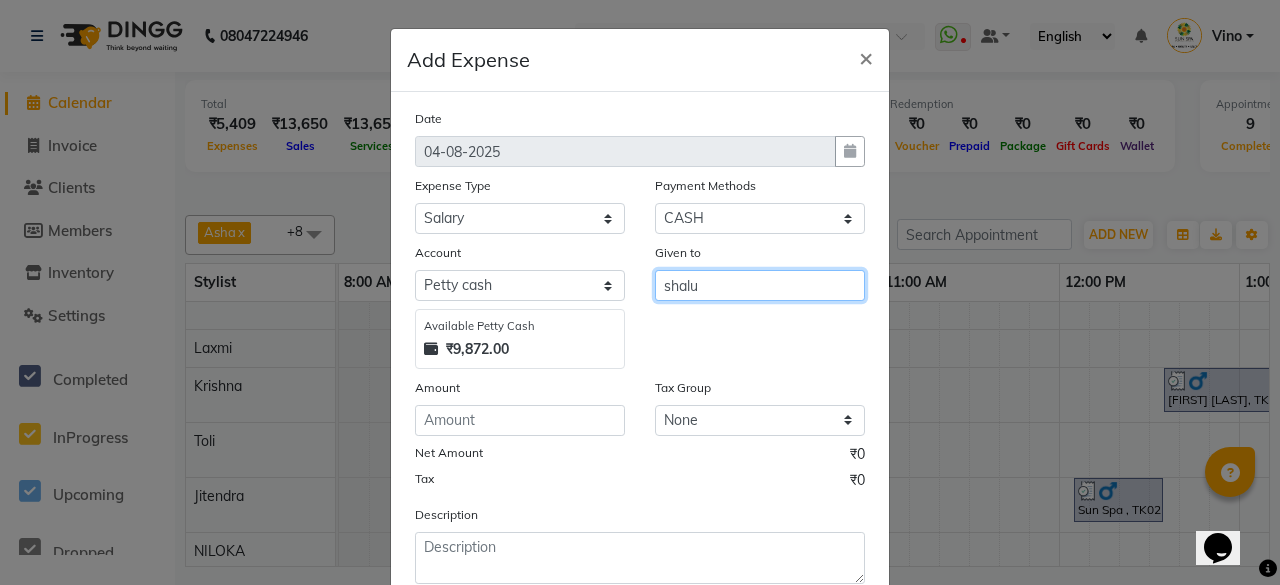 type on "shalu" 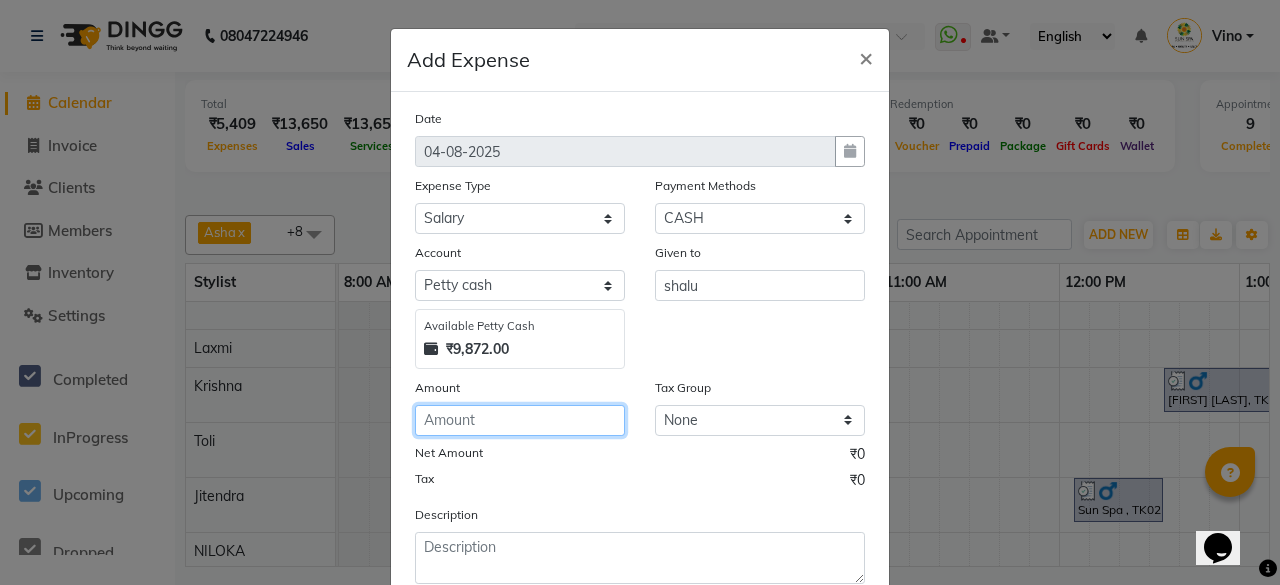 click 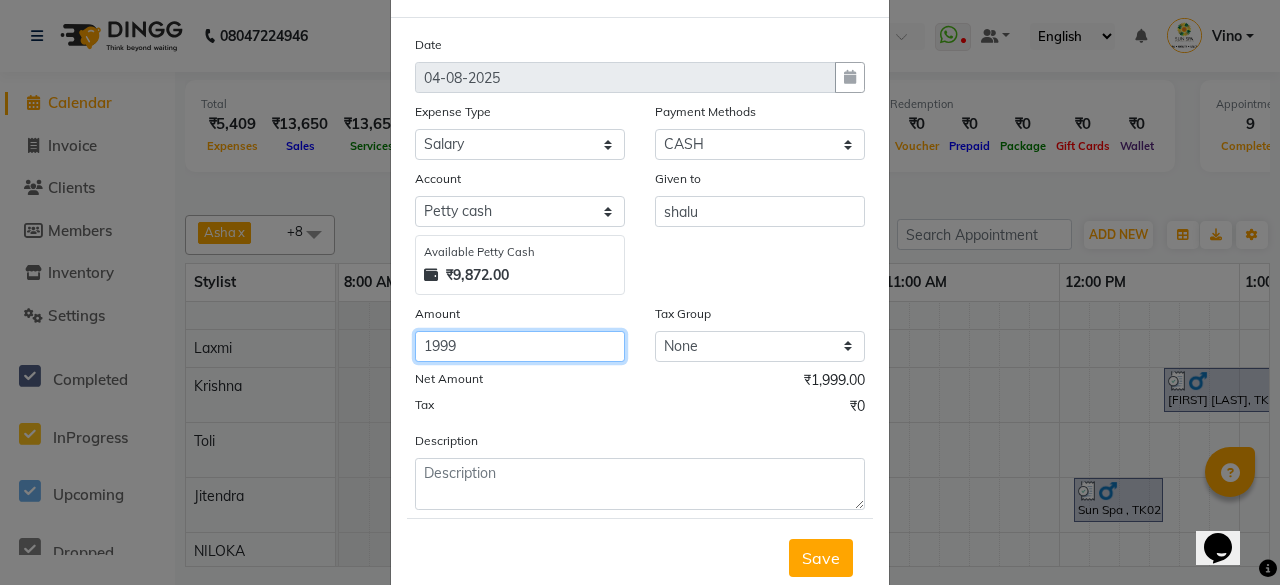 scroll, scrollTop: 100, scrollLeft: 0, axis: vertical 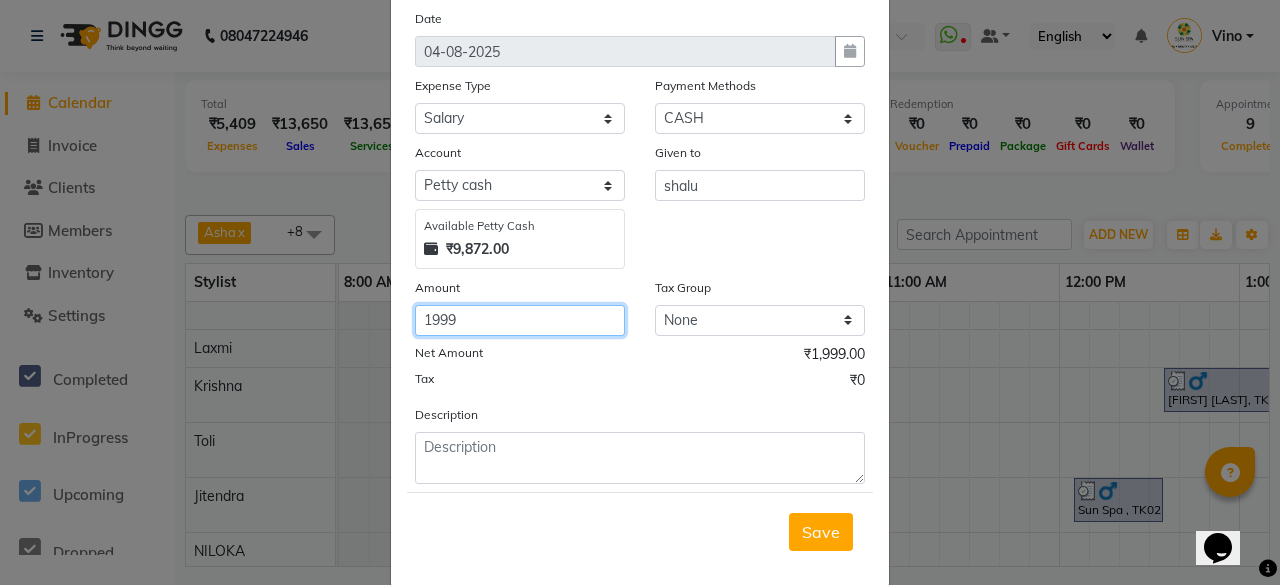 type on "1999" 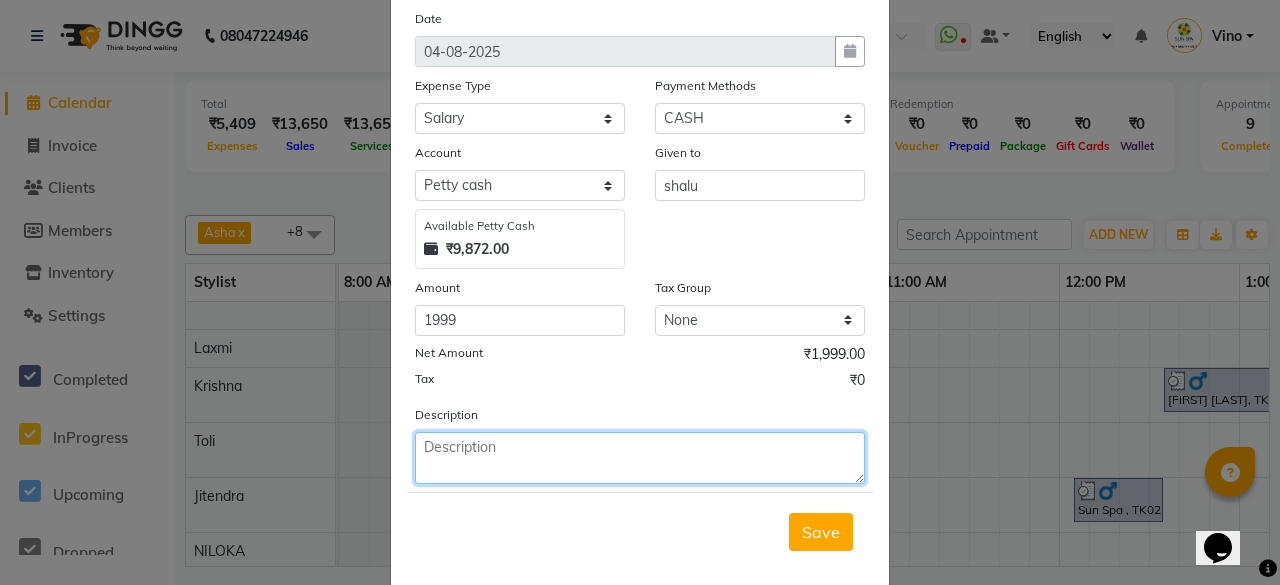 click 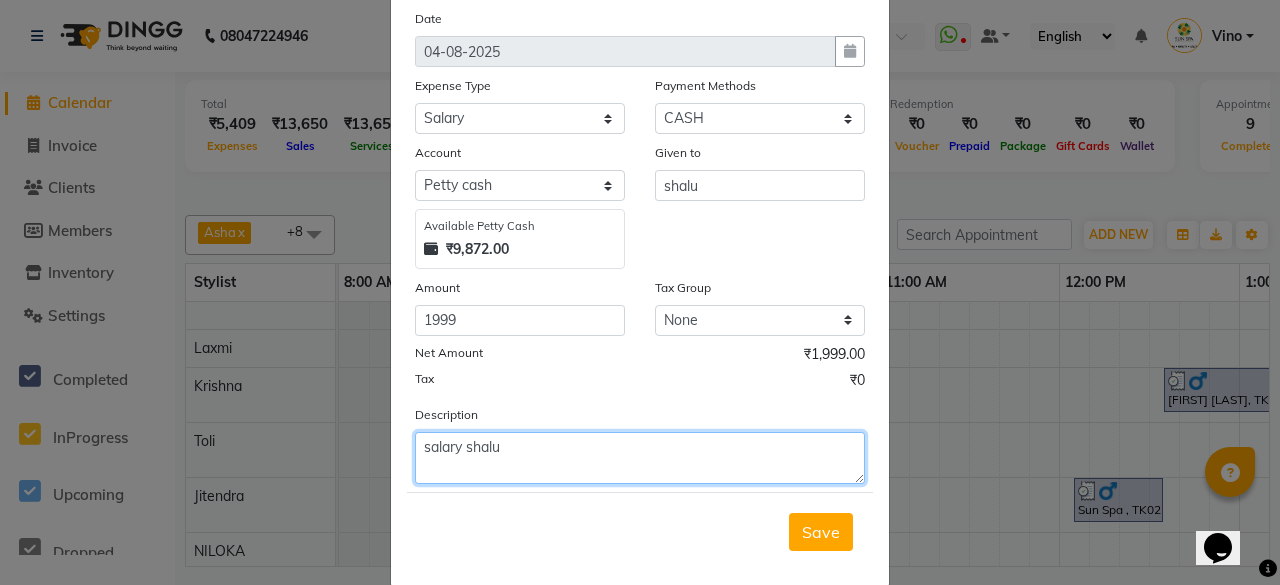 click on "salary shalu" 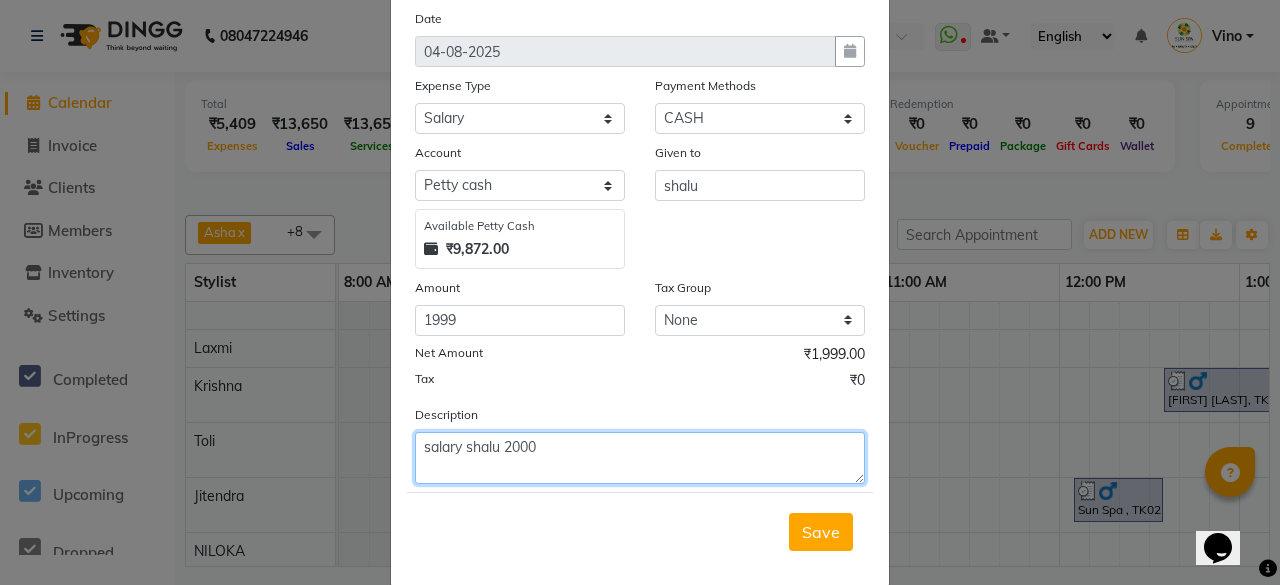 scroll, scrollTop: 127, scrollLeft: 0, axis: vertical 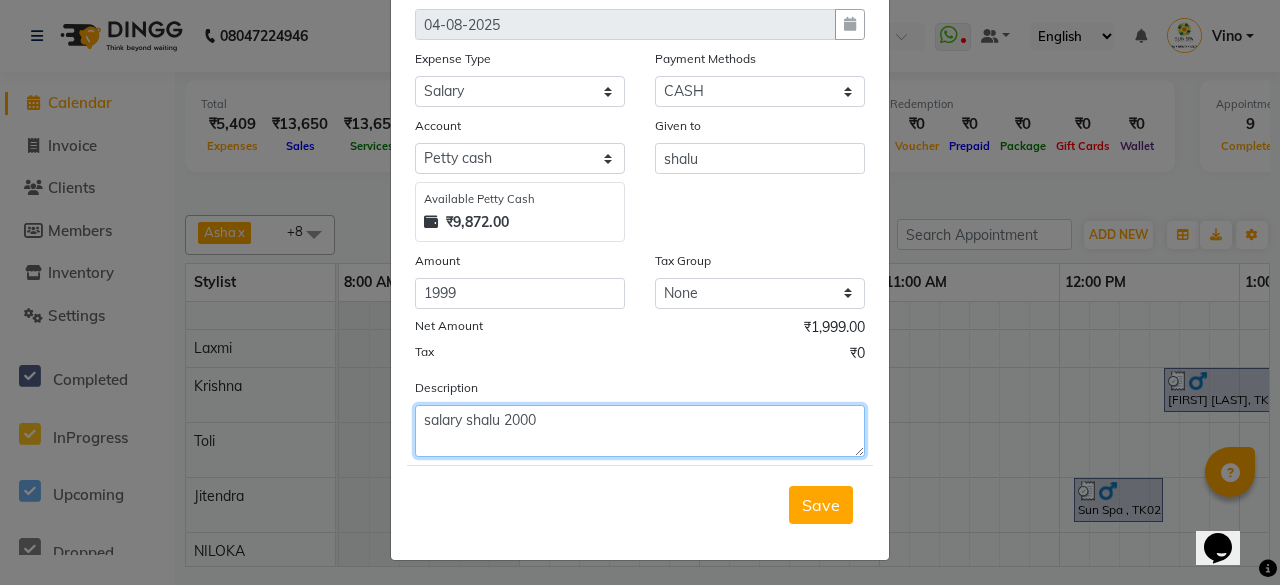 type on "salary shalu 2000" 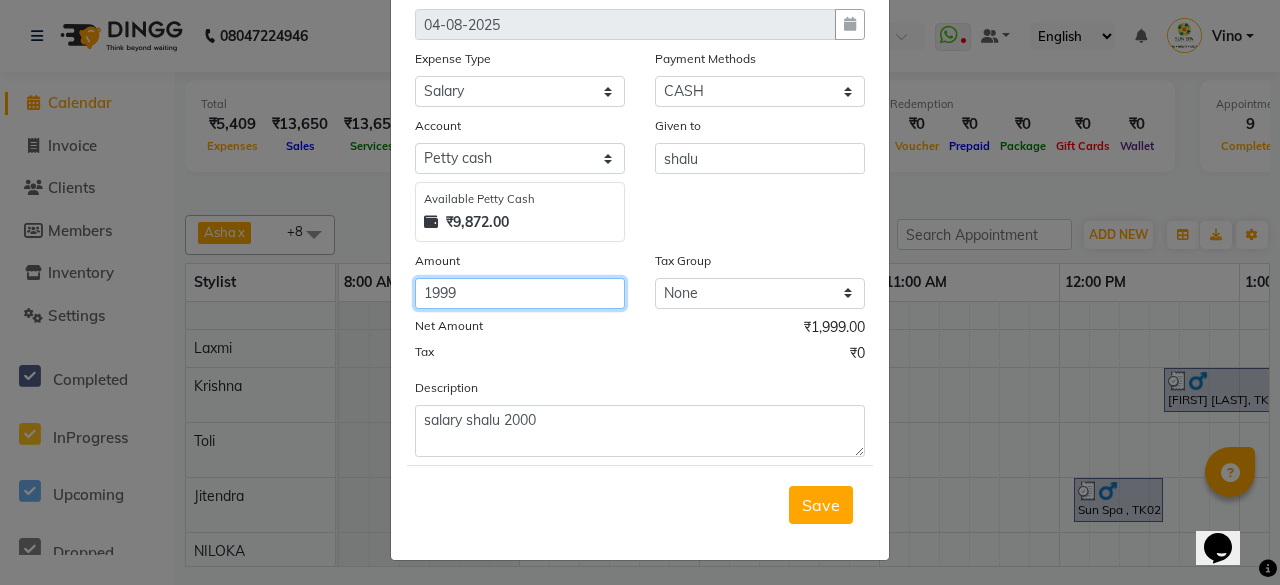 click on "1999" 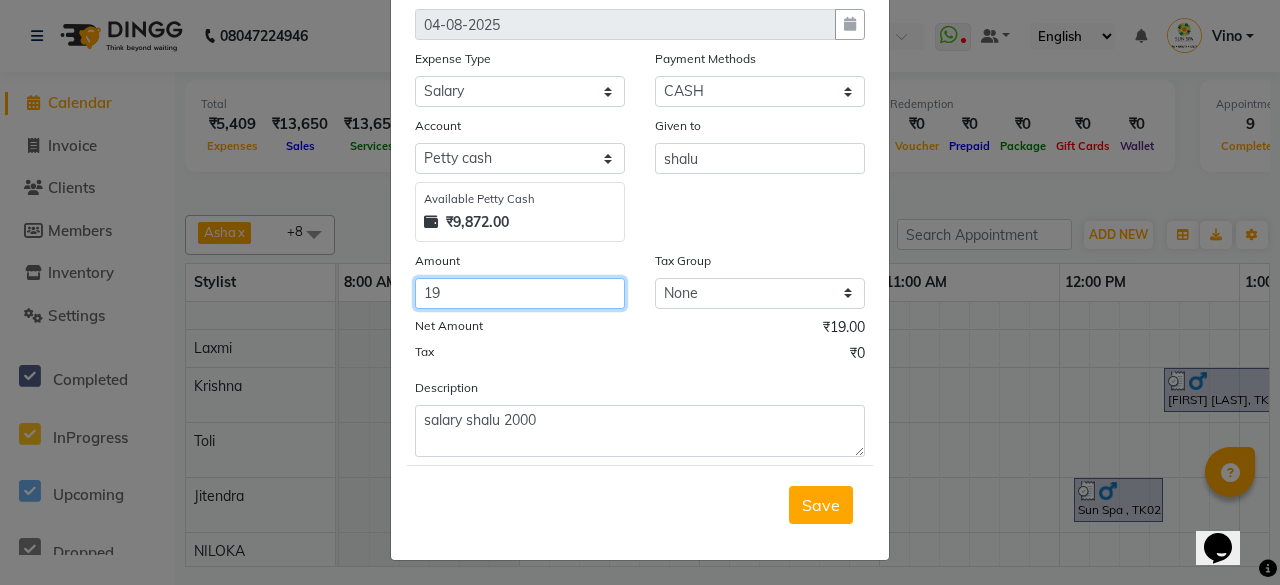 type on "1" 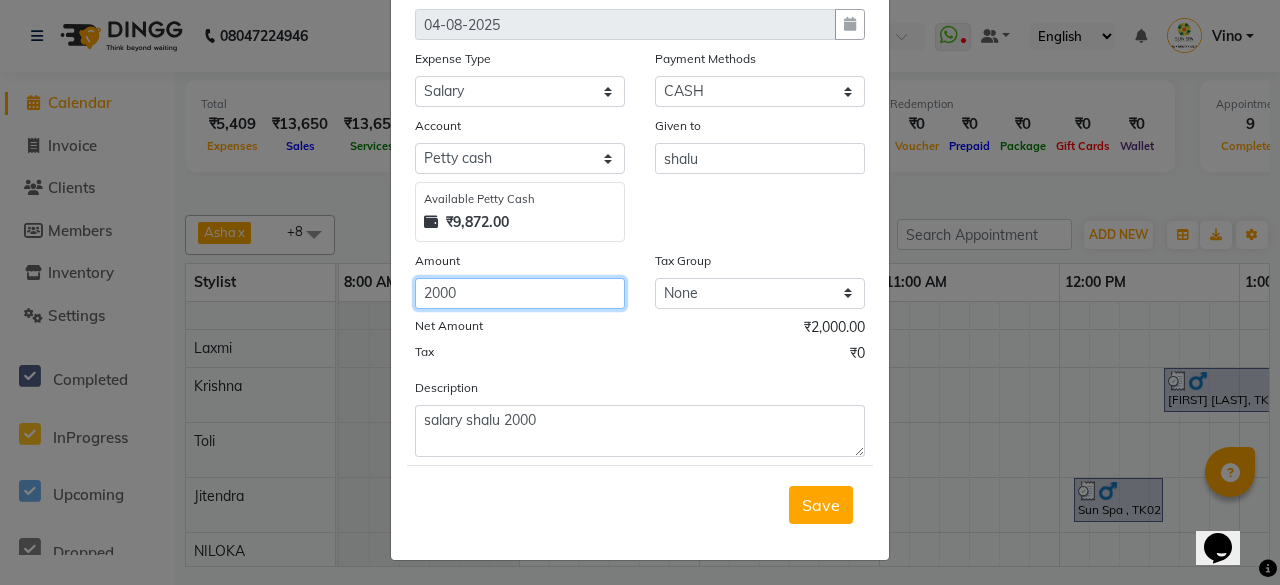 type on "2000" 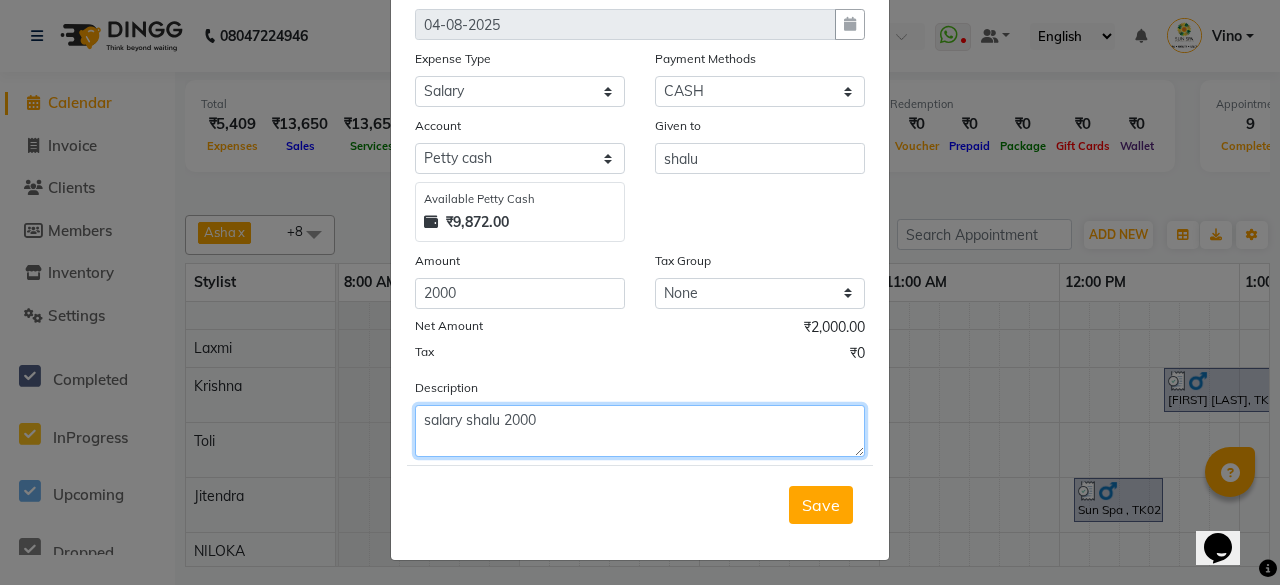 click on "salary shalu 2000" 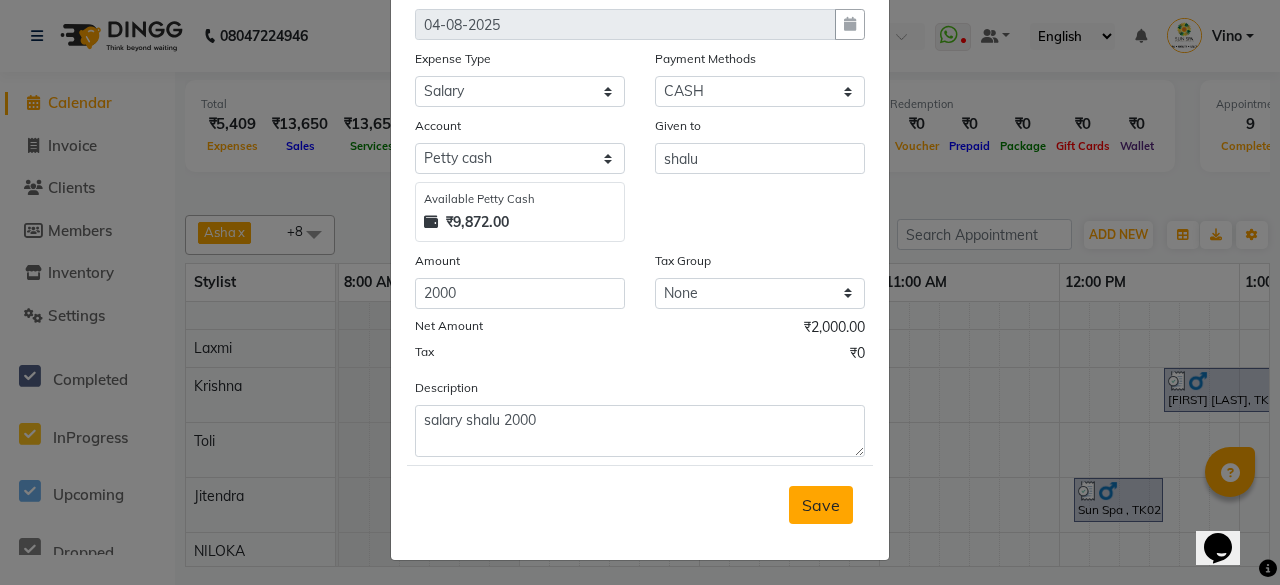 click on "Save" at bounding box center (821, 505) 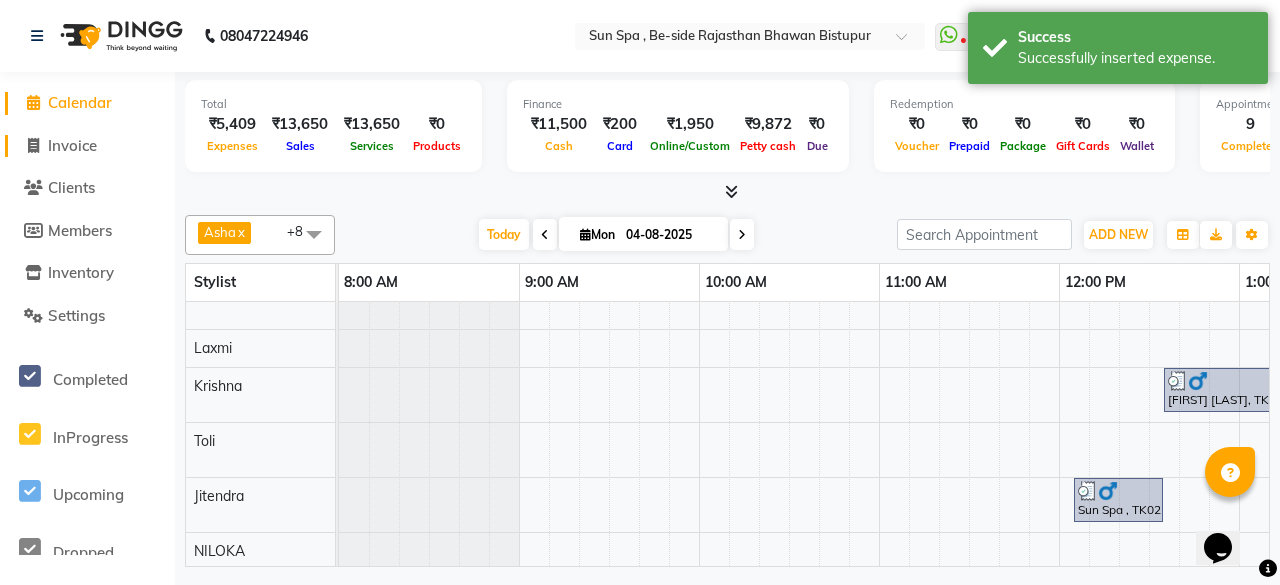 click on "Invoice" 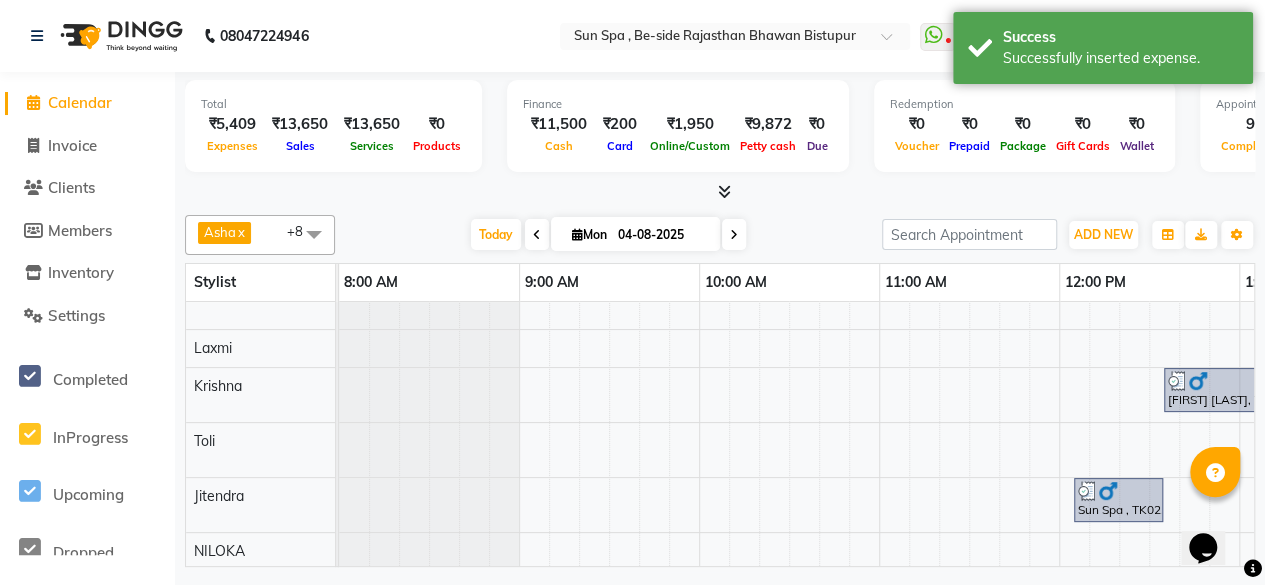 select on "5782" 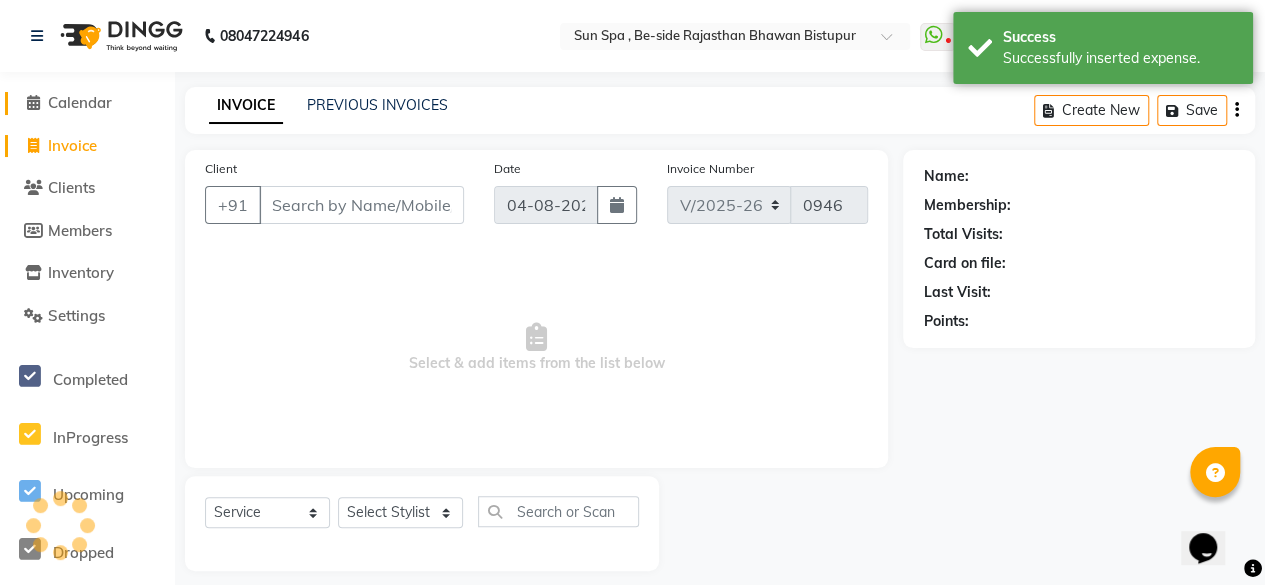 click on "Calendar" 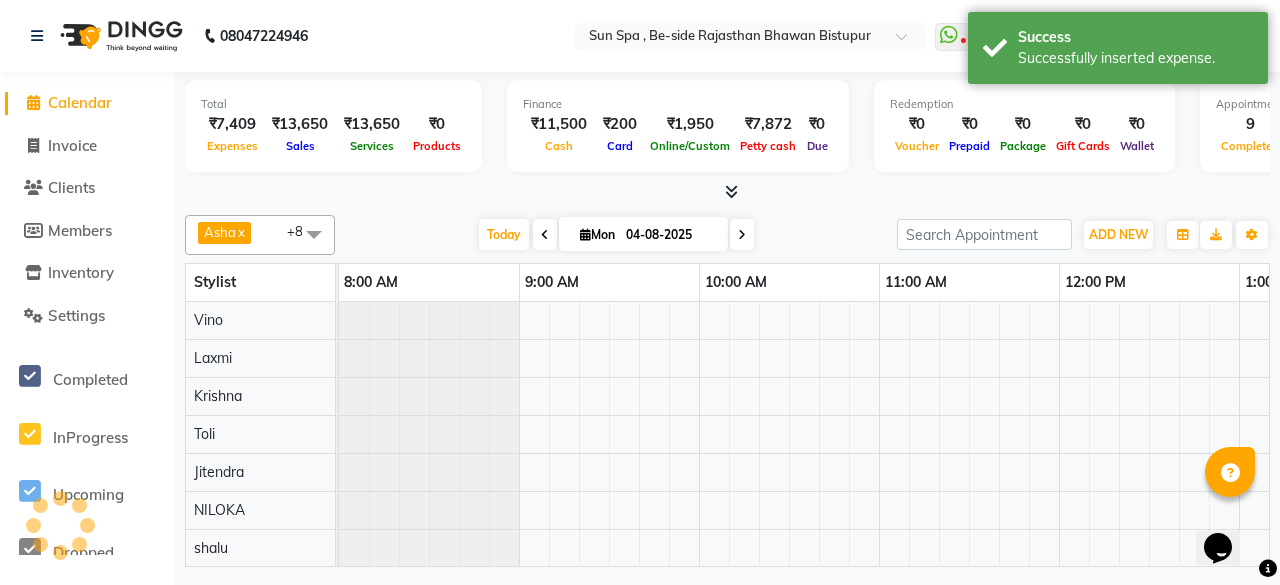 scroll, scrollTop: 0, scrollLeft: 1769, axis: horizontal 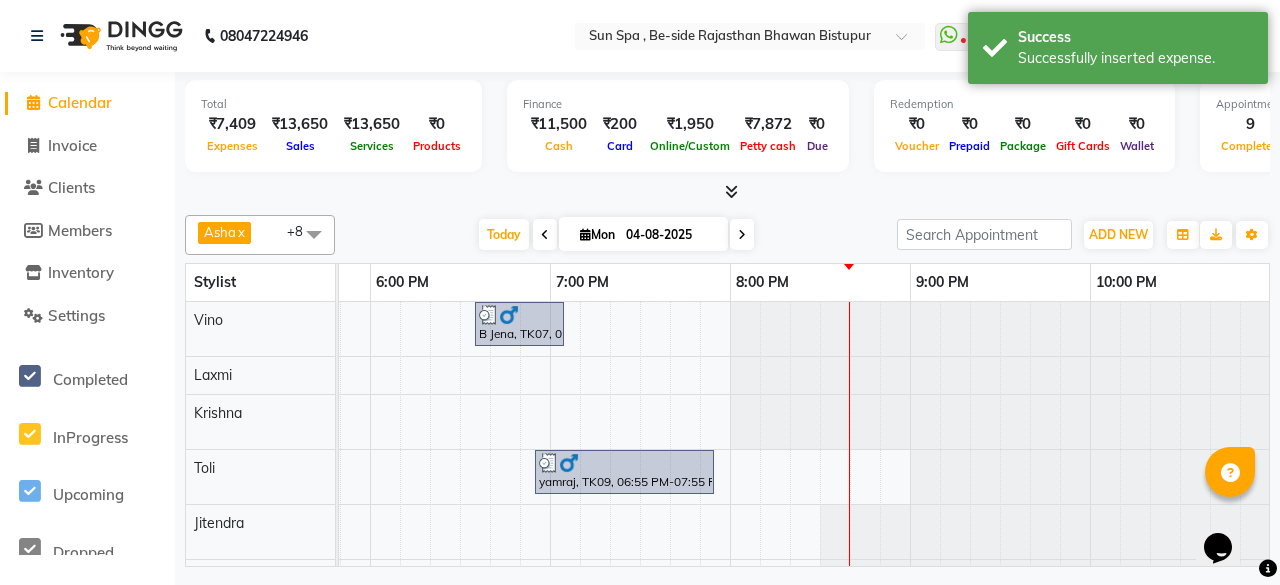 click at bounding box center (731, 191) 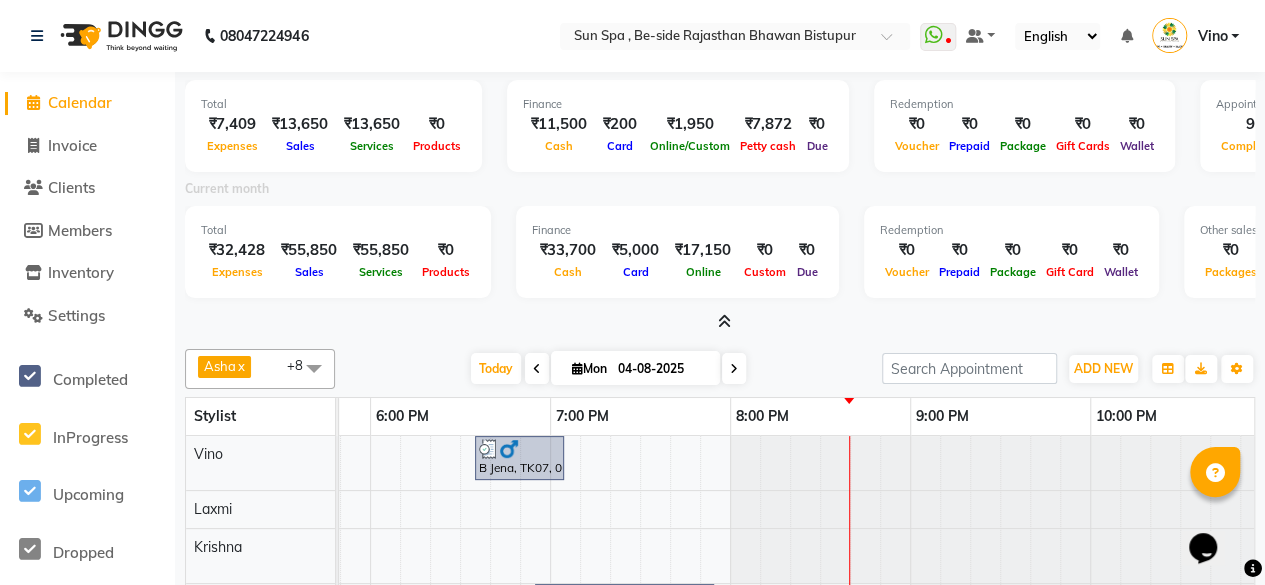 click at bounding box center [724, 321] 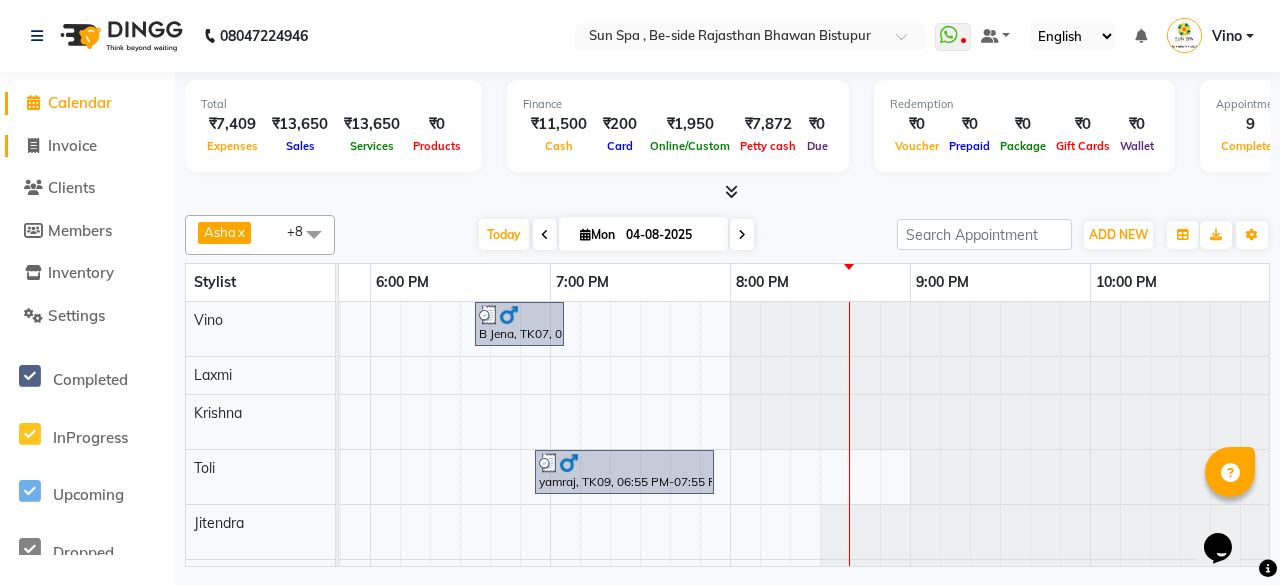 click on "Invoice" 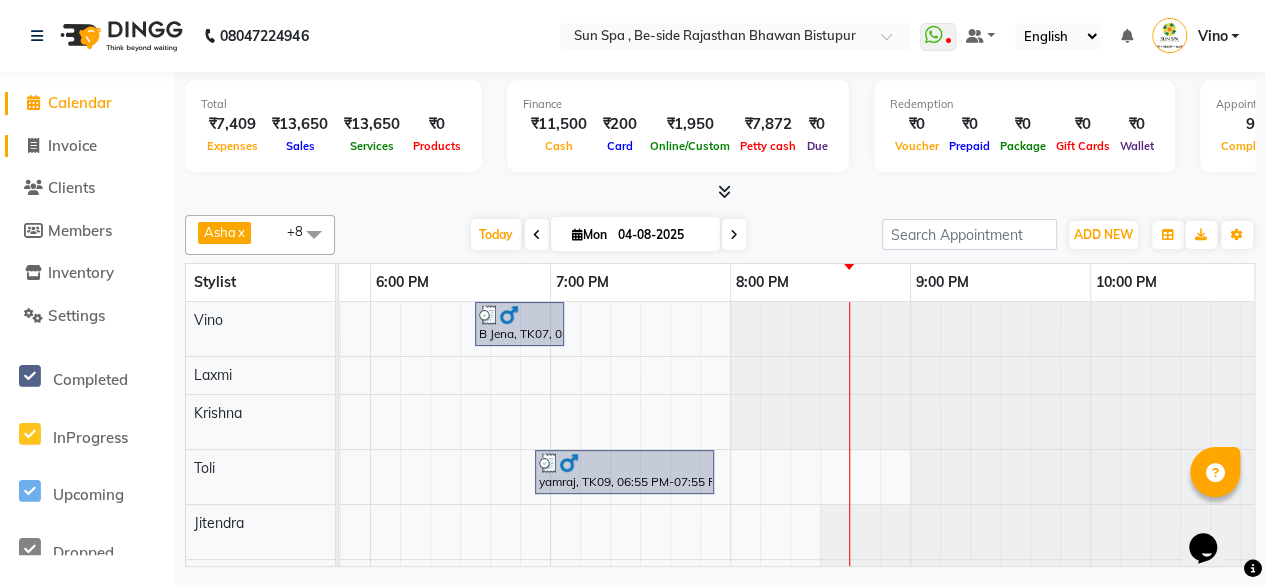 select on "service" 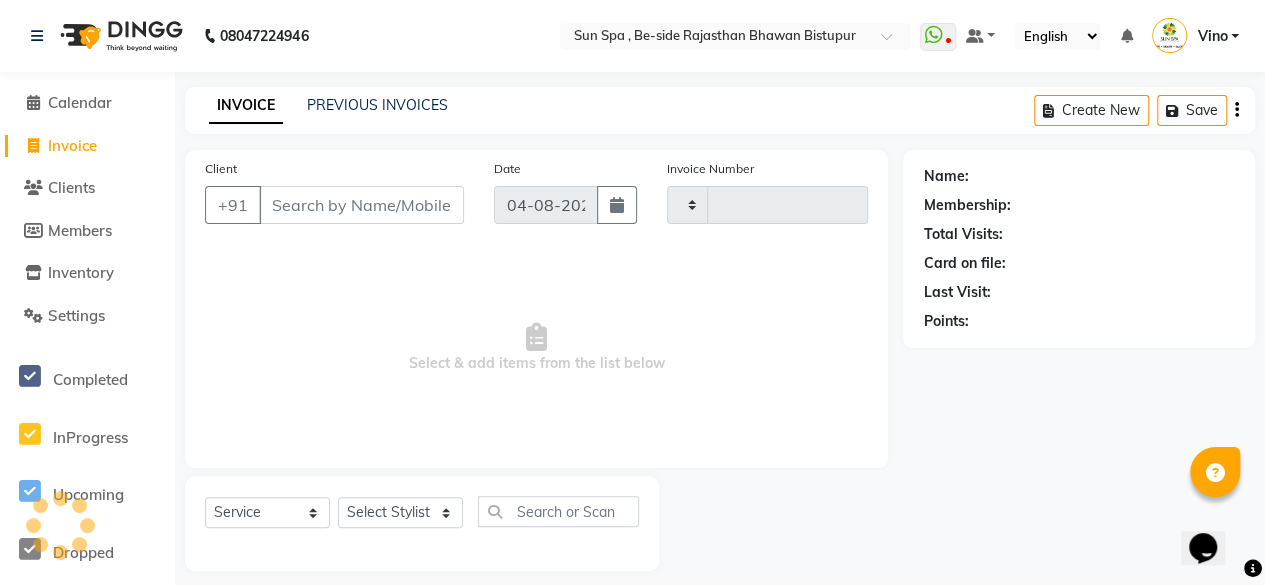 type on "0946" 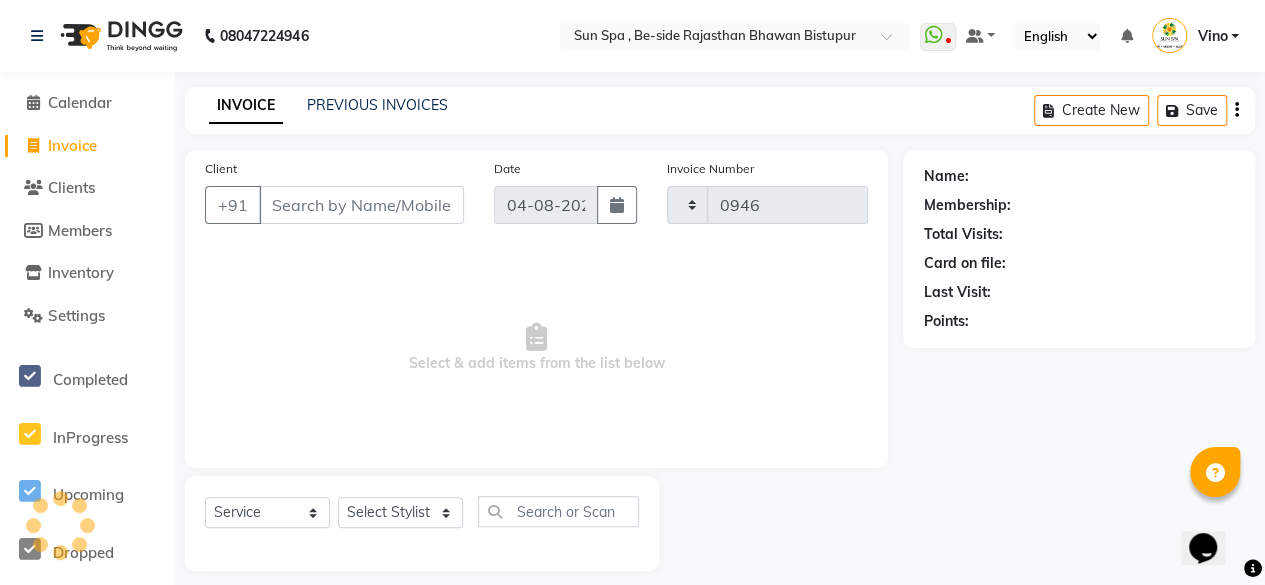 select on "5782" 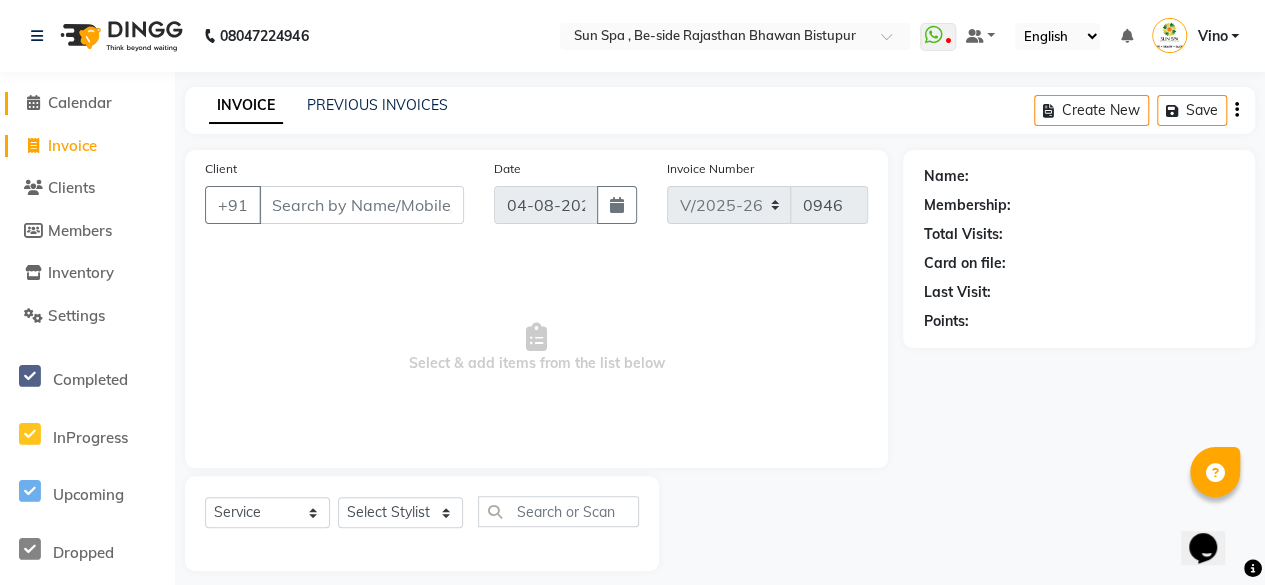 click on "Calendar" 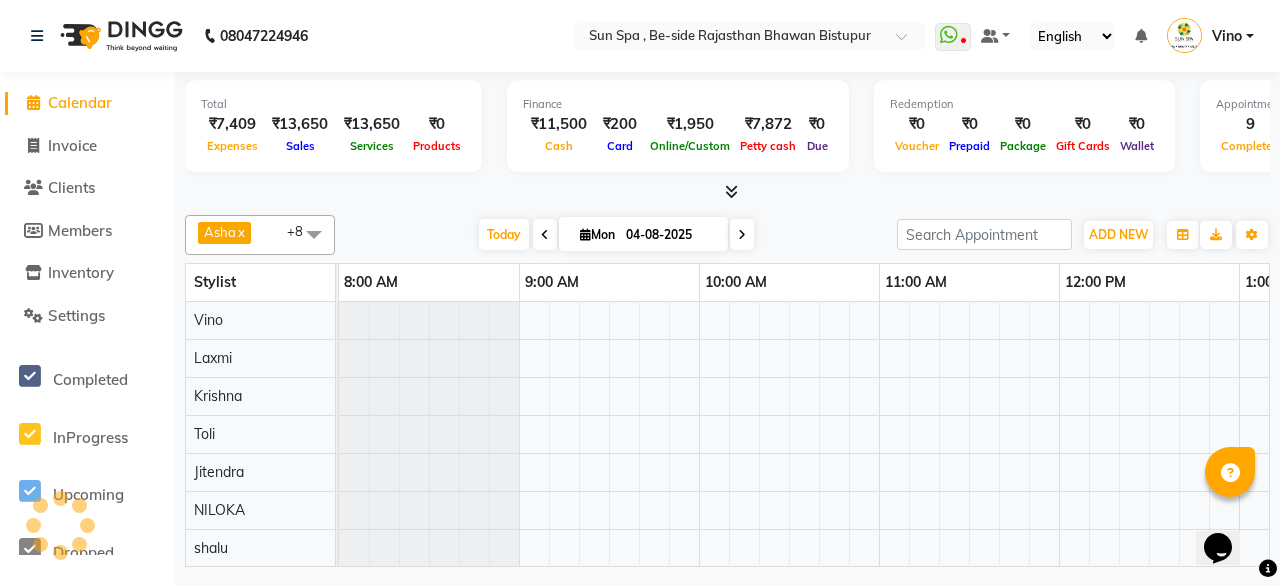 scroll, scrollTop: 0, scrollLeft: 0, axis: both 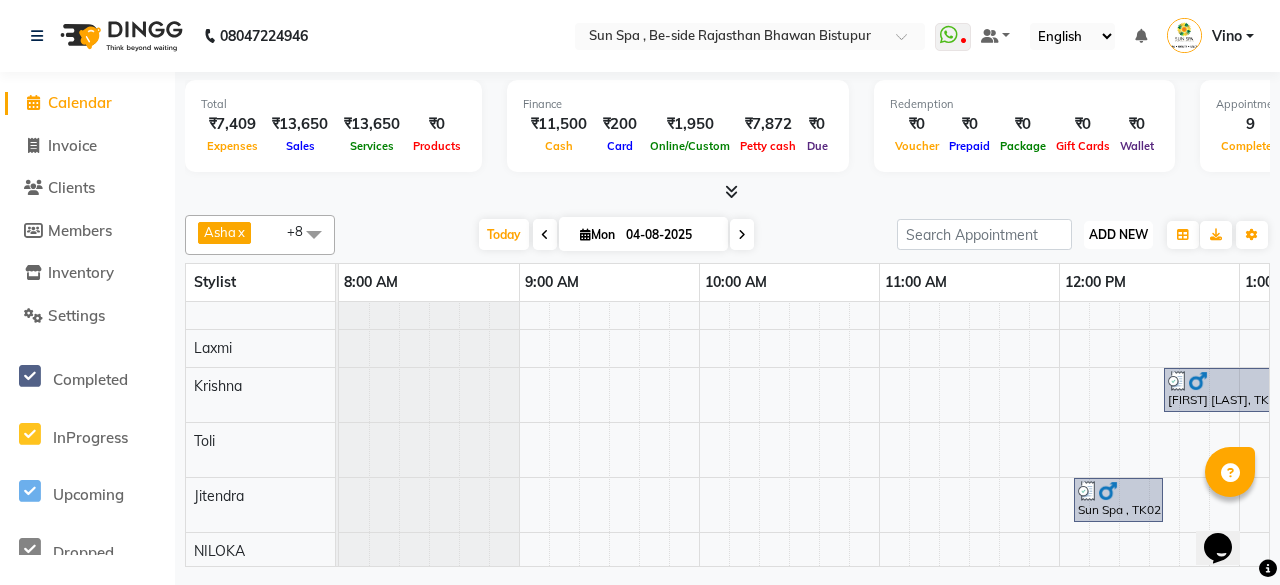 click on "ADD NEW" at bounding box center (1118, 234) 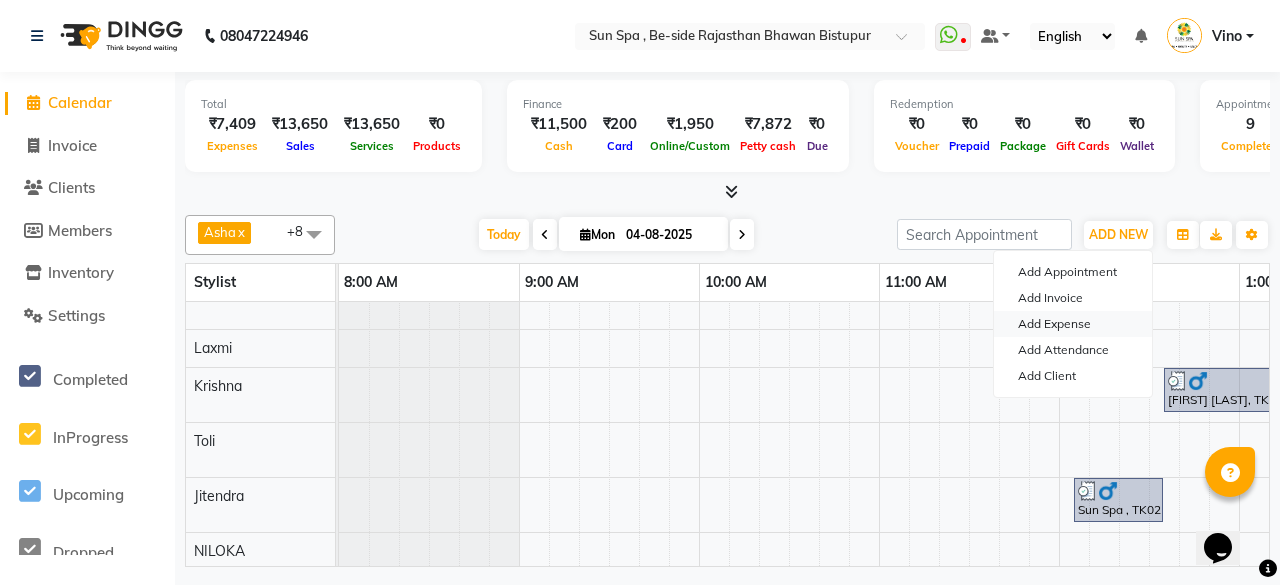 click on "Add Expense" at bounding box center [1073, 324] 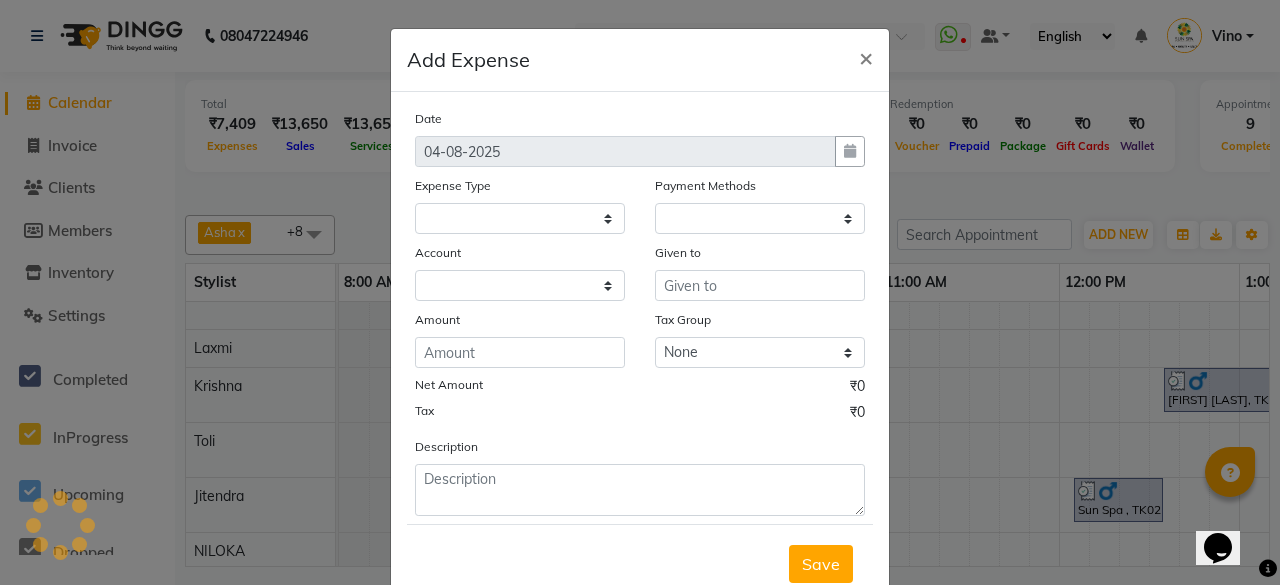 select 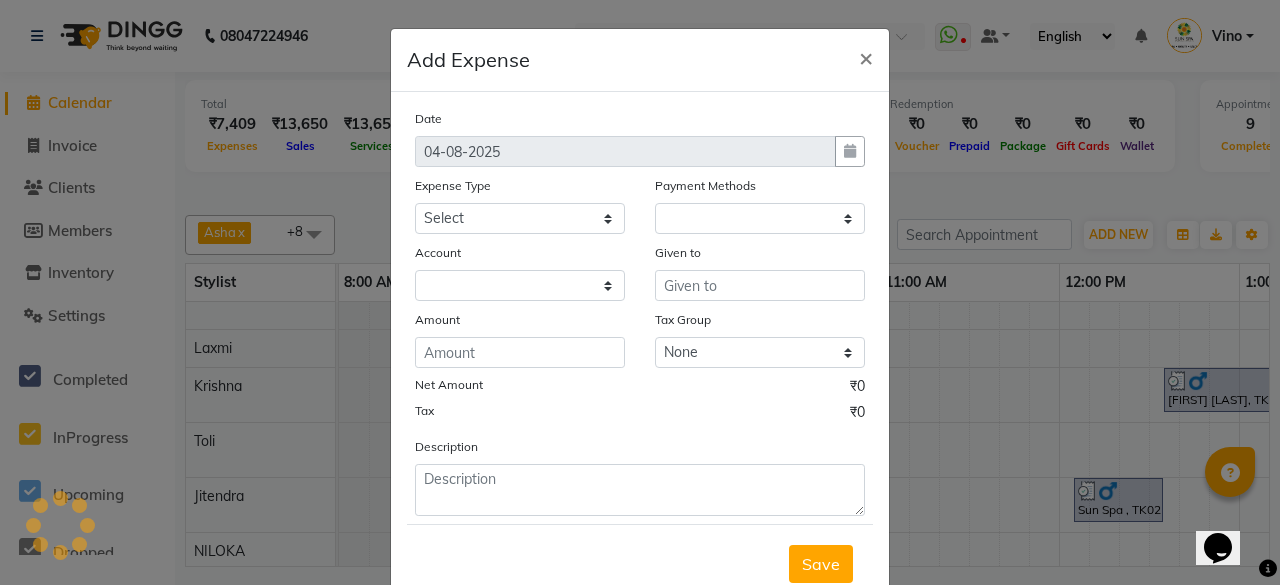 select on "1" 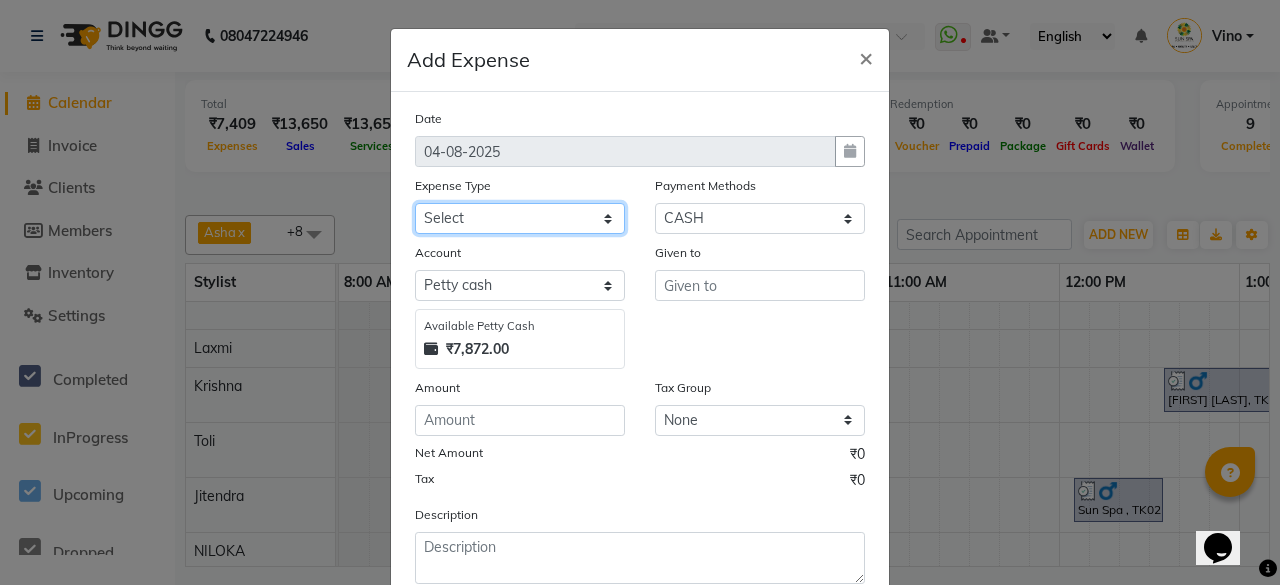 click on "Select Advance Salary Bank charges Car maintenance Cash transfer to bank Cash transfer to hub Client Snacks Events Expance Fuel Incentive JUSTDAIL Loan Repayment Maintenance Marketing Miscellaneous [FIRST] [LAST] Other Pantry Product Room Rent staff Salary Shop Rent Staff Snacks Tax Tea & Refreshment Utilities" 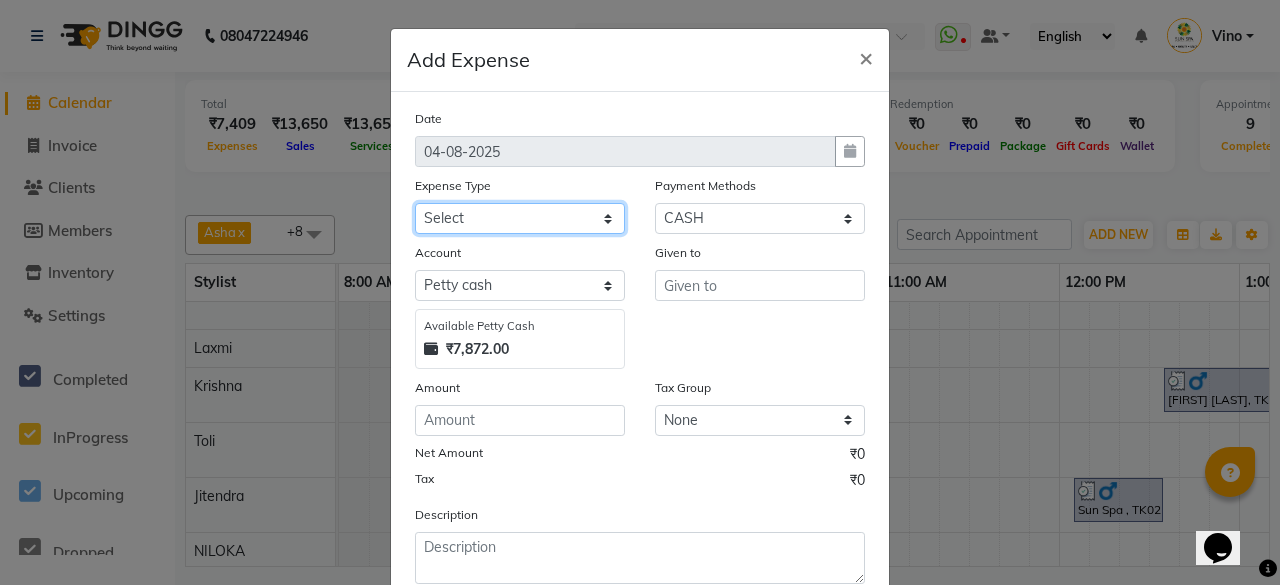 select on "12825" 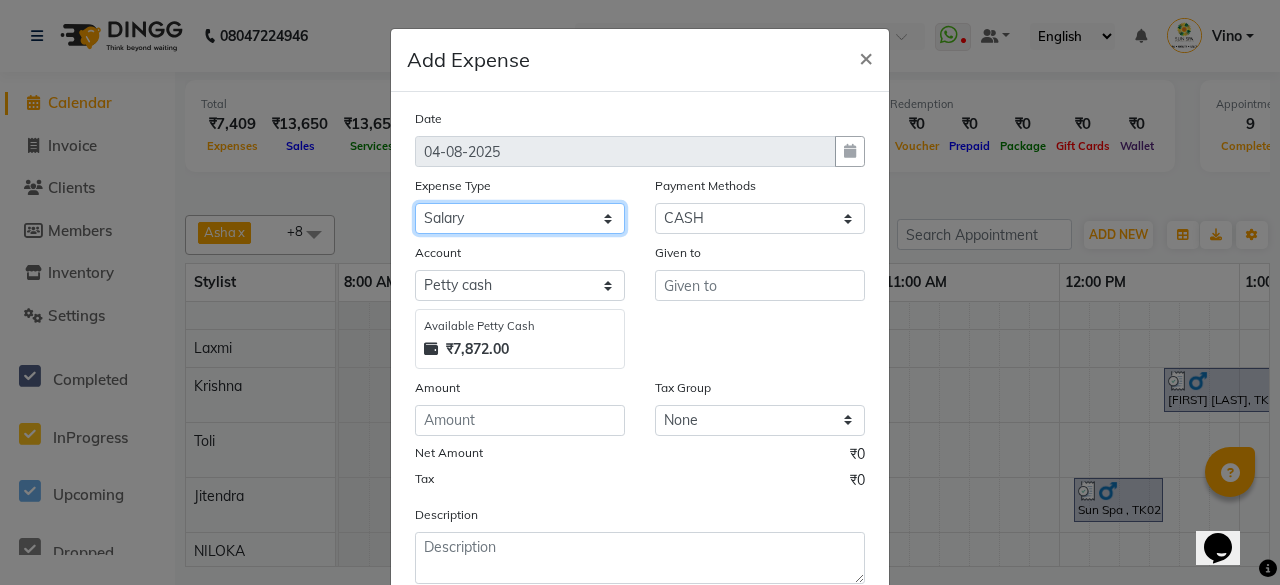 click on "Select Advance Salary Bank charges Car maintenance Cash transfer to bank Cash transfer to hub Client Snacks Events Expance Fuel Incentive JUSTDAIL Loan Repayment Maintenance Marketing Miscellaneous [FIRST] [LAST] Other Pantry Product Room Rent staff Salary Shop Rent Staff Snacks Tax Tea & Refreshment Utilities" 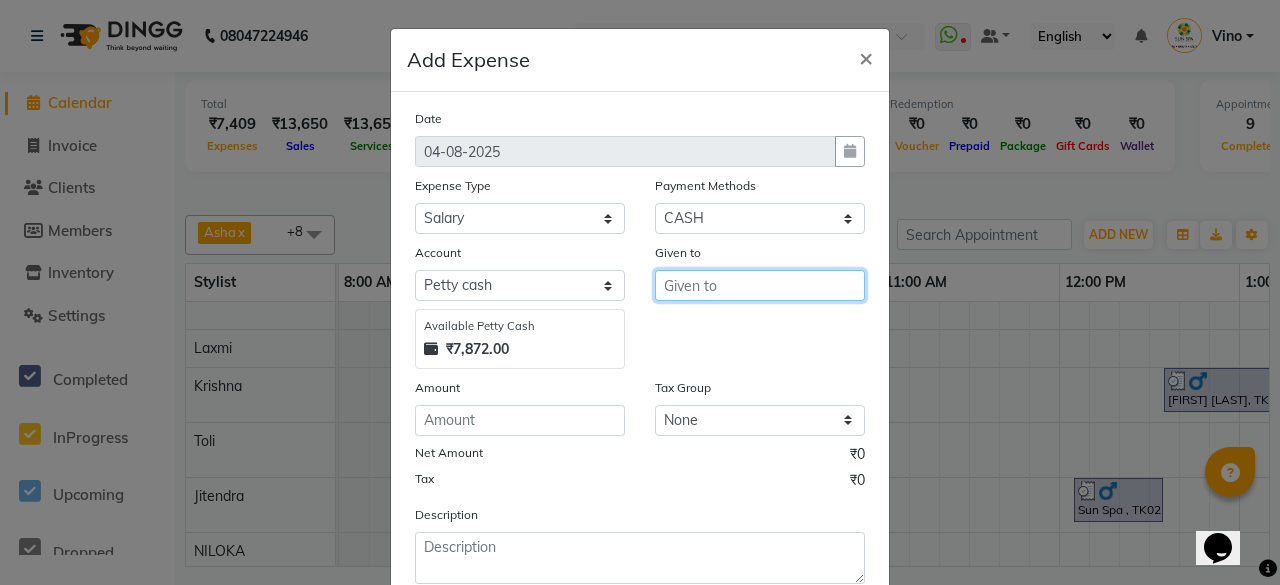 click at bounding box center (760, 285) 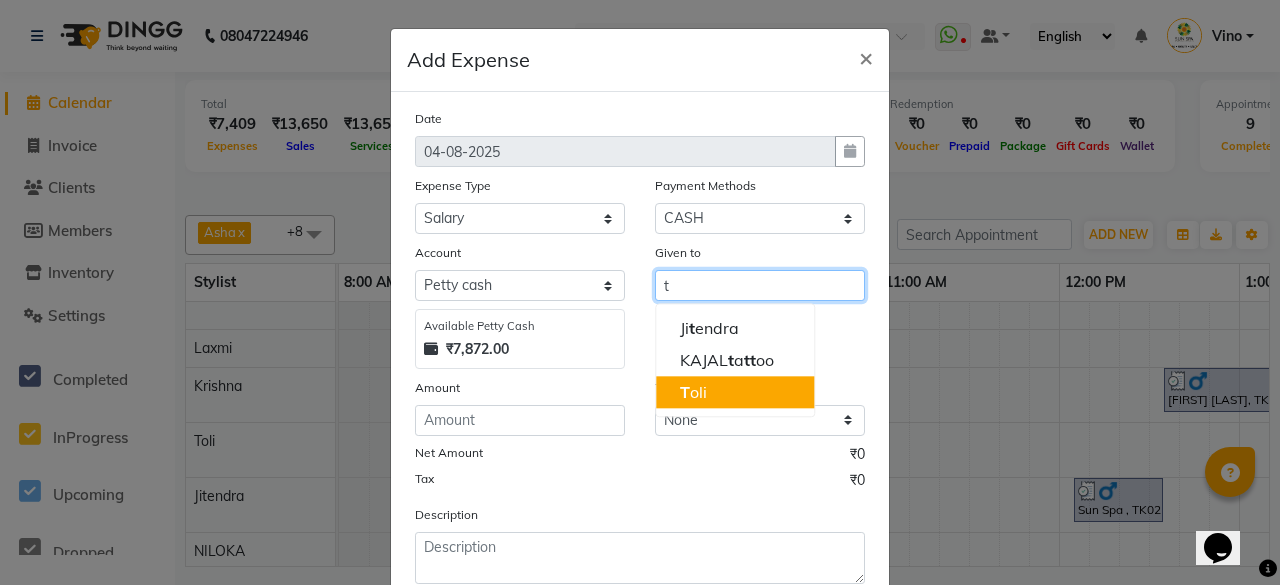 click on "T oli" at bounding box center [735, 392] 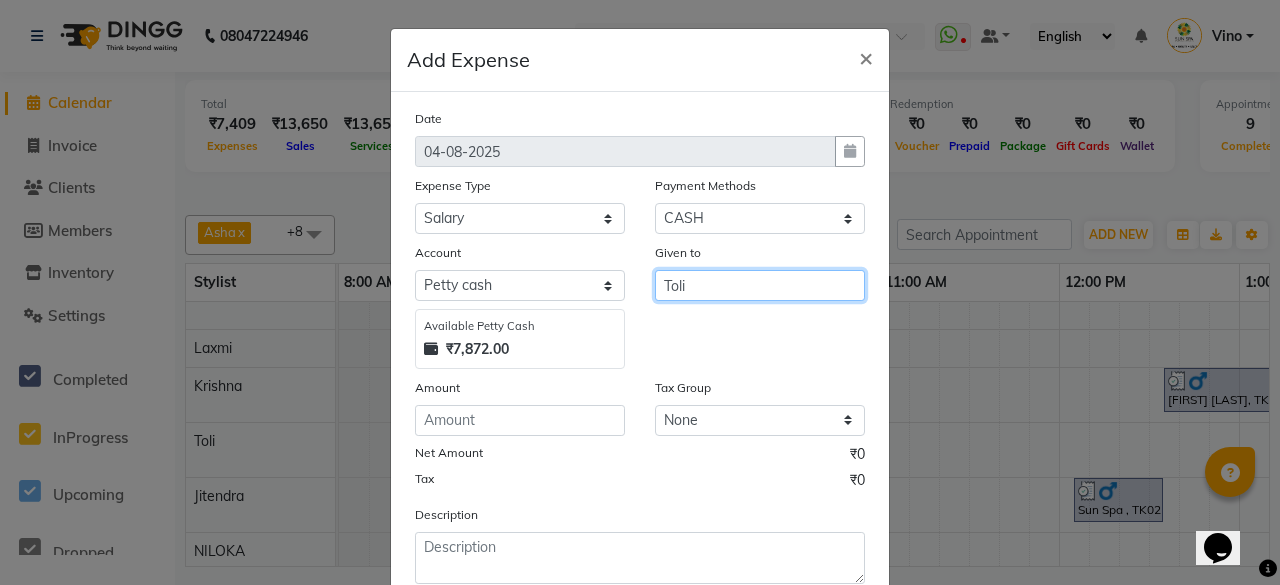 type on "Toli" 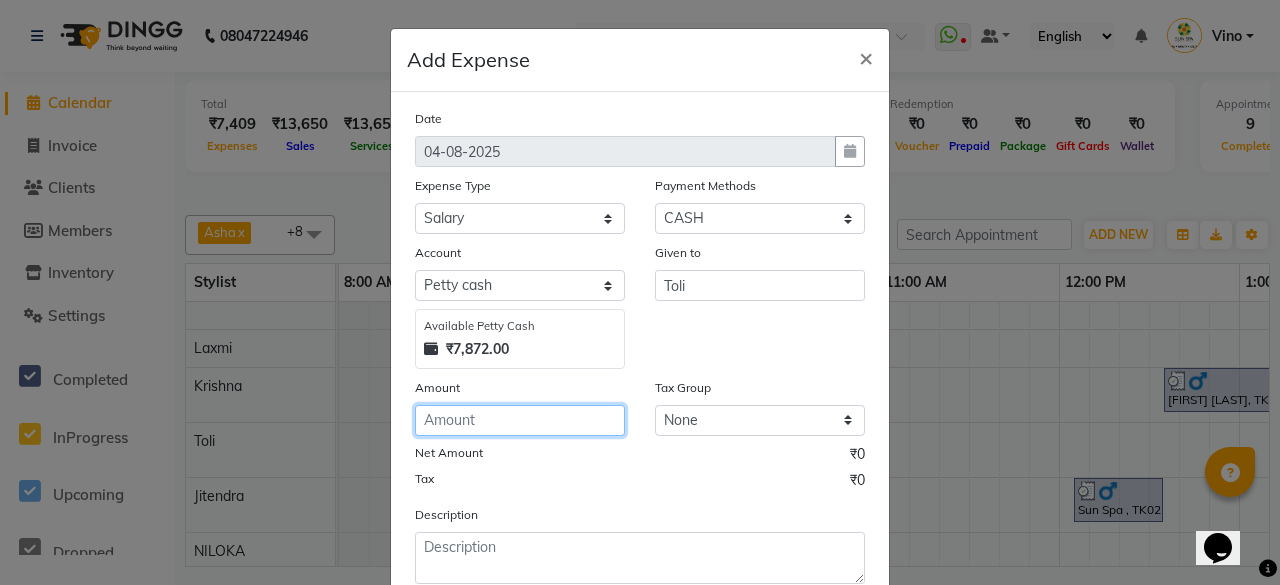 click 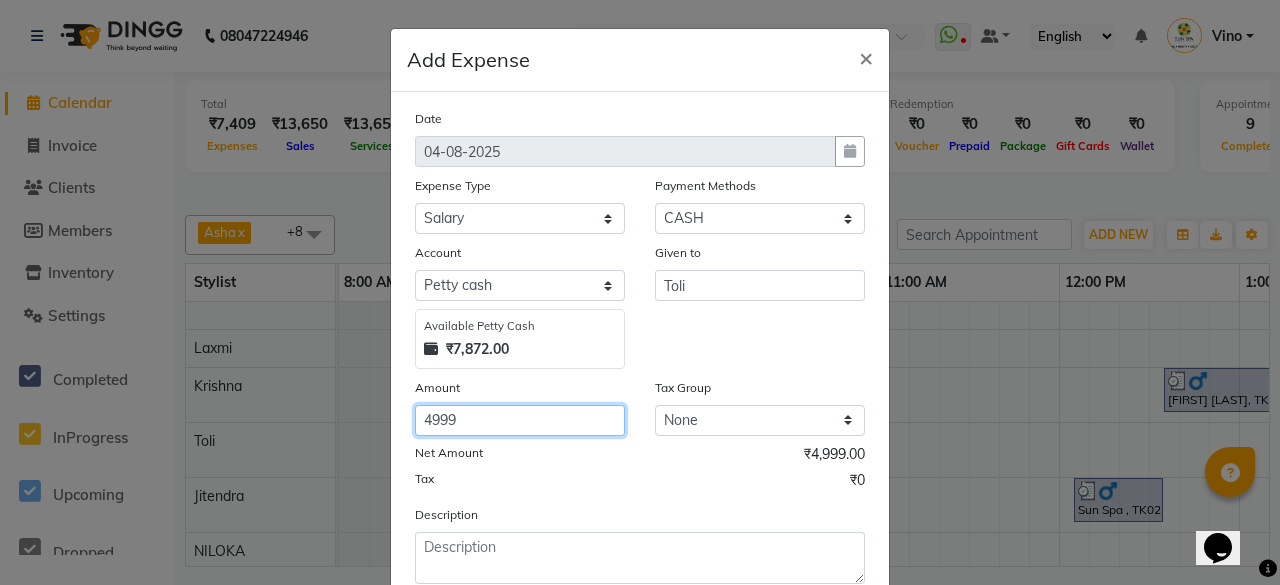 click on "4999" 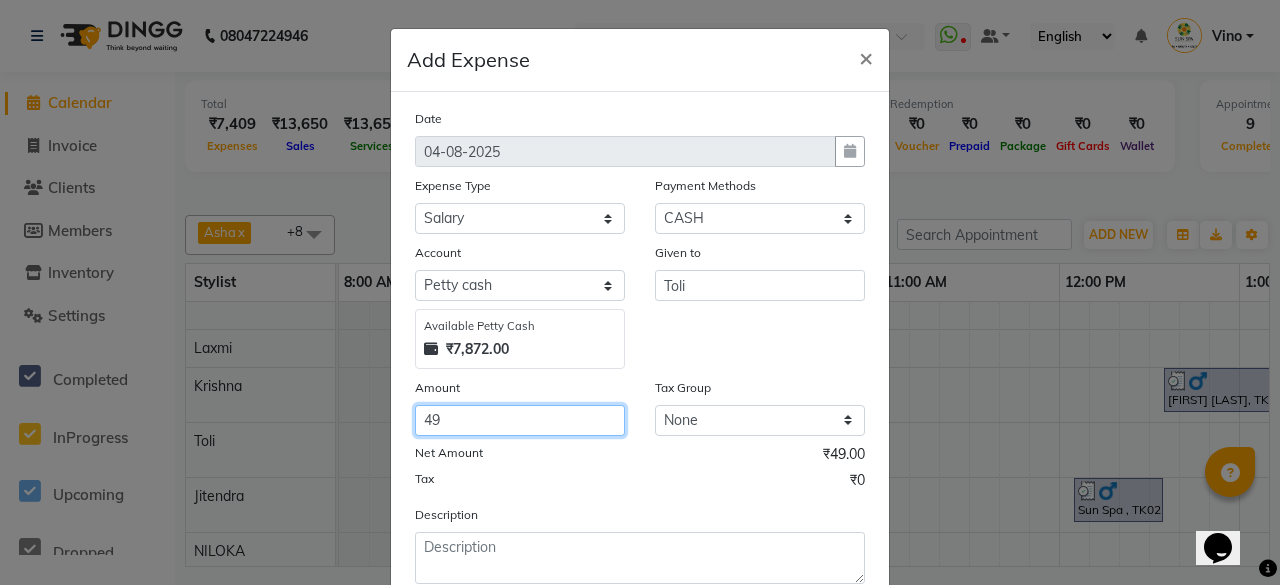 type on "4" 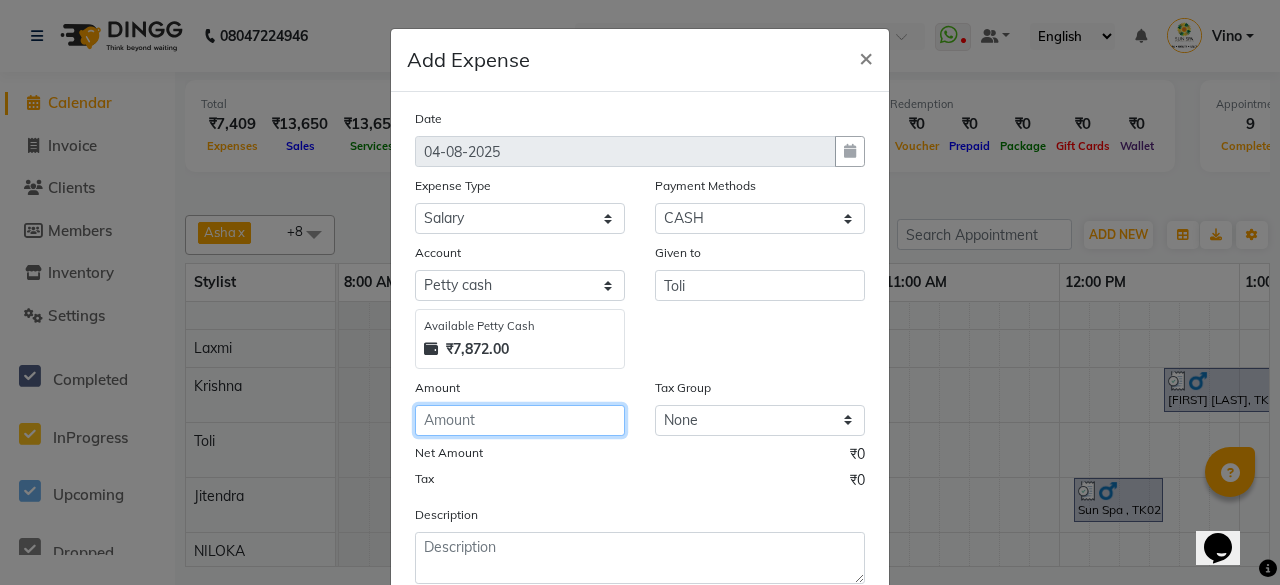 click 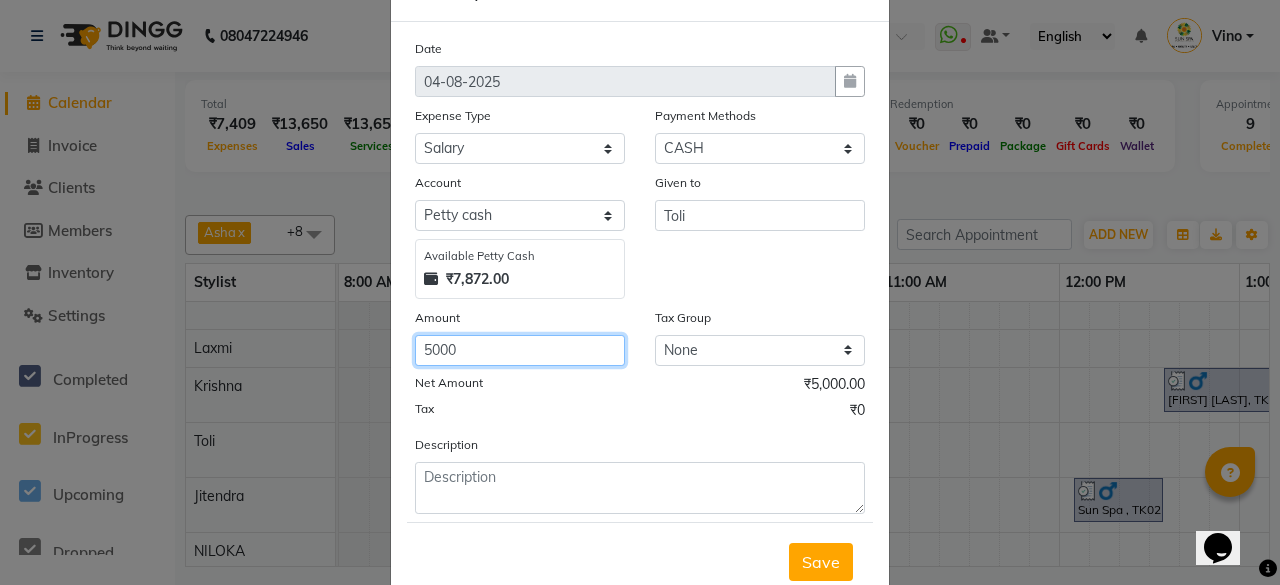 scroll, scrollTop: 100, scrollLeft: 0, axis: vertical 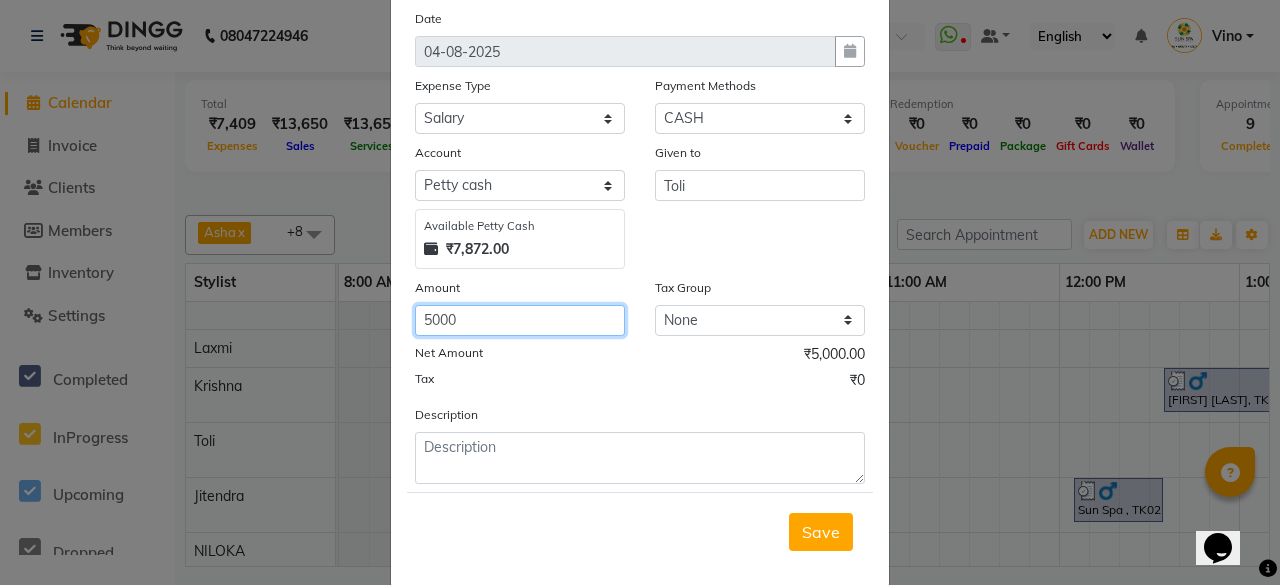 type on "5000" 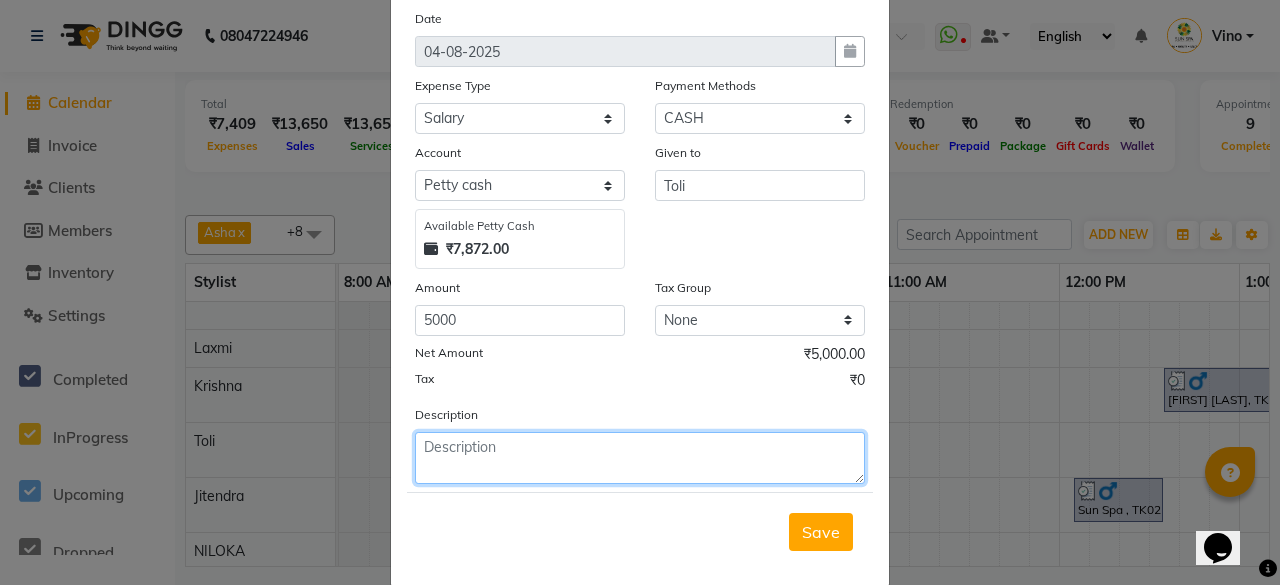 click 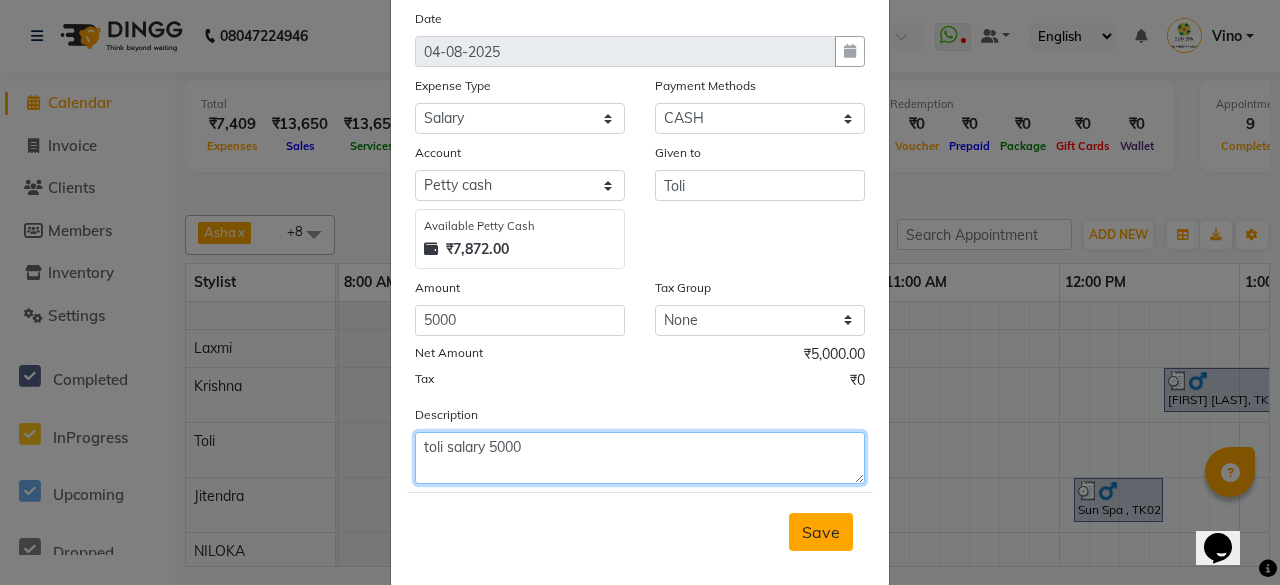 type on "toli salary 5000" 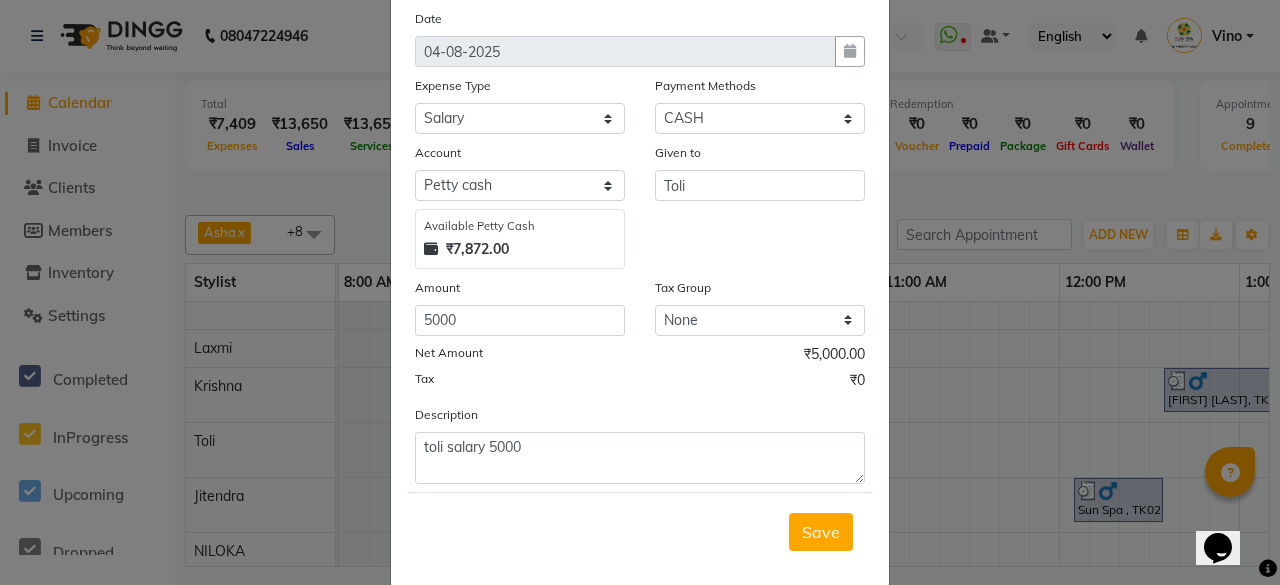 click on "Save" at bounding box center (821, 532) 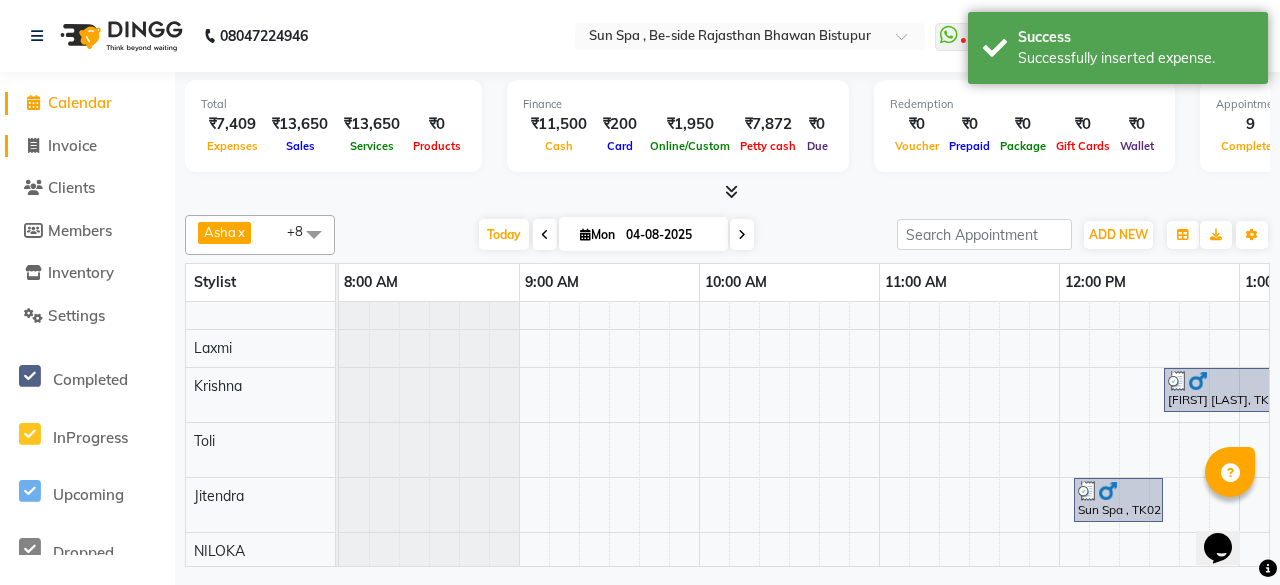 click on "Invoice" 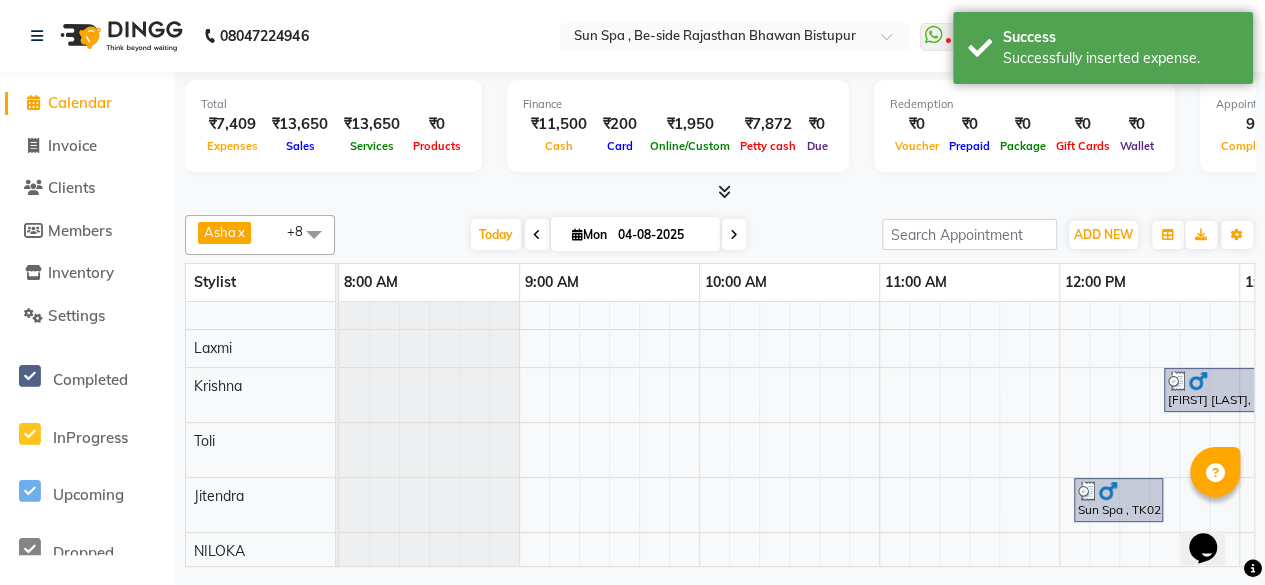 select on "5782" 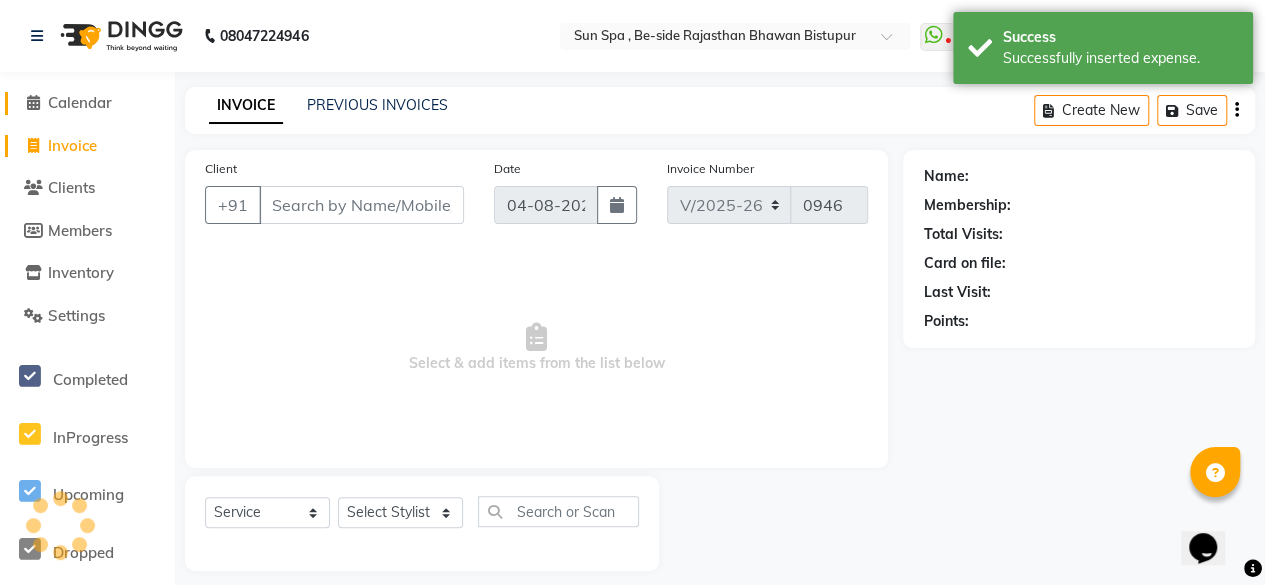 click on "Calendar" 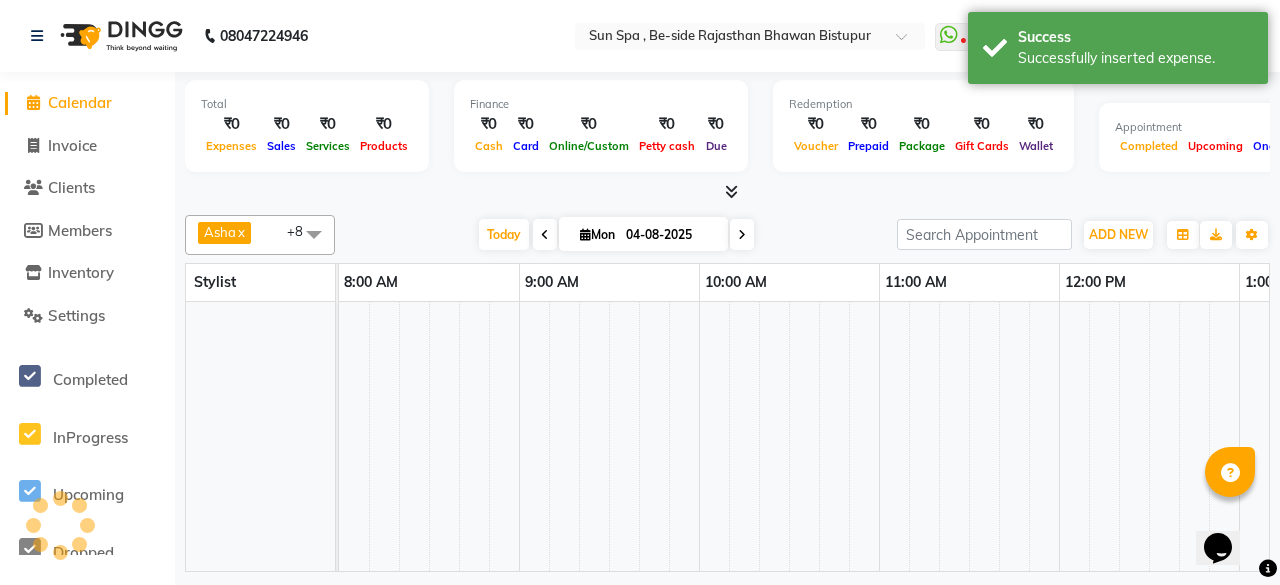 scroll, scrollTop: 0, scrollLeft: 1769, axis: horizontal 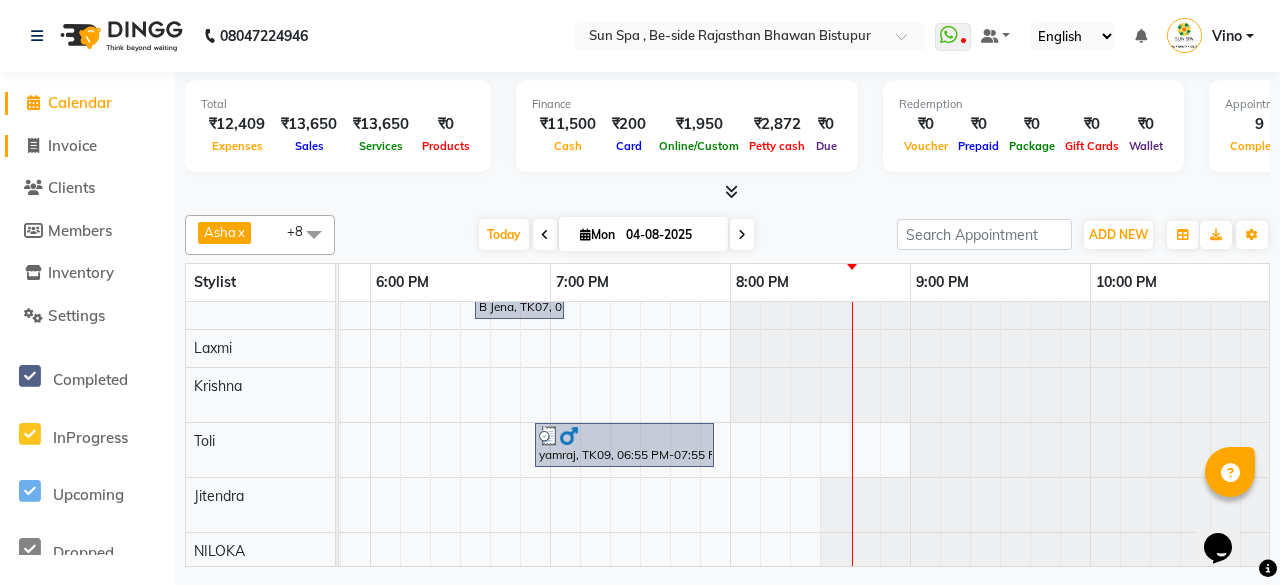 click on "Invoice" 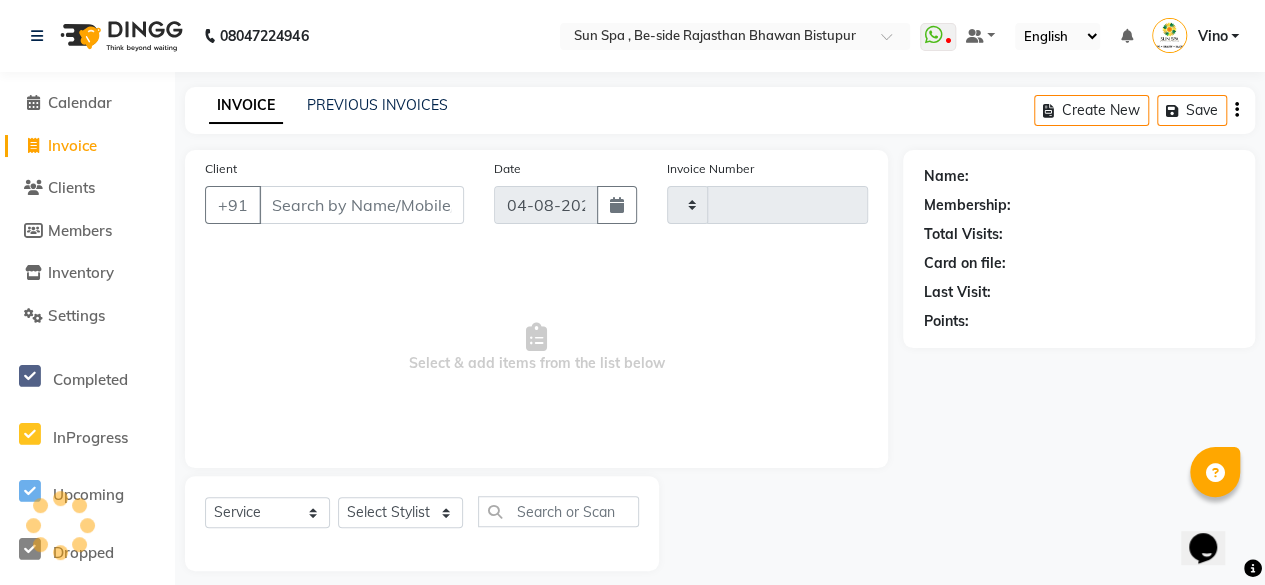 type on "0946" 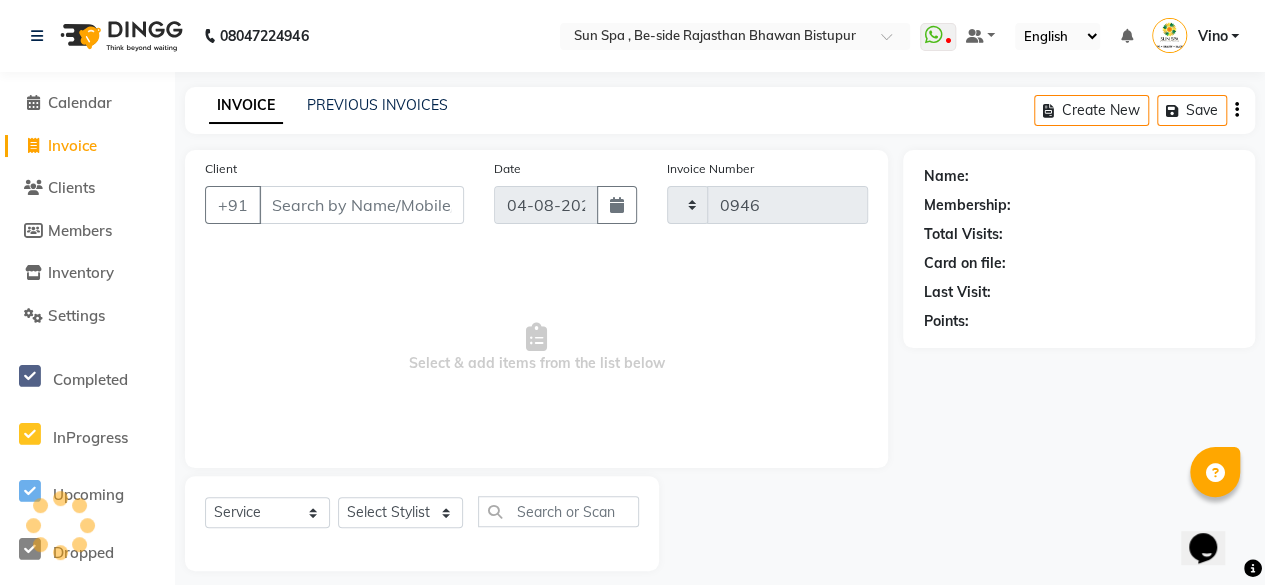 select on "5782" 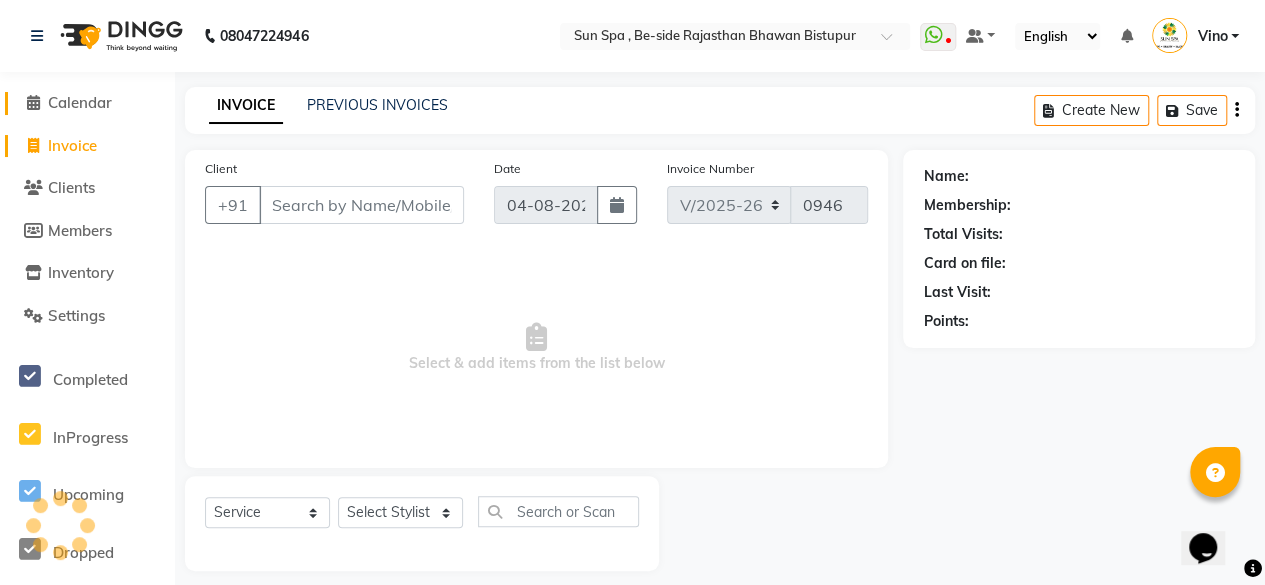 click on "Calendar" 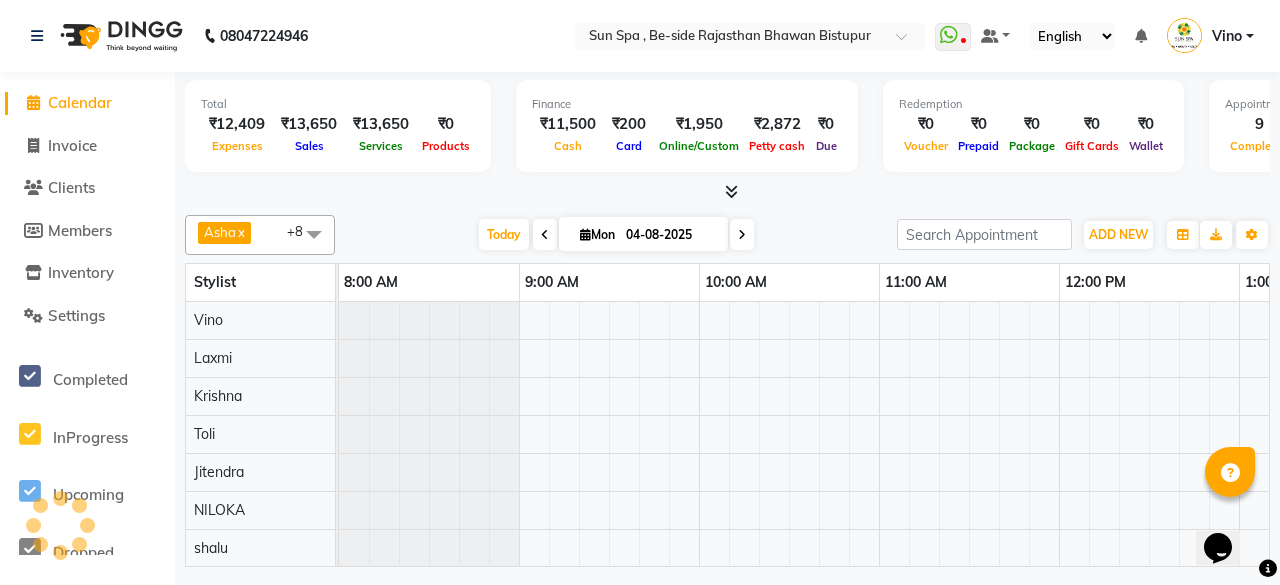 scroll, scrollTop: 27, scrollLeft: 0, axis: vertical 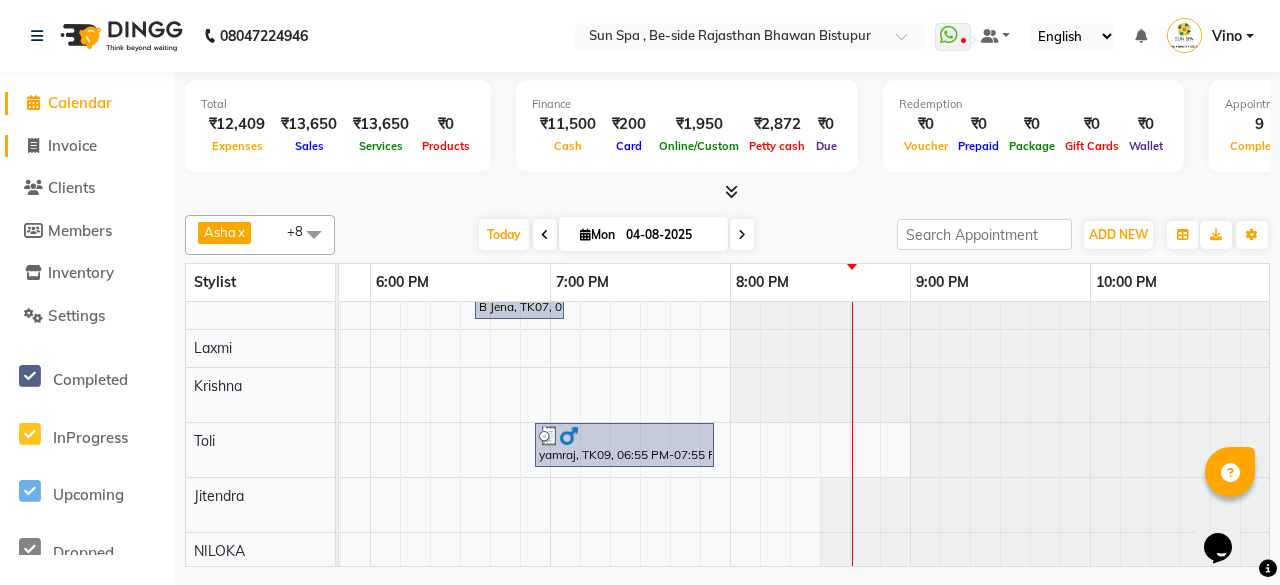 click on "Invoice" 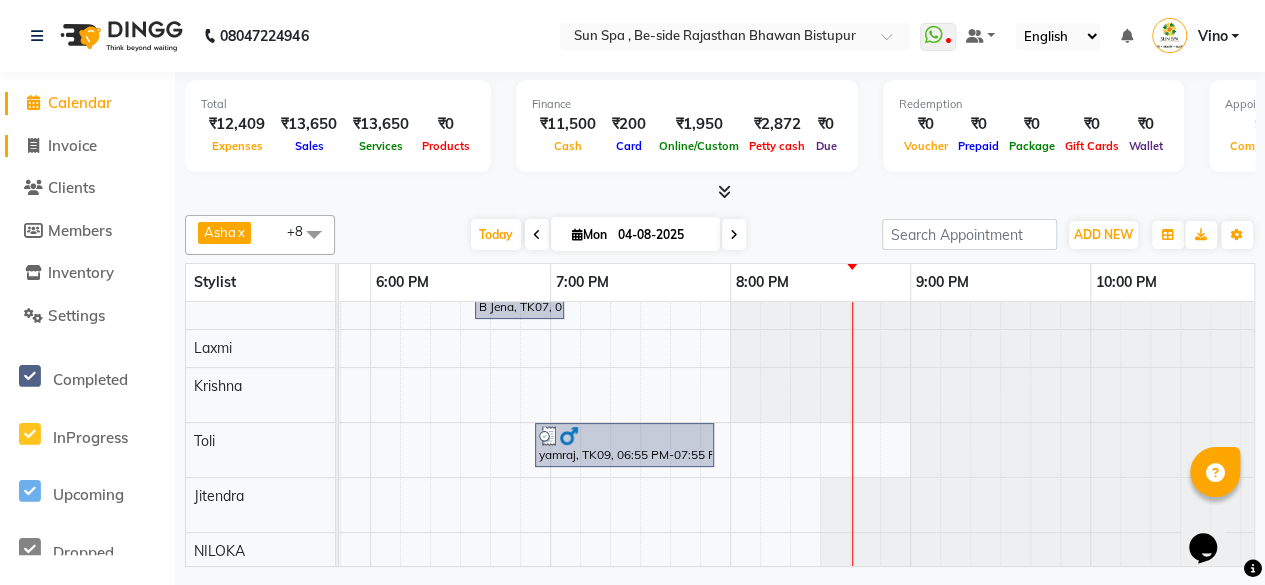 select on "service" 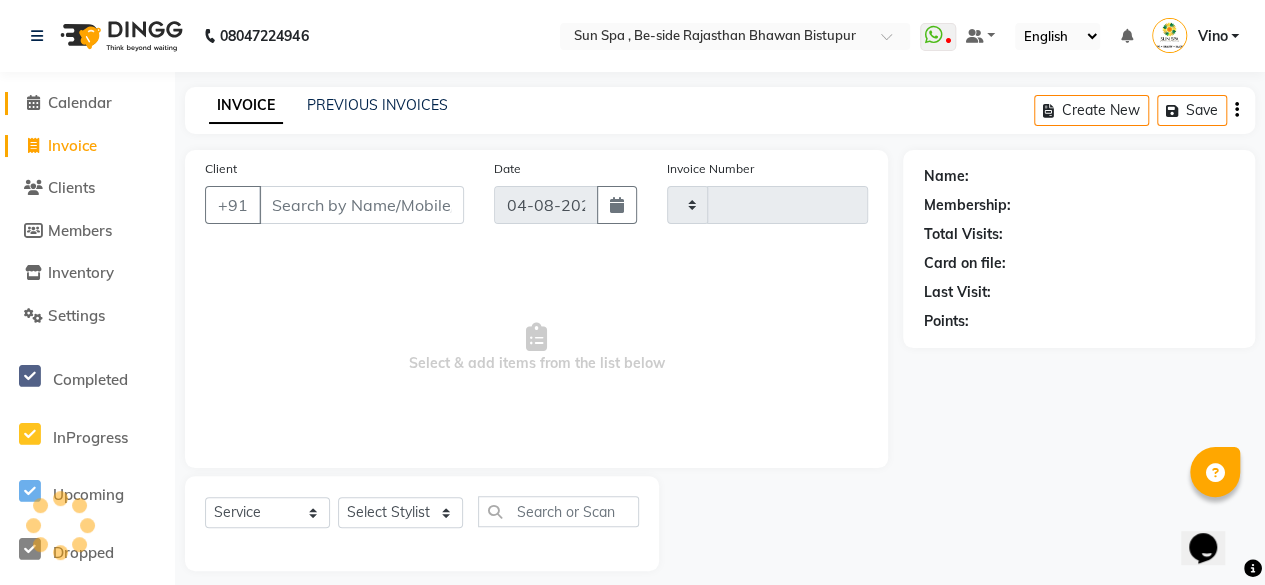 type on "0946" 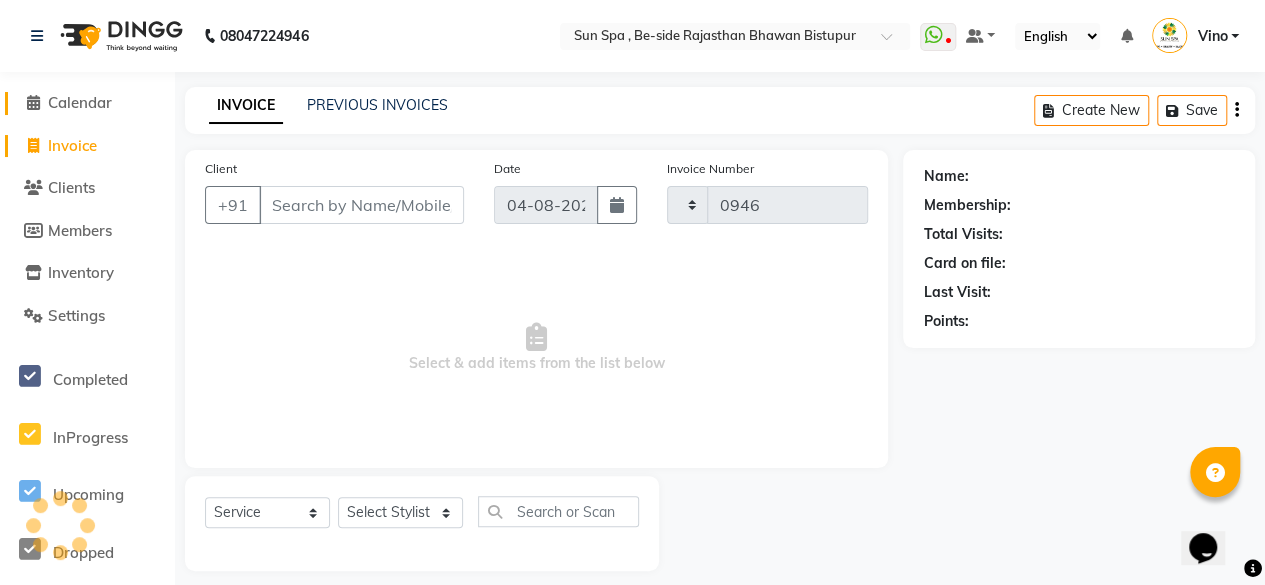 select on "5782" 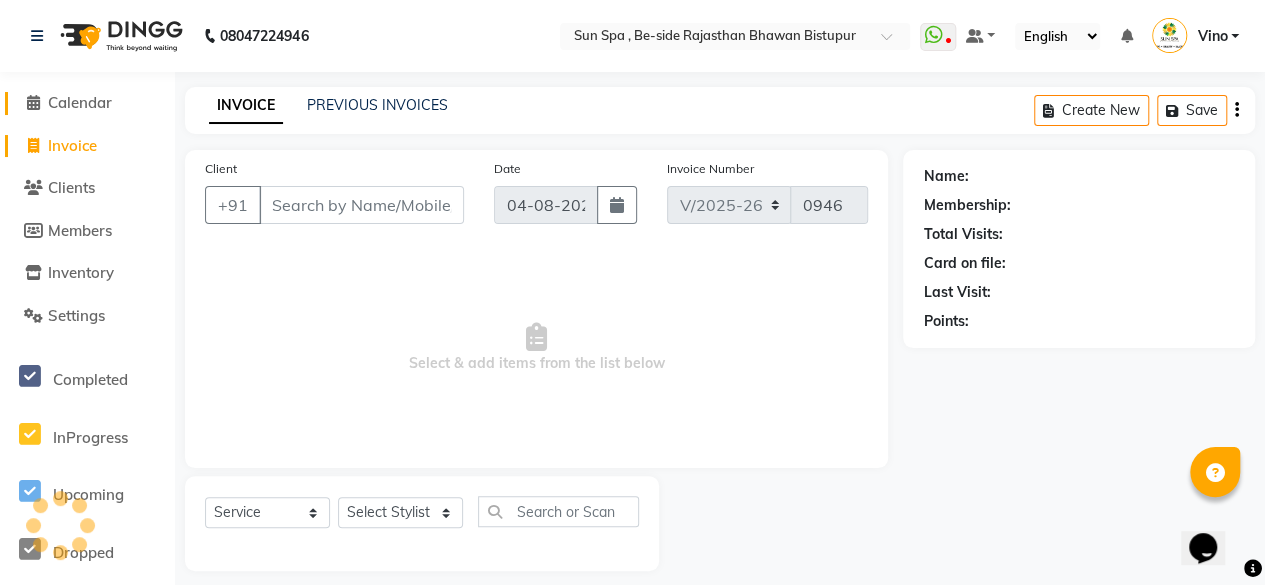 click on "Calendar" 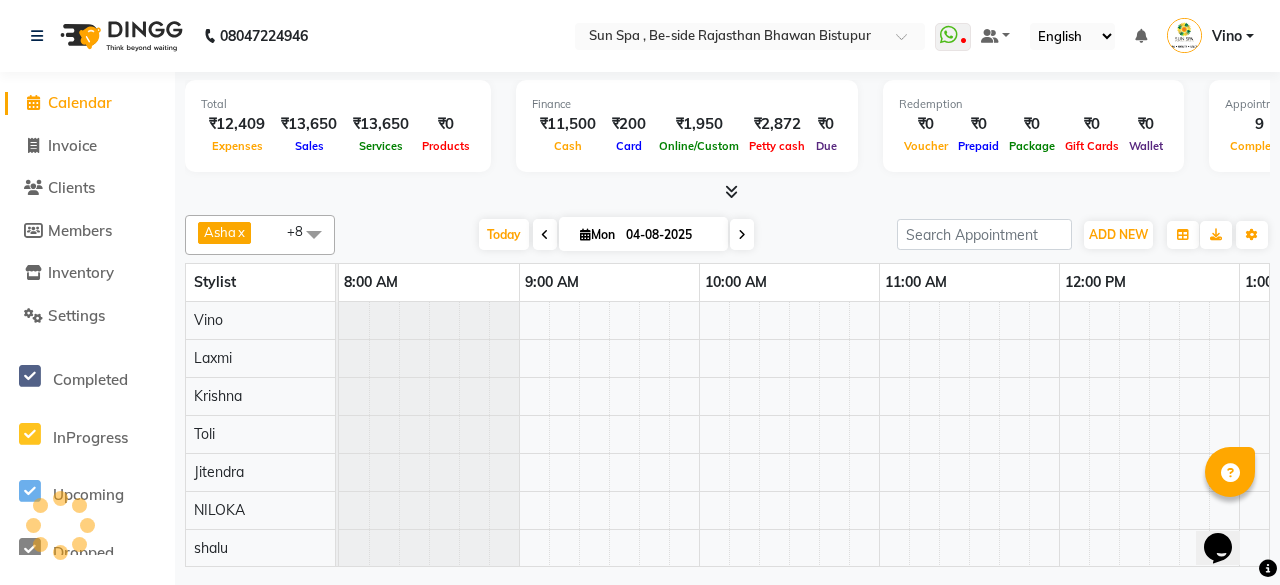 scroll, scrollTop: 0, scrollLeft: 0, axis: both 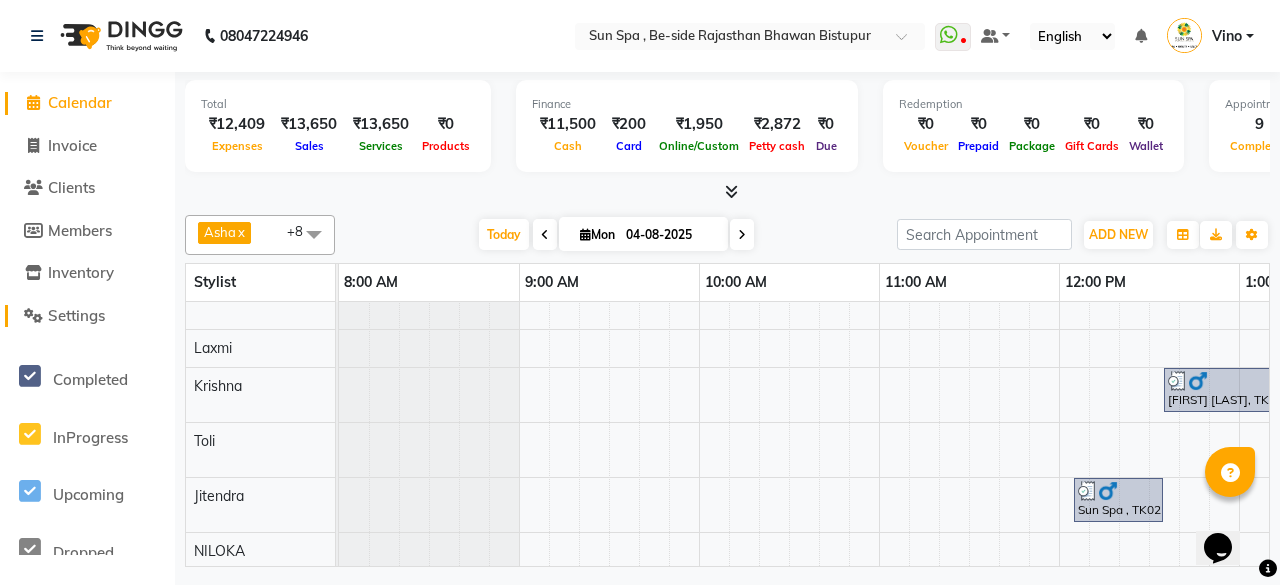 click on "Settings" 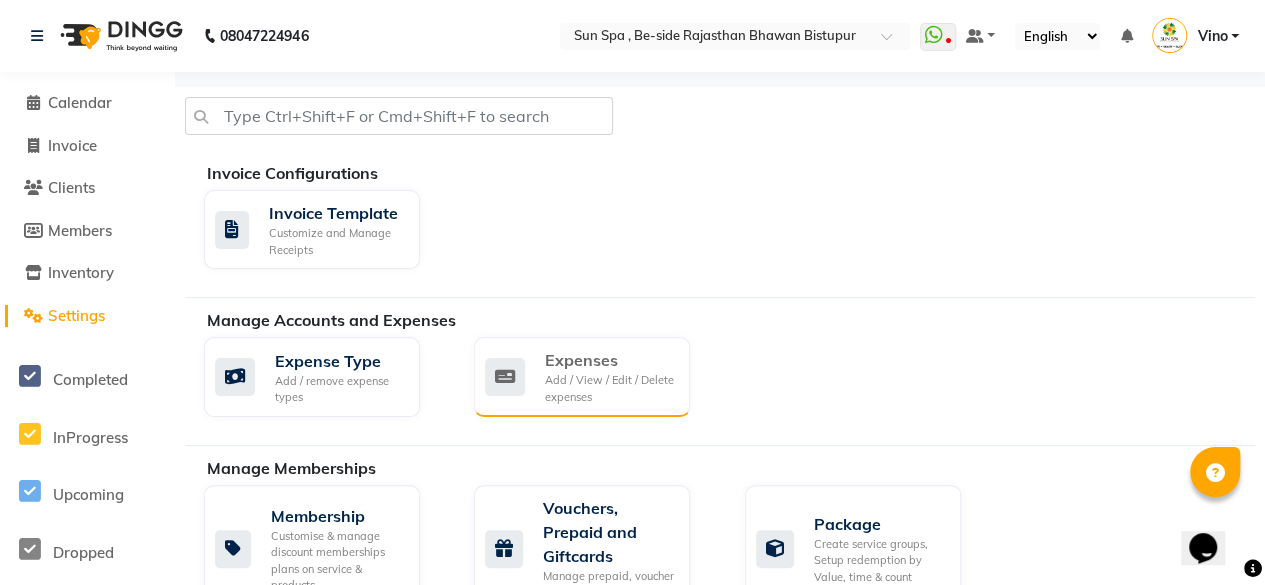 click on "Add / View / Edit / Delete expenses" 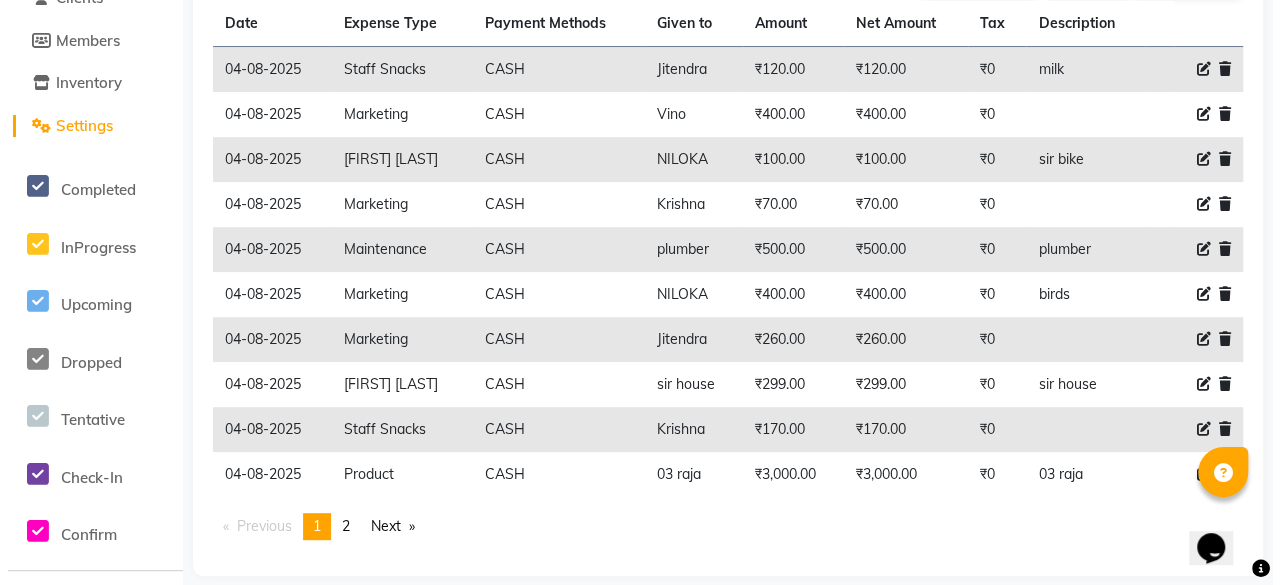 scroll, scrollTop: 200, scrollLeft: 0, axis: vertical 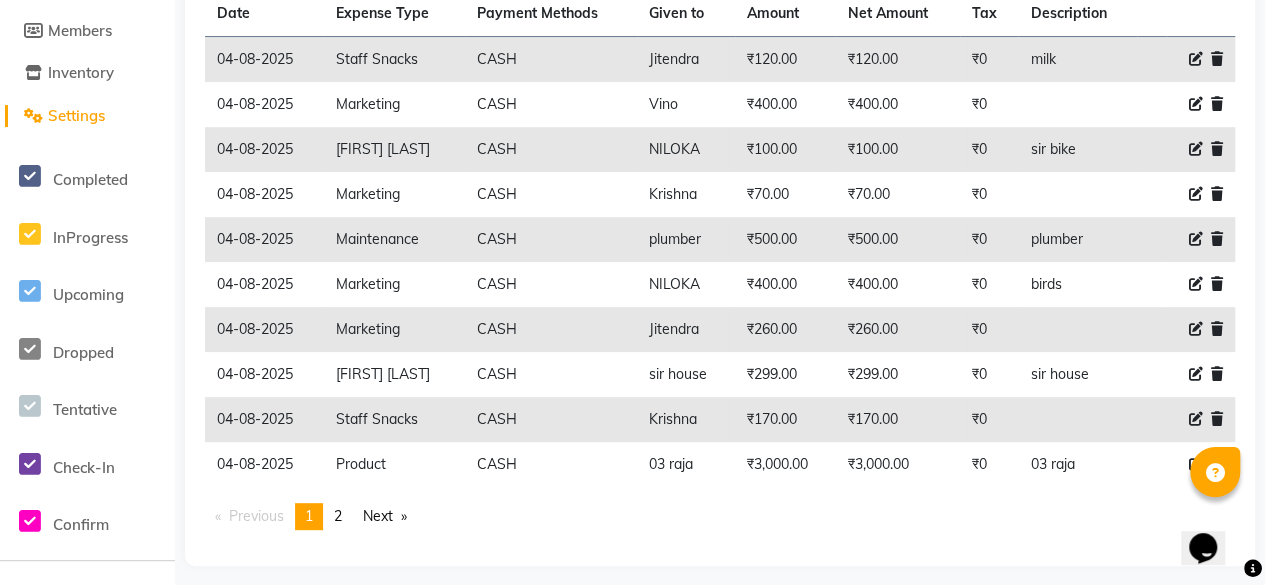 click 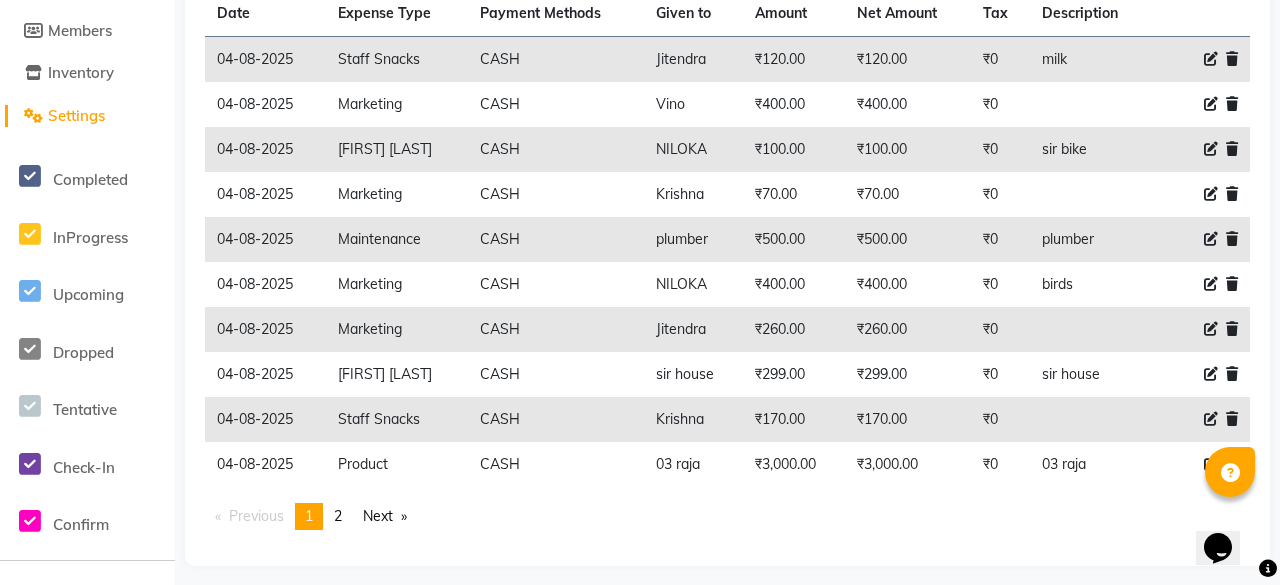 select on "12851" 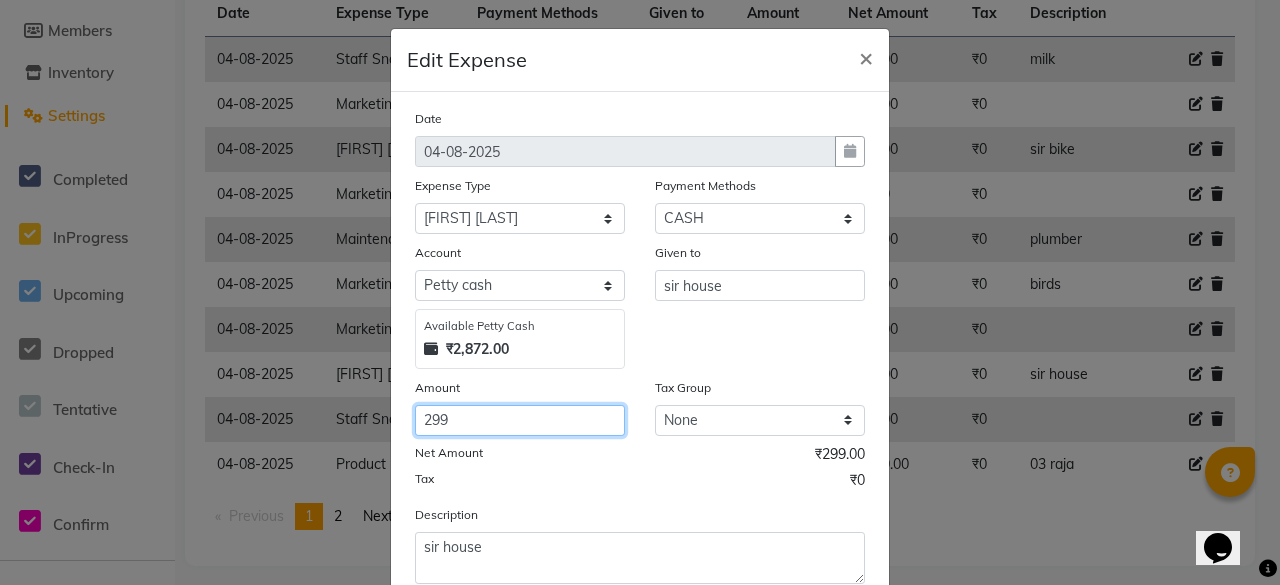 click on "299" 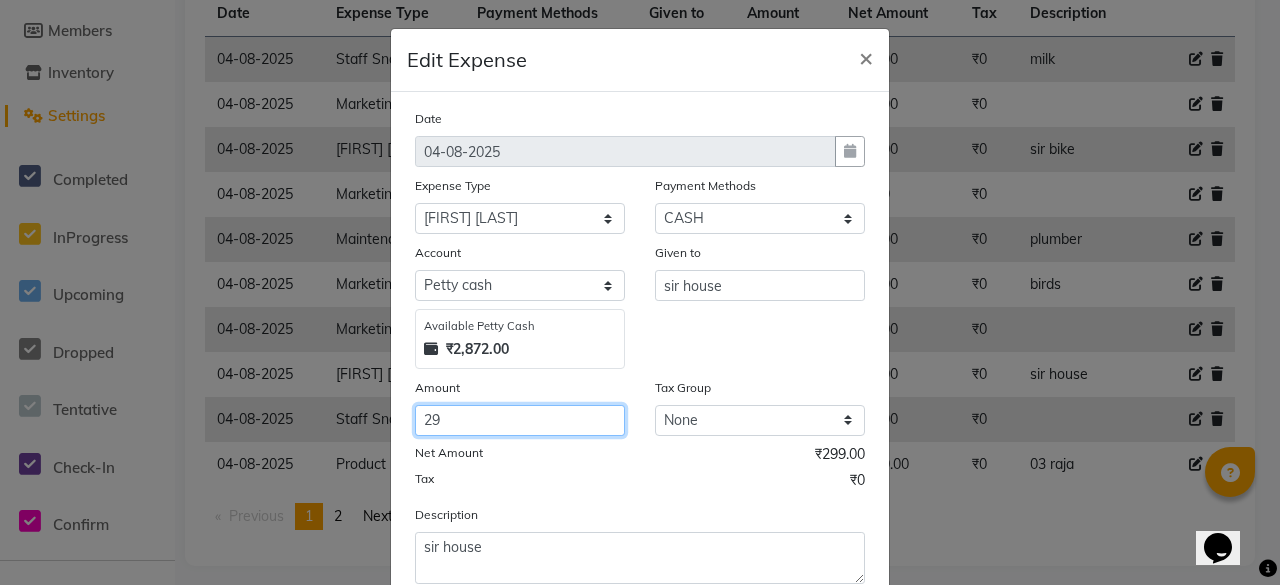 type 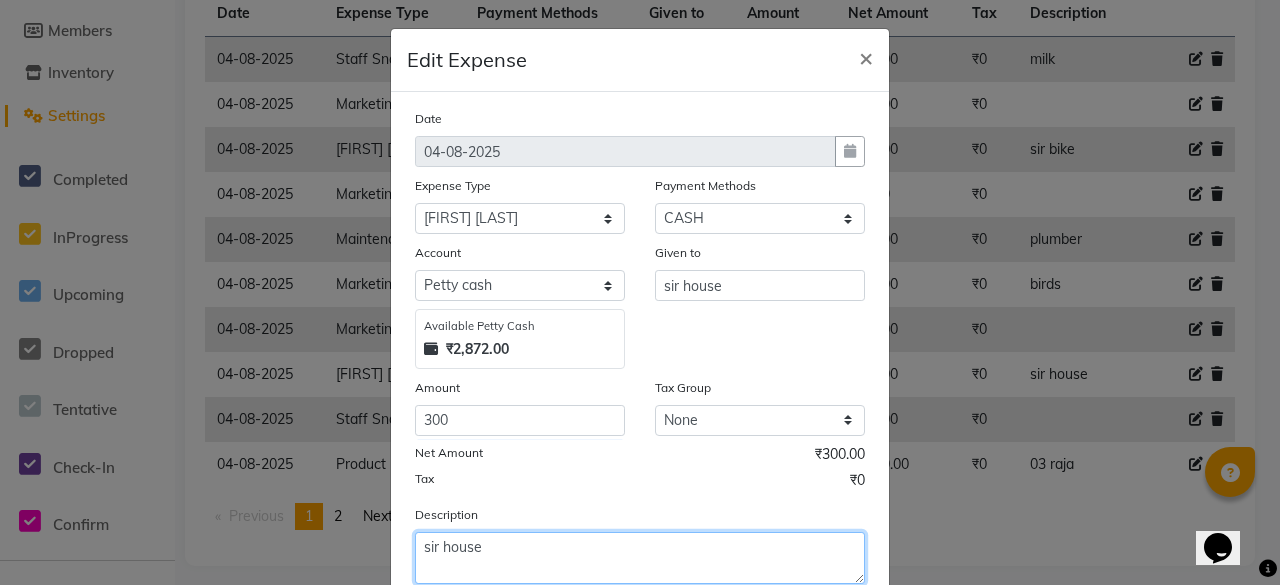 click on "sir house" 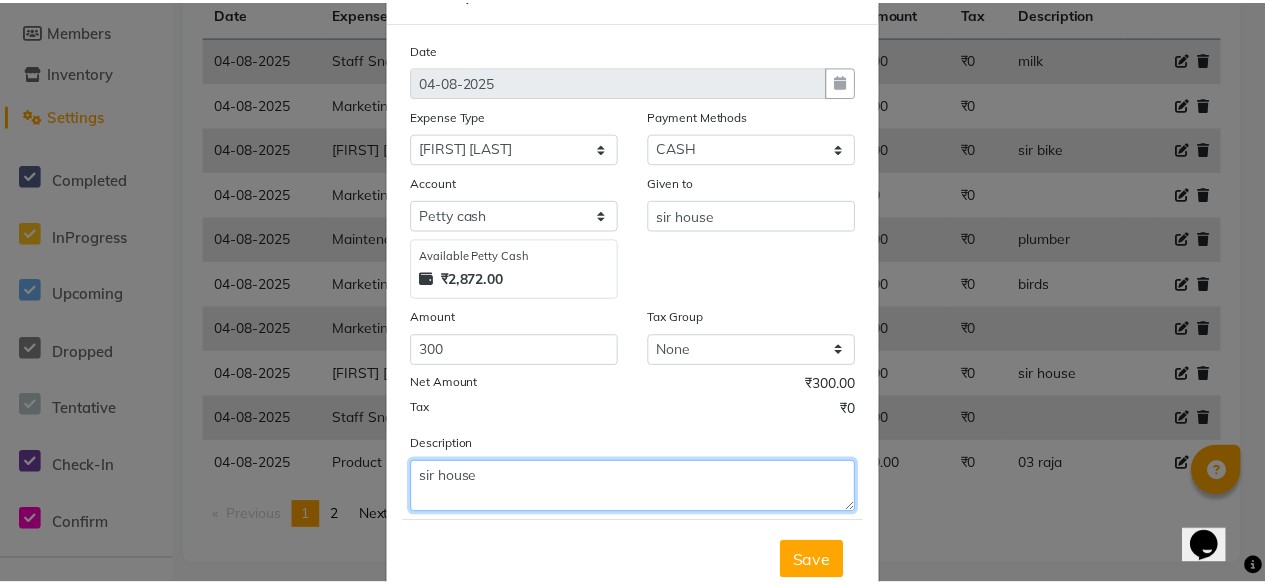 scroll, scrollTop: 127, scrollLeft: 0, axis: vertical 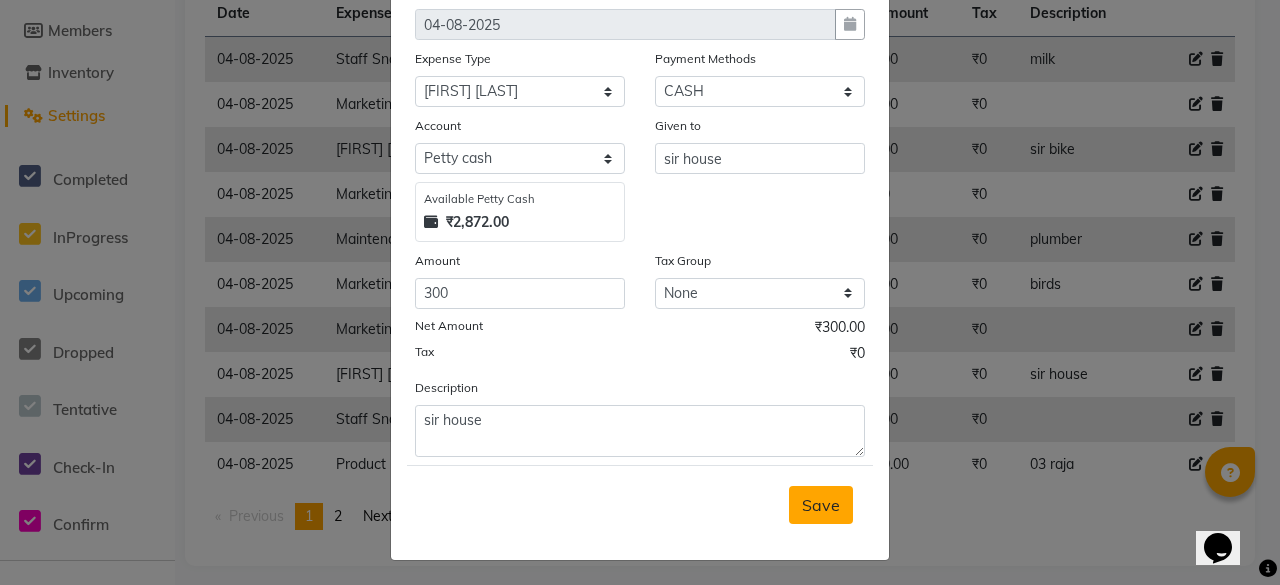 click on "Save" at bounding box center [821, 505] 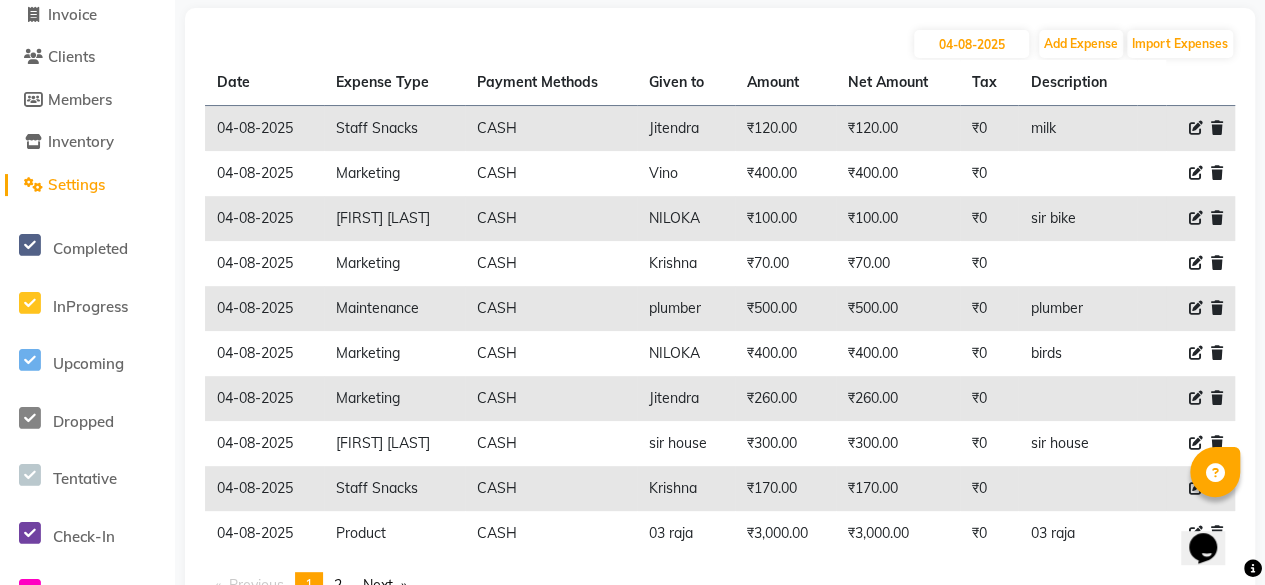 scroll, scrollTop: 100, scrollLeft: 0, axis: vertical 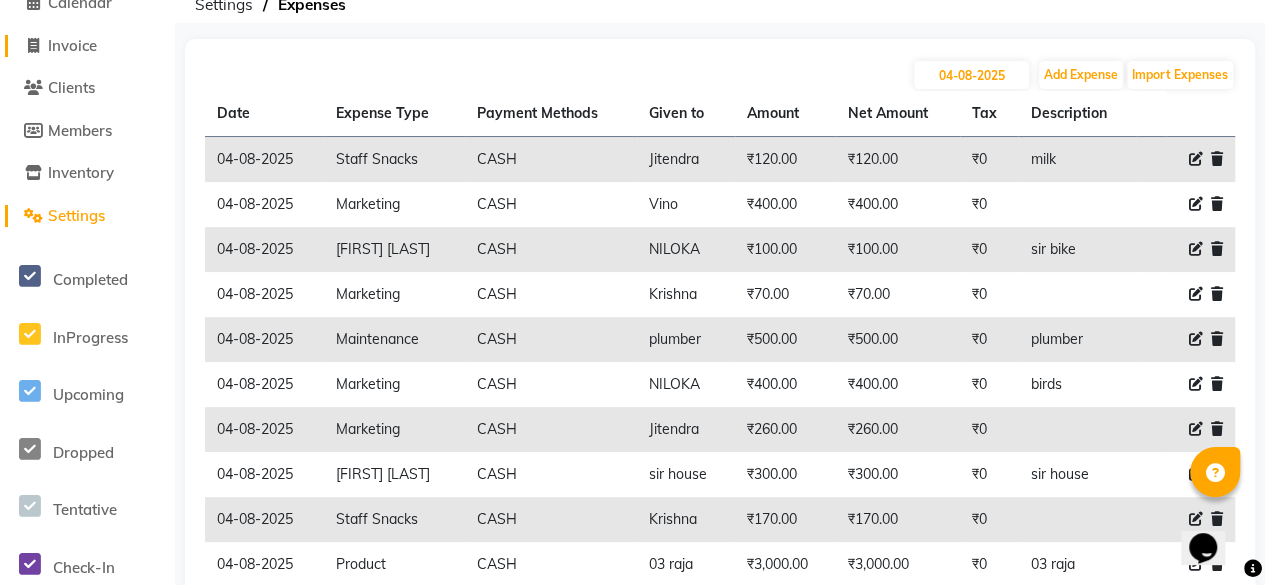 click on "Invoice" 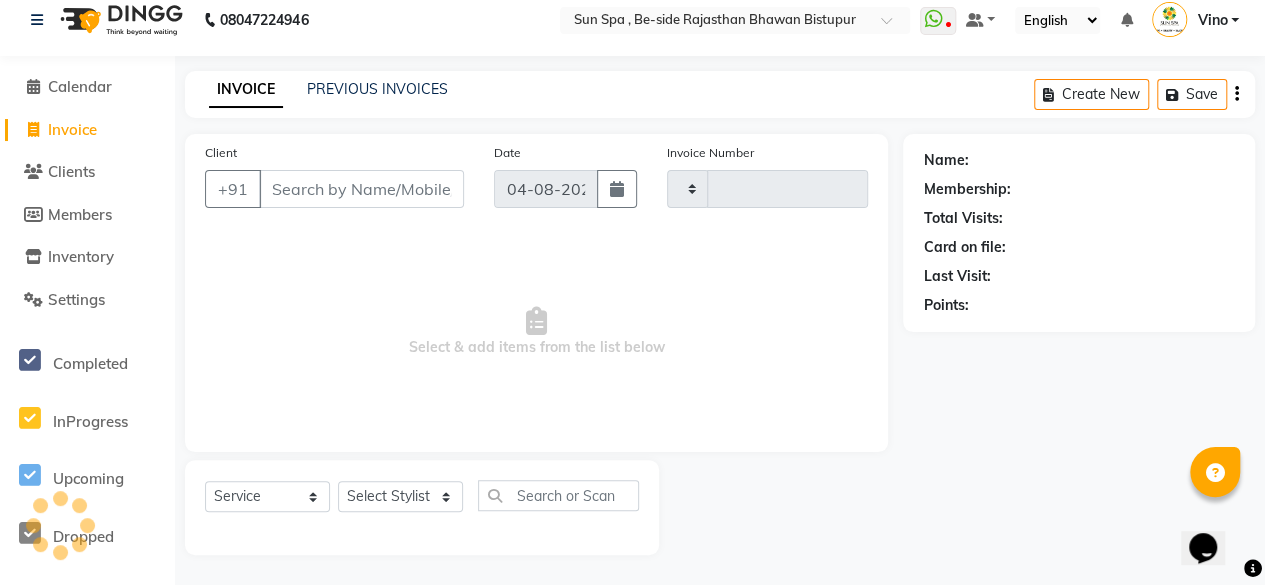 scroll, scrollTop: 15, scrollLeft: 0, axis: vertical 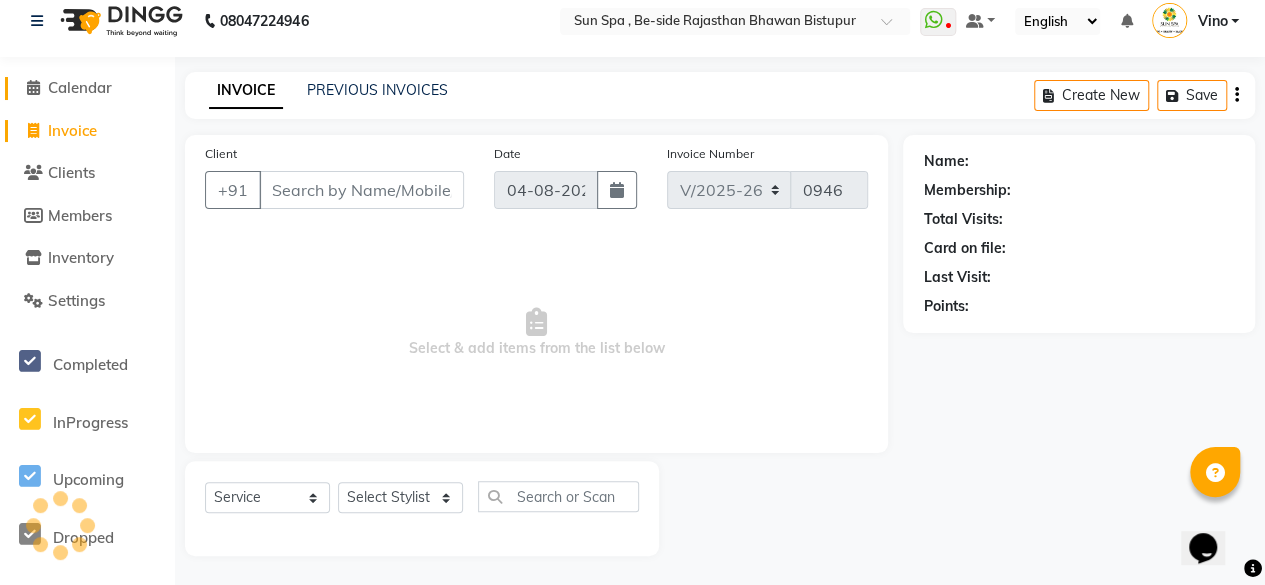 click on "Calendar" 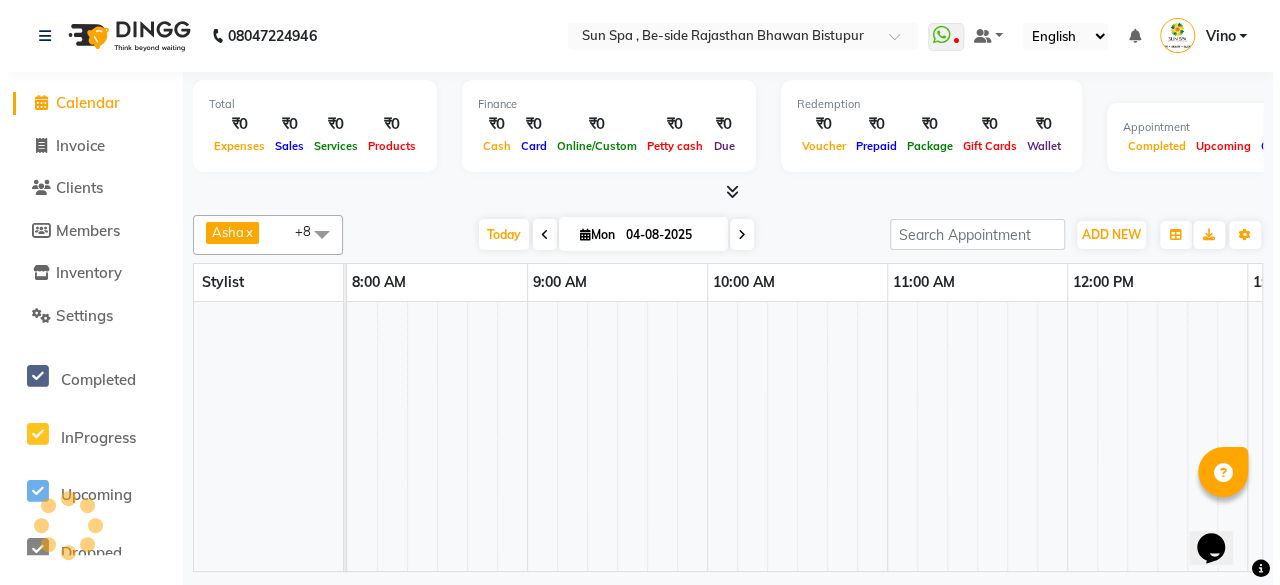 scroll, scrollTop: 0, scrollLeft: 0, axis: both 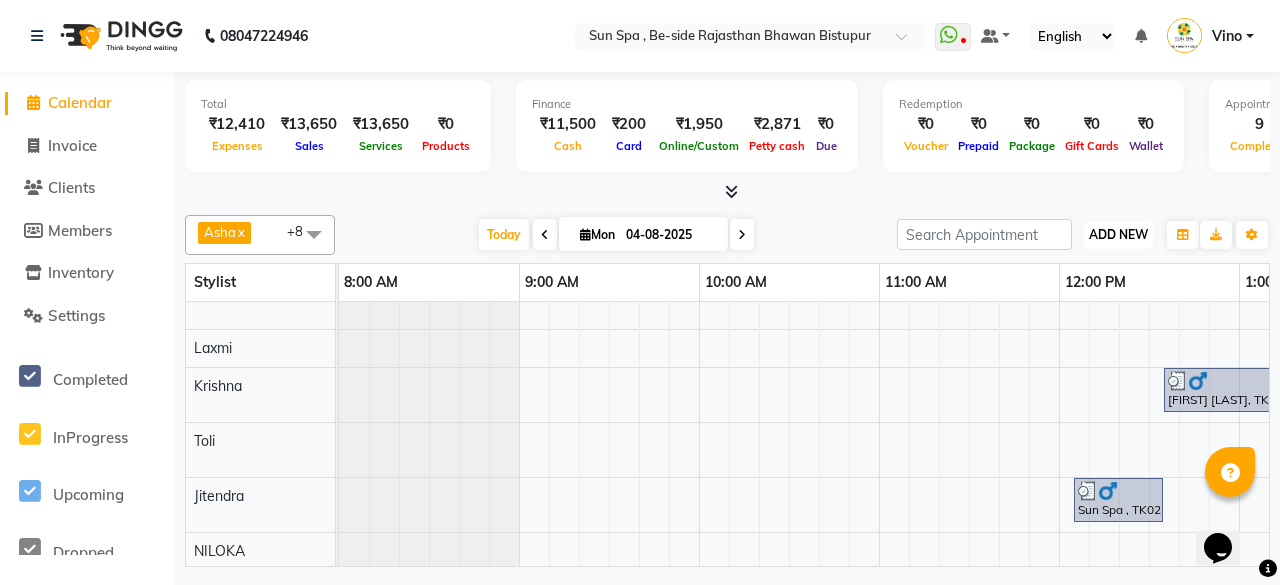 click on "ADD NEW" at bounding box center (1118, 234) 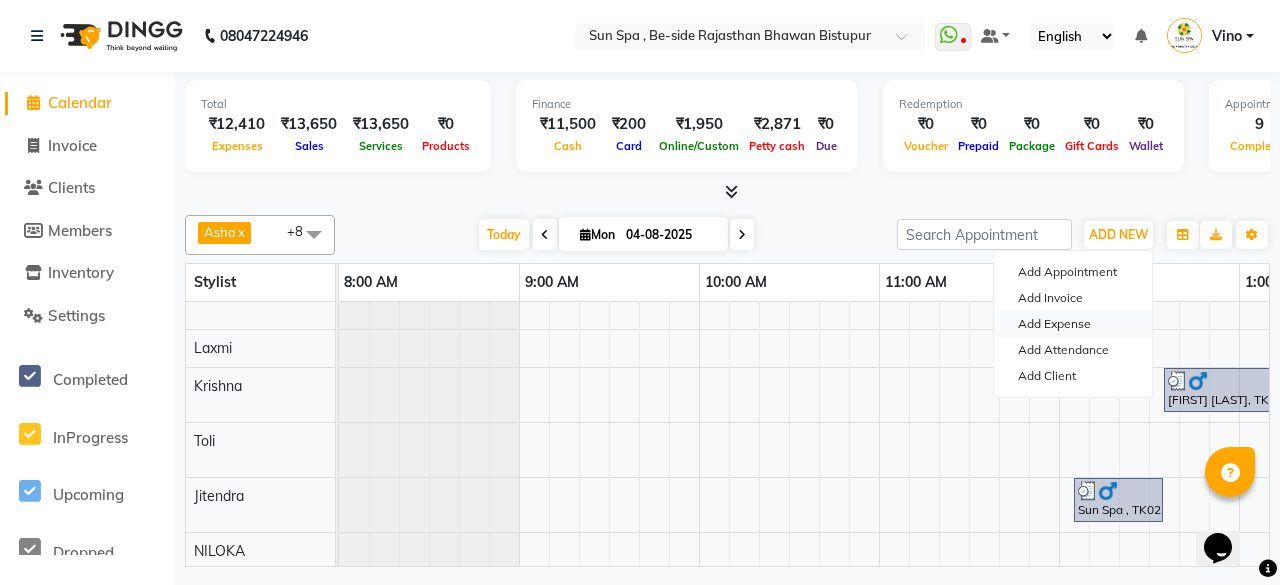 click on "Add Expense" at bounding box center (1073, 324) 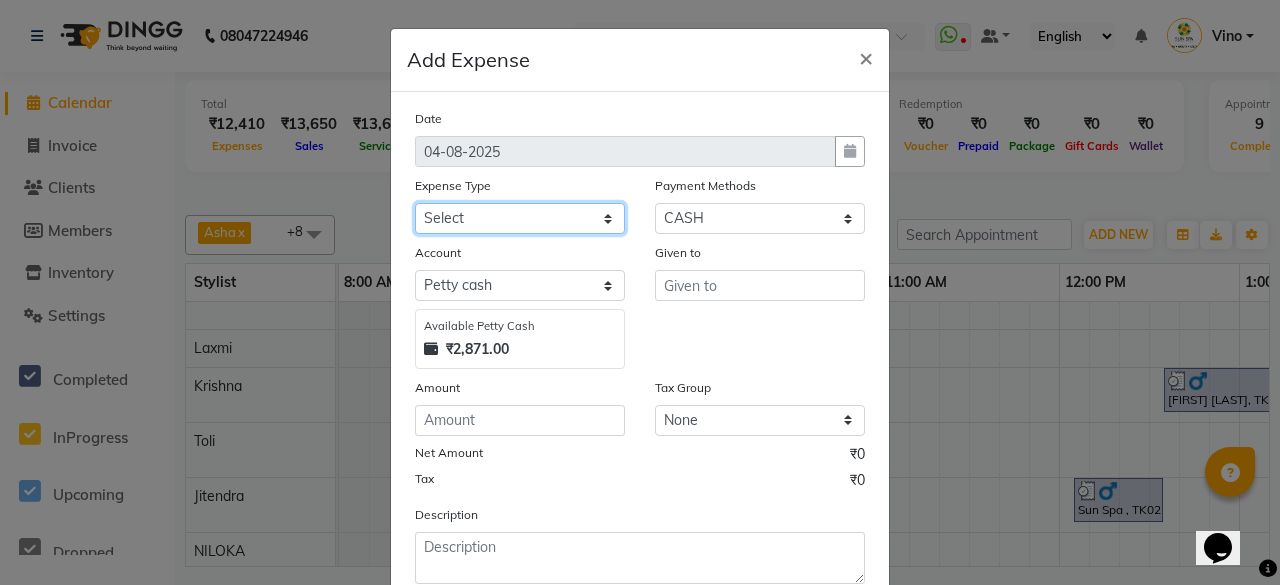 click on "Select Advance Salary Bank charges Car maintenance Cash transfer to bank Cash transfer to hub Client Snacks Events Expance Fuel Incentive JUSTDAIL Loan Repayment Maintenance Marketing Miscellaneous [FIRST] [LAST] Other Pantry Product Room Rent staff Salary Shop Rent Staff Snacks Tax Tea & Refreshment Utilities" 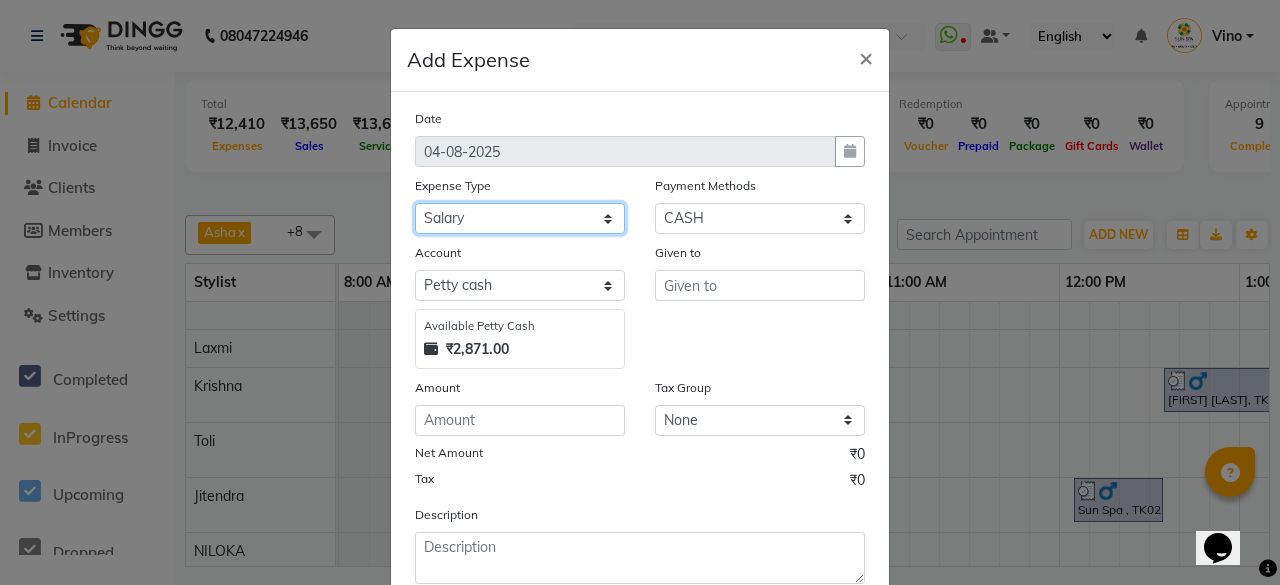 click on "Select Advance Salary Bank charges Car maintenance Cash transfer to bank Cash transfer to hub Client Snacks Events Expance Fuel Incentive JUSTDAIL Loan Repayment Maintenance Marketing Miscellaneous [FIRST] [LAST] Other Pantry Product Room Rent staff Salary Shop Rent Staff Snacks Tax Tea & Refreshment Utilities" 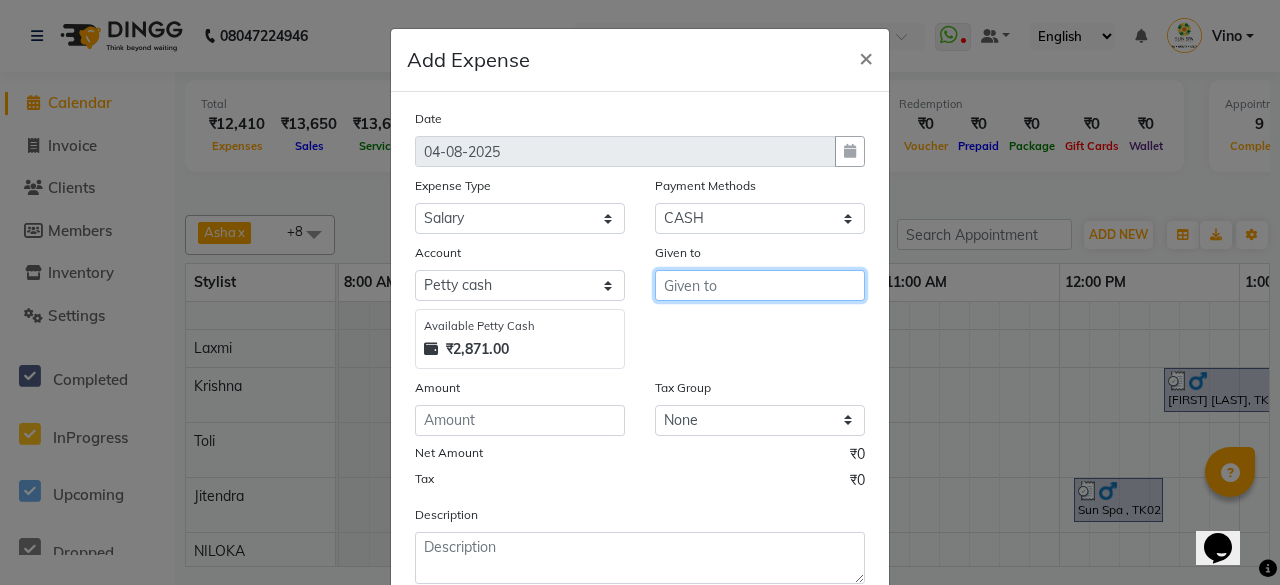 click at bounding box center (760, 285) 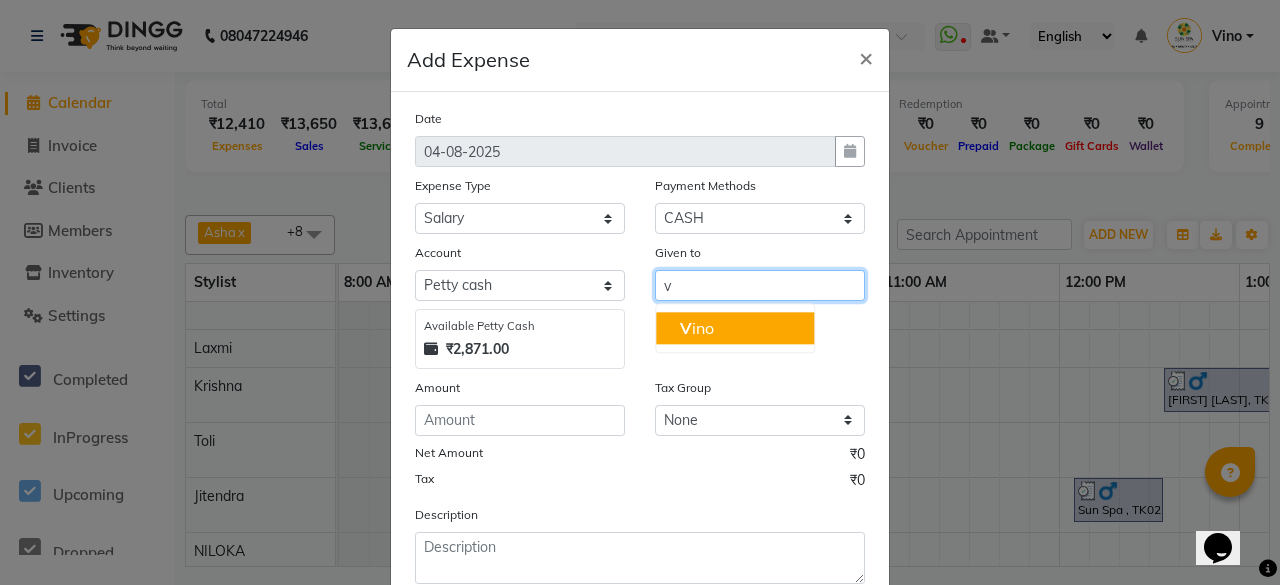 click on "V ino" at bounding box center [735, 328] 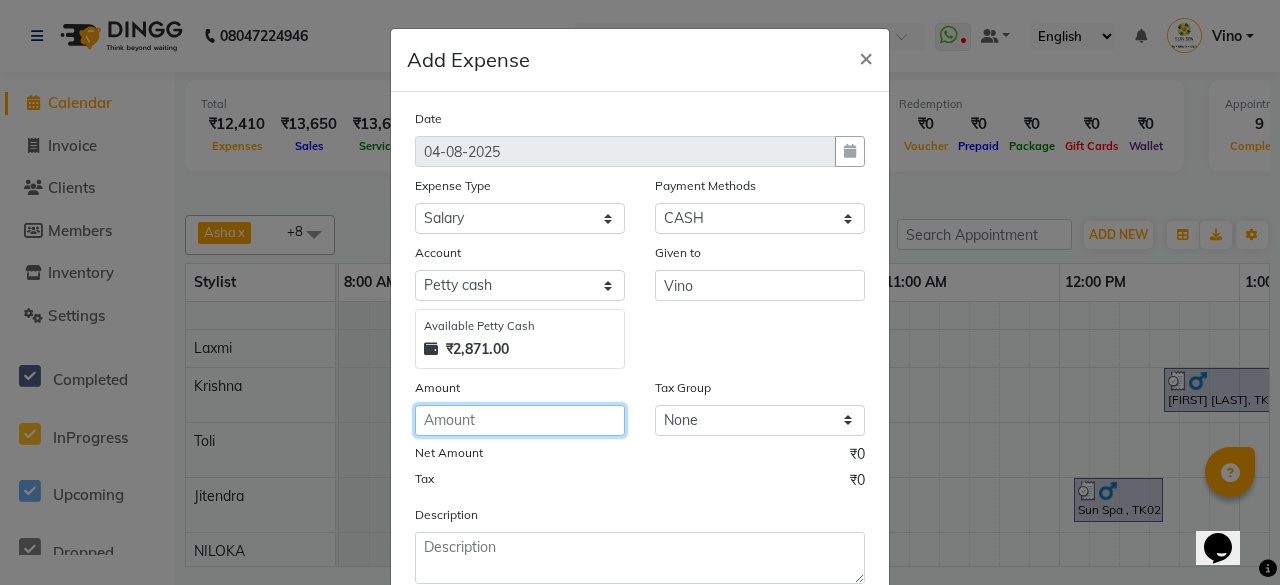 click 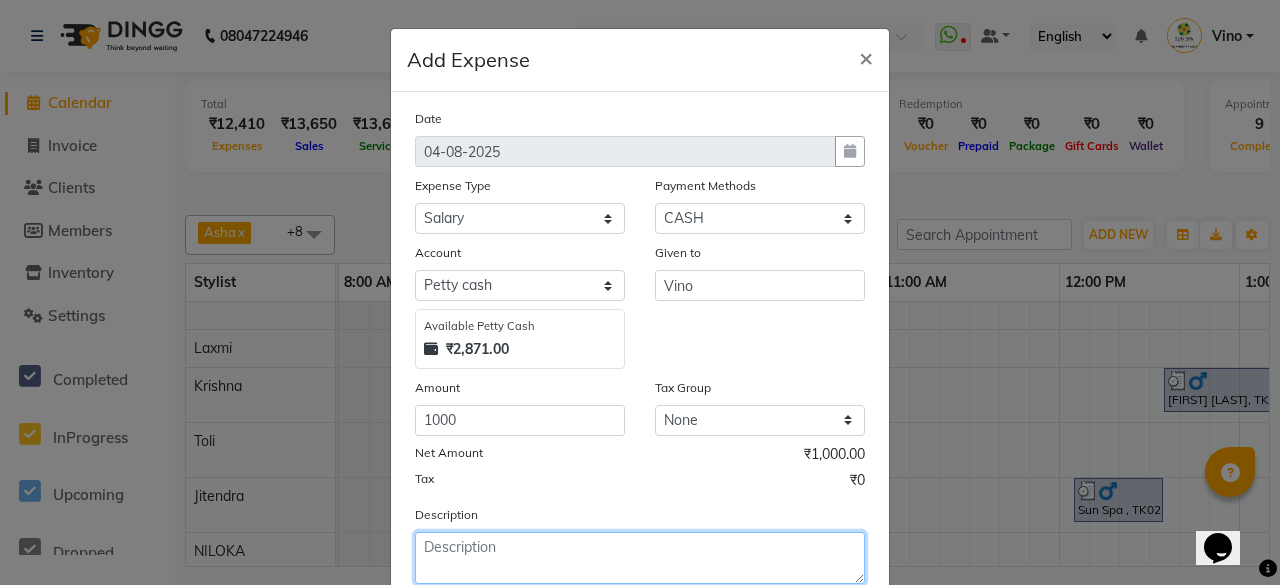click 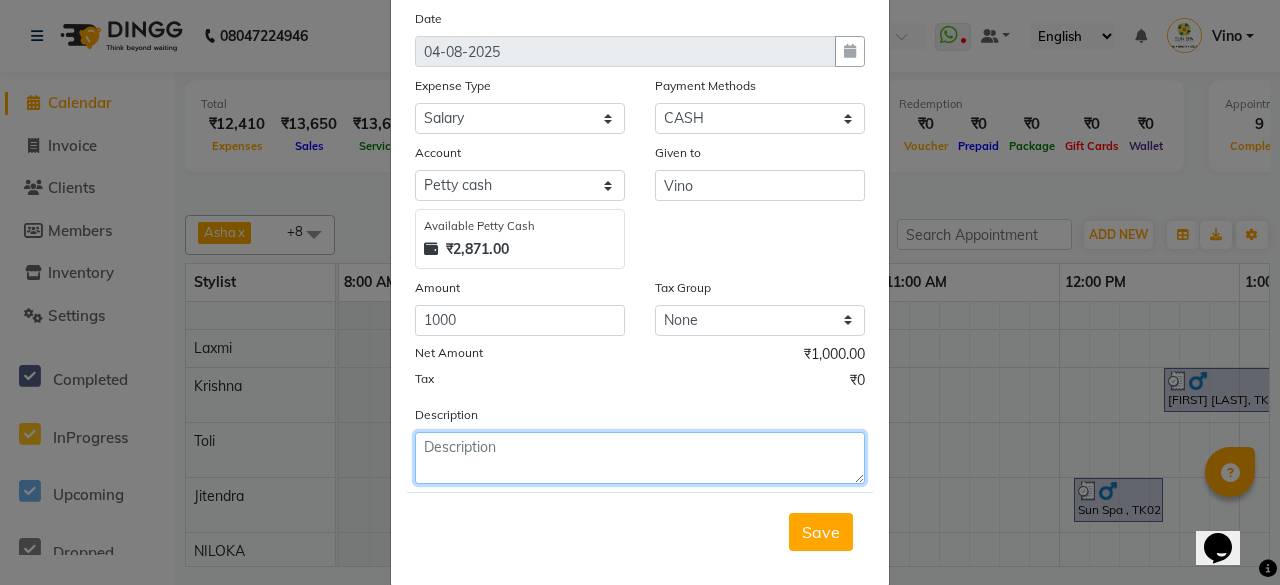 click 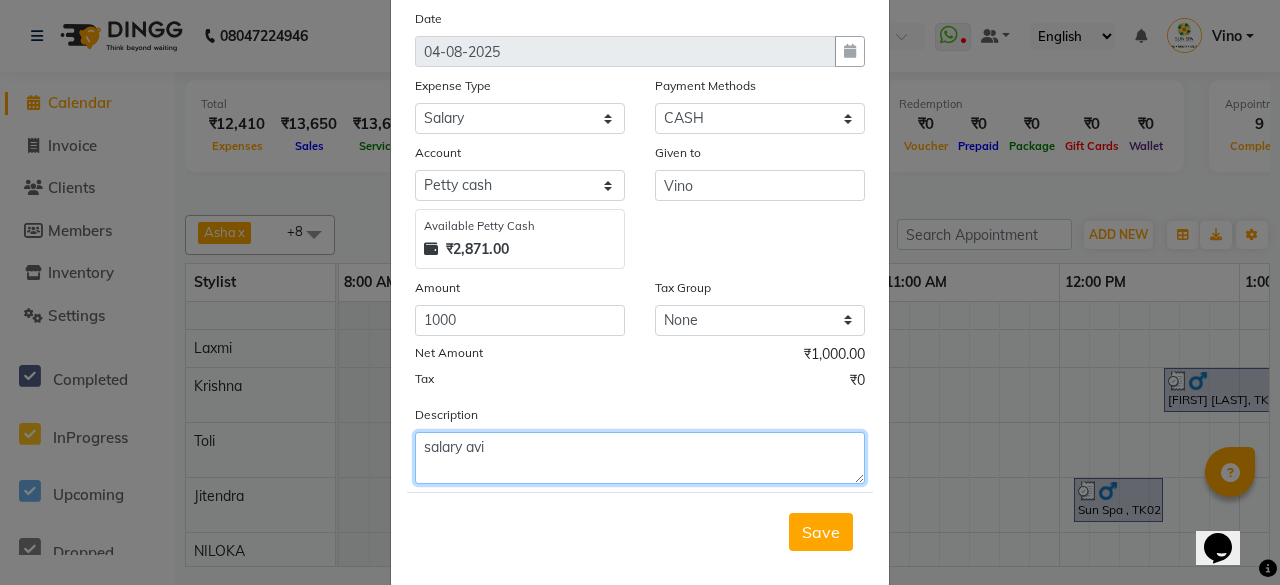 click on "salary avi" 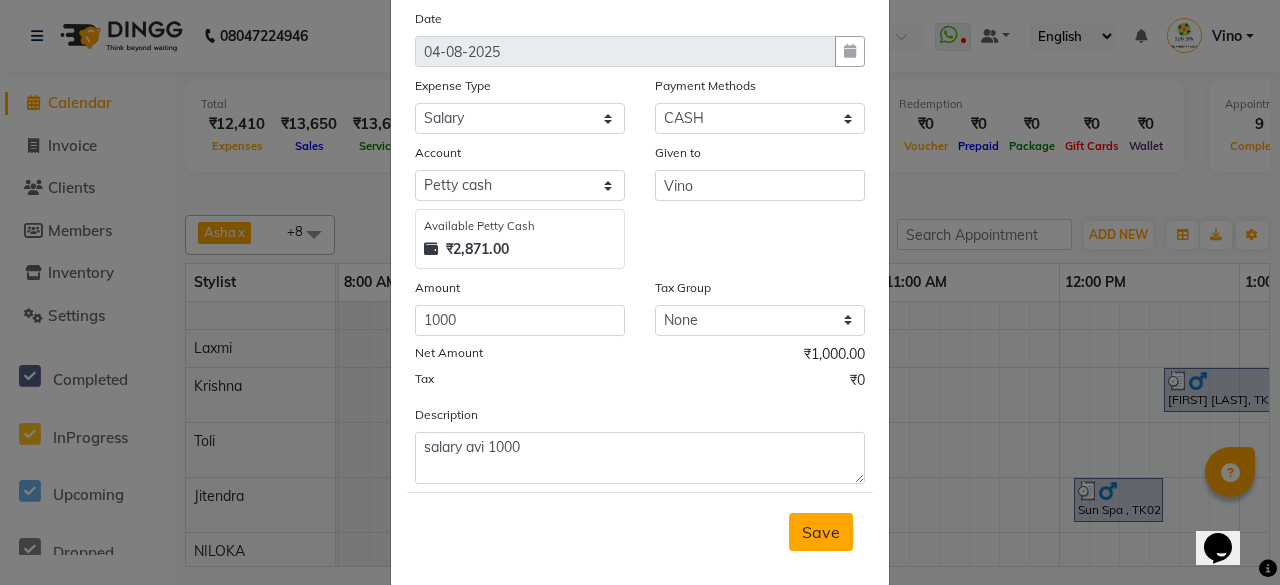click on "Save" at bounding box center (821, 532) 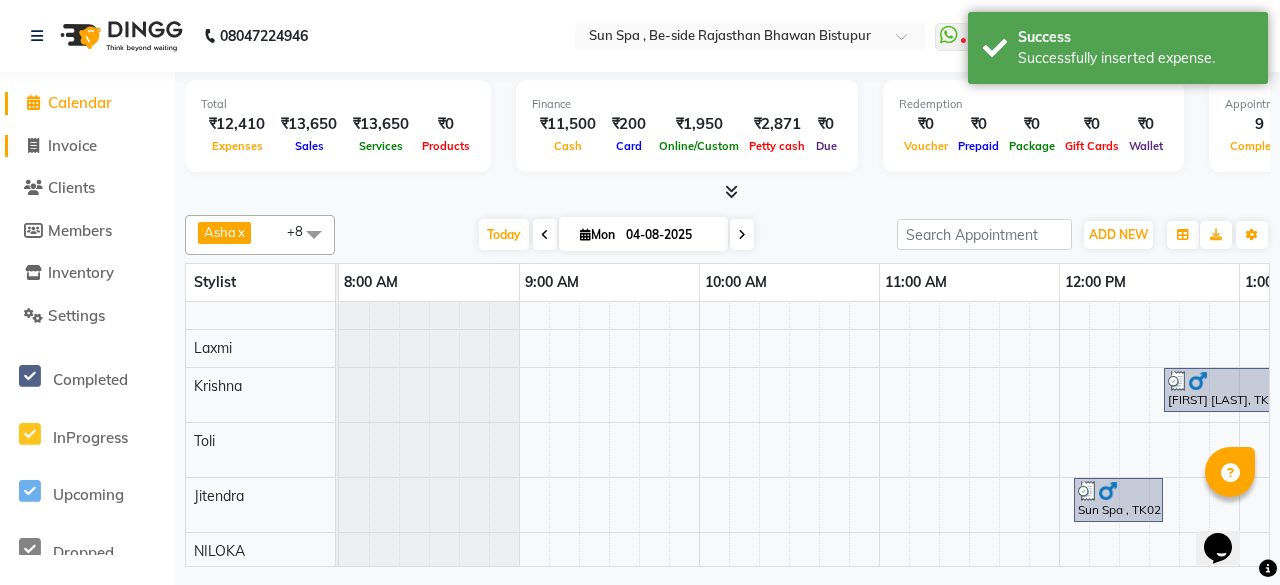 click on "Invoice" 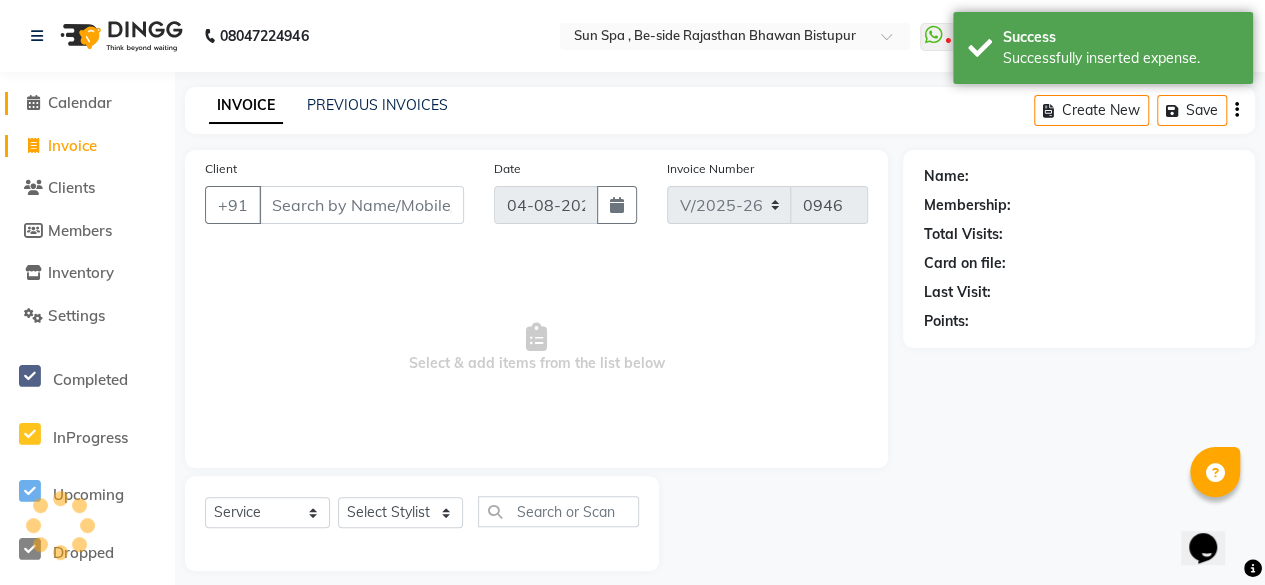 click on "Calendar" 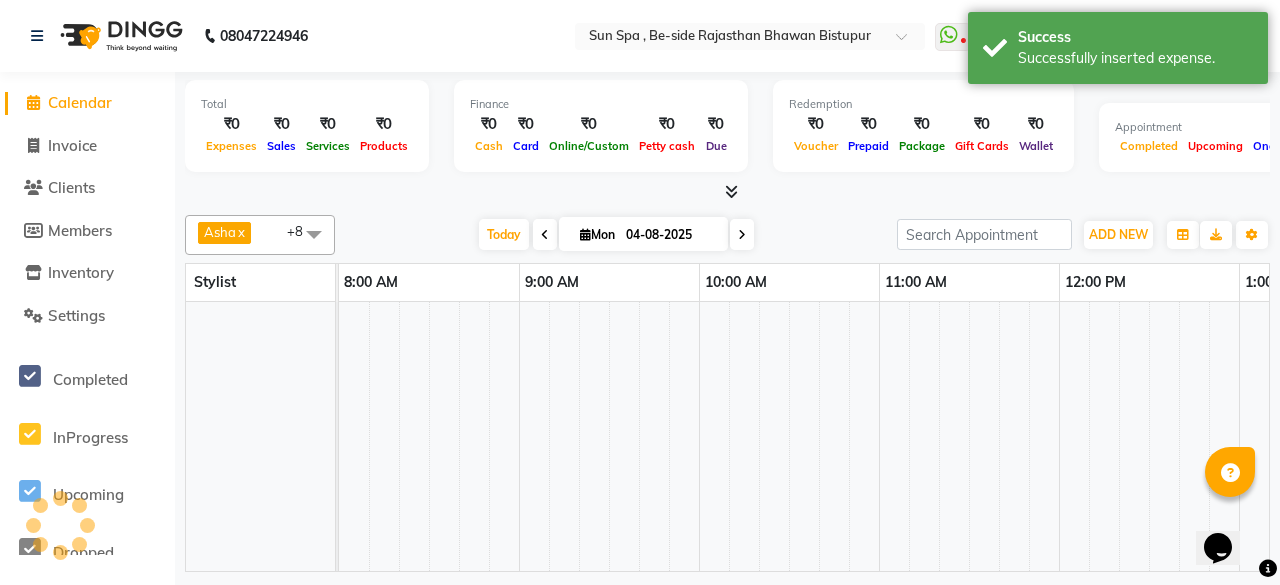 scroll, scrollTop: 0, scrollLeft: 1769, axis: horizontal 